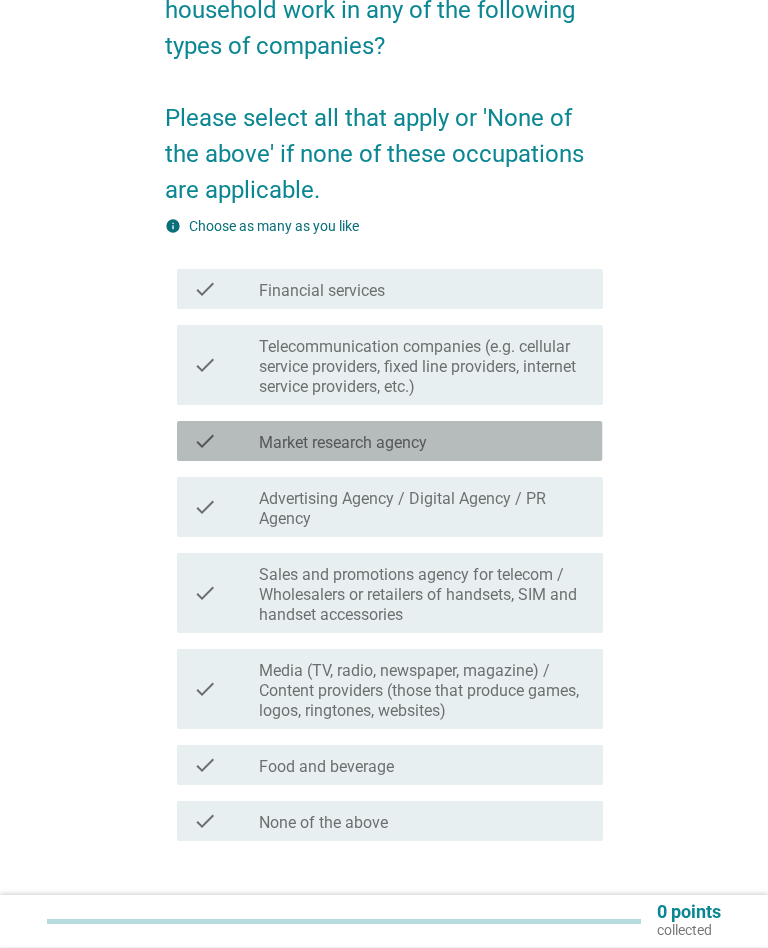 scroll, scrollTop: 321, scrollLeft: 0, axis: vertical 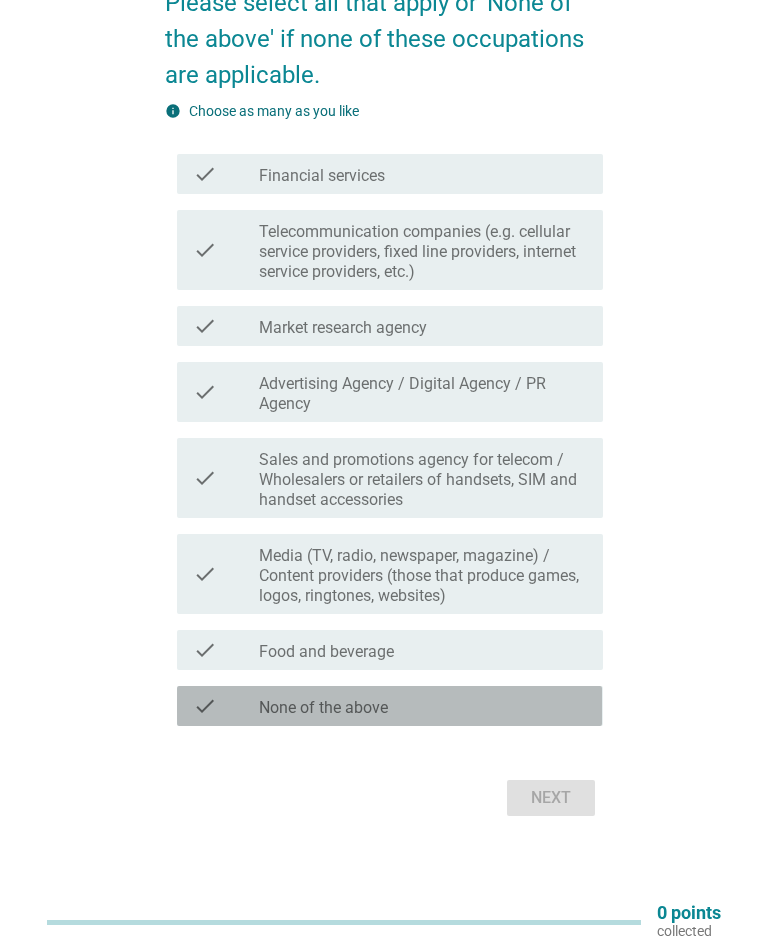 click on "None of the above" at bounding box center [323, 708] 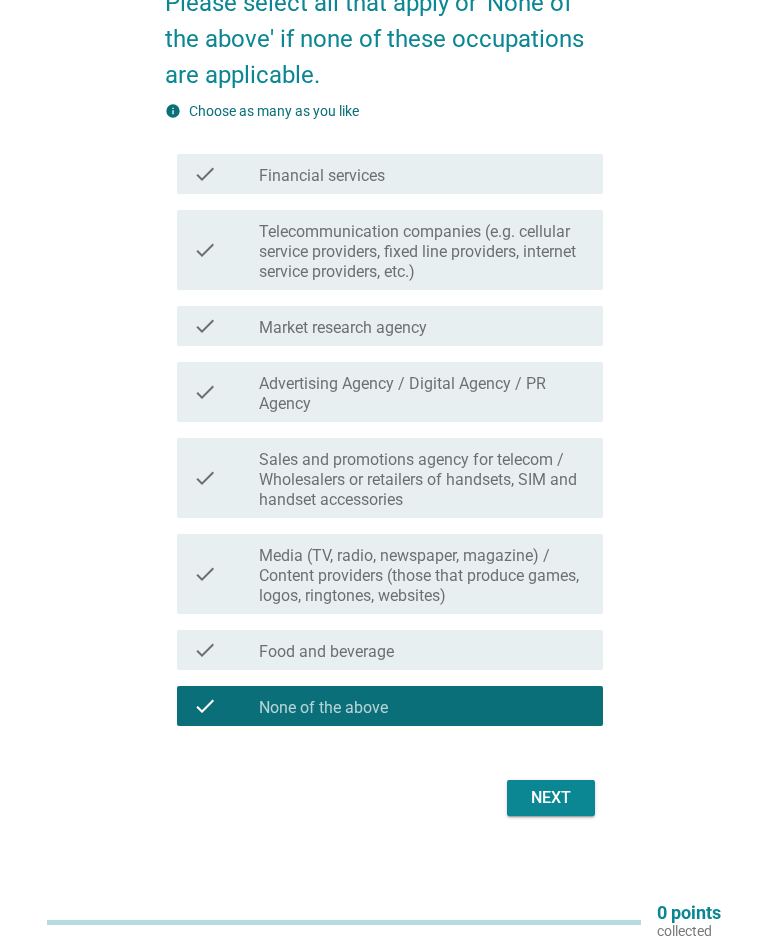 click on "Next" at bounding box center (551, 798) 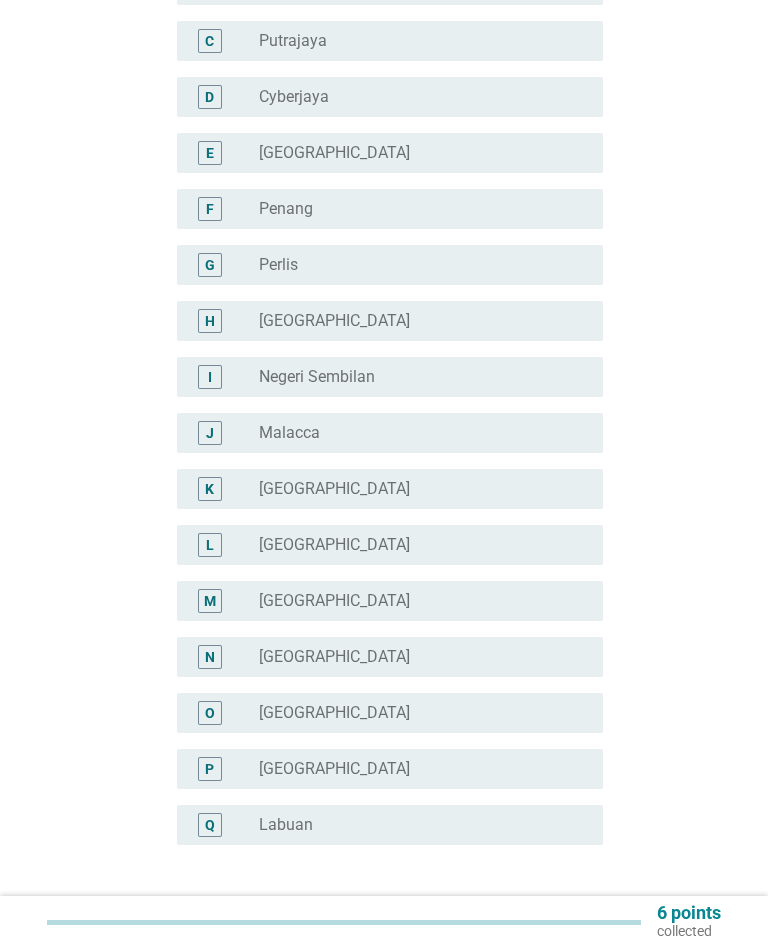 scroll, scrollTop: 0, scrollLeft: 0, axis: both 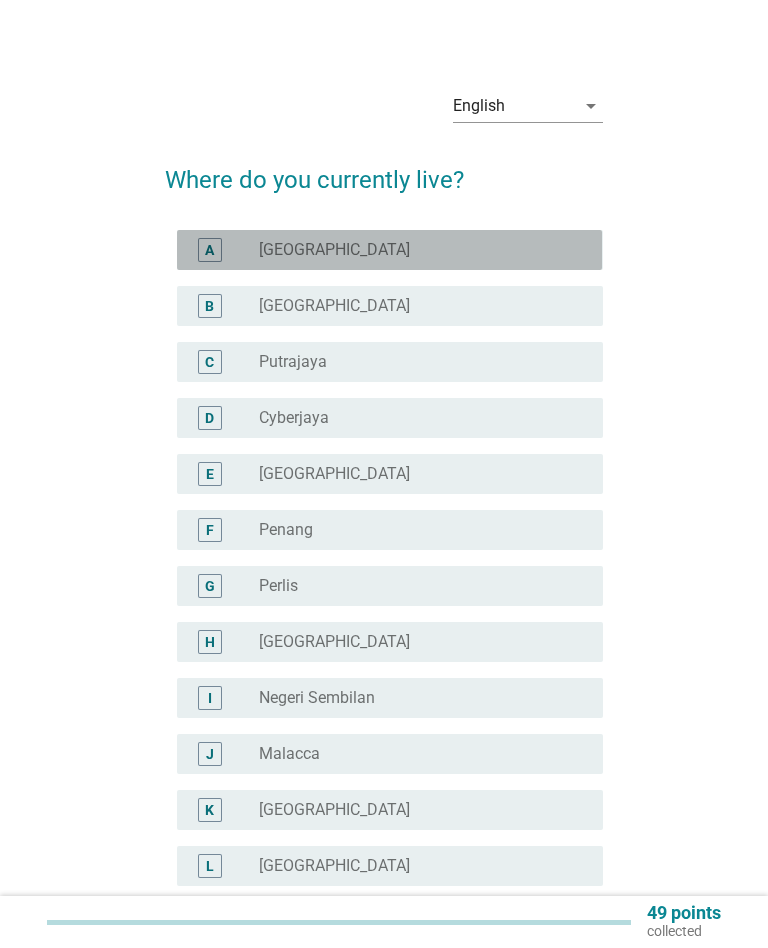 click on "A     radio_button_unchecked [GEOGRAPHIC_DATA]" at bounding box center (389, 250) 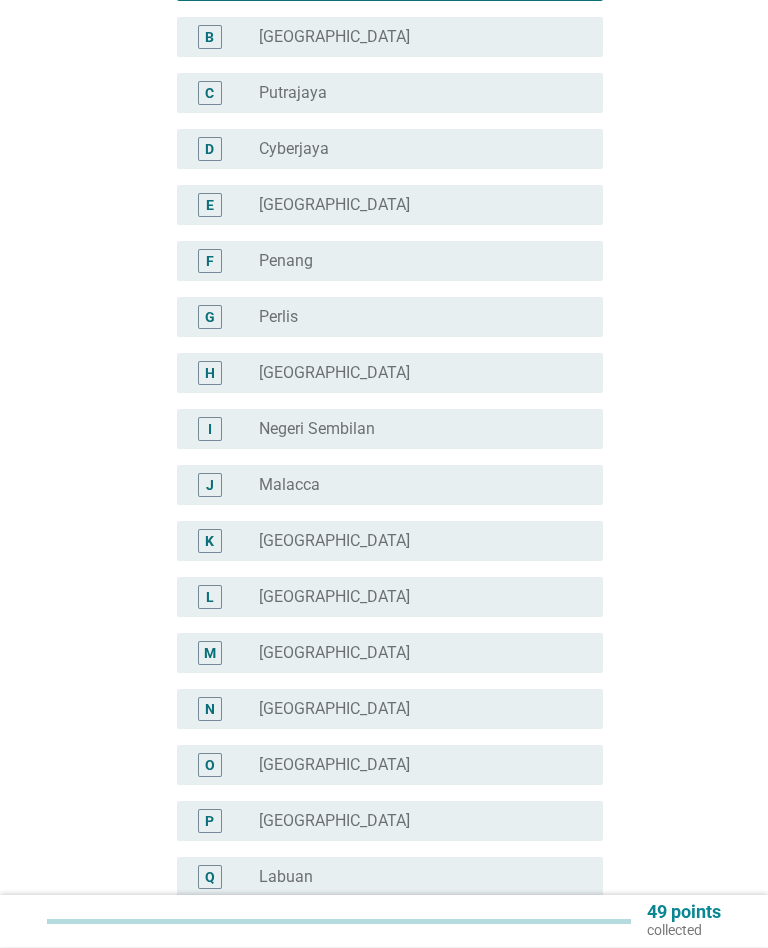 scroll, scrollTop: 464, scrollLeft: 0, axis: vertical 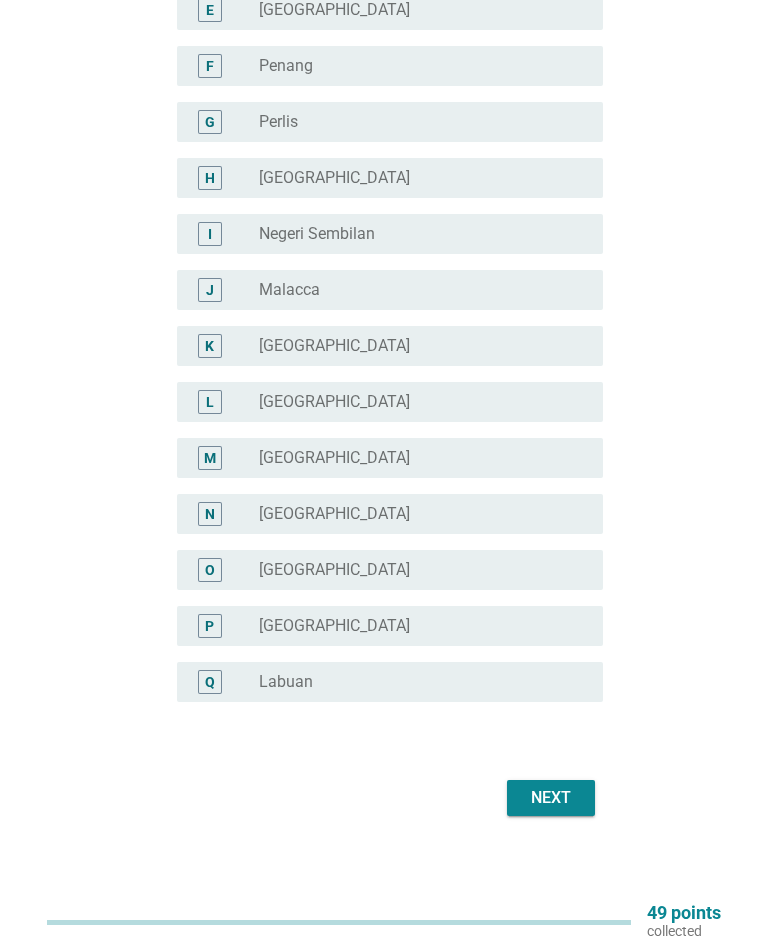 click on "Next" at bounding box center [551, 798] 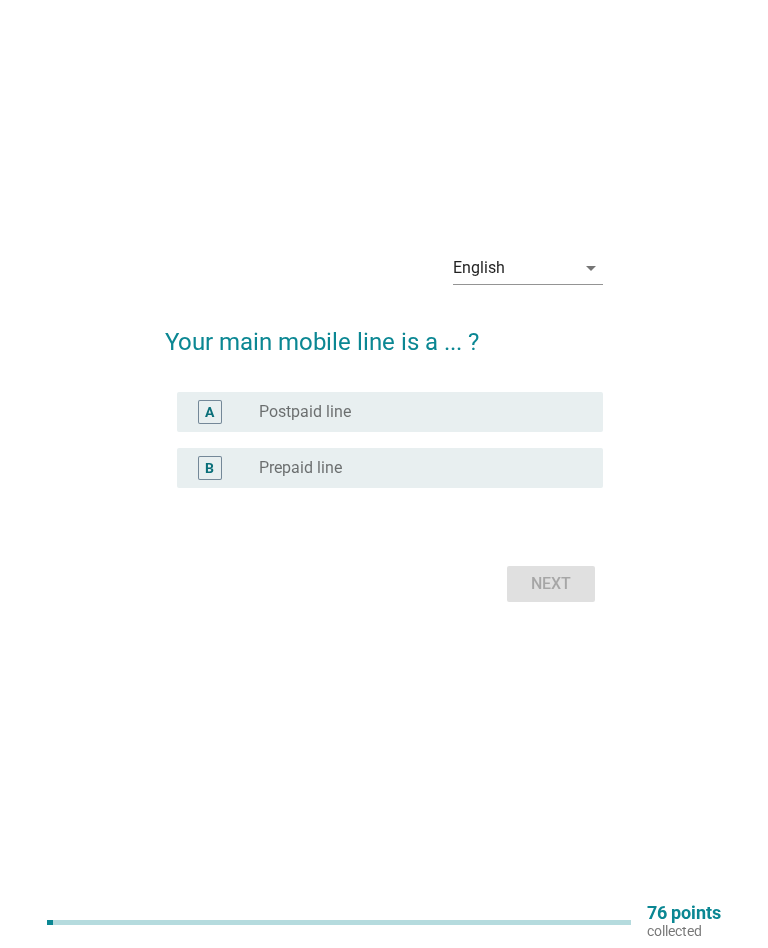 scroll, scrollTop: 0, scrollLeft: 0, axis: both 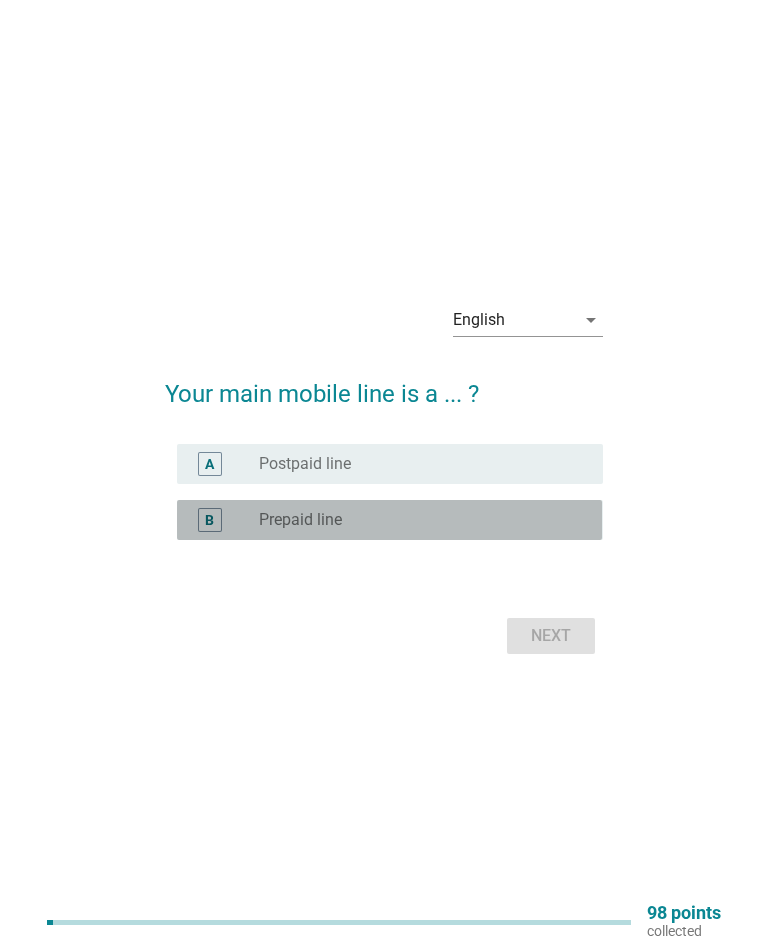 click on "B" at bounding box center [226, 520] 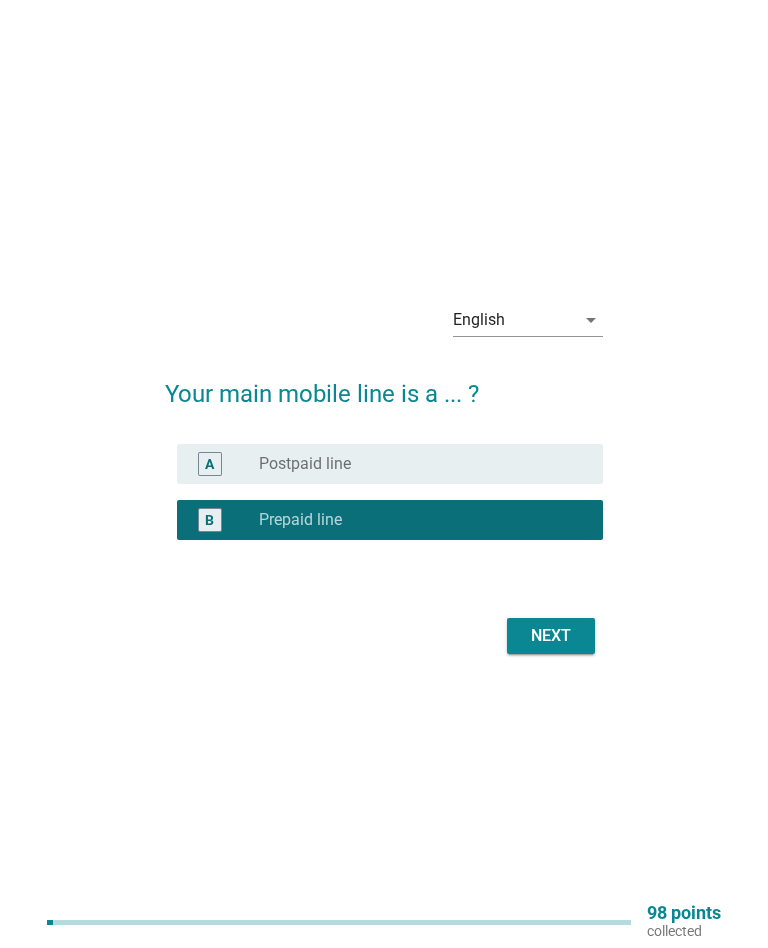 click on "Next" at bounding box center [551, 636] 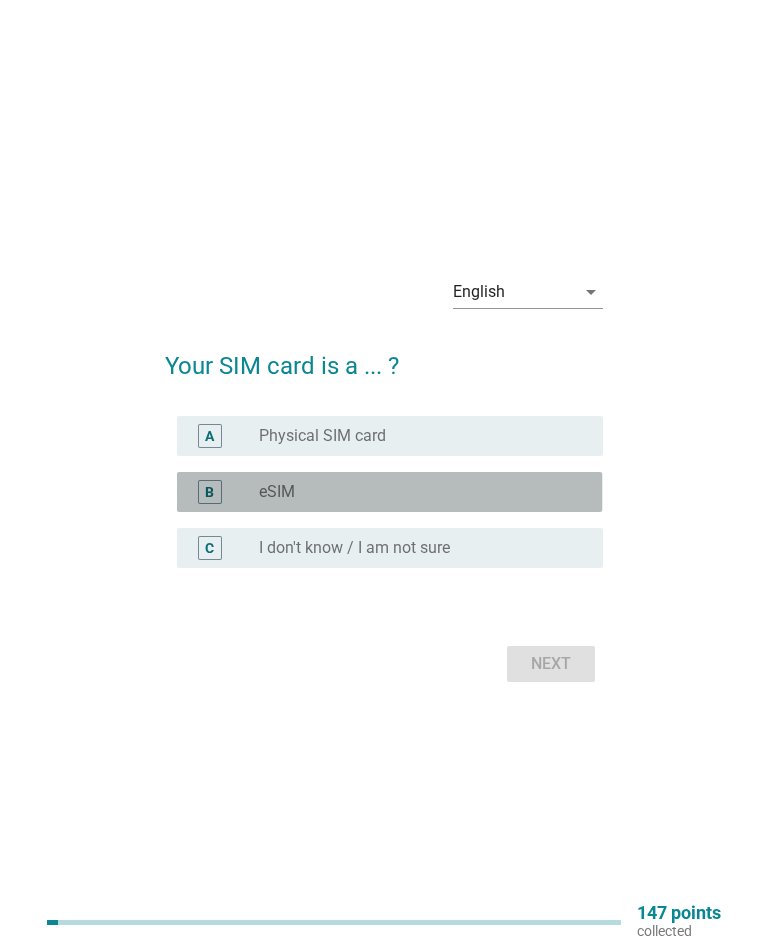 click on "B" at bounding box center (210, 492) 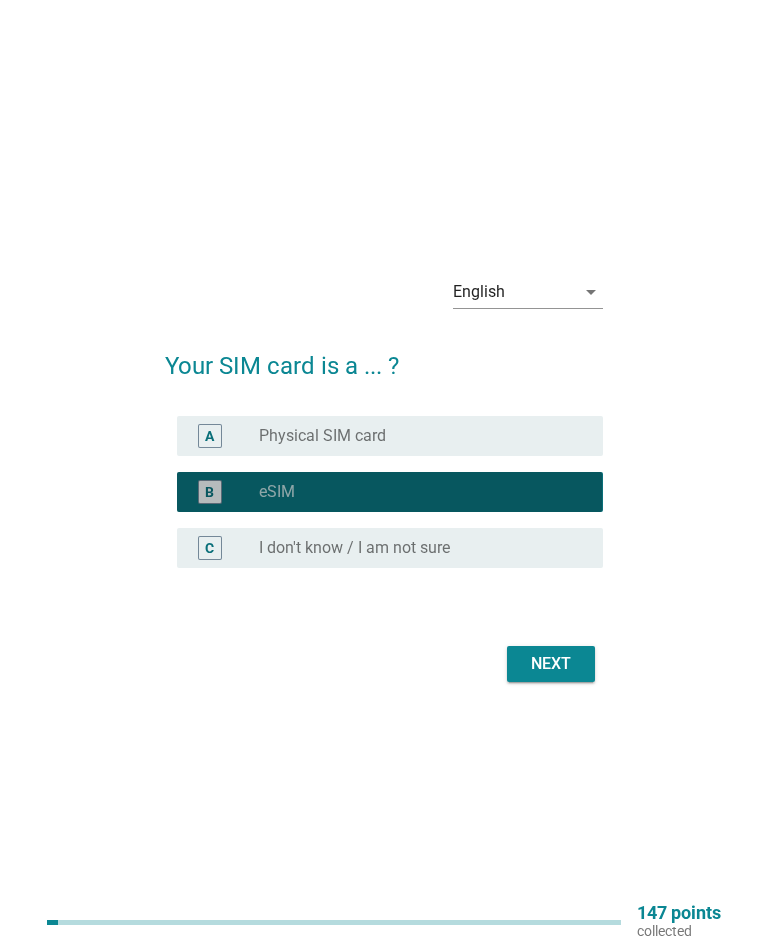 click on "A" at bounding box center (210, 436) 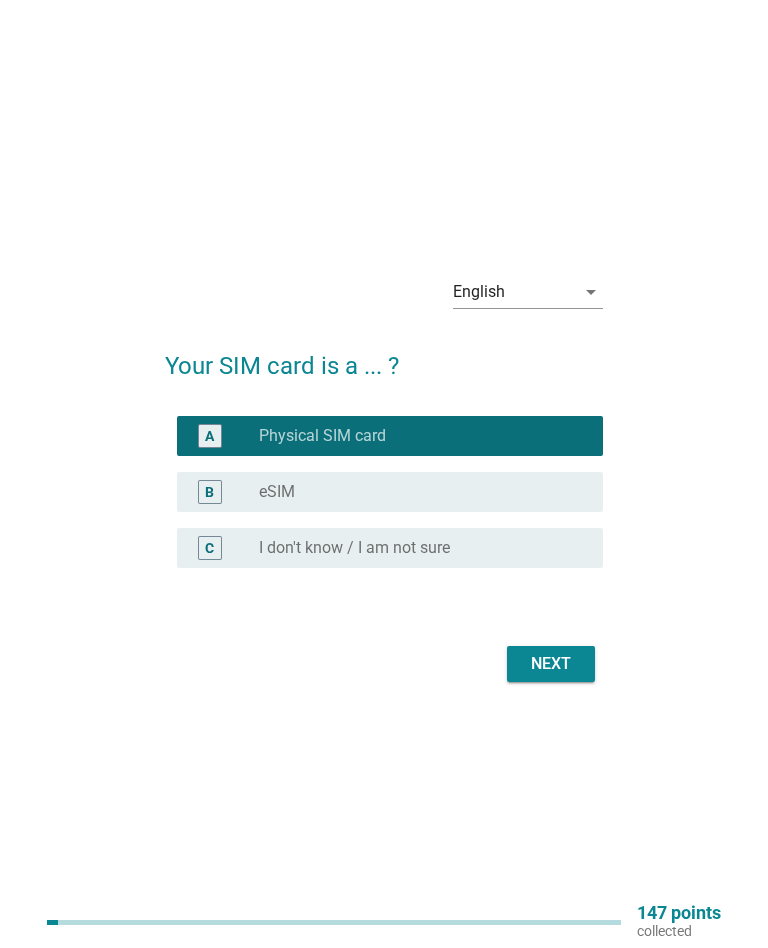 click on "Next" at bounding box center (551, 664) 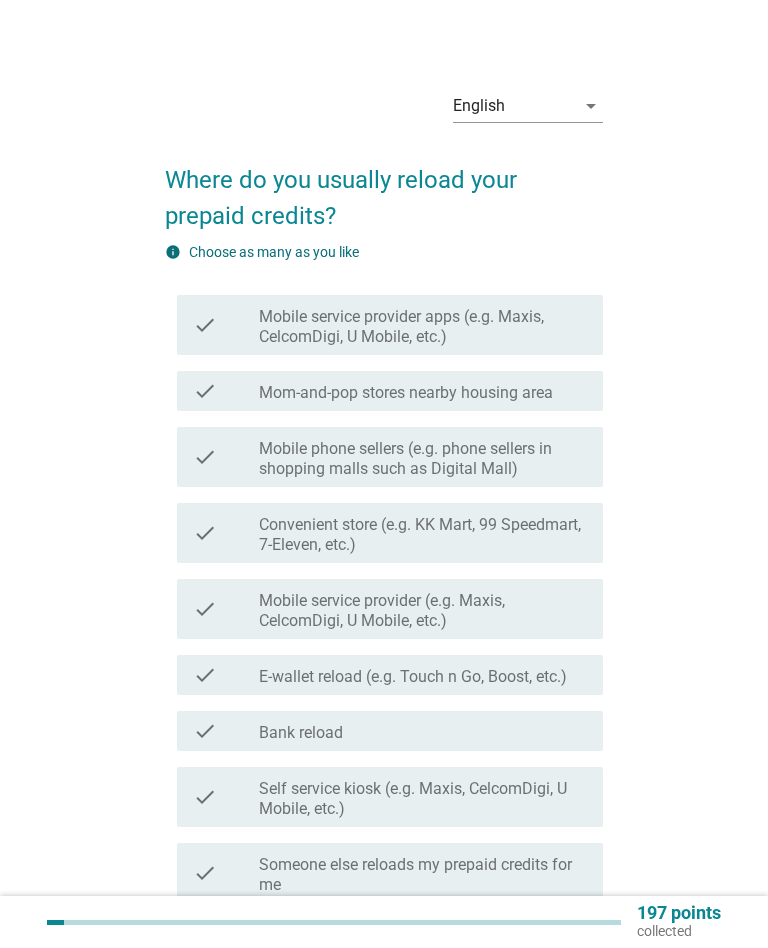 click on "check" at bounding box center (205, 325) 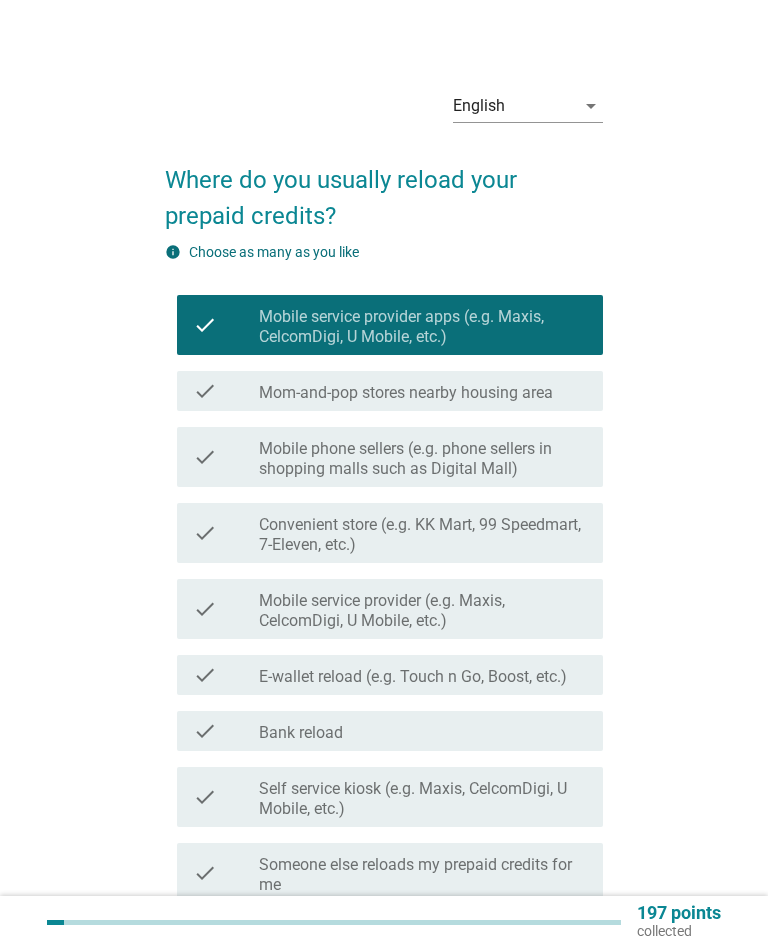click on "check     check_box_outline_blank Convenient store (e.g. KK Mart, 99 Speedmart, 7-Eleven, etc.)" at bounding box center [383, 533] 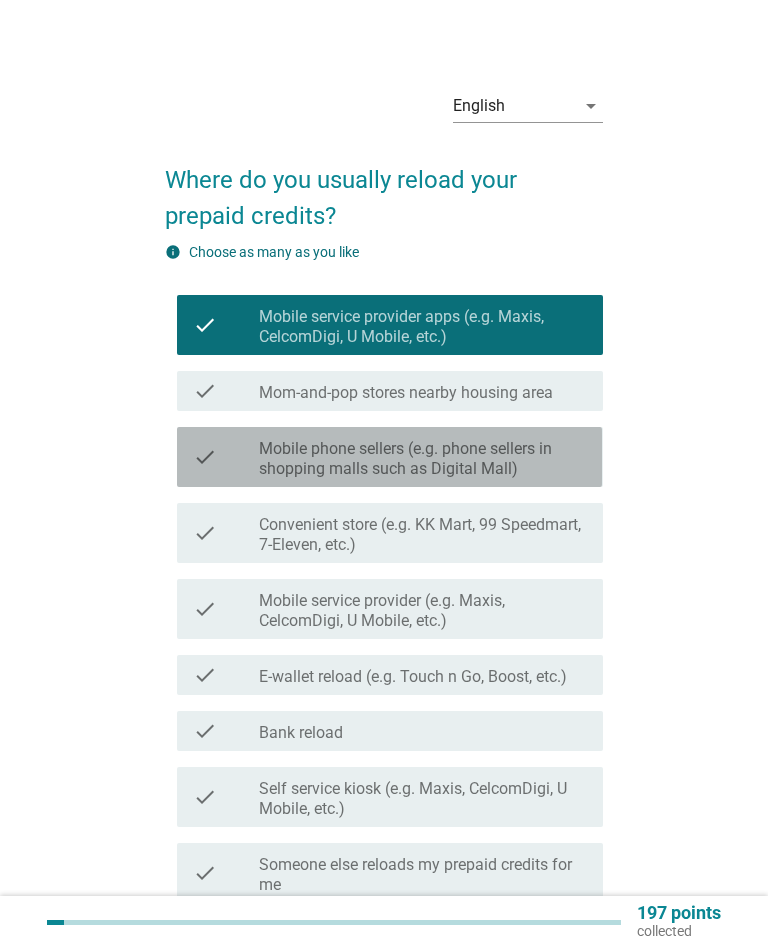 click on "check" at bounding box center [226, 457] 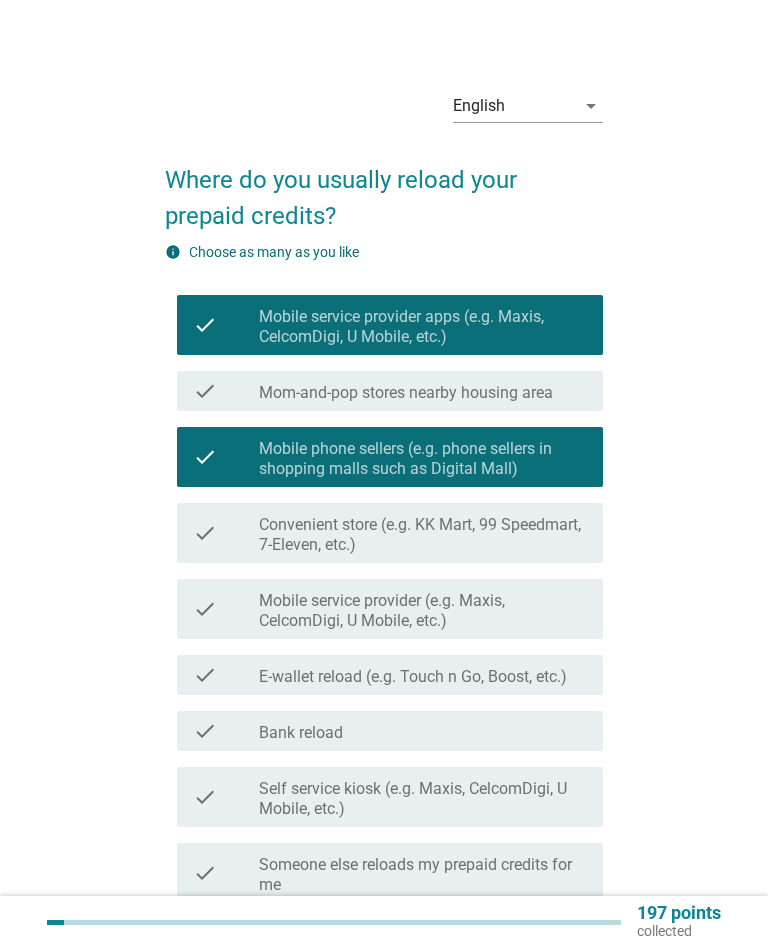 click on "check     check_box_outline_blank Convenient store (e.g. KK Mart, 99 Speedmart, 7-Eleven, etc.)" at bounding box center [389, 533] 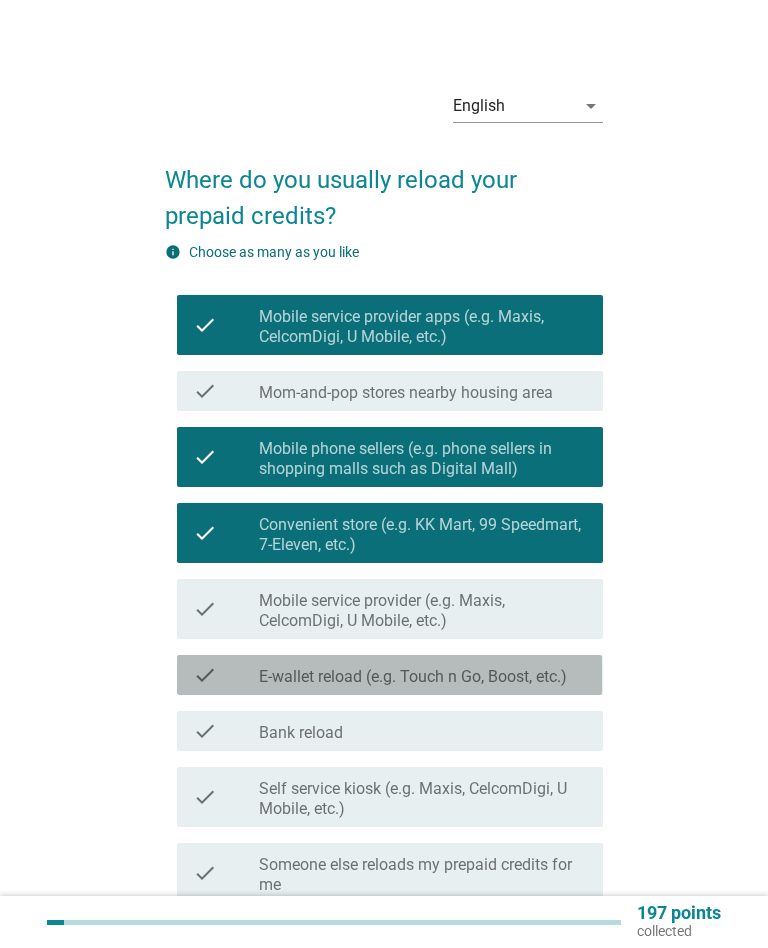 click on "check" at bounding box center [226, 675] 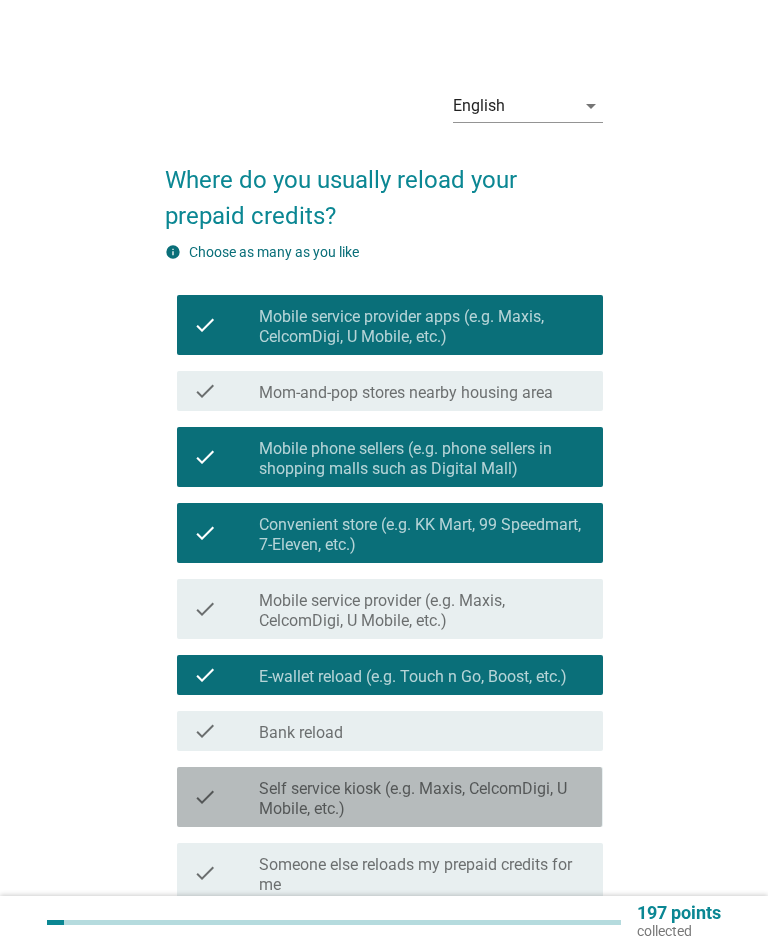 click on "check" at bounding box center [205, 797] 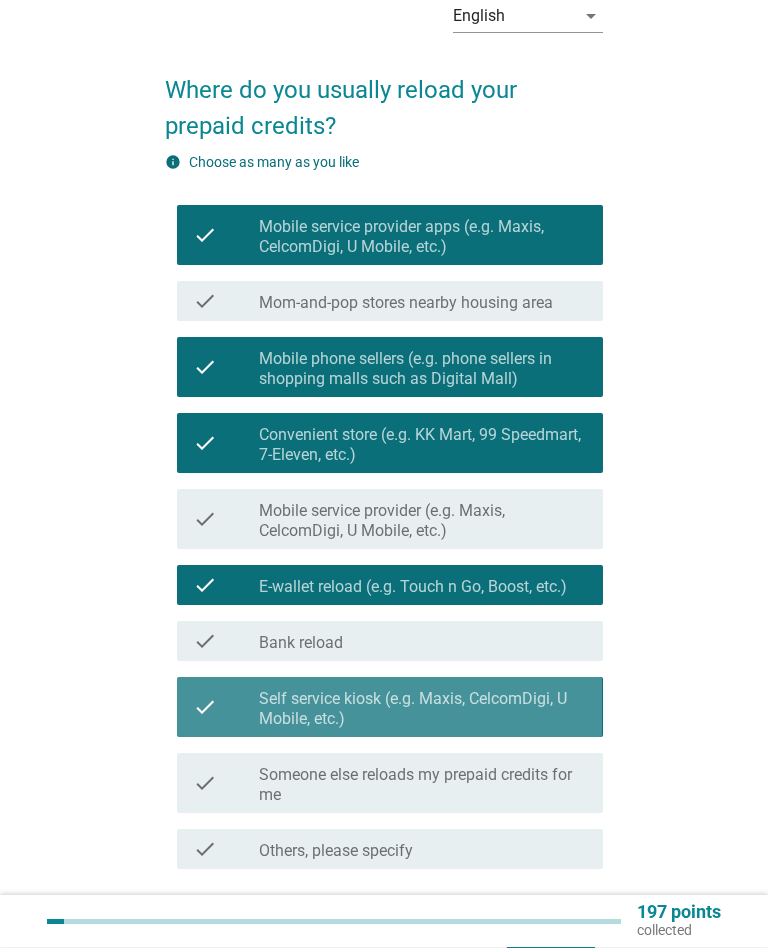 scroll, scrollTop: 233, scrollLeft: 0, axis: vertical 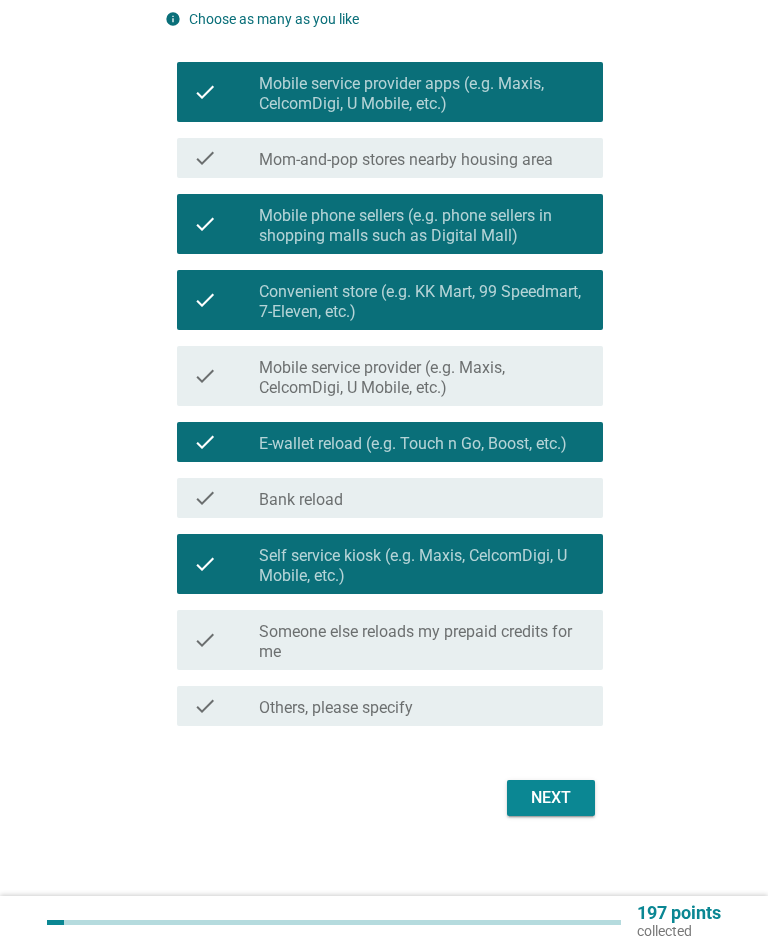 click on "Next" at bounding box center (551, 798) 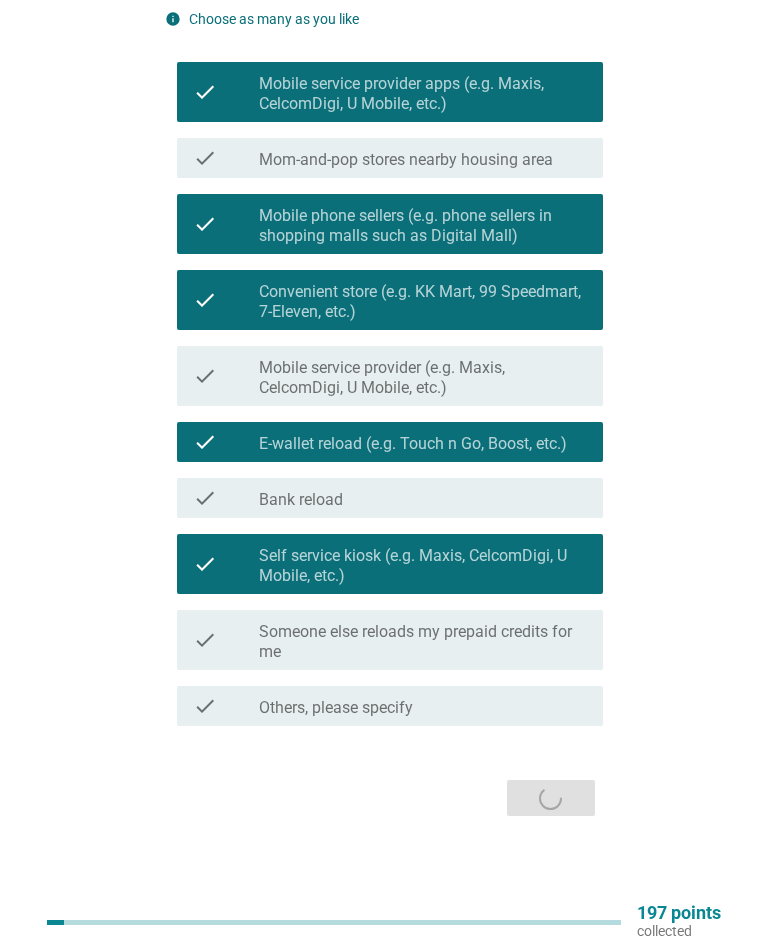 scroll, scrollTop: 0, scrollLeft: 0, axis: both 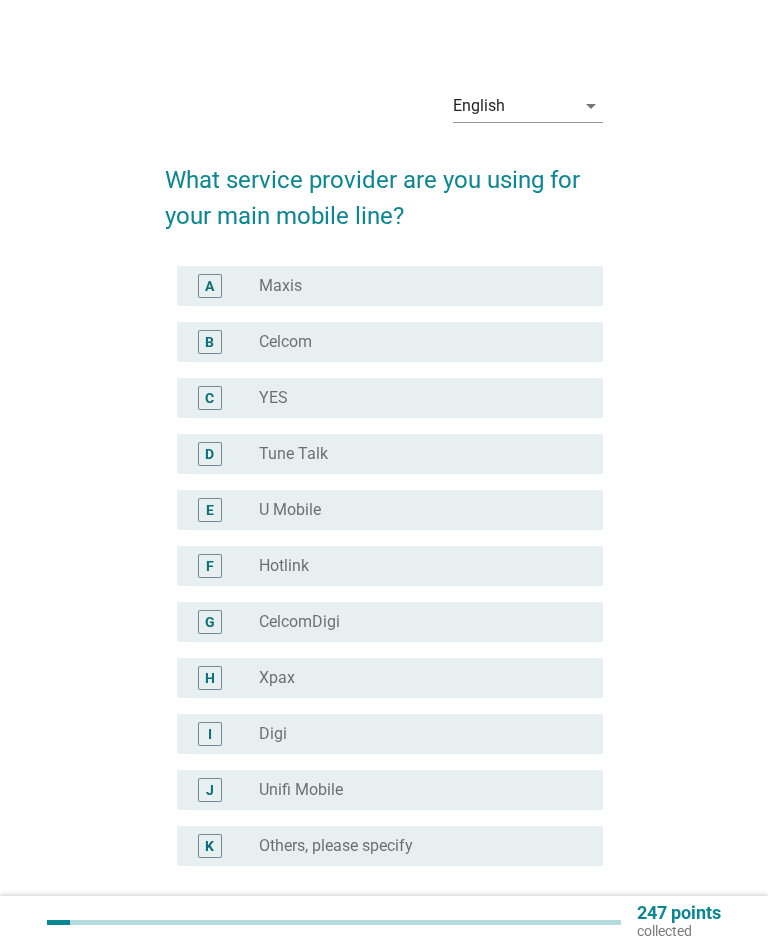 click on "B     radio_button_unchecked Celcom" at bounding box center (389, 342) 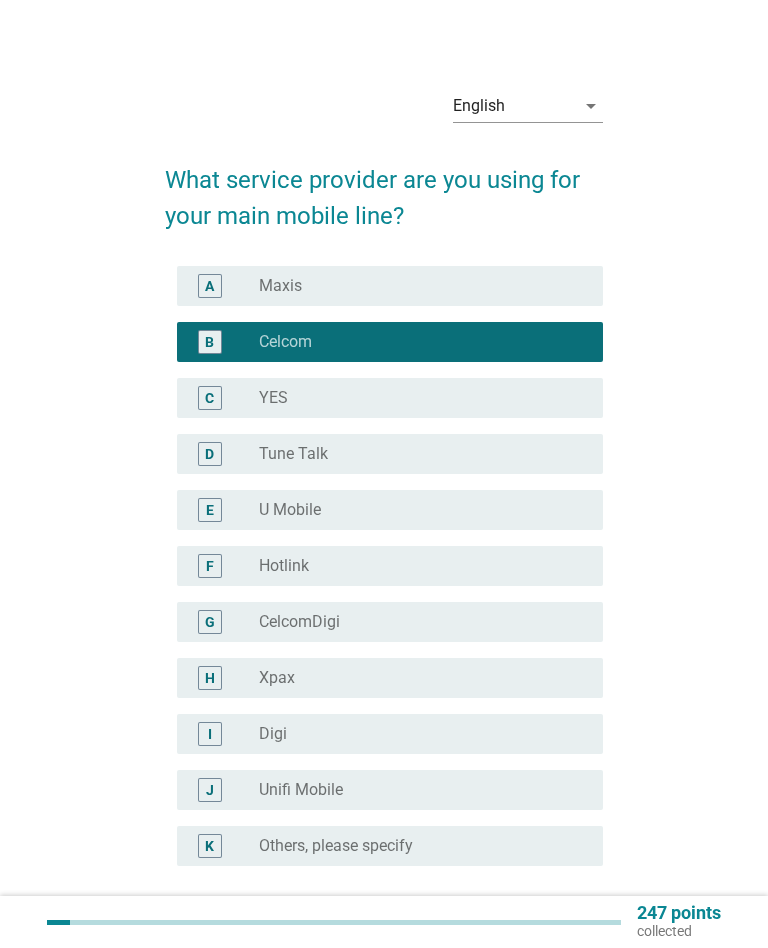 click on "Unifi Mobile" at bounding box center (301, 790) 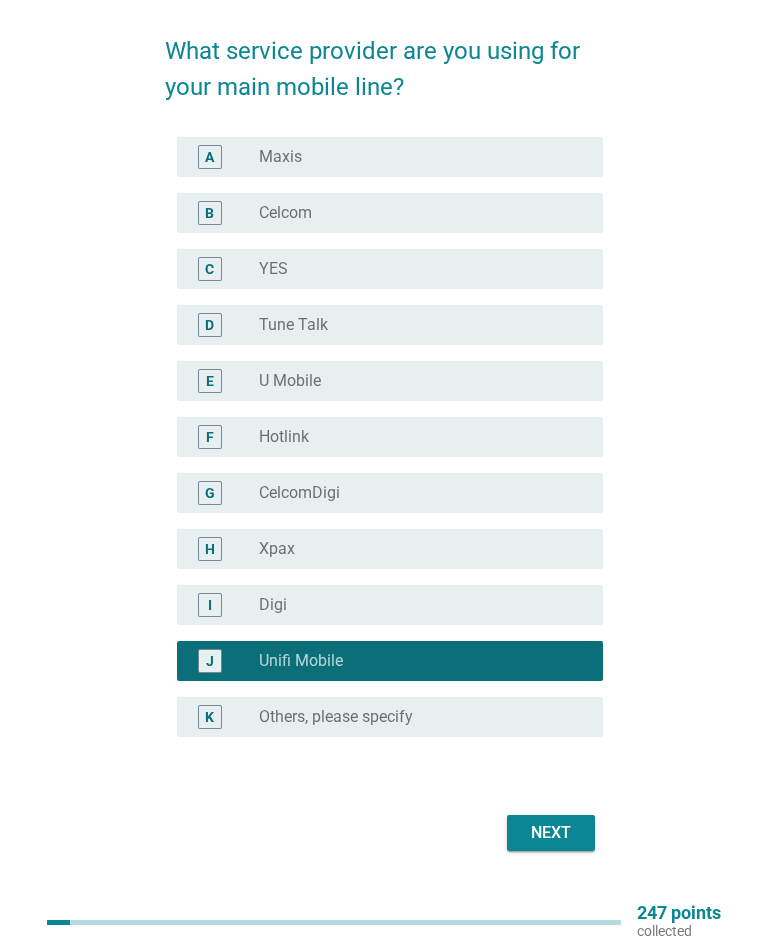 scroll, scrollTop: 164, scrollLeft: 0, axis: vertical 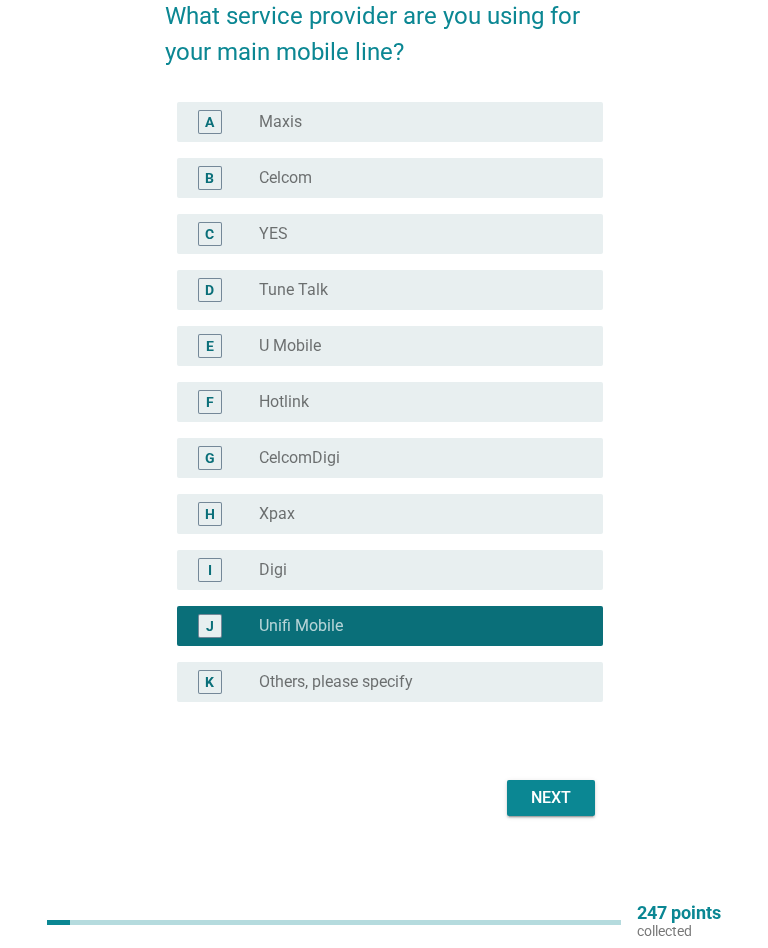 click on "Next" at bounding box center [551, 798] 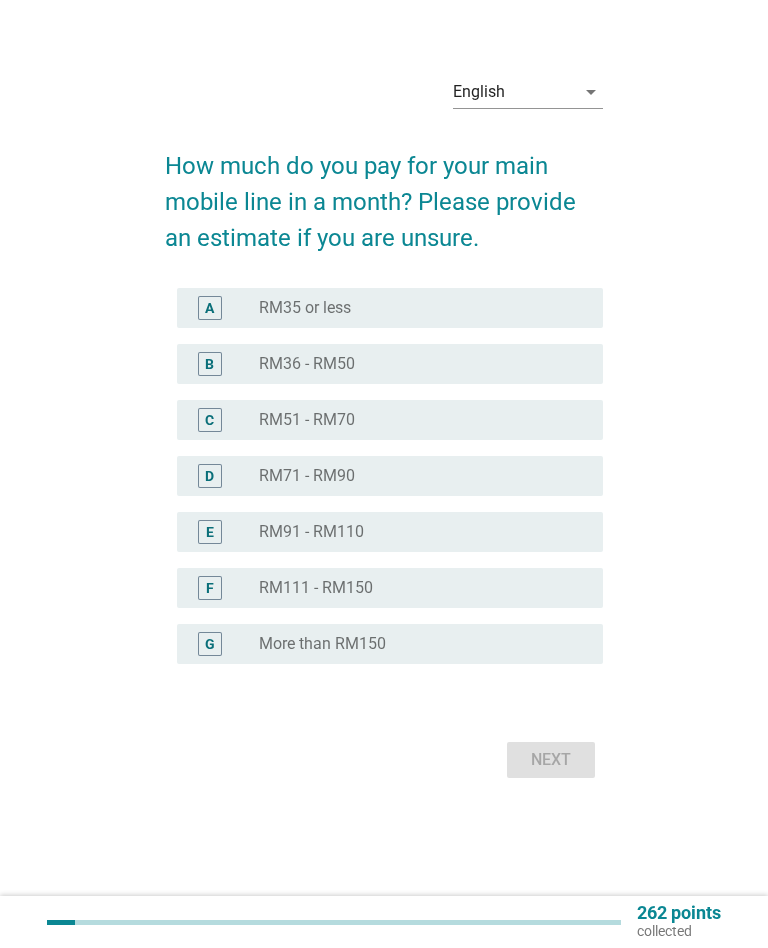 scroll, scrollTop: 0, scrollLeft: 0, axis: both 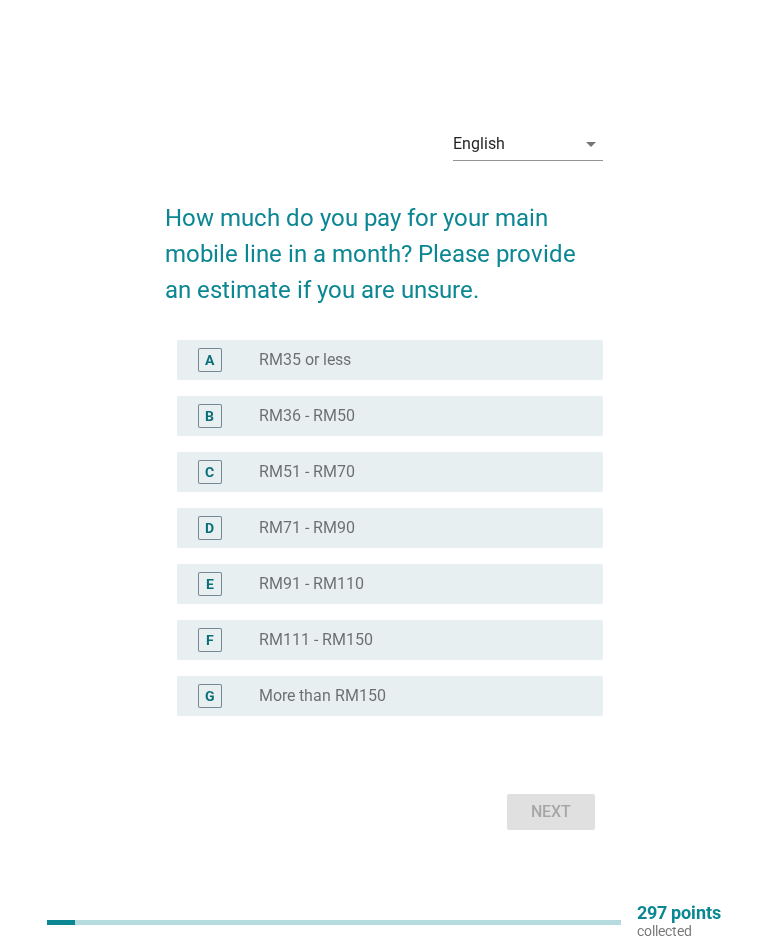 click on "G" at bounding box center (226, 696) 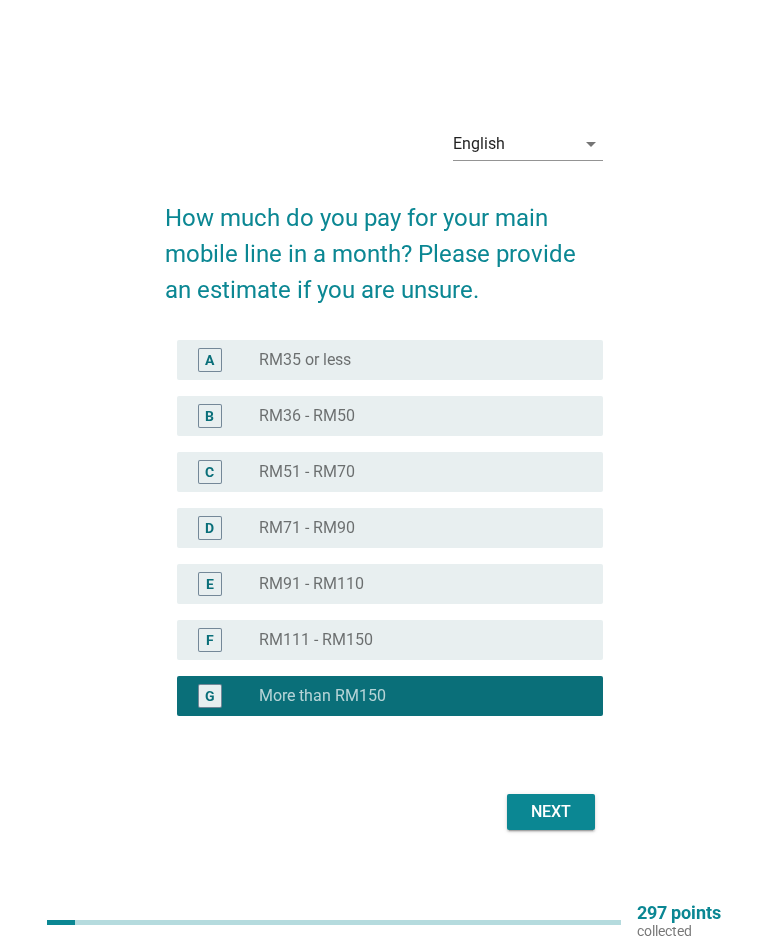 click on "Next" at bounding box center (551, 812) 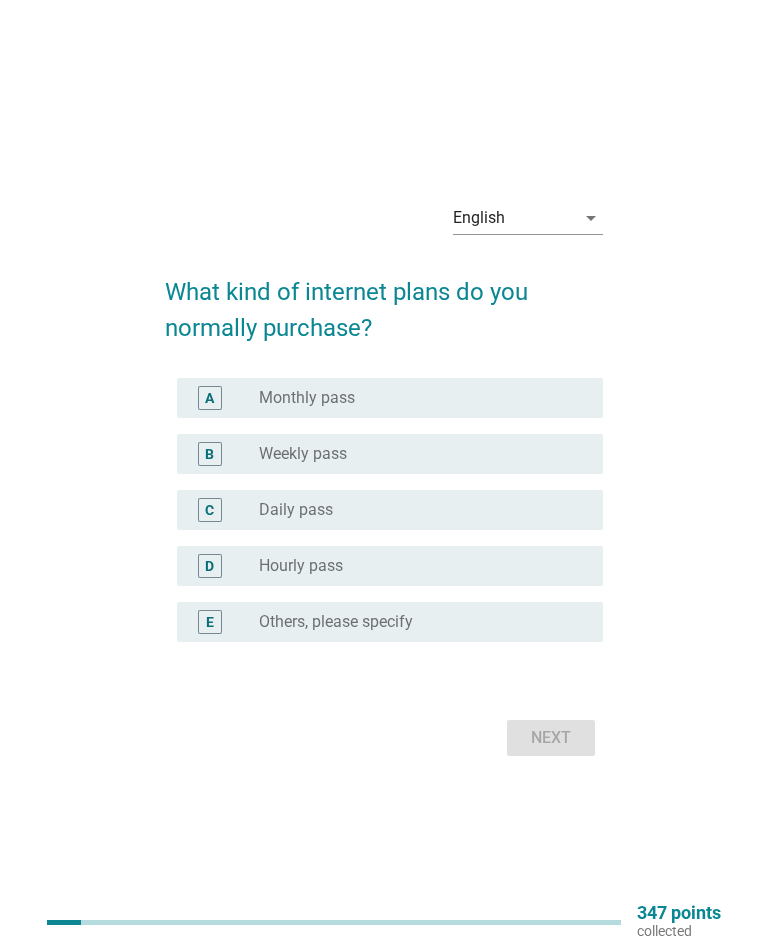 click on "A" at bounding box center (209, 398) 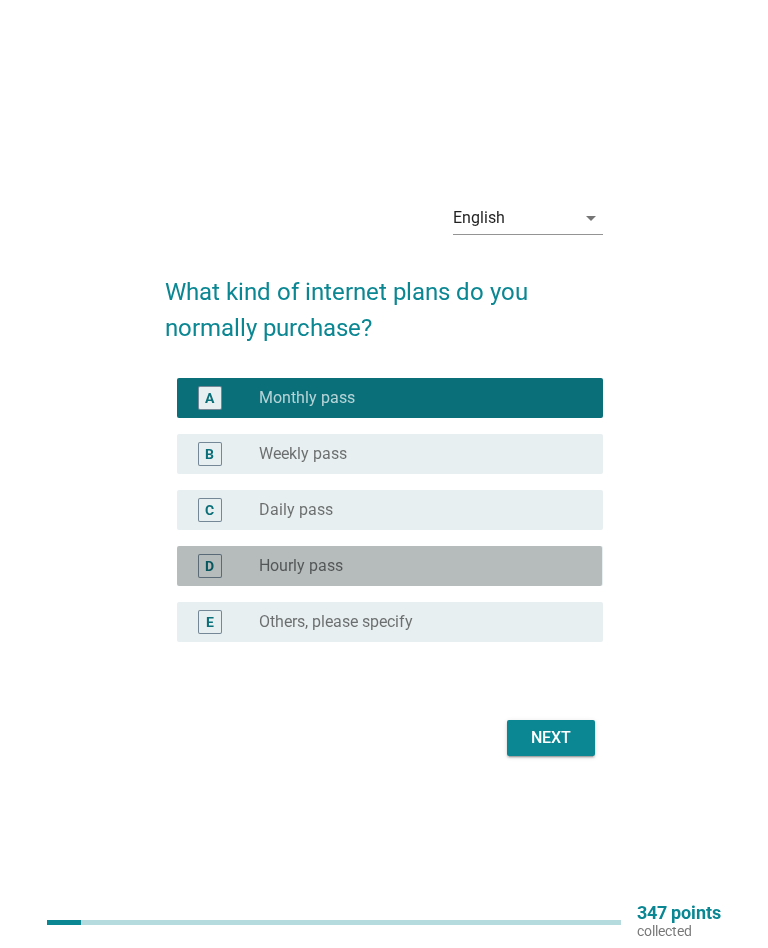 click on "radio_button_unchecked Hourly pass" at bounding box center [415, 566] 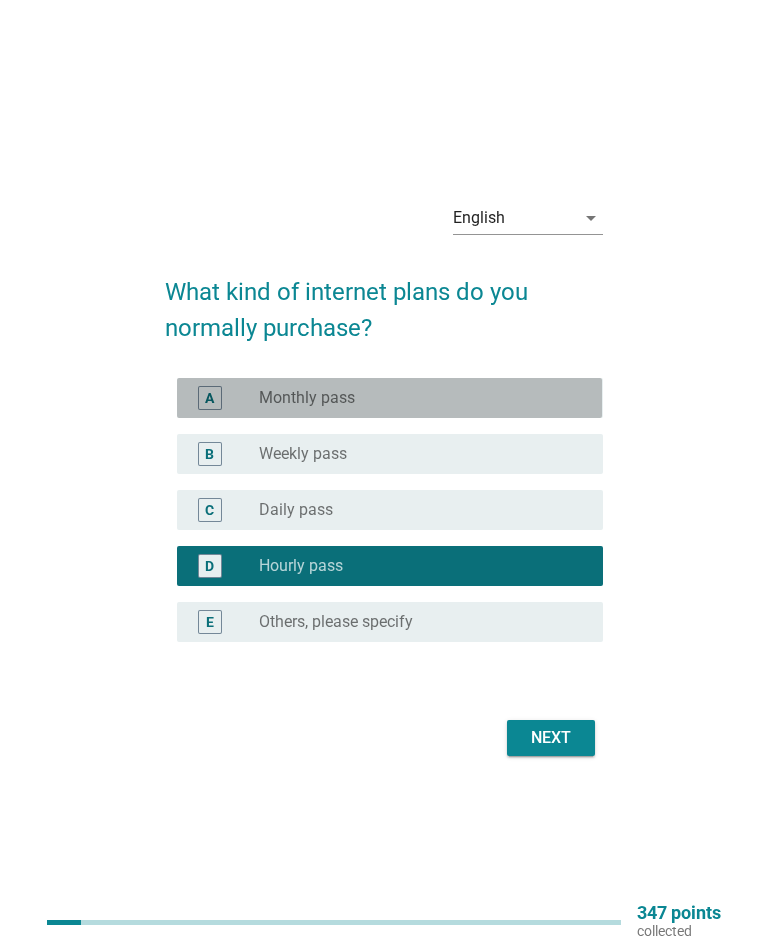 click on "A" at bounding box center (210, 398) 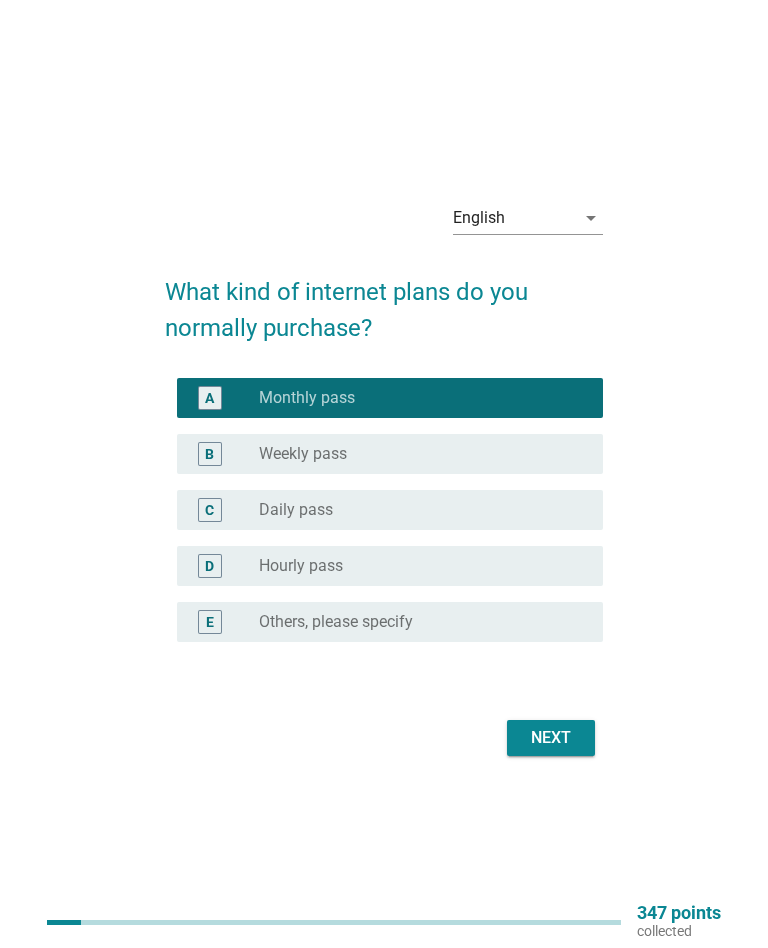 click on "Next" at bounding box center (551, 738) 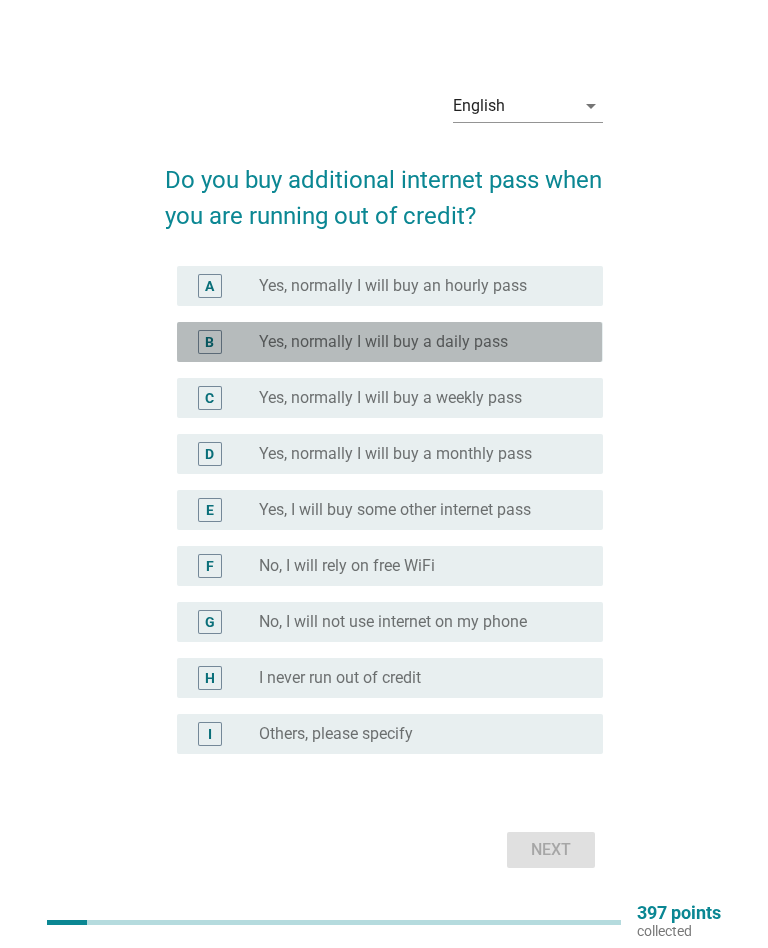 click on "B" at bounding box center [226, 342] 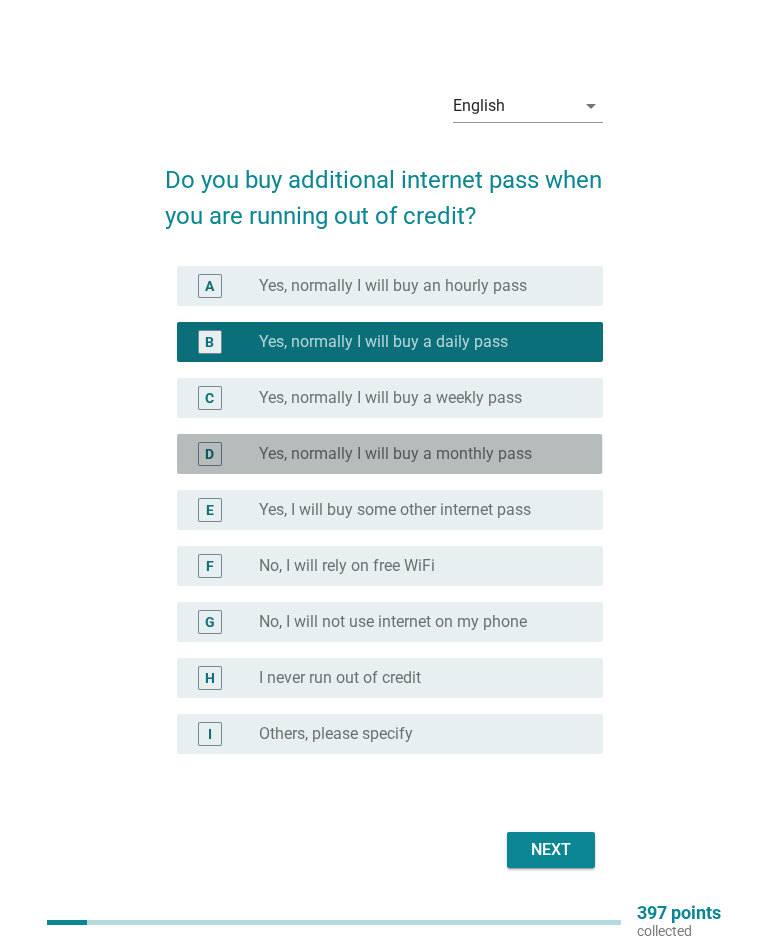 click on "D" at bounding box center (226, 454) 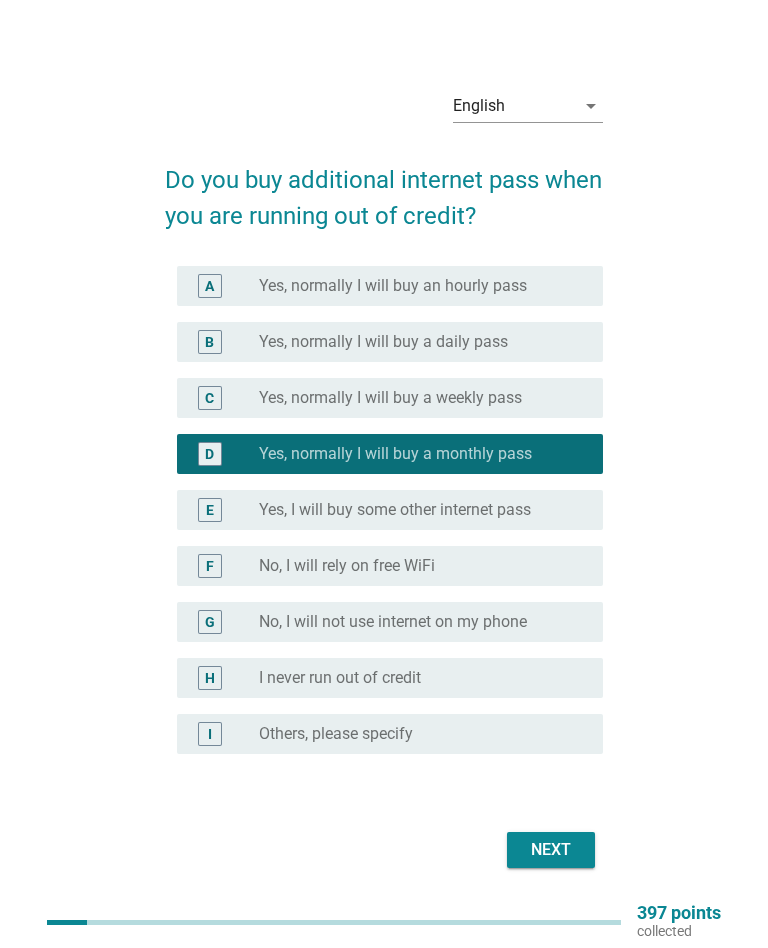click on "Next" at bounding box center (551, 850) 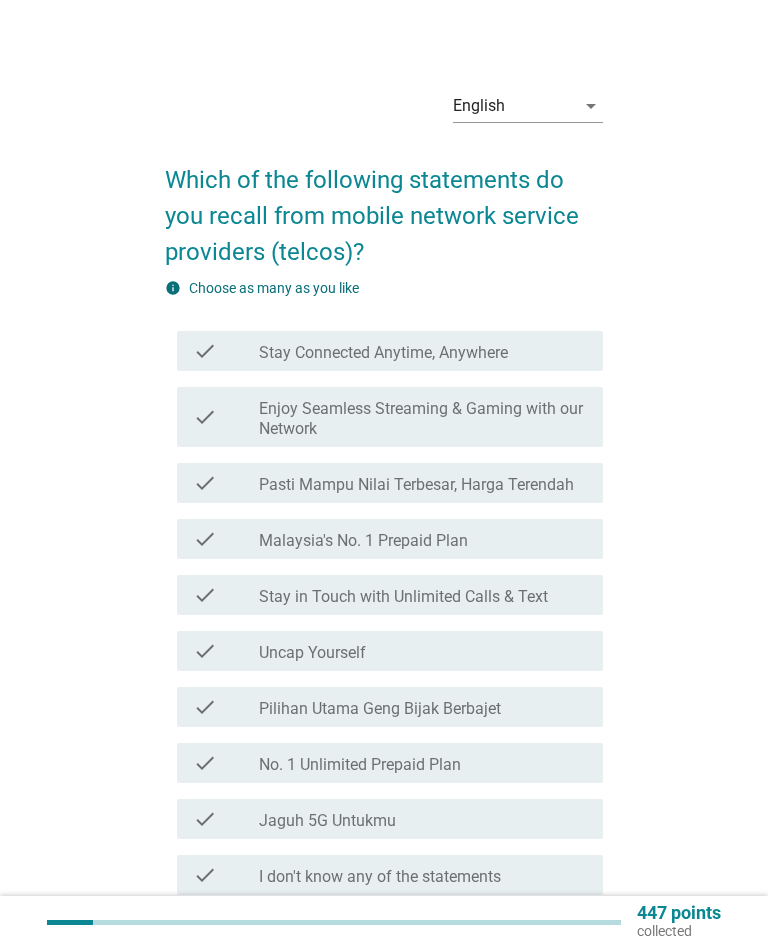 click on "check     check_box_outline_blank Stay Connected Anytime, Anywhere" at bounding box center [389, 351] 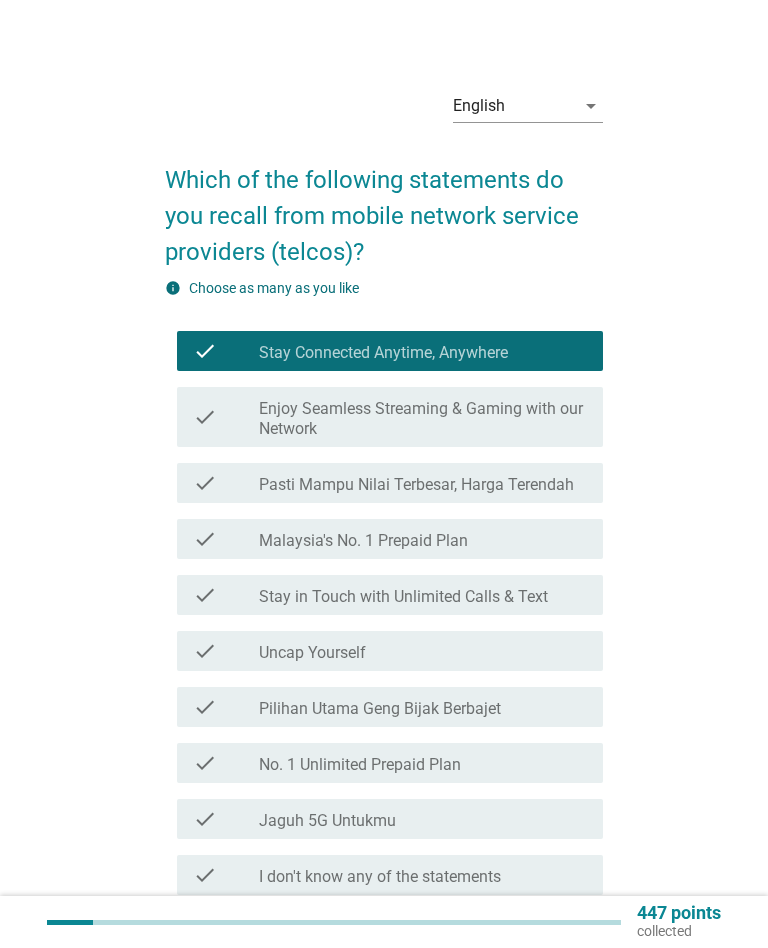 click on "check     check_box_outline_blank No. 1 Unlimited Prepaid Plan" at bounding box center [383, 763] 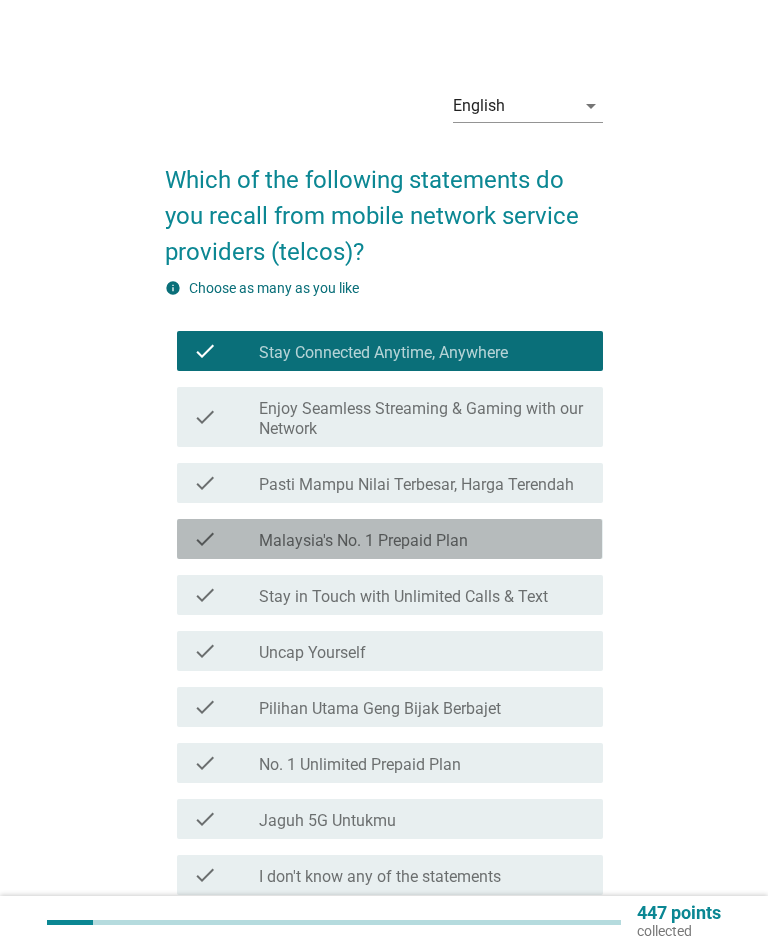 click on "check" at bounding box center [226, 539] 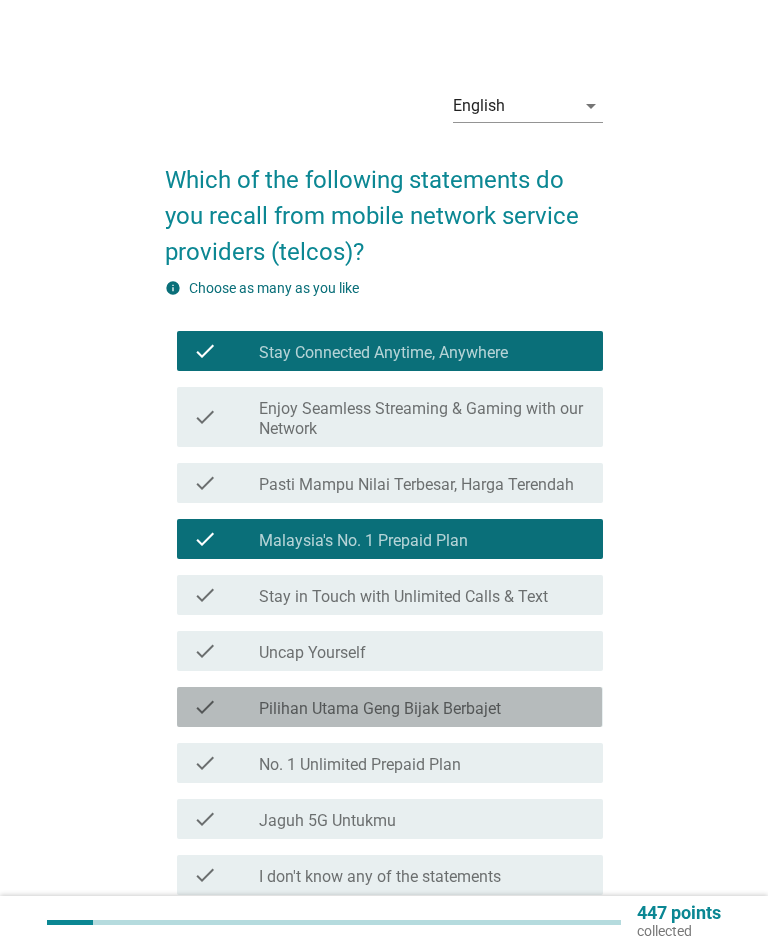 scroll, scrollTop: 169, scrollLeft: 0, axis: vertical 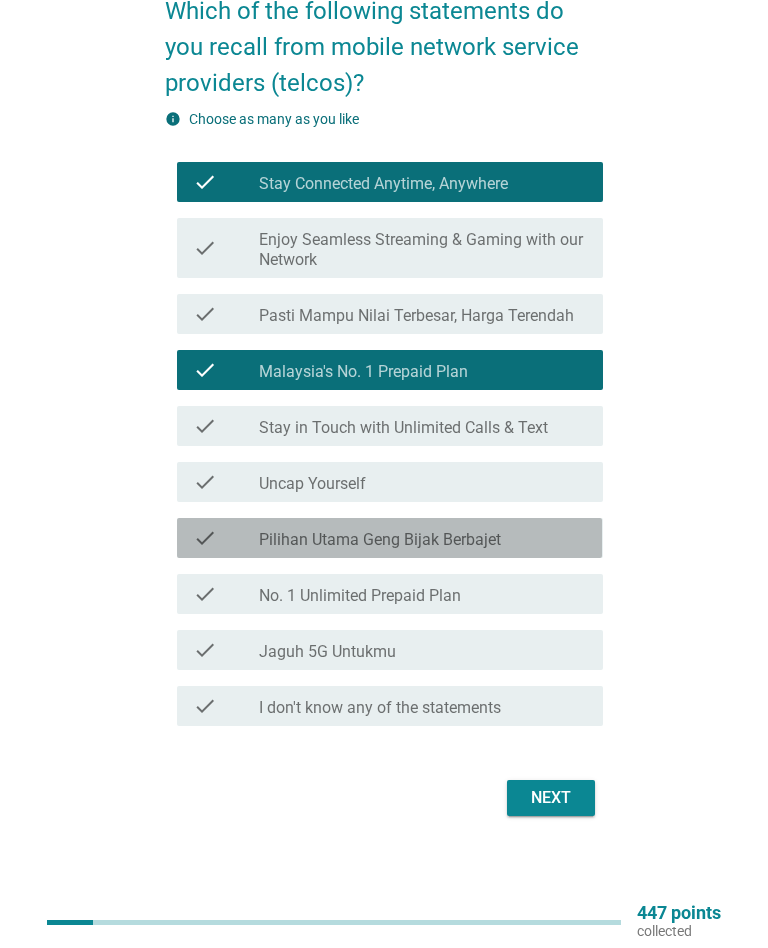 click on "check" at bounding box center [226, 538] 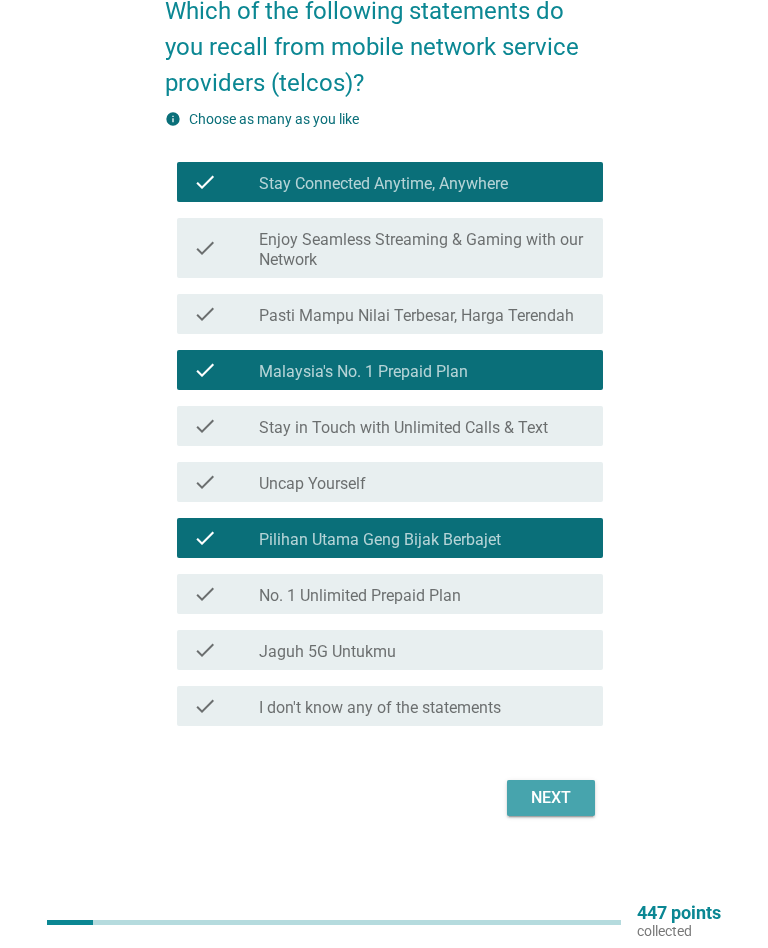 click on "Next" at bounding box center (551, 798) 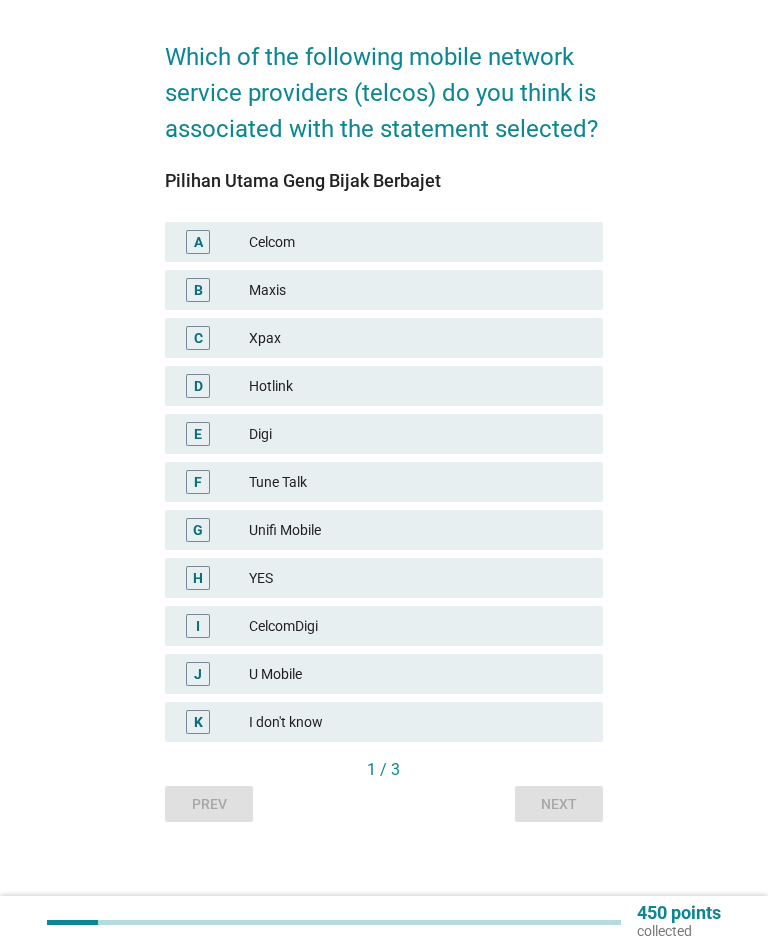 scroll, scrollTop: 0, scrollLeft: 0, axis: both 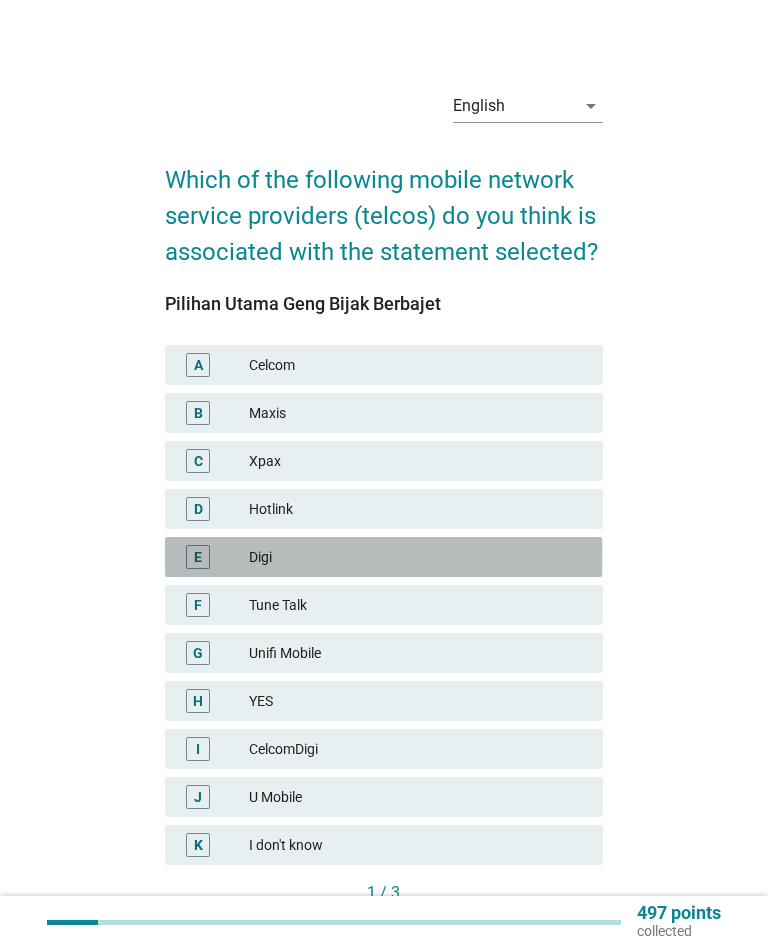 click on "E" at bounding box center (198, 557) 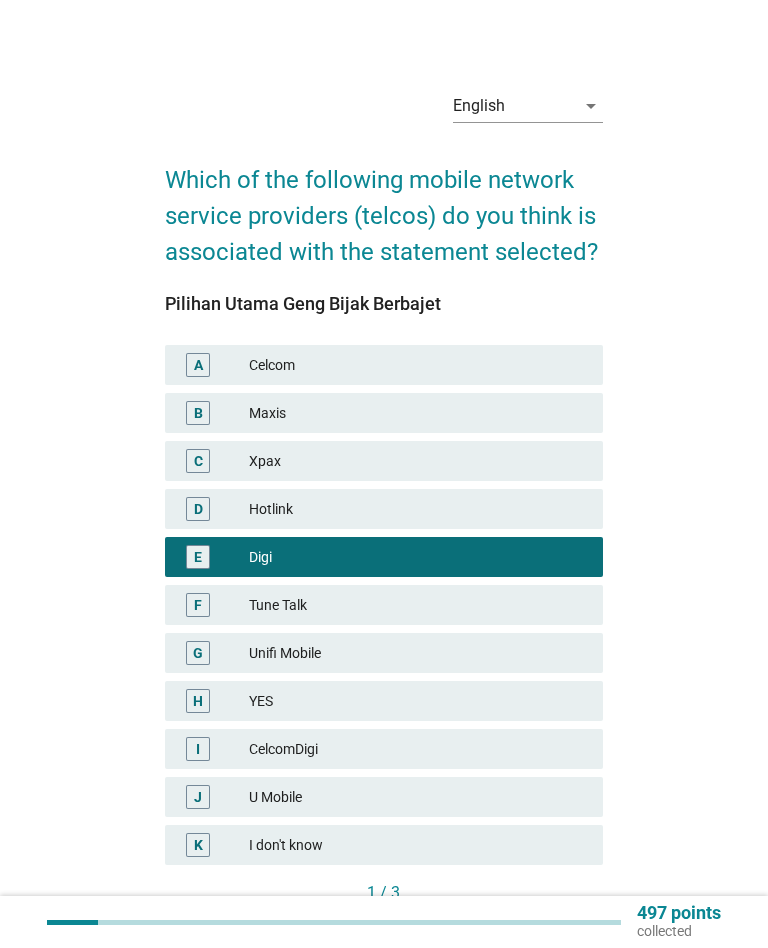 click on "A" at bounding box center [198, 365] 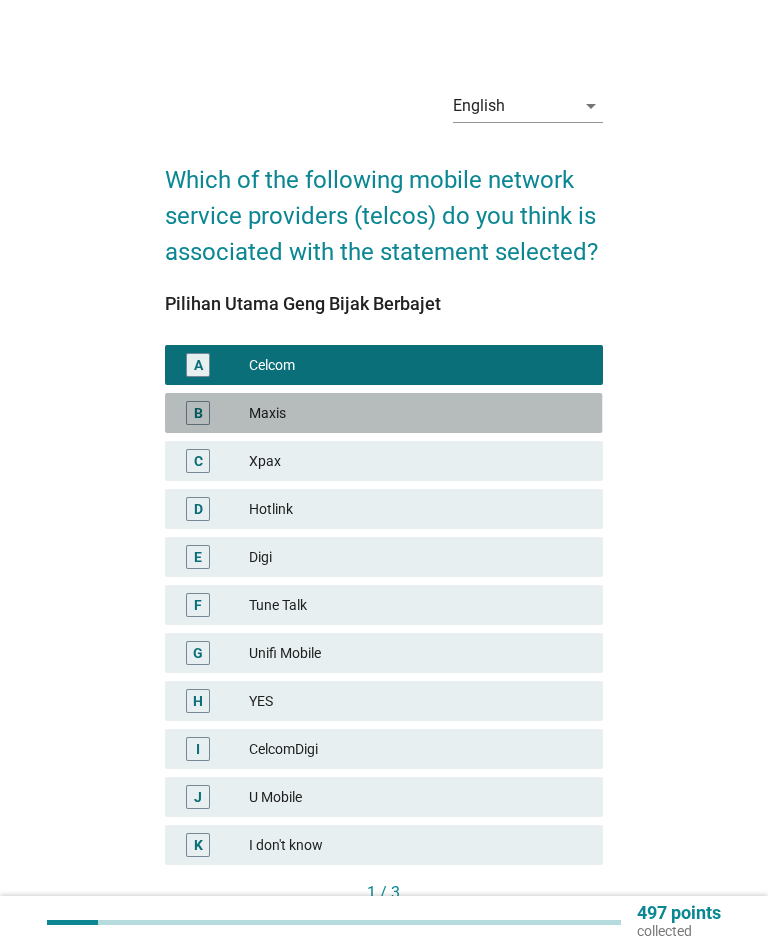click on "B" at bounding box center (198, 413) 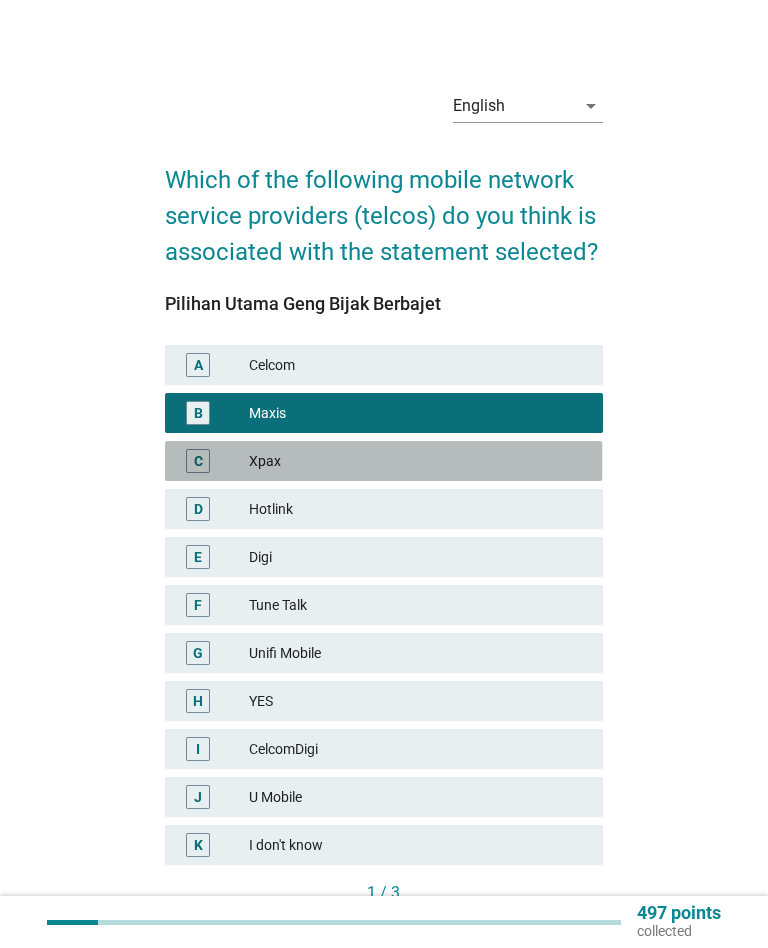 click on "C   Xpax" at bounding box center [383, 461] 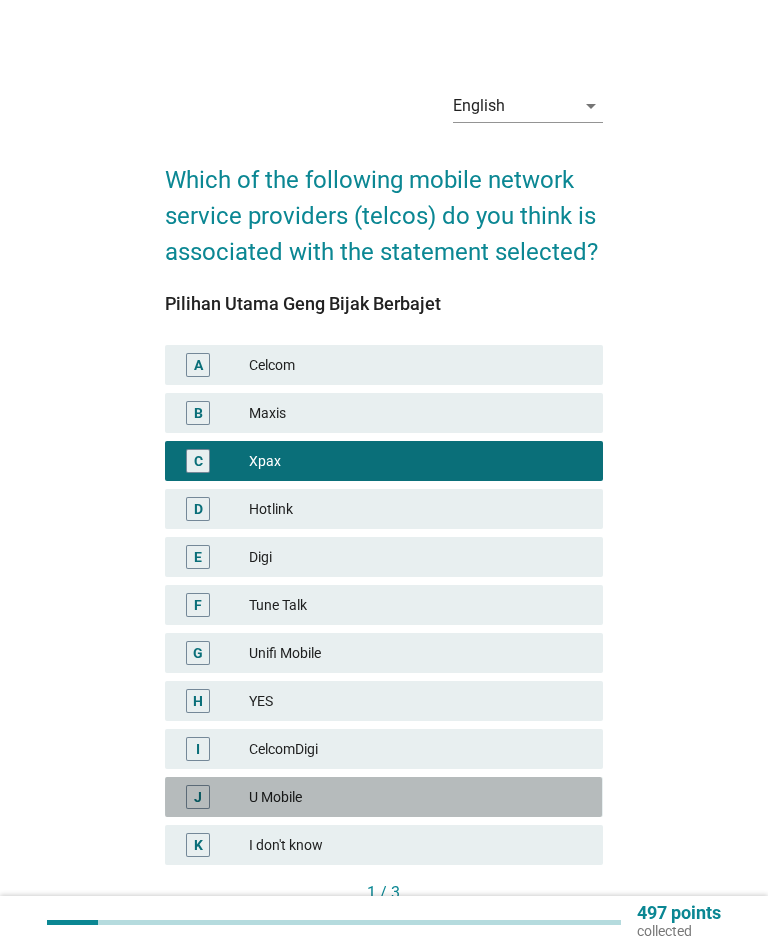 click on "J" at bounding box center (198, 797) 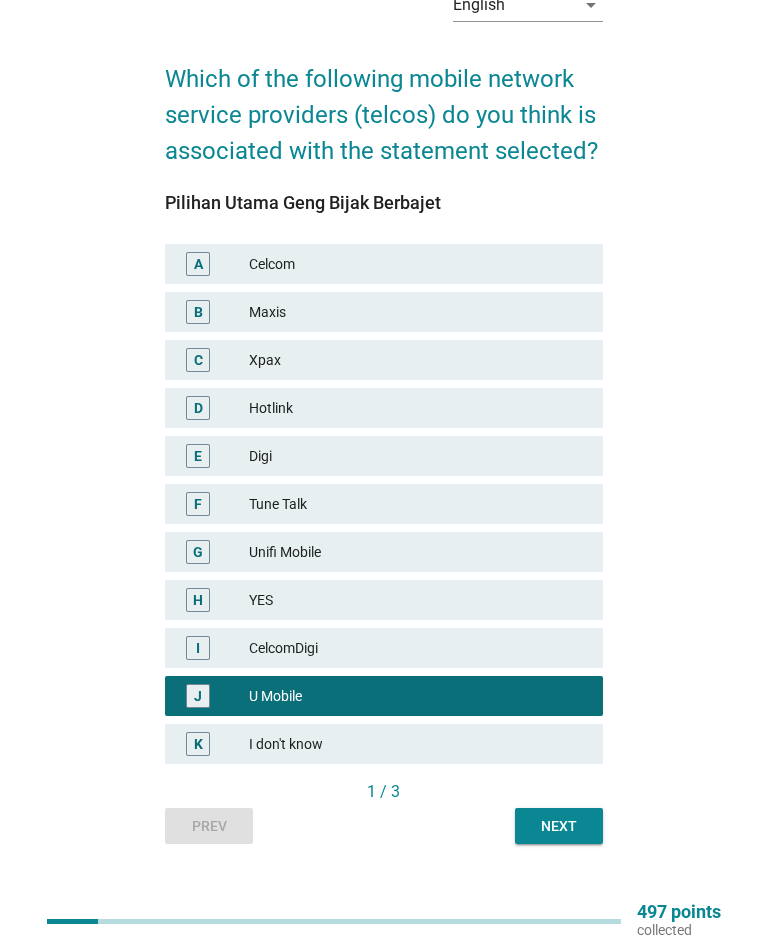 scroll, scrollTop: 101, scrollLeft: 0, axis: vertical 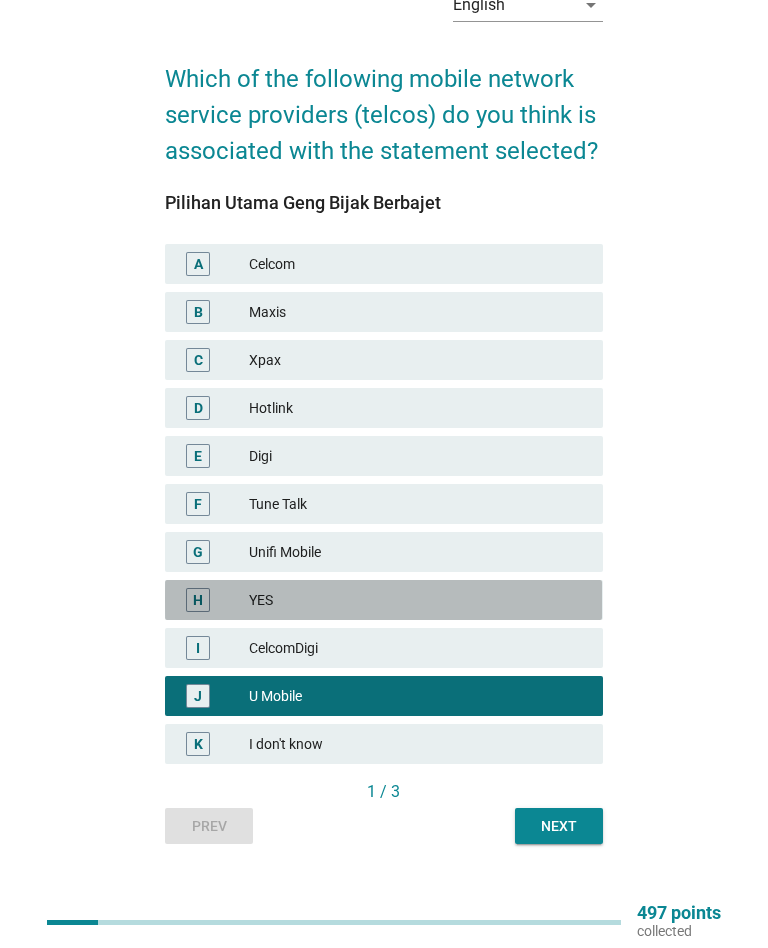 click on "H" at bounding box center (198, 600) 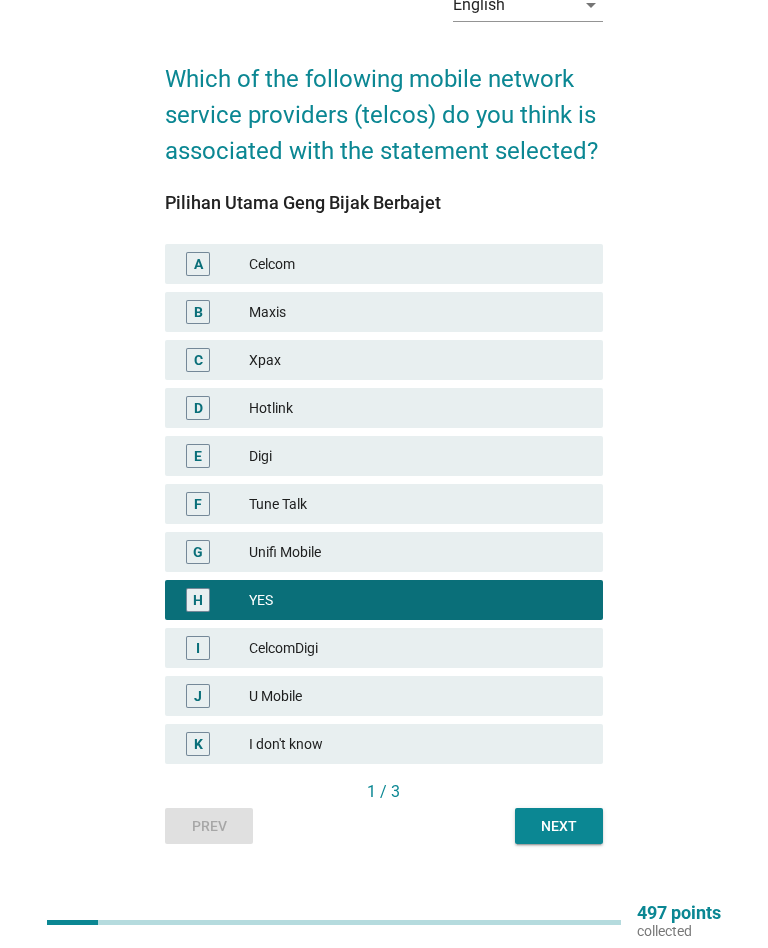 click on "J   U Mobile" at bounding box center [383, 696] 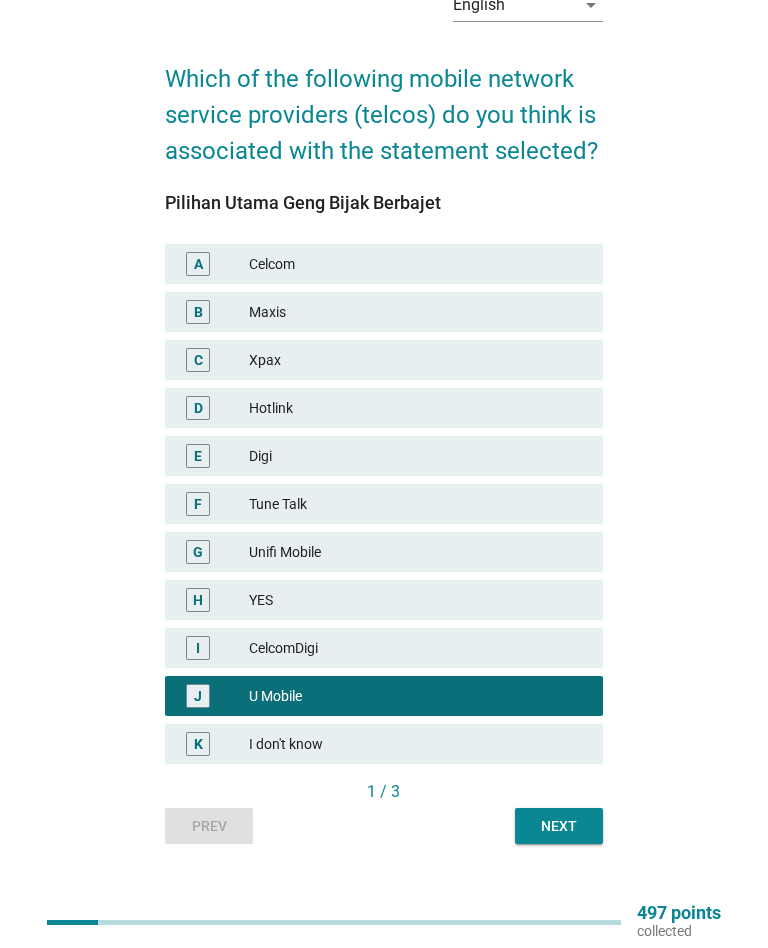 click on "Next" at bounding box center [559, 826] 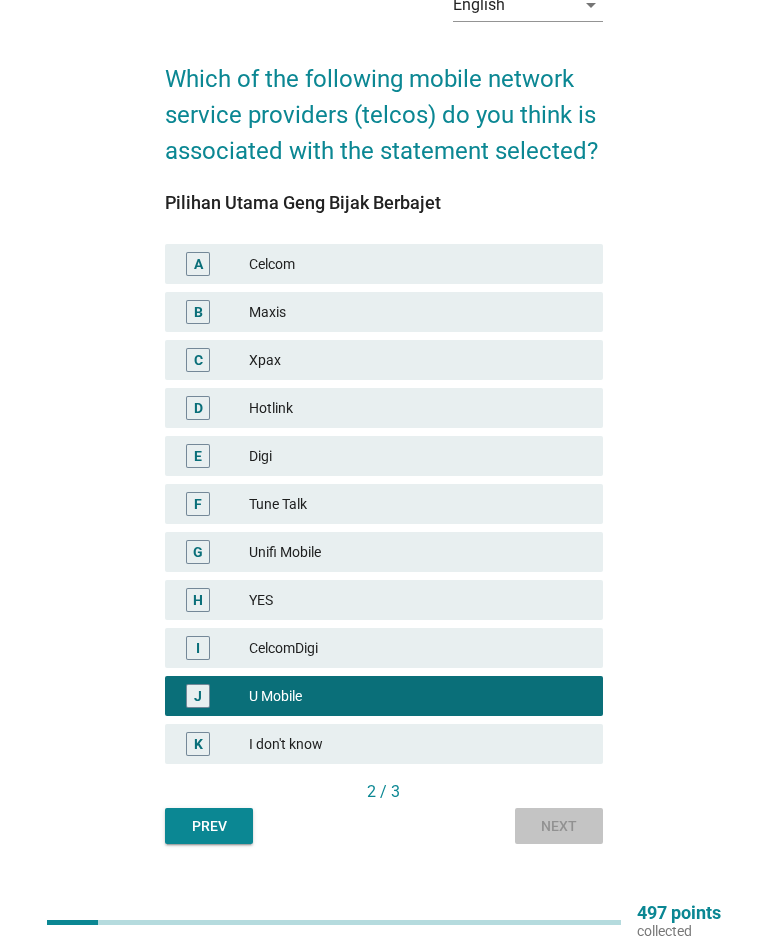 scroll, scrollTop: 0, scrollLeft: 0, axis: both 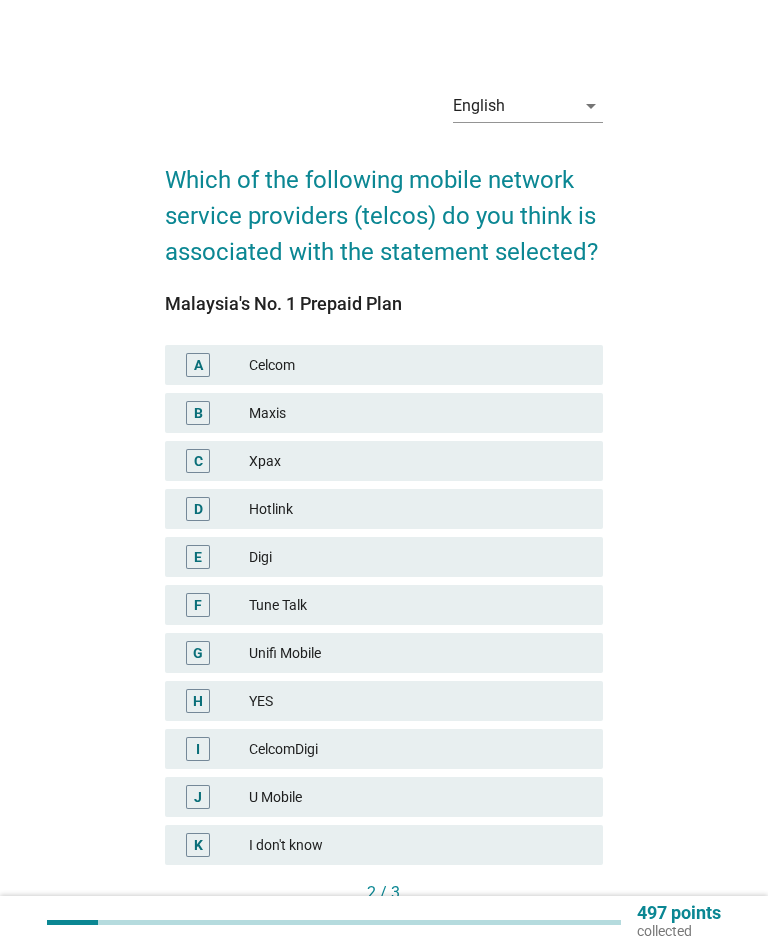 click on "E" at bounding box center [198, 557] 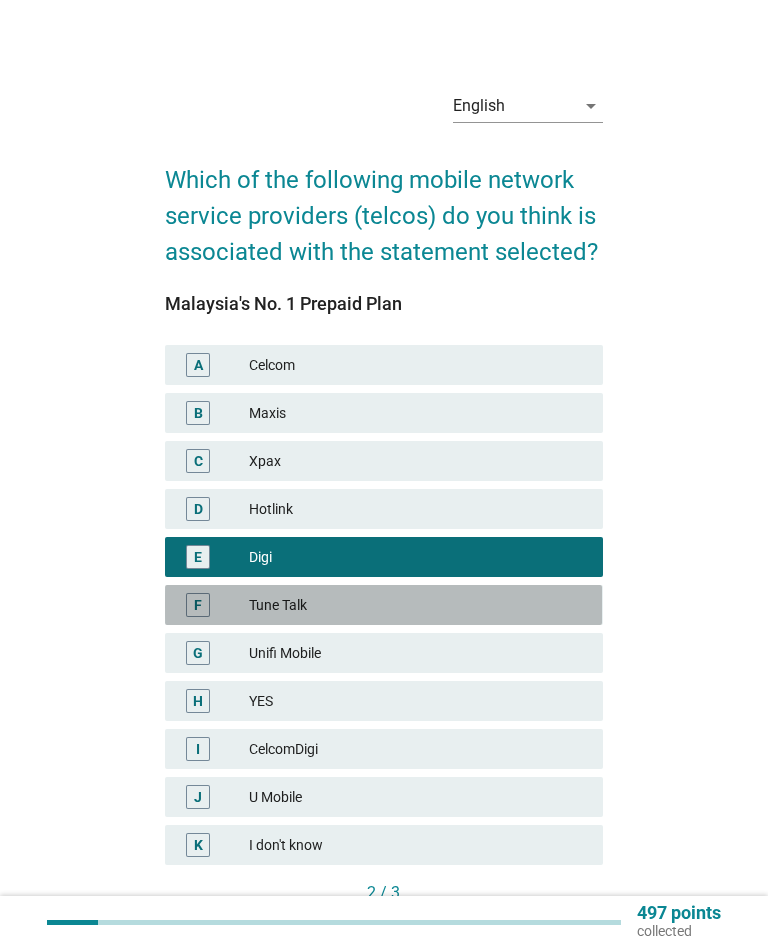 click on "F   Tune Talk" at bounding box center (383, 605) 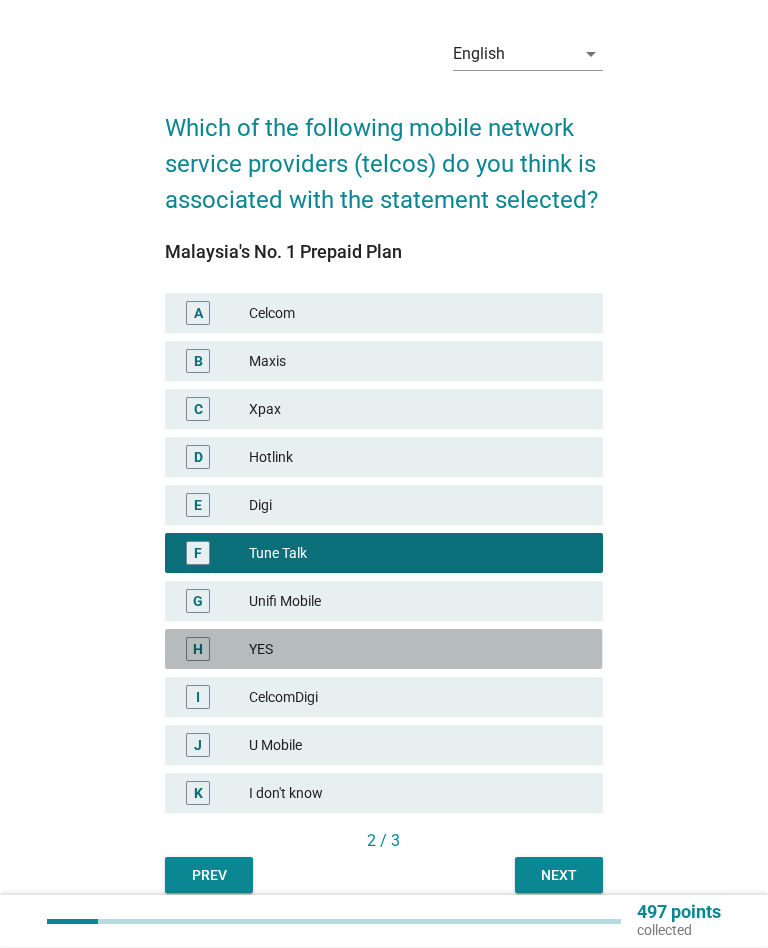 scroll, scrollTop: 123, scrollLeft: 0, axis: vertical 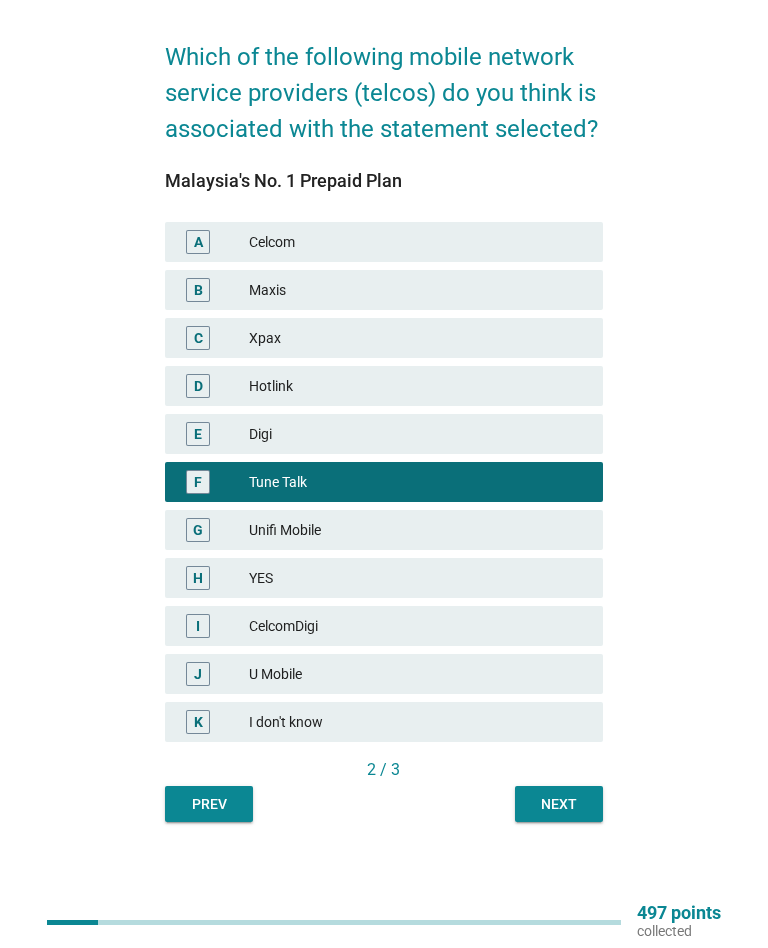 click on "Prev" at bounding box center (209, 804) 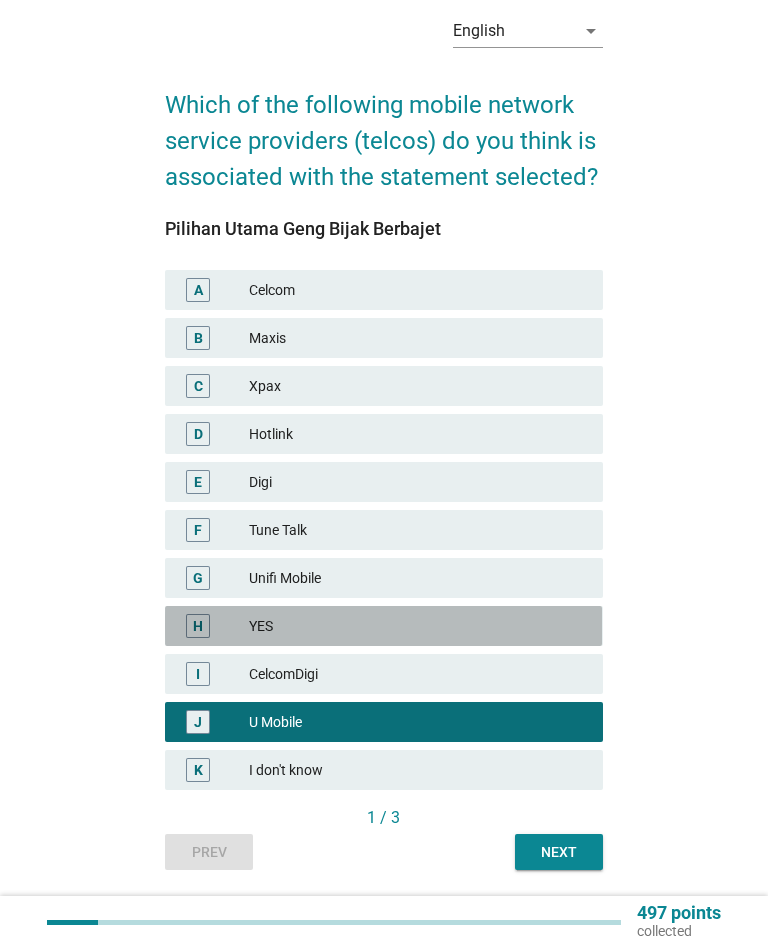 scroll, scrollTop: 86, scrollLeft: 0, axis: vertical 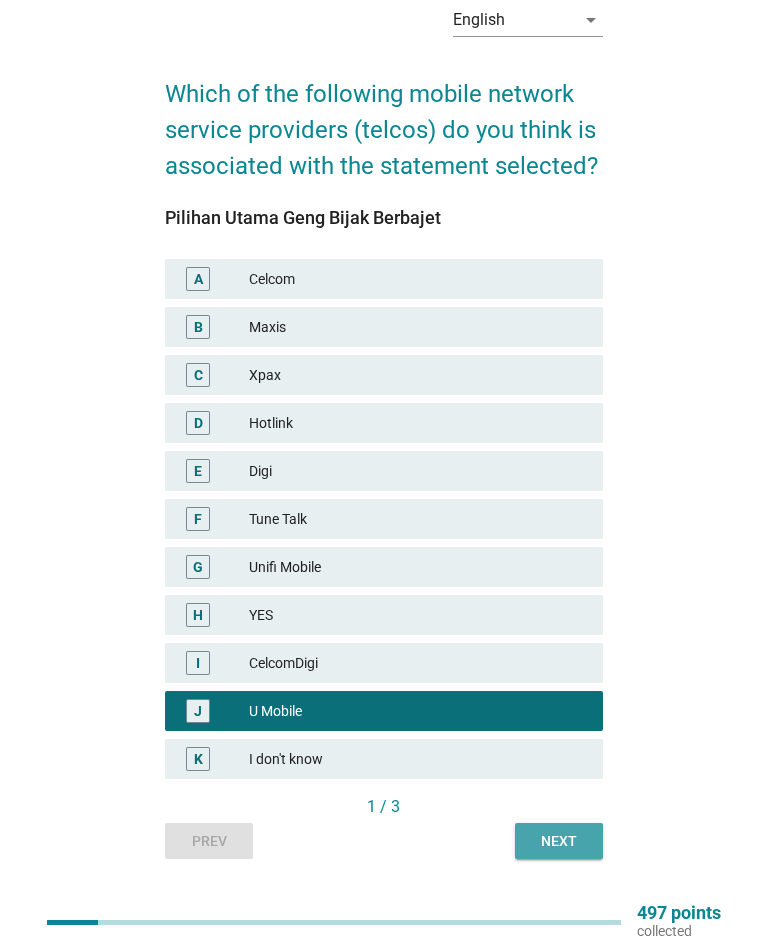 click on "Next" at bounding box center [559, 841] 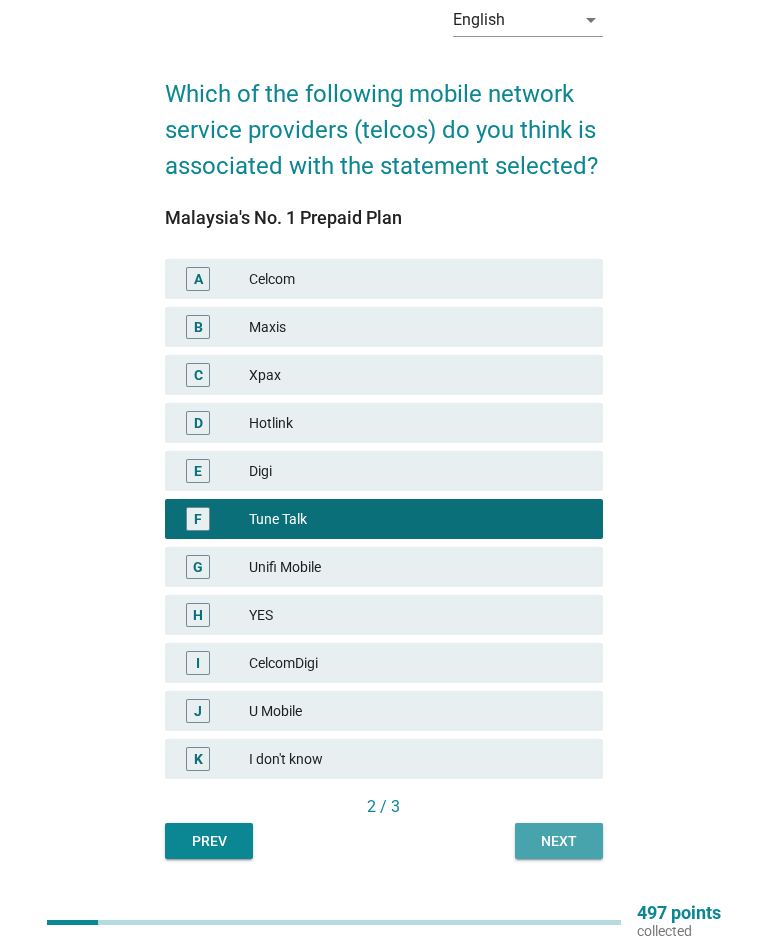 scroll, scrollTop: 0, scrollLeft: 0, axis: both 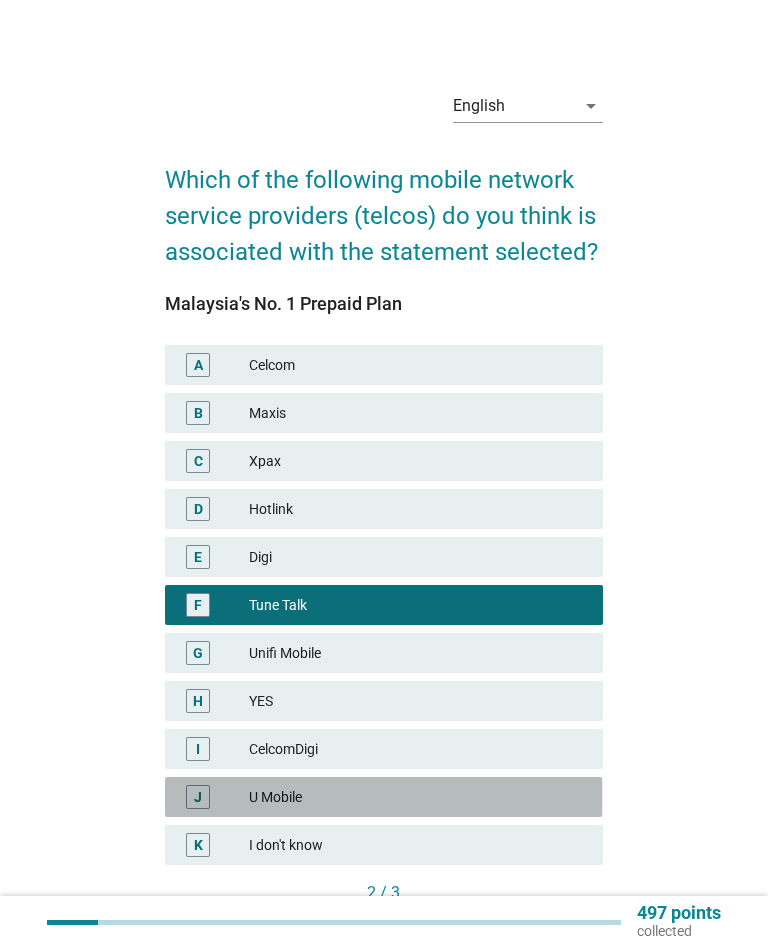 click on "U Mobile" at bounding box center [418, 797] 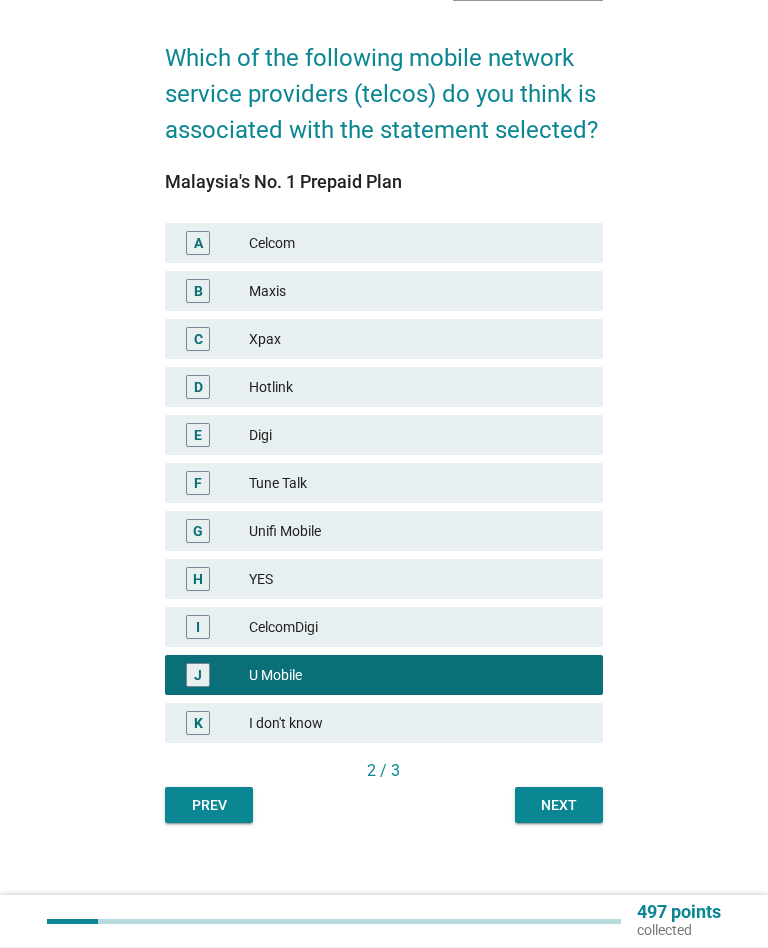 scroll, scrollTop: 123, scrollLeft: 0, axis: vertical 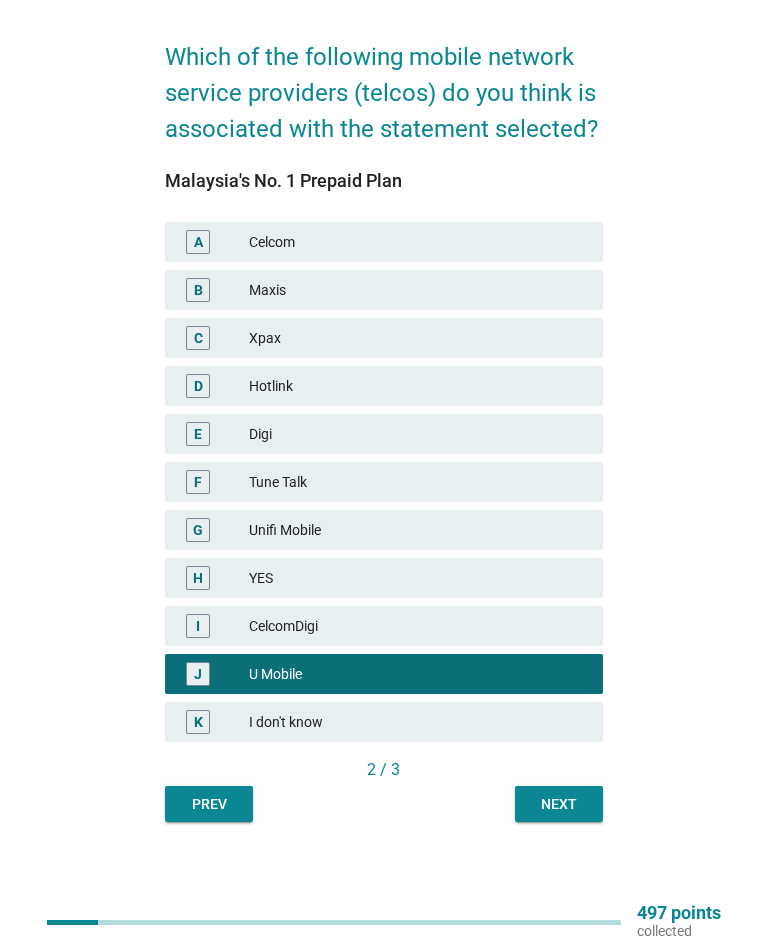 click on "Next" at bounding box center [559, 804] 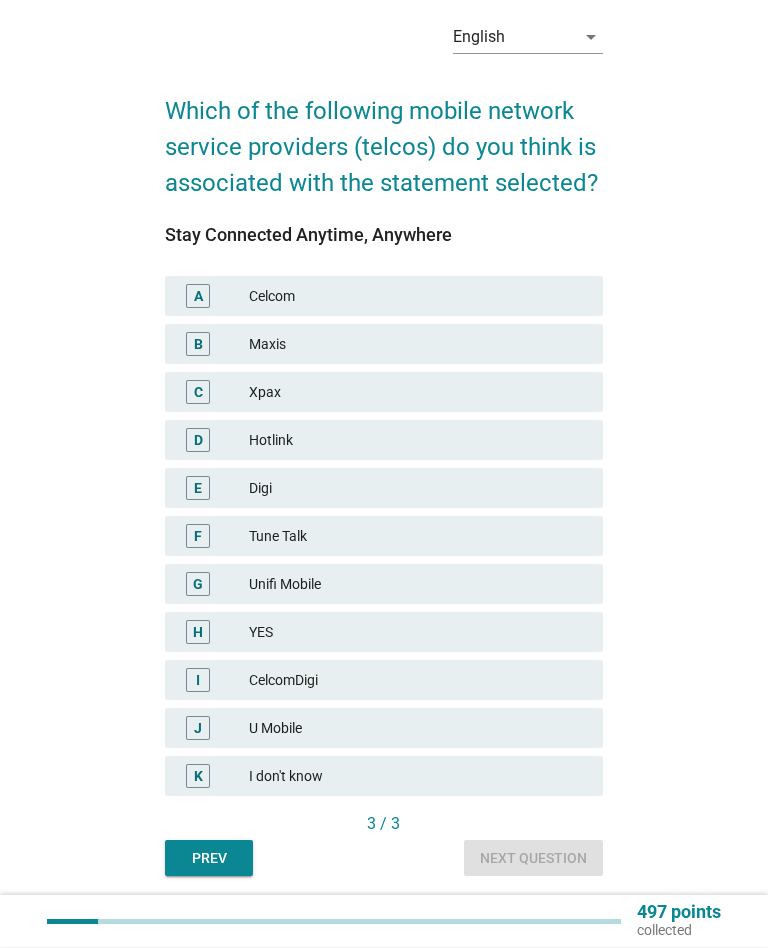scroll, scrollTop: 69, scrollLeft: 0, axis: vertical 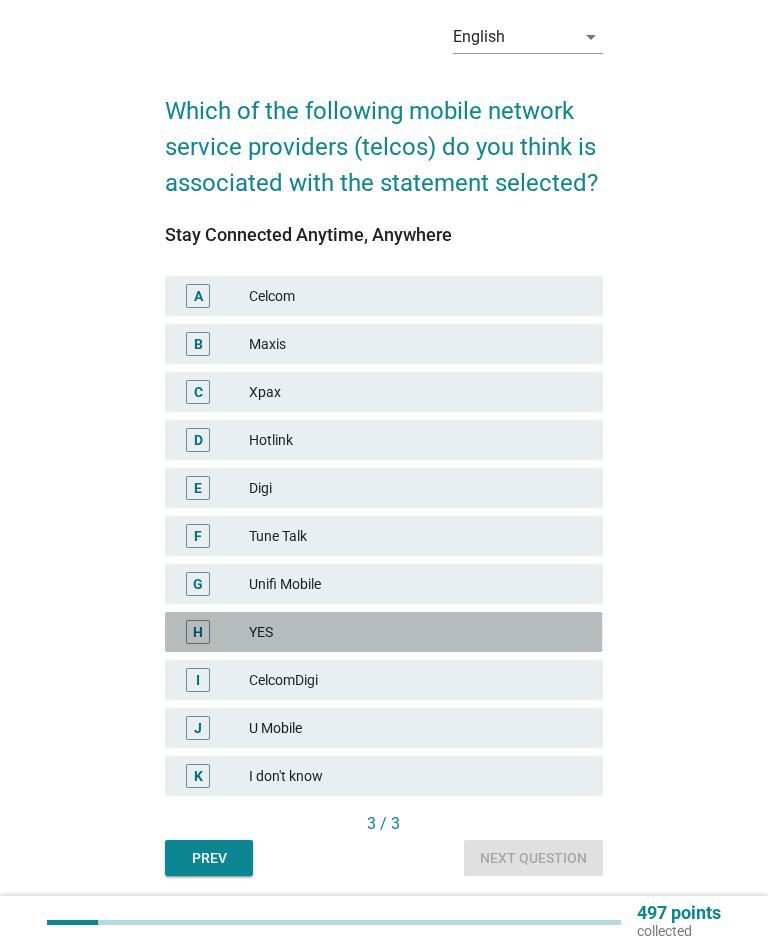 click on "H" at bounding box center [198, 632] 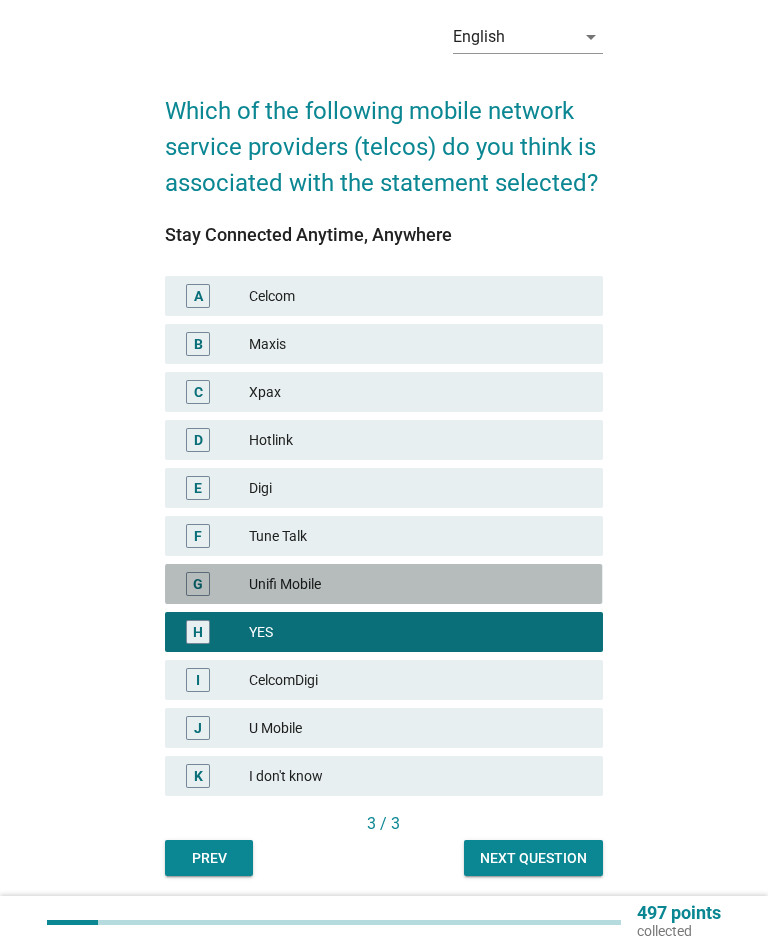 click on "G" at bounding box center (198, 584) 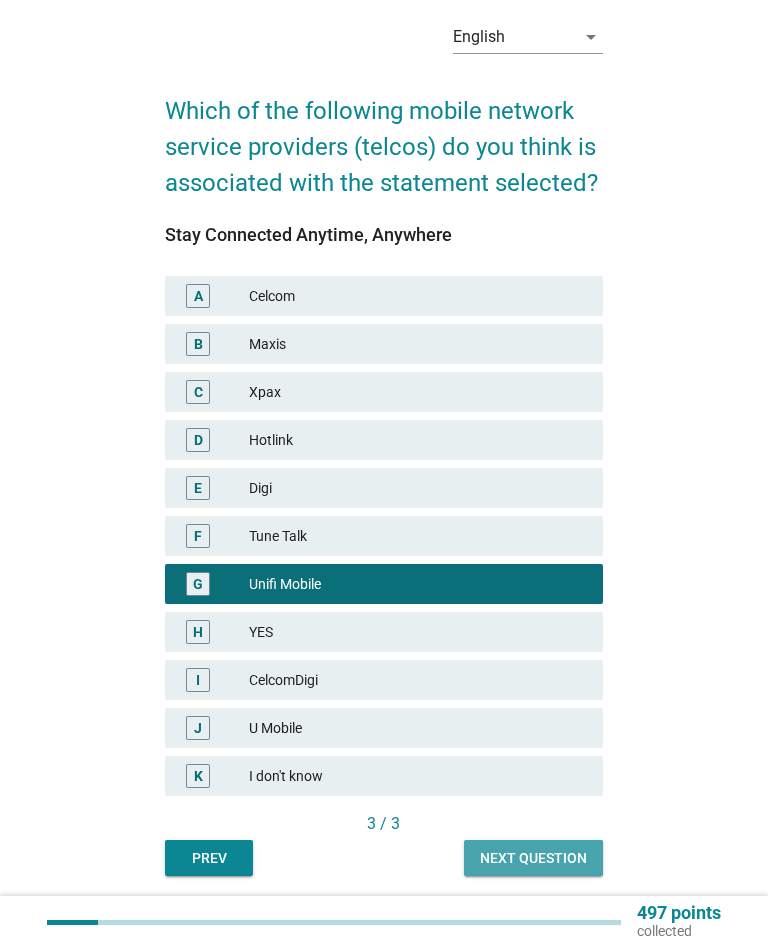 scroll, scrollTop: 70, scrollLeft: 0, axis: vertical 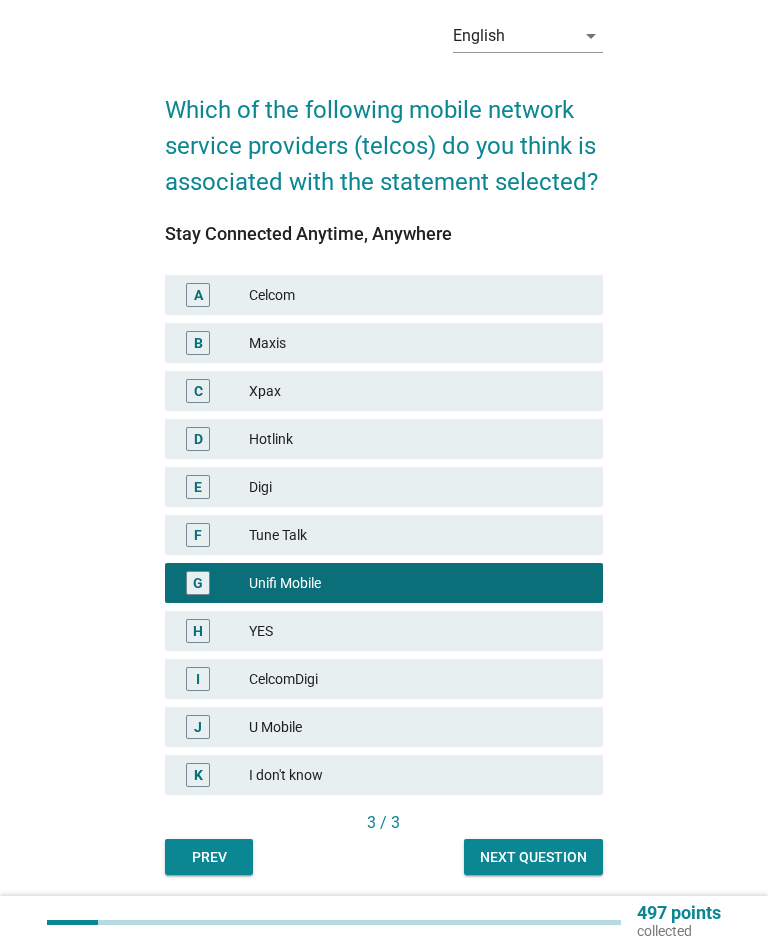 click on "Next question" at bounding box center (533, 857) 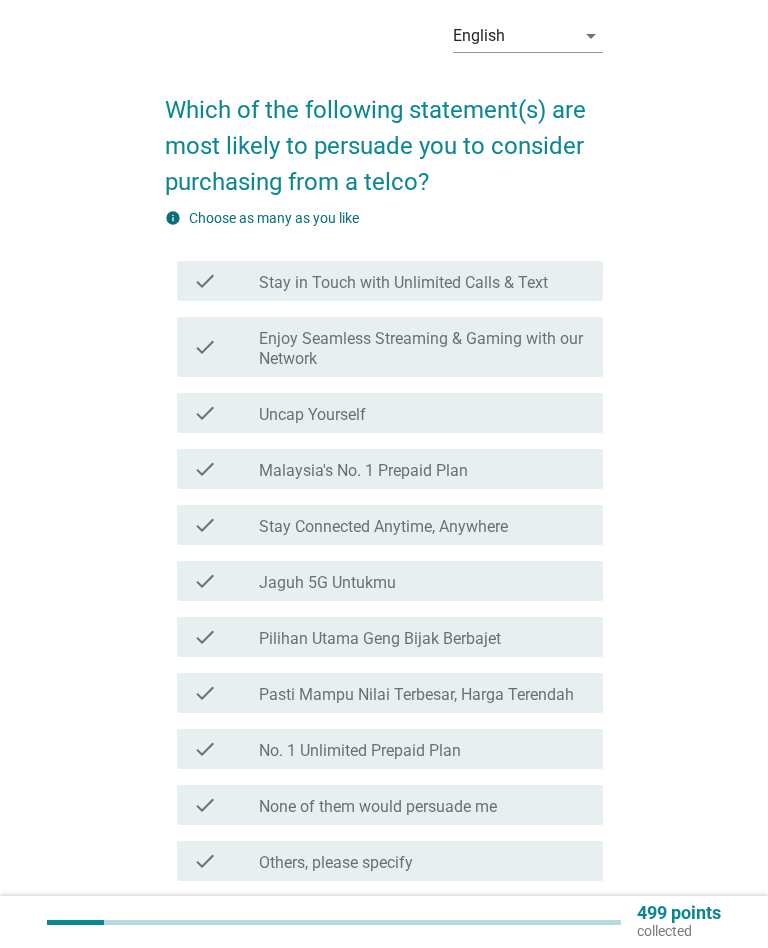 scroll, scrollTop: 0, scrollLeft: 0, axis: both 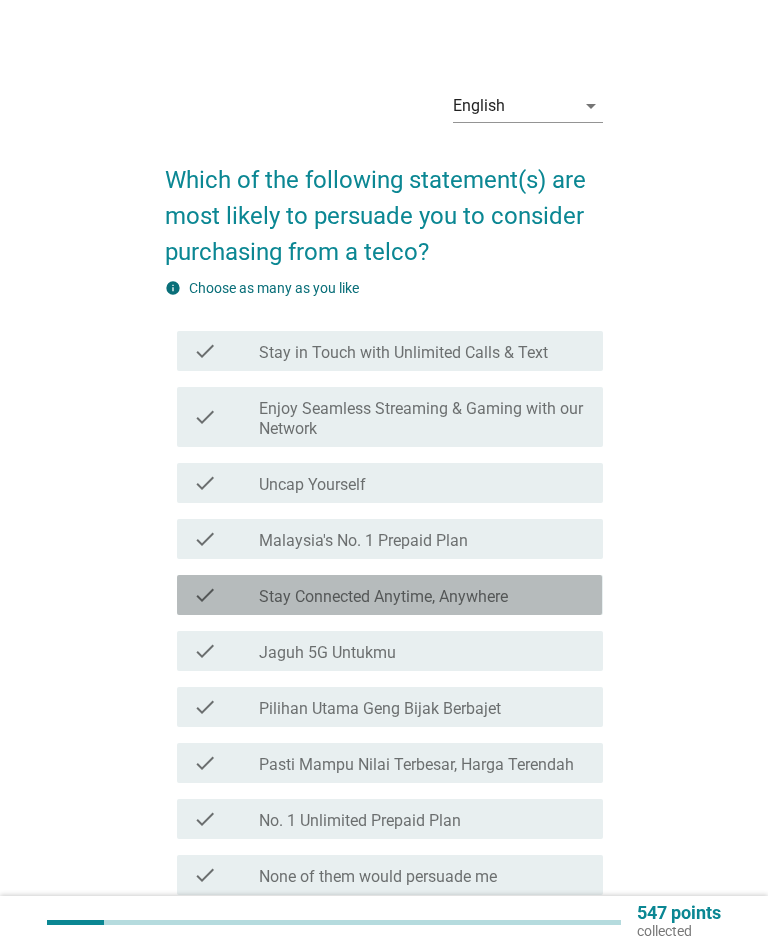 click on "check" at bounding box center (205, 595) 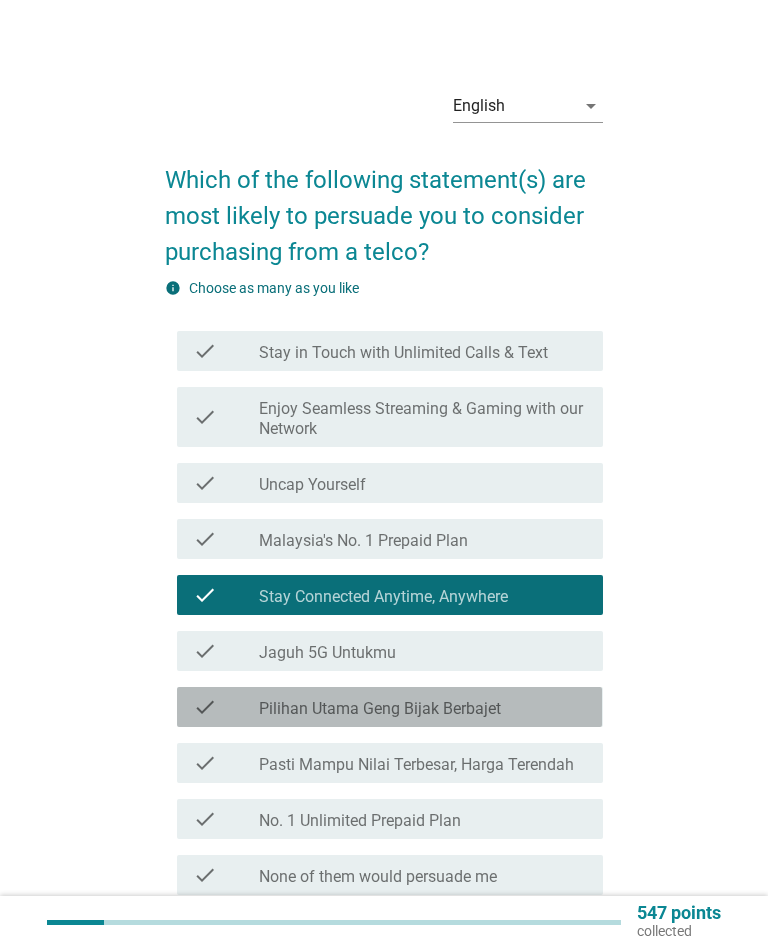 click on "check" at bounding box center [226, 707] 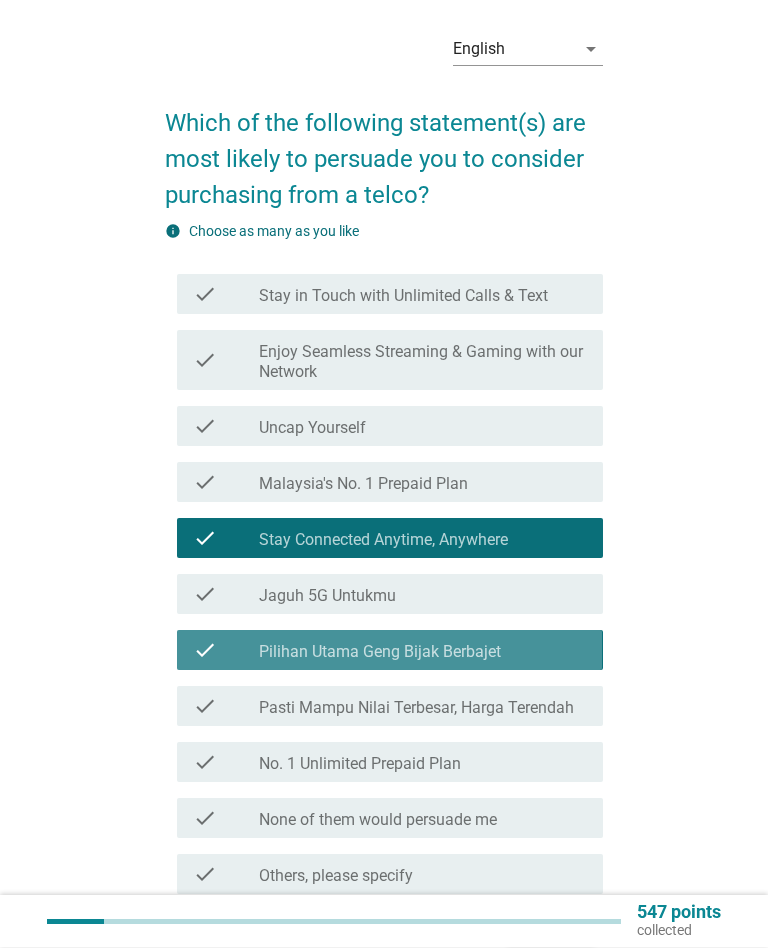 scroll, scrollTop: 225, scrollLeft: 0, axis: vertical 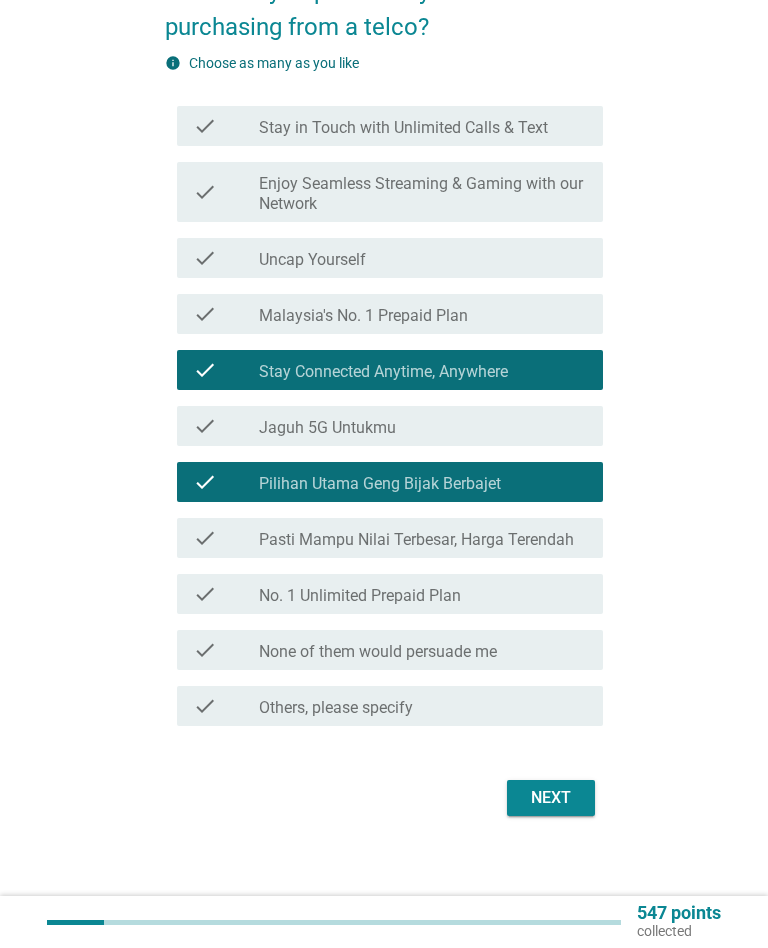 click on "Next" at bounding box center [551, 798] 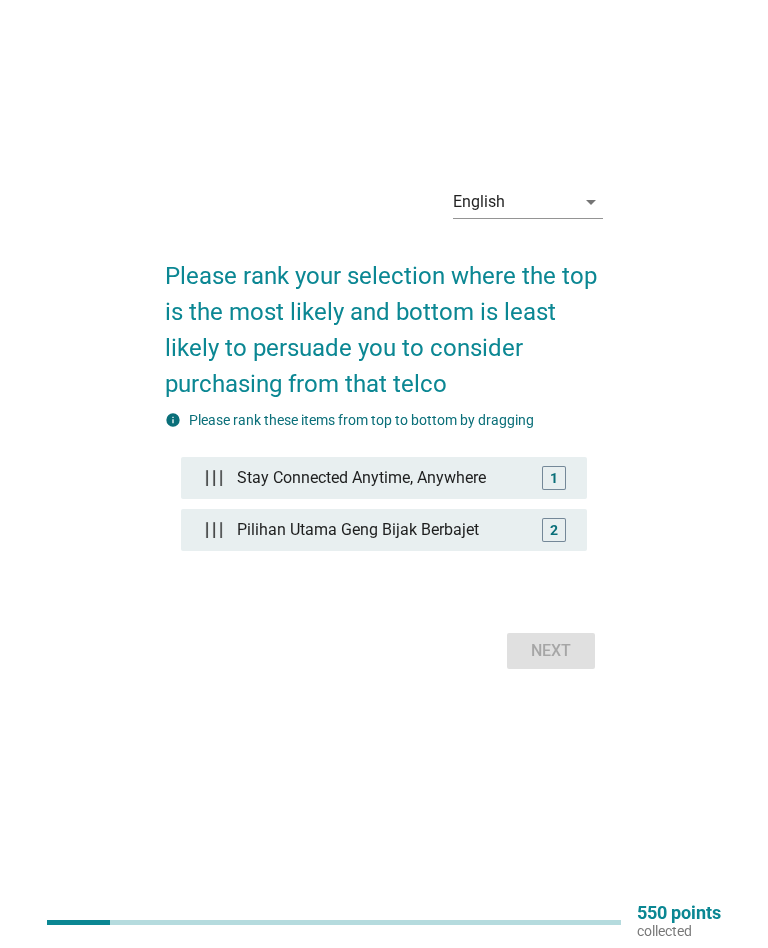 scroll, scrollTop: 0, scrollLeft: 0, axis: both 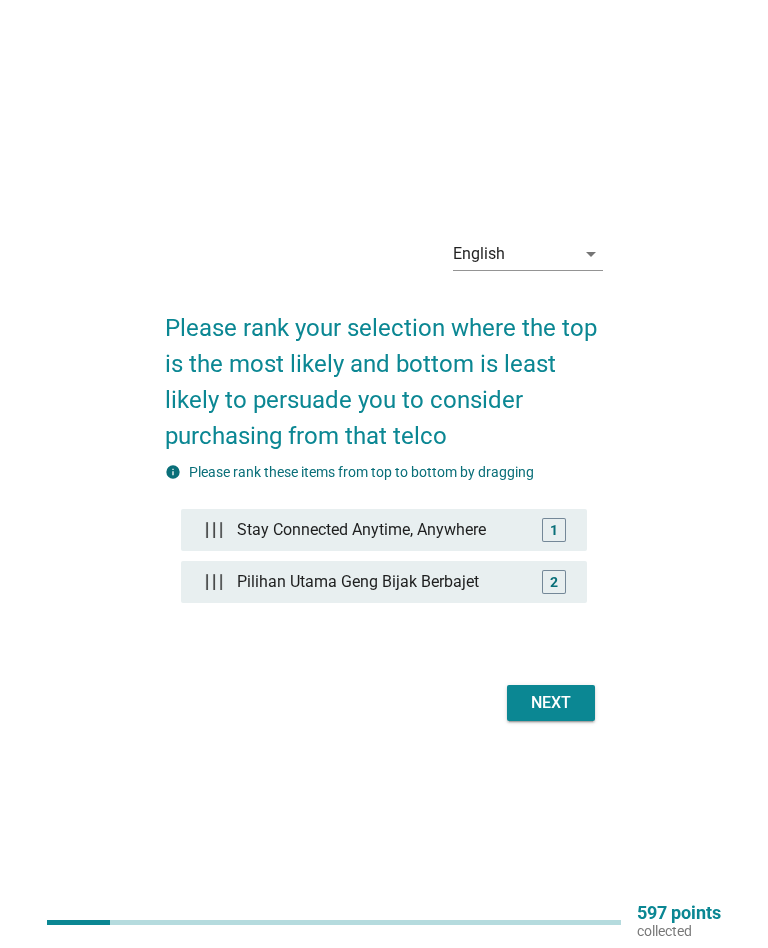 click at bounding box center (213, 530) 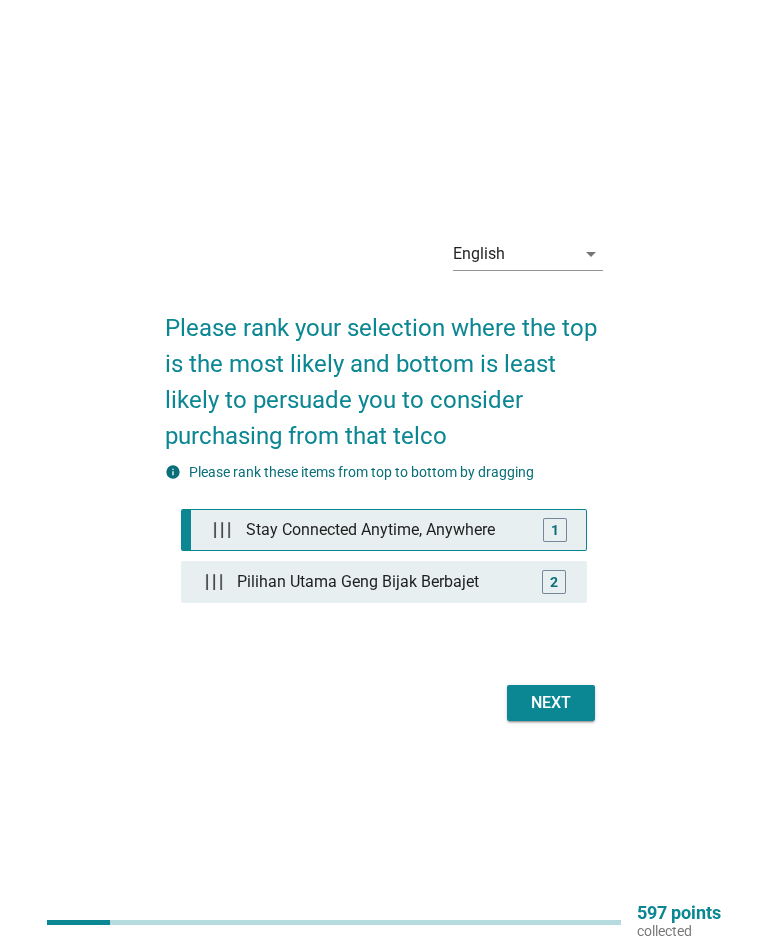 type 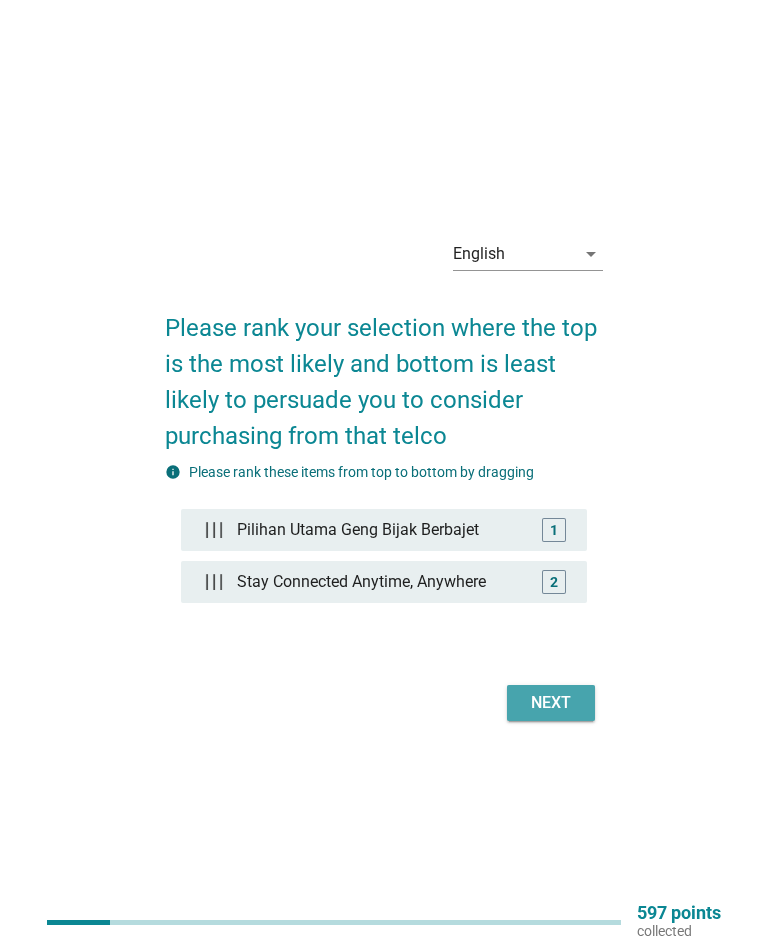 click on "Next" at bounding box center (551, 703) 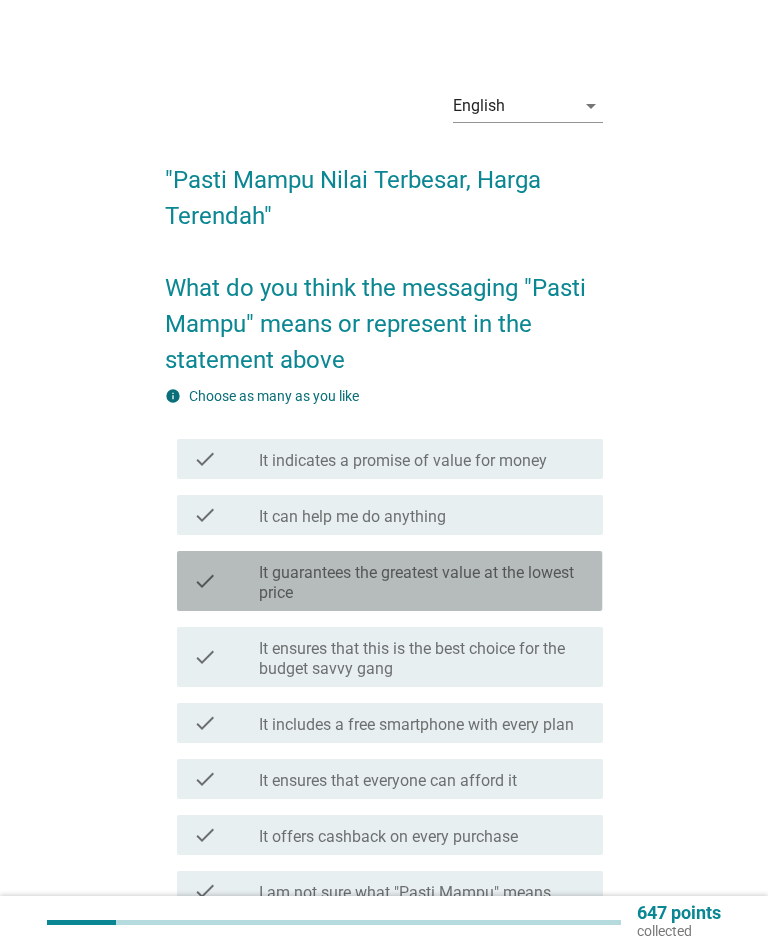 click on "check     check_box_outline_blank It guarantees the greatest value at the lowest price" at bounding box center [389, 581] 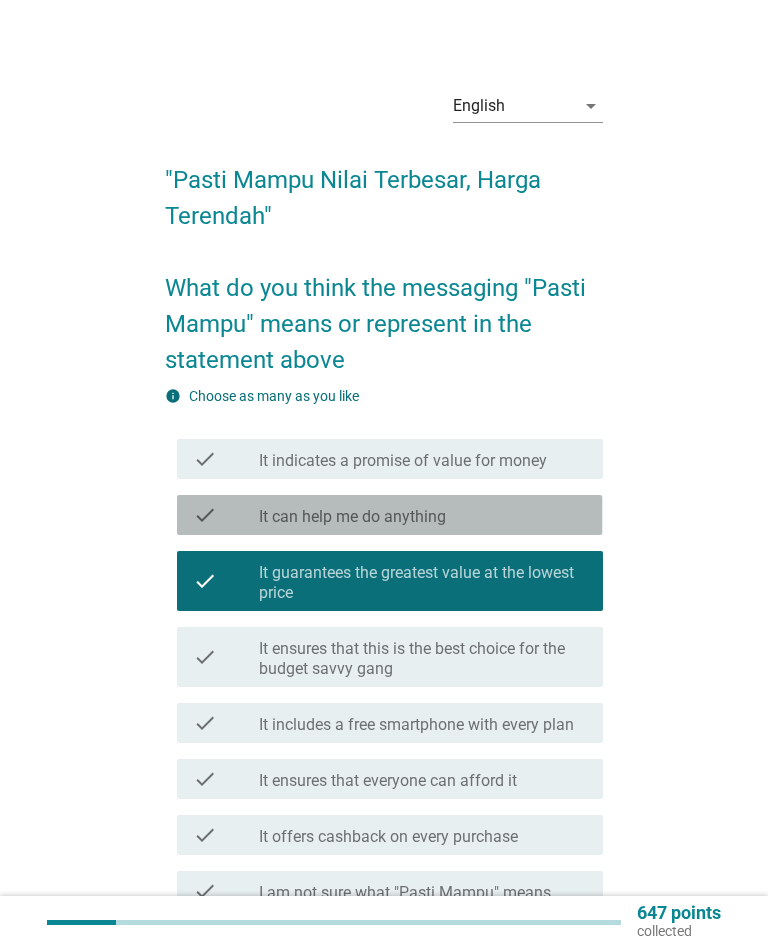click on "check     check_box_outline_blank It can help me do anything" at bounding box center (389, 515) 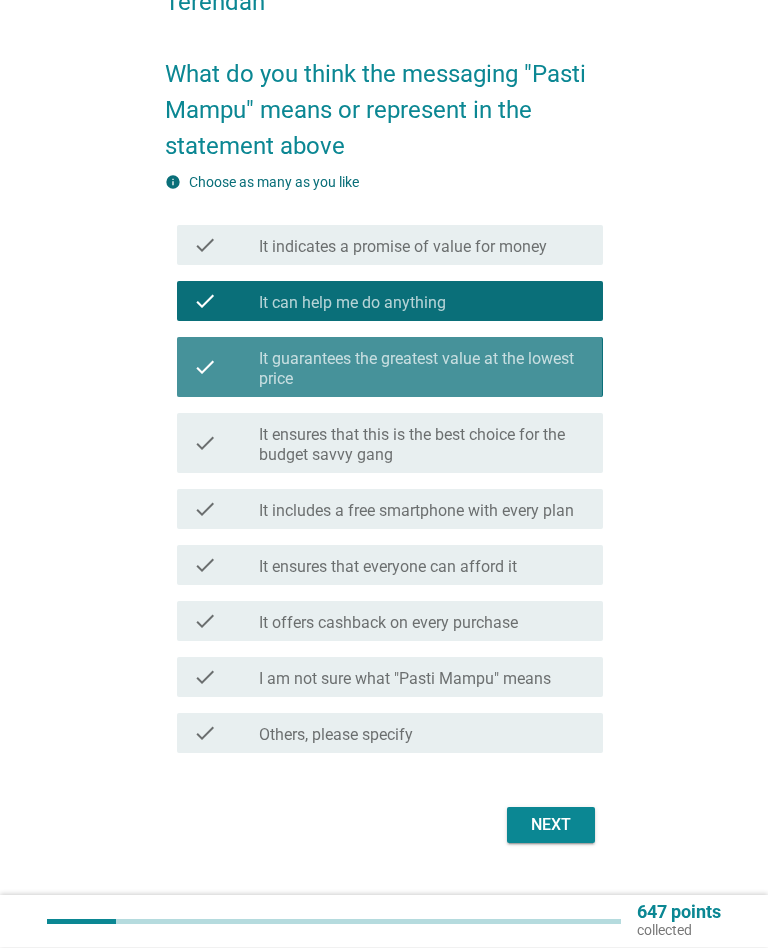 scroll, scrollTop: 241, scrollLeft: 0, axis: vertical 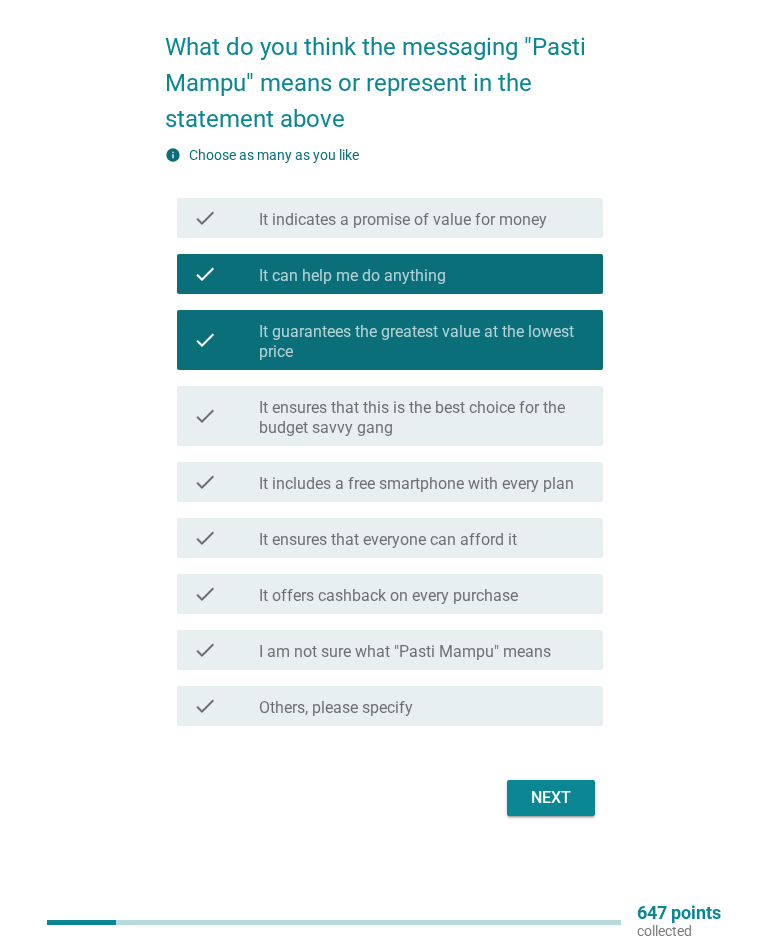 click on "Next" at bounding box center [551, 798] 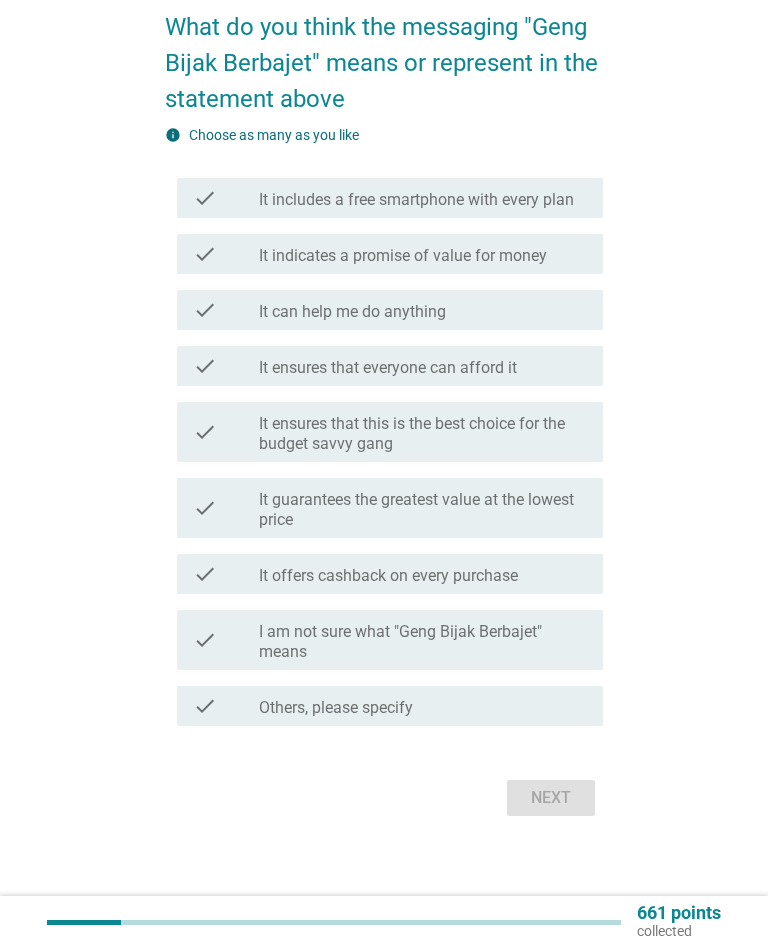scroll, scrollTop: 0, scrollLeft: 0, axis: both 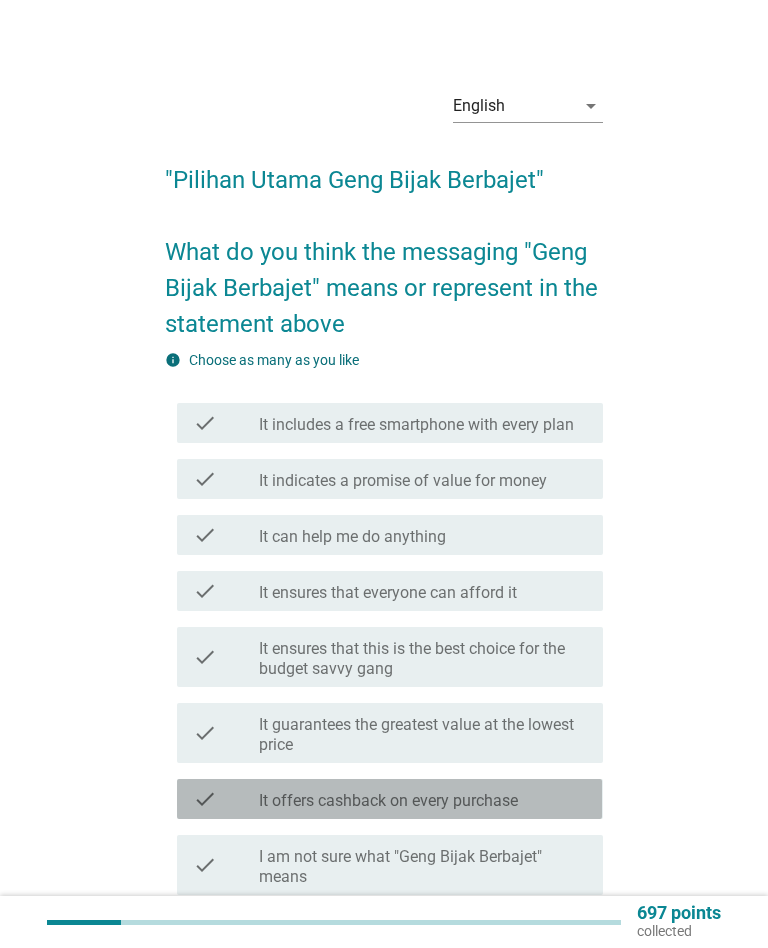 click on "check_box_outline_blank It offers cashback on every purchase" at bounding box center [423, 799] 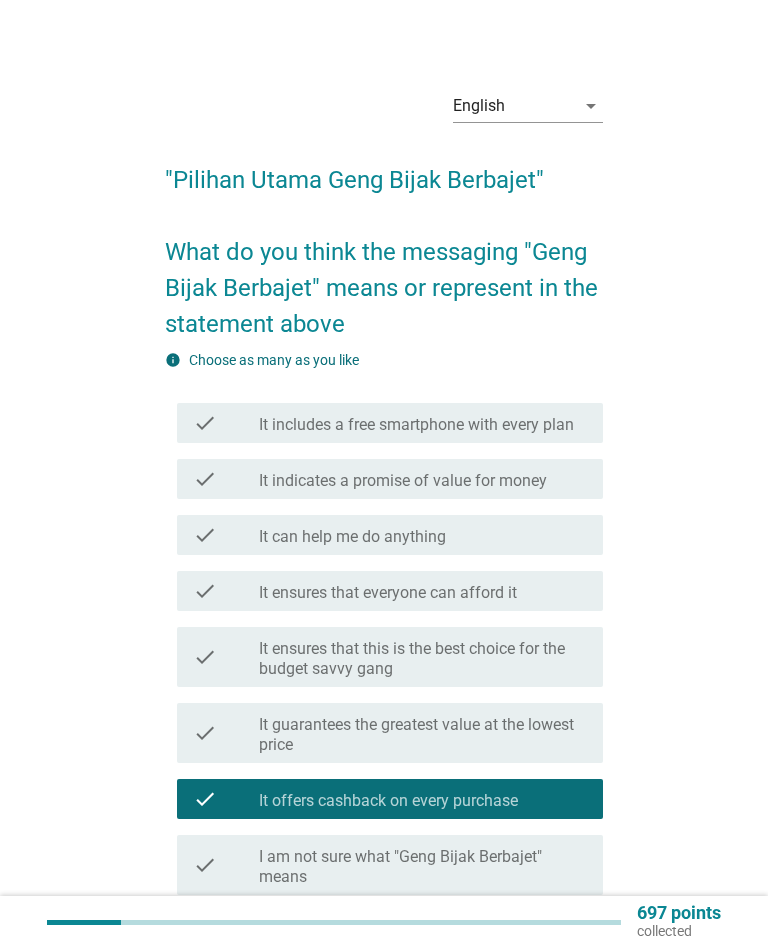 click on "check     check_box_outline_blank It offers cashback on every purchase" at bounding box center [389, 799] 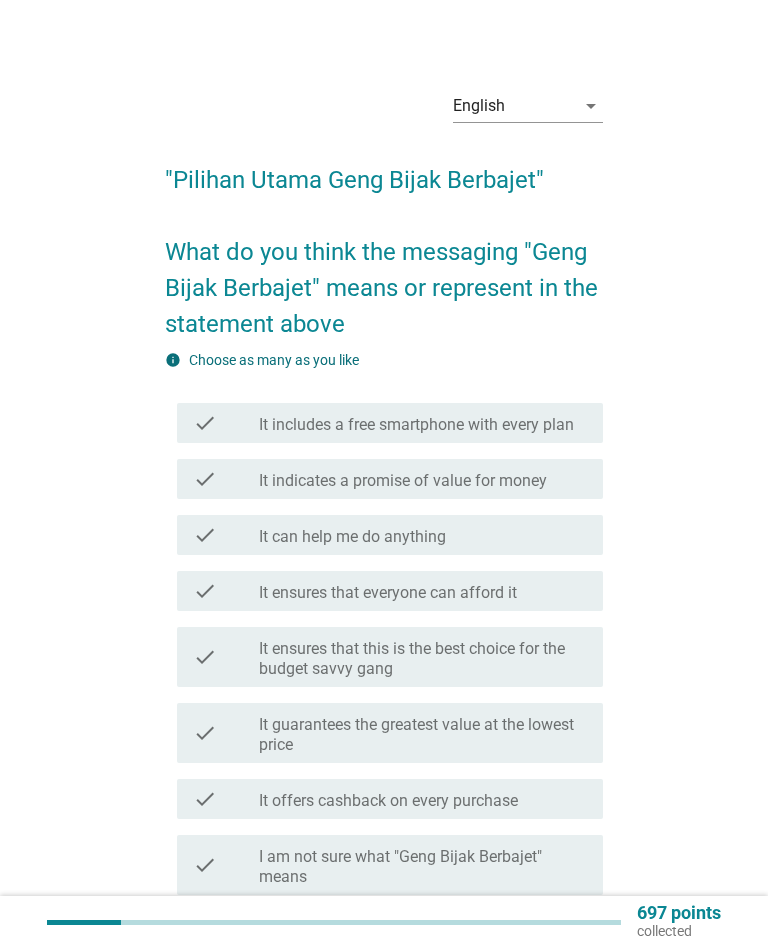 click on "It guarantees the greatest value at the lowest price" at bounding box center [423, 735] 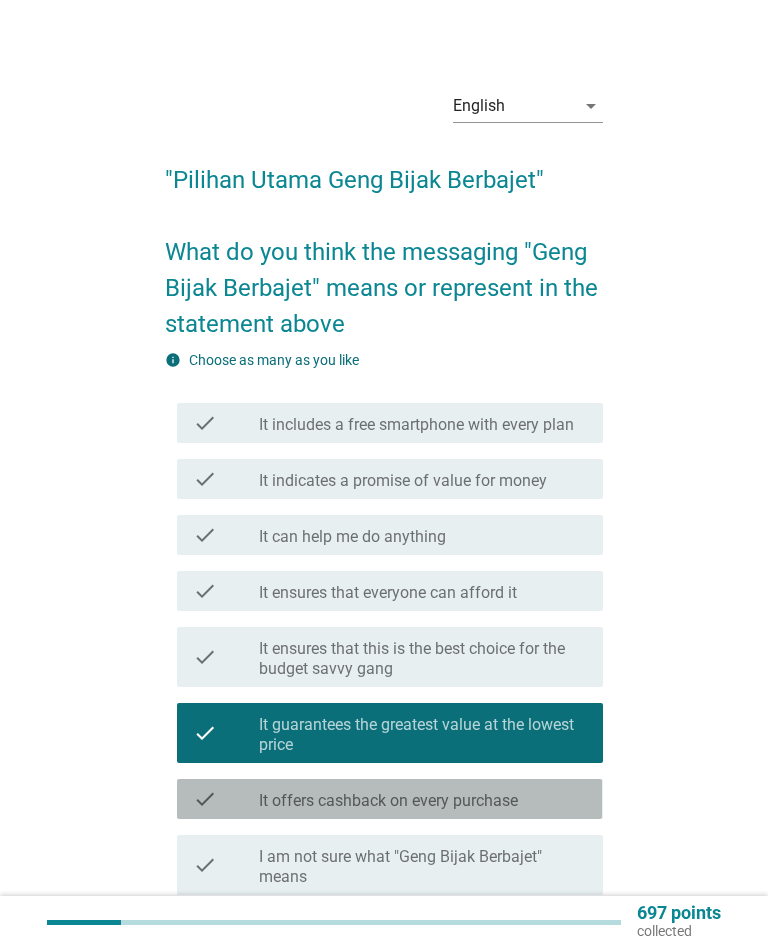 click on "check     check_box_outline_blank It offers cashback on every purchase" at bounding box center [389, 799] 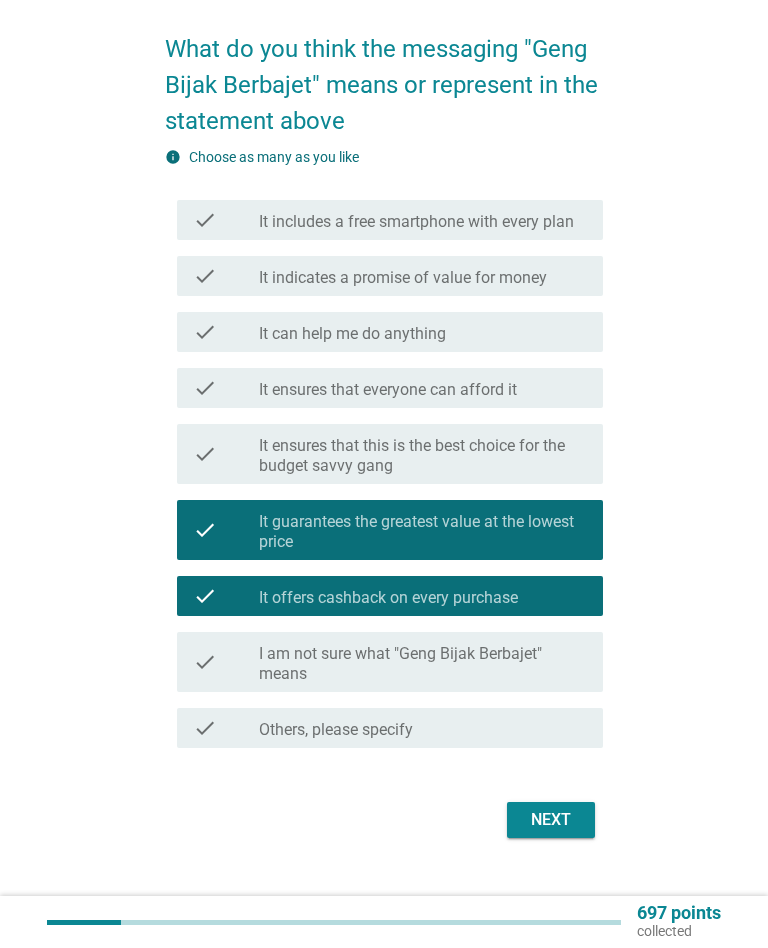 scroll, scrollTop: 225, scrollLeft: 0, axis: vertical 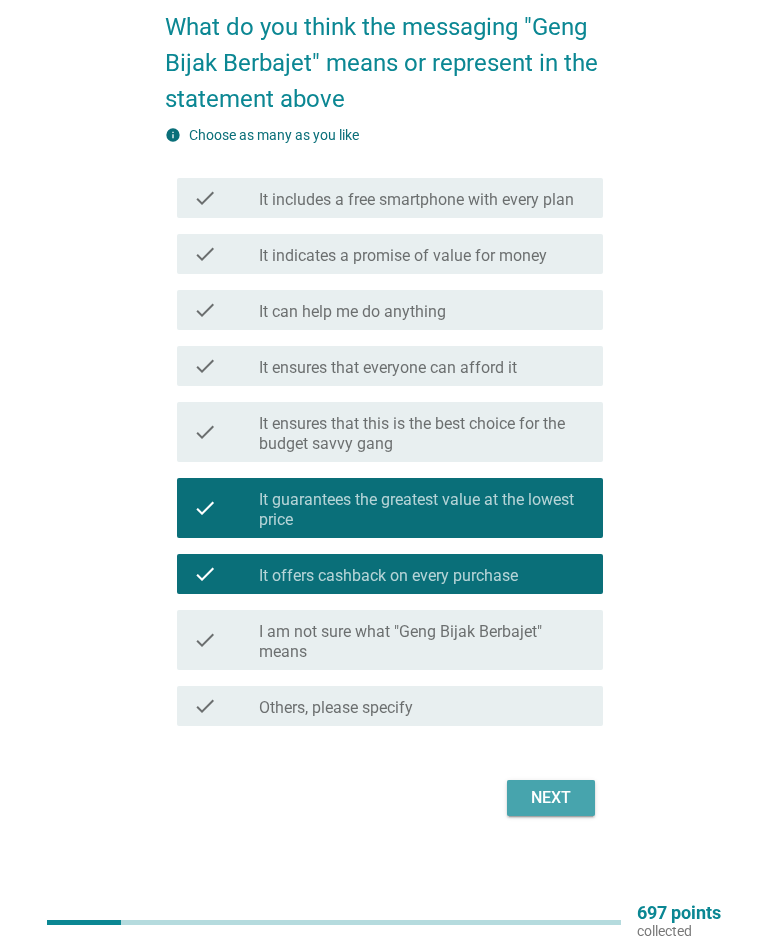 click on "Next" at bounding box center [551, 798] 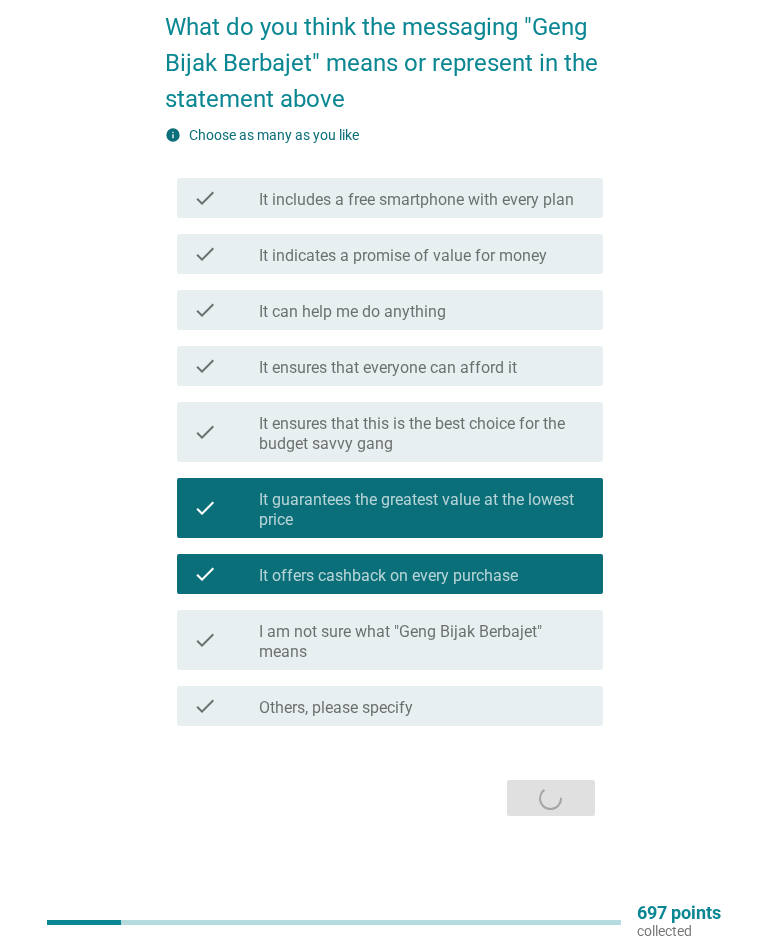 scroll, scrollTop: 0, scrollLeft: 0, axis: both 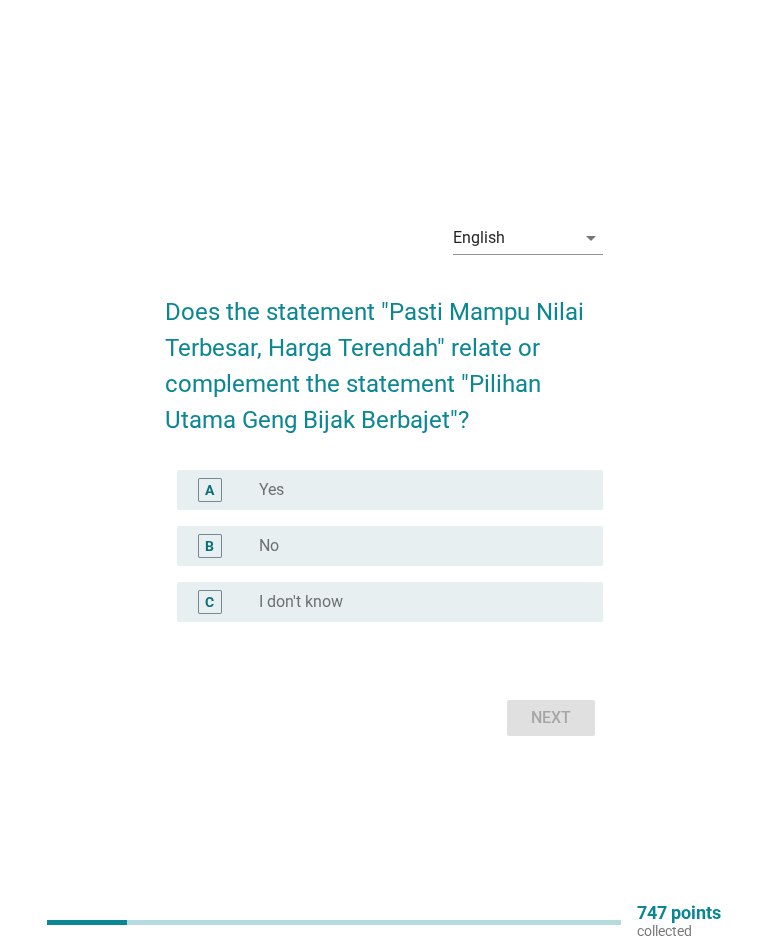 click on "B     radio_button_unchecked No" at bounding box center (389, 546) 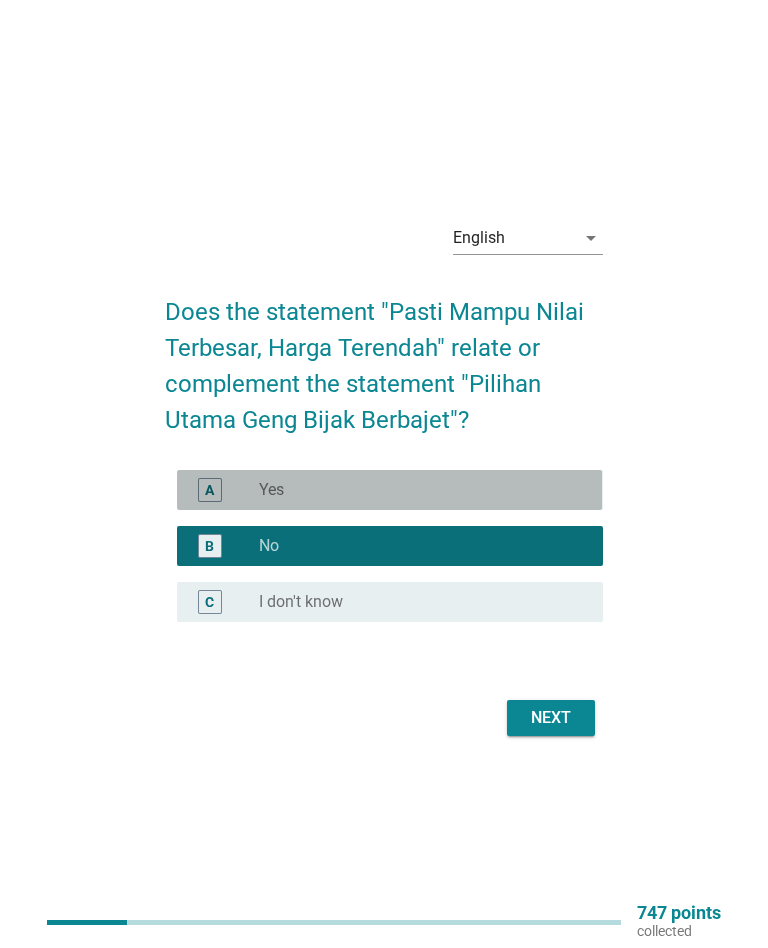 click on "radio_button_unchecked Yes" at bounding box center [415, 490] 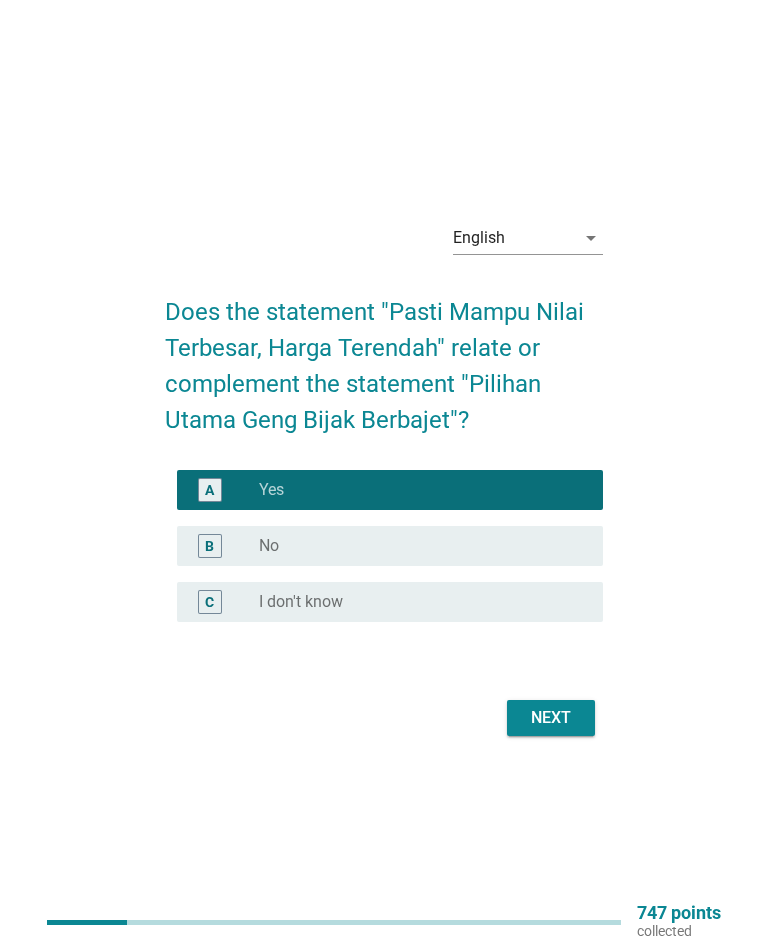 click on "English arrow_drop_down   Does the statement "Pasti Mampu [PERSON_NAME], Harga Terendah" relate or complement the statement "Pilihan Utama [PERSON_NAME] Berbajet"?     A     radio_button_checked Yes   B     radio_button_unchecked No   C     radio_button_unchecked I don't know     Next" at bounding box center [383, 474] 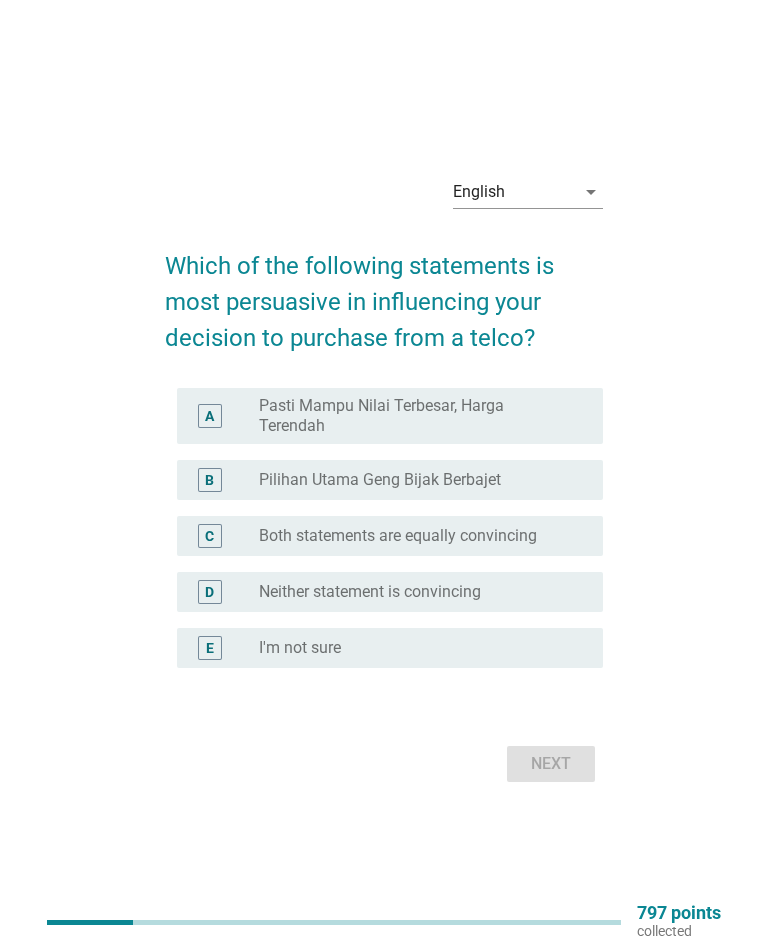 click on "radio_button_unchecked Both statements are equally convincing" at bounding box center [423, 536] 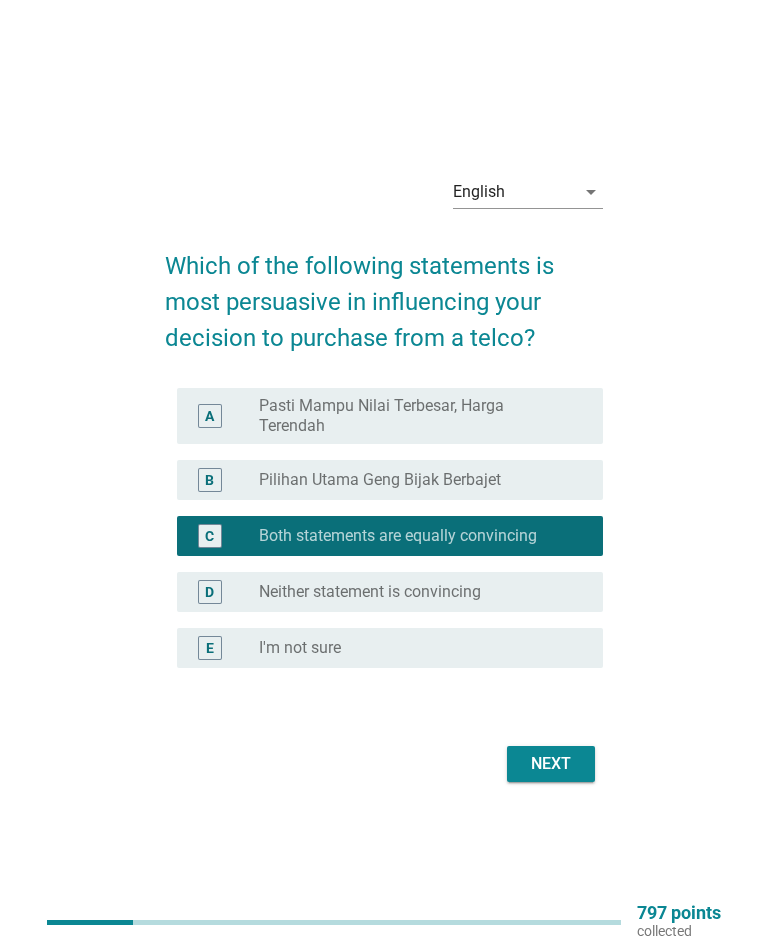 click on "Next" at bounding box center [551, 764] 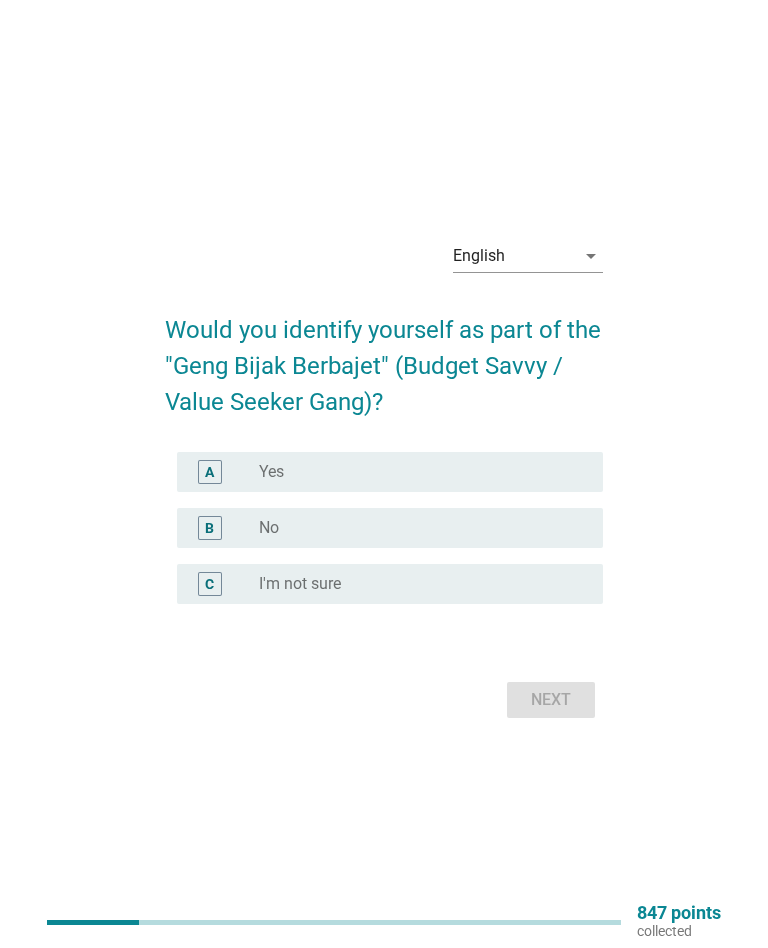 click on "radio_button_unchecked Yes" at bounding box center (423, 472) 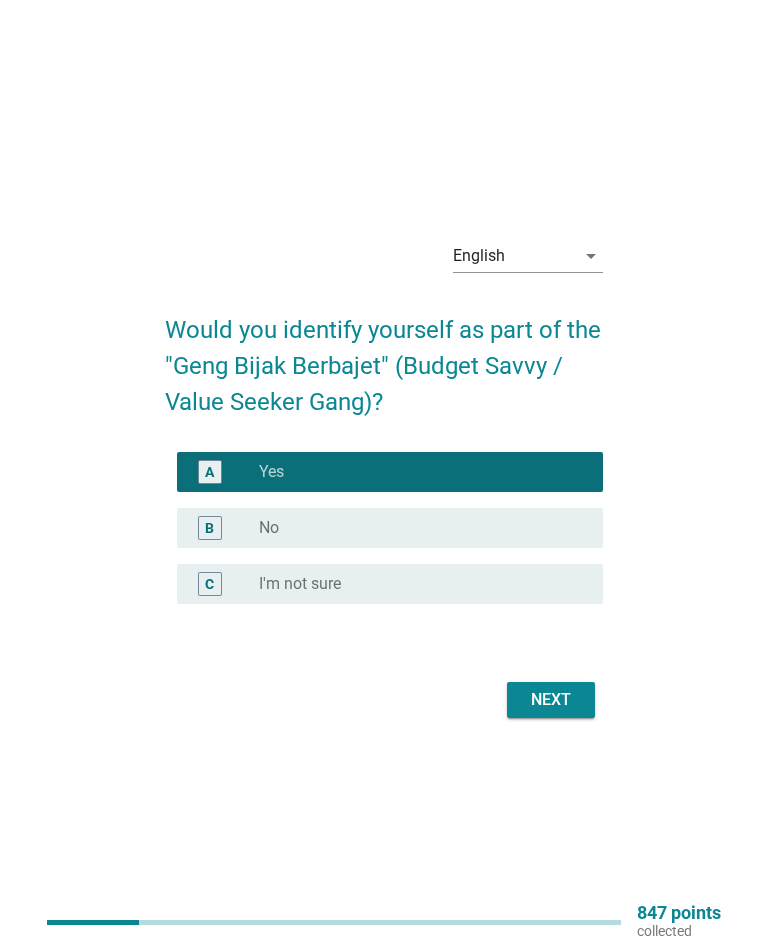 click on "Next" at bounding box center (551, 700) 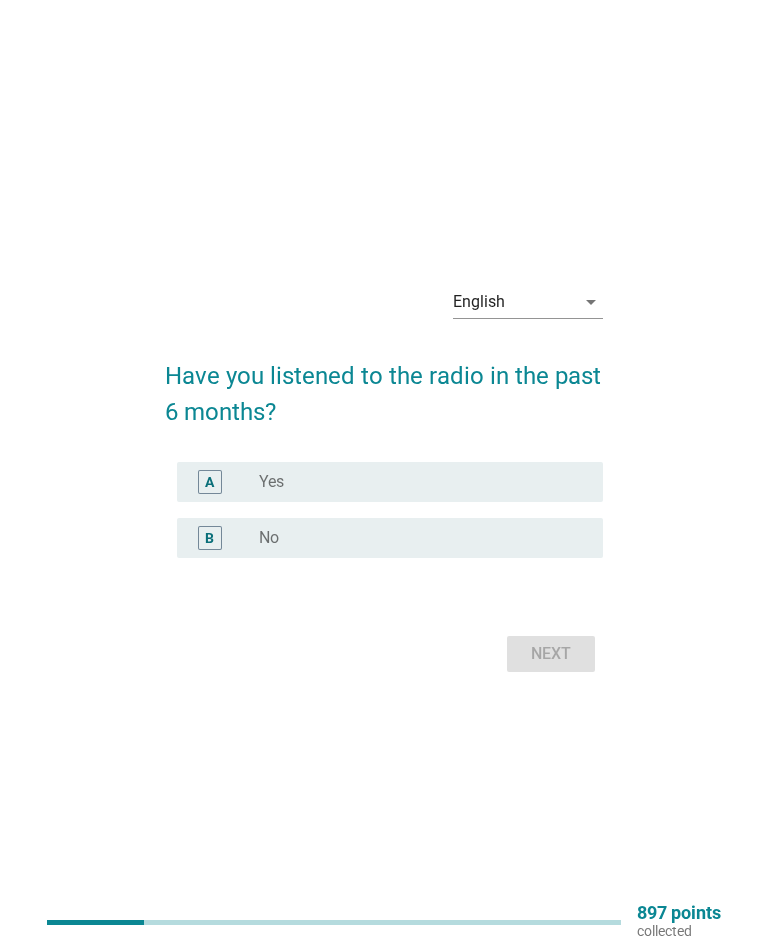 click on "radio_button_unchecked Yes" at bounding box center (415, 482) 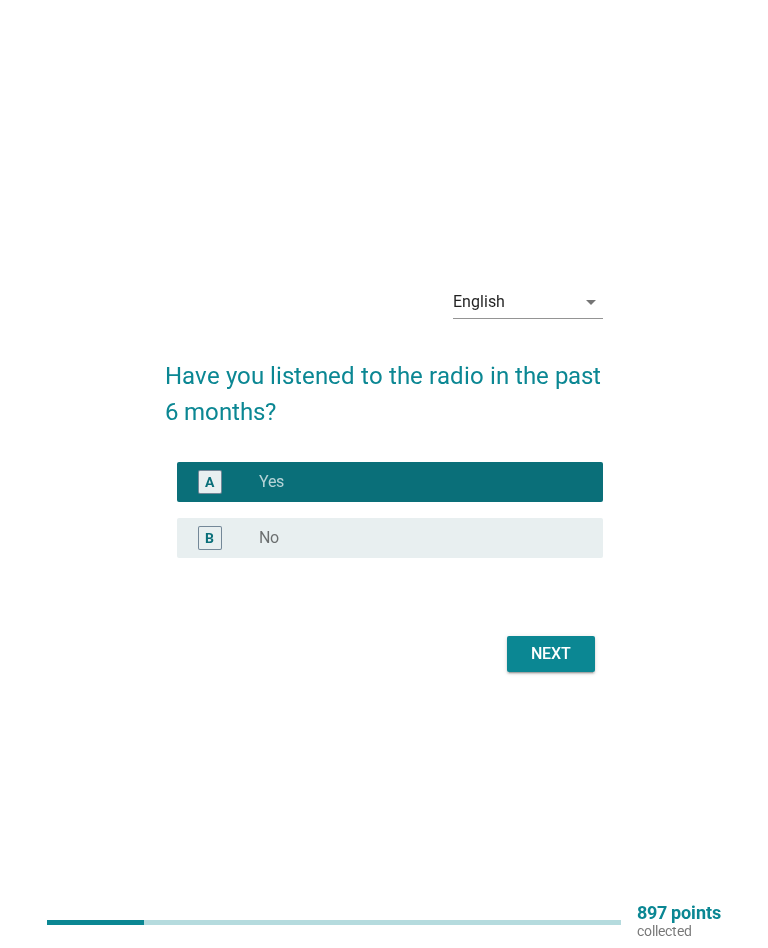 click on "Next" at bounding box center (551, 654) 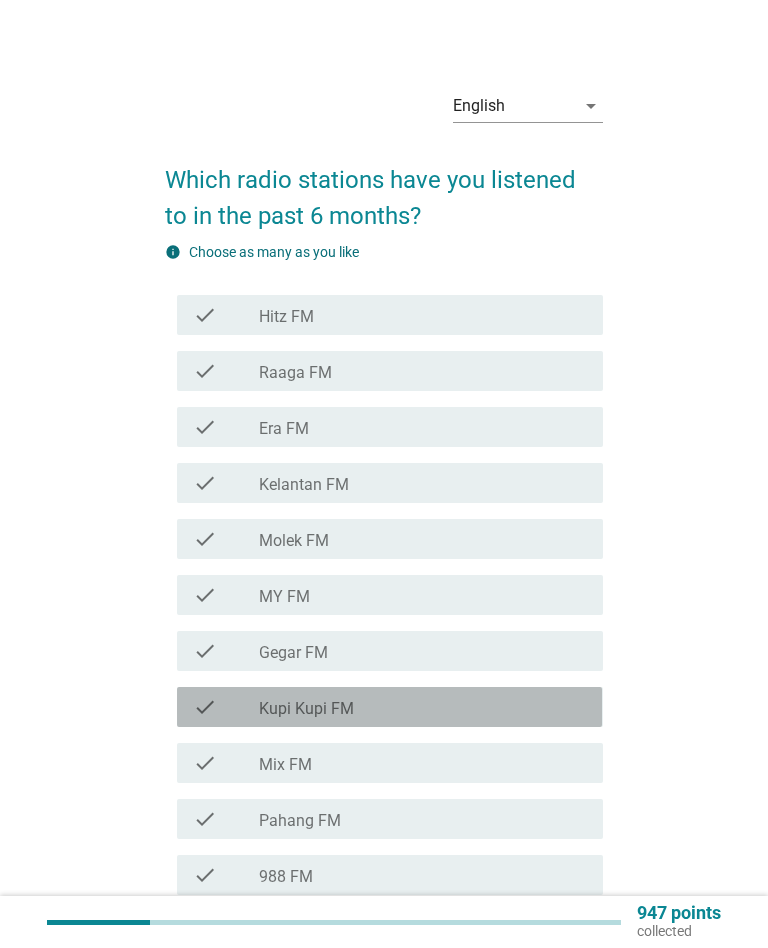 click on "check_box_outline_blank Kupi Kupi FM" at bounding box center [423, 707] 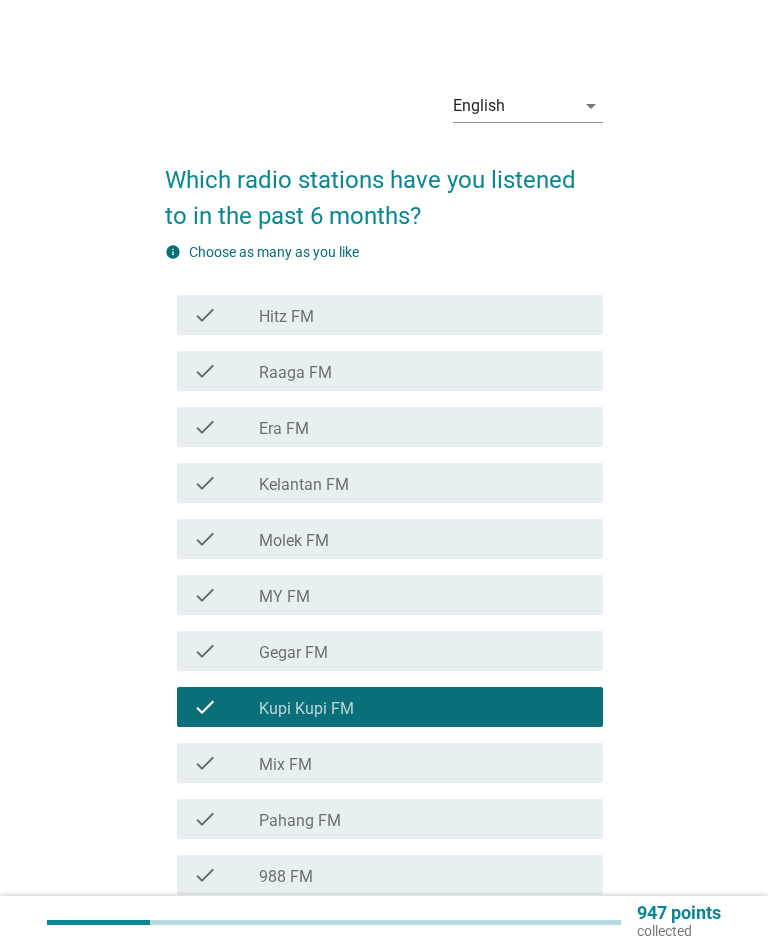 click on "check_box_outline_blank Mix FM" at bounding box center [423, 763] 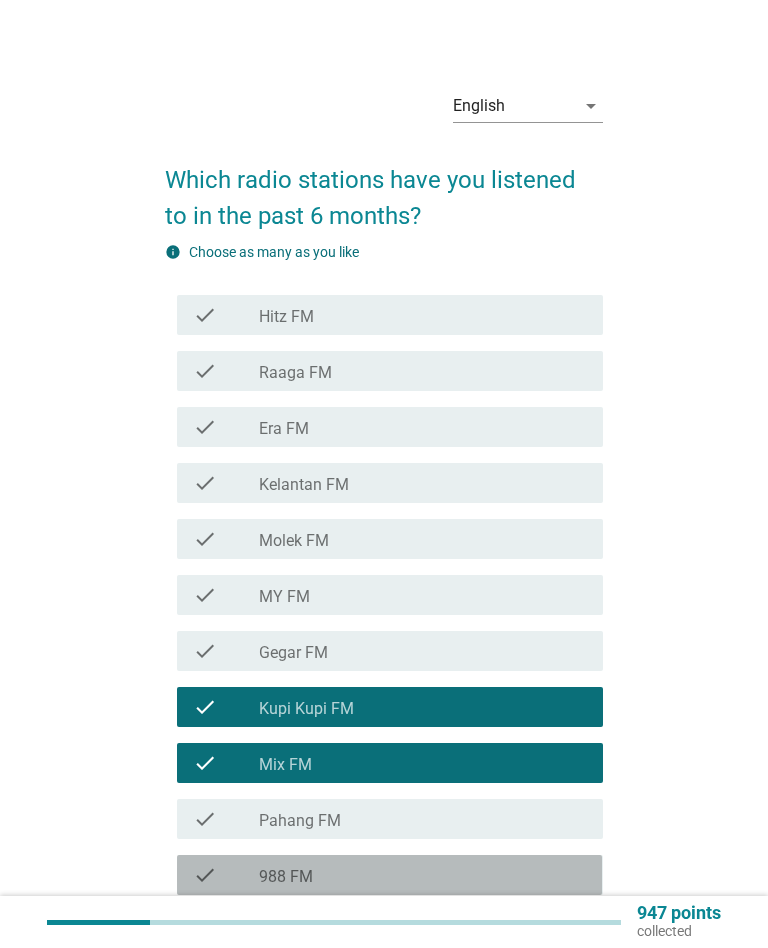 click on "check_box_outline_blank 988 FM" at bounding box center (423, 875) 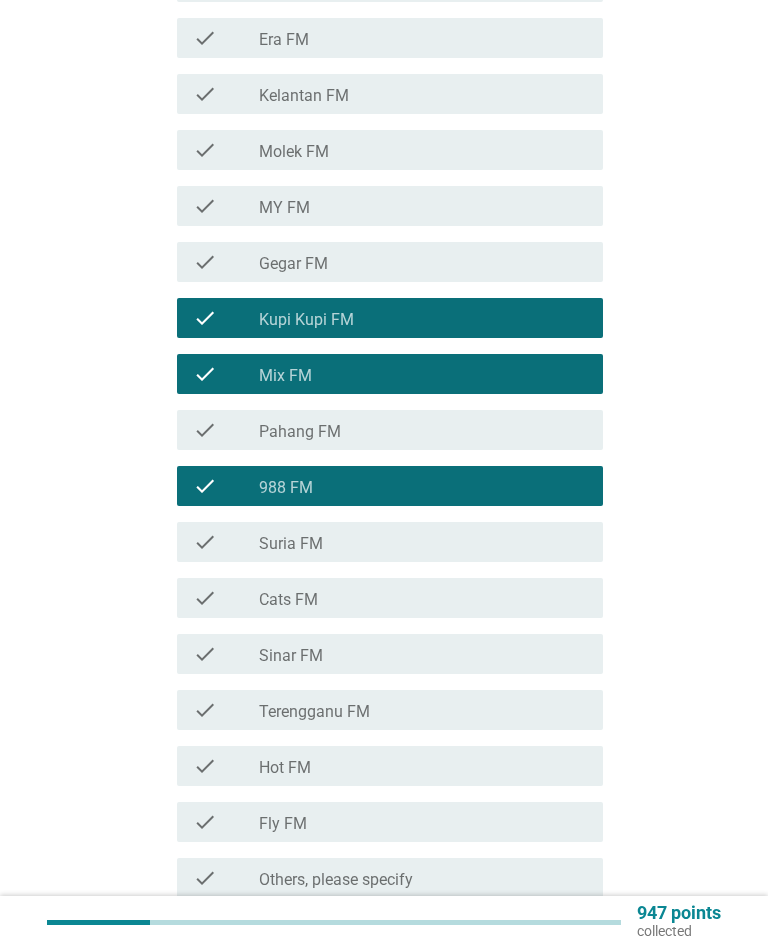 scroll, scrollTop: 561, scrollLeft: 0, axis: vertical 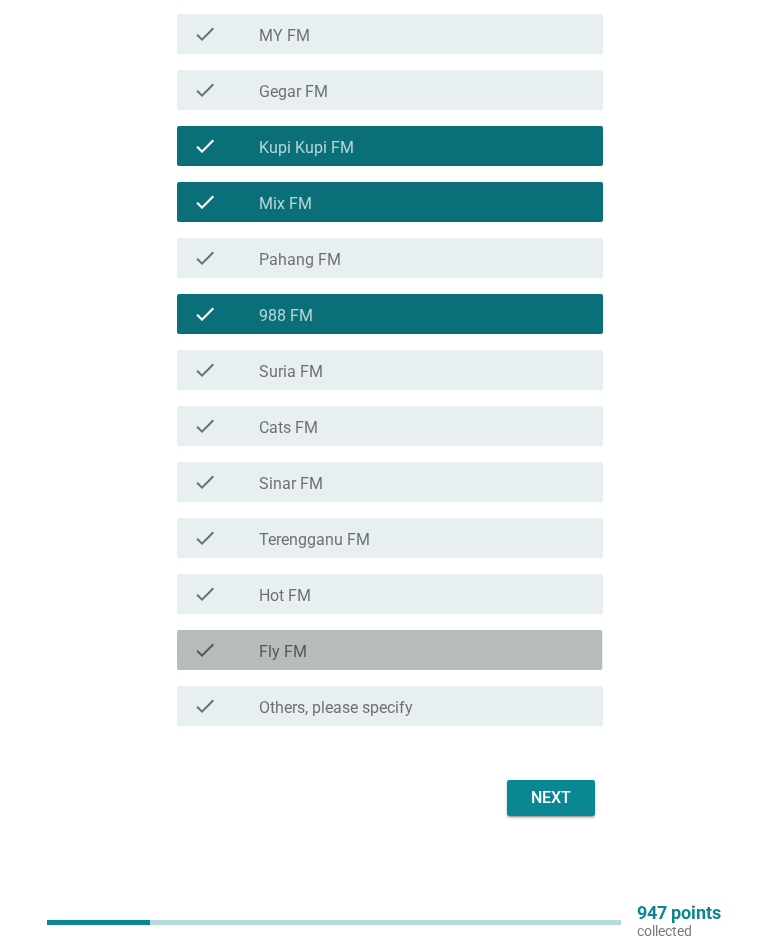 click on "check_box_outline_blank Fly FM" at bounding box center (423, 650) 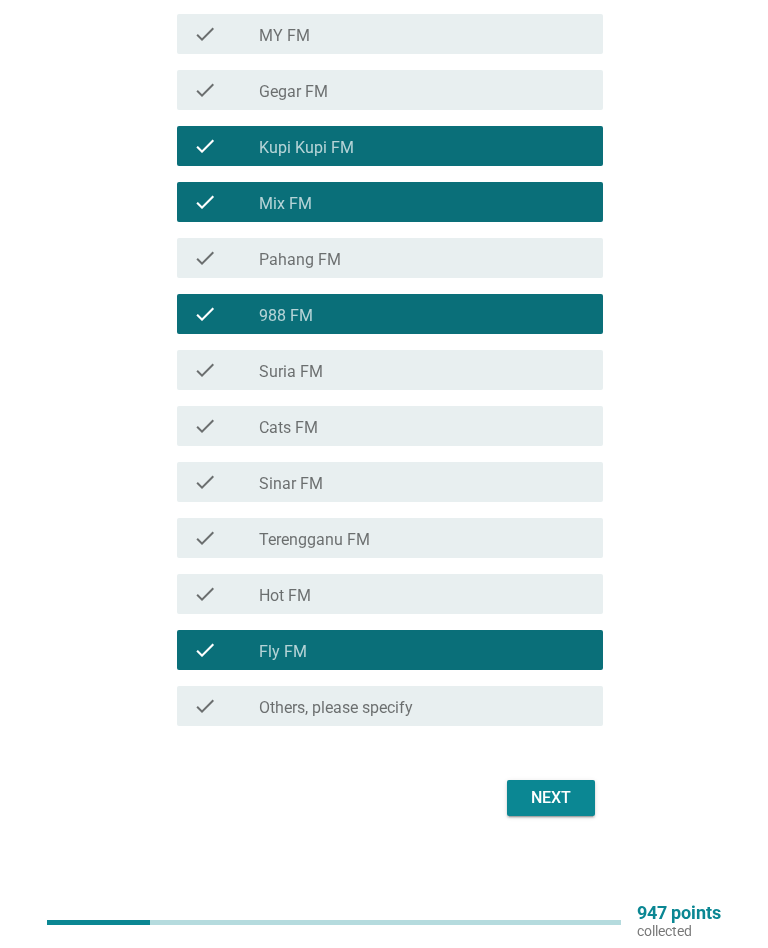 click on "Next" at bounding box center [551, 798] 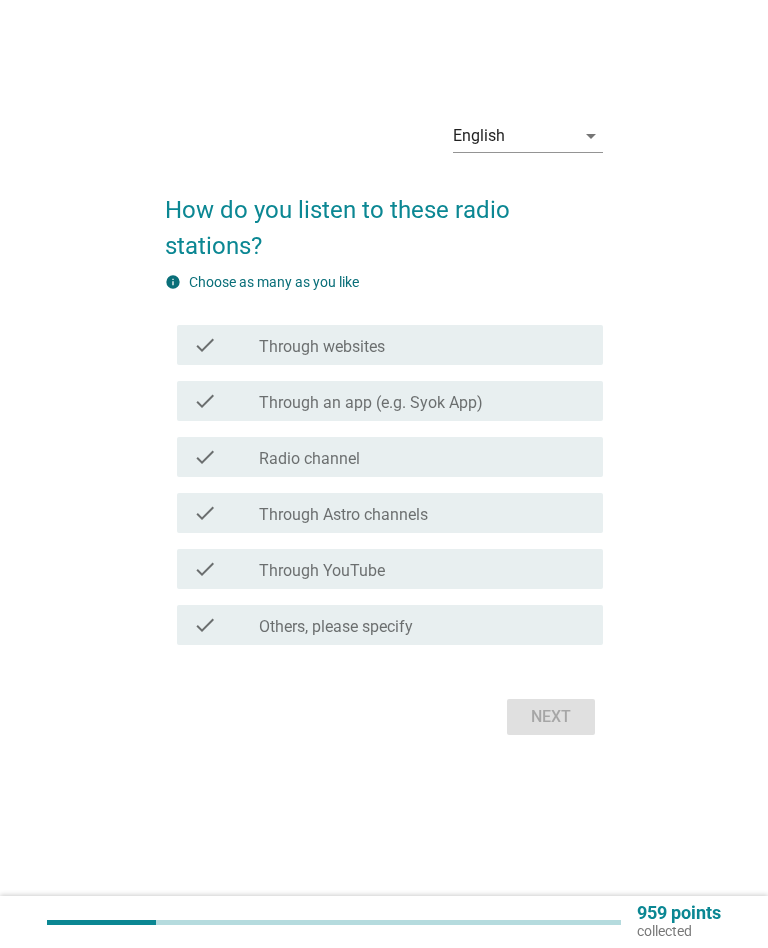 scroll, scrollTop: 0, scrollLeft: 0, axis: both 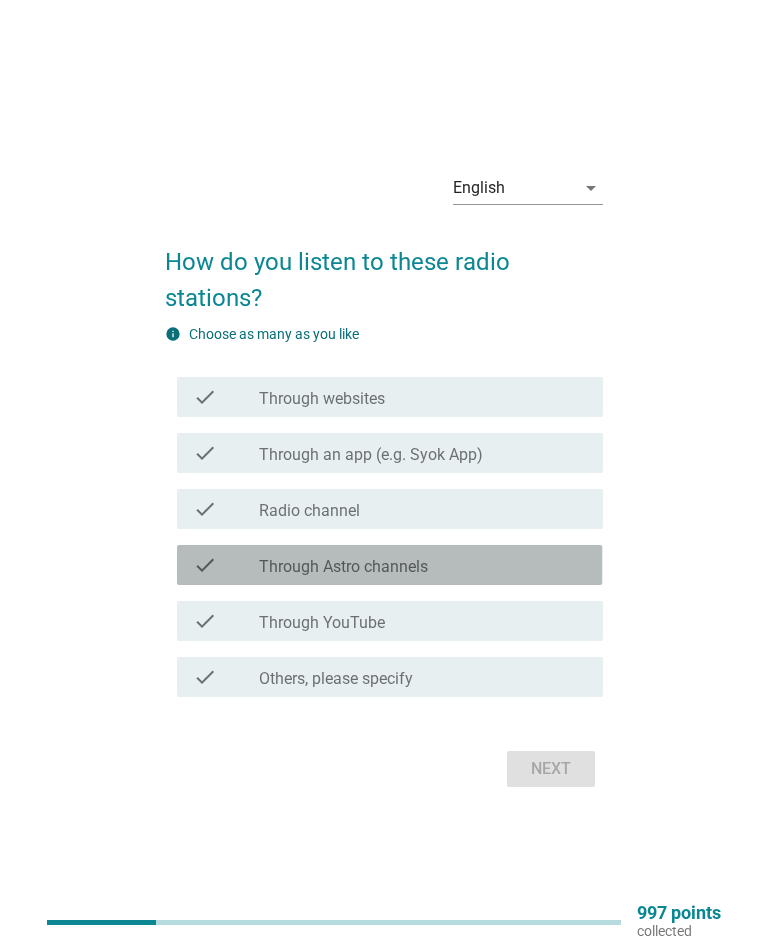 click on "check_box_outline_blank Through Astro channels" at bounding box center [423, 565] 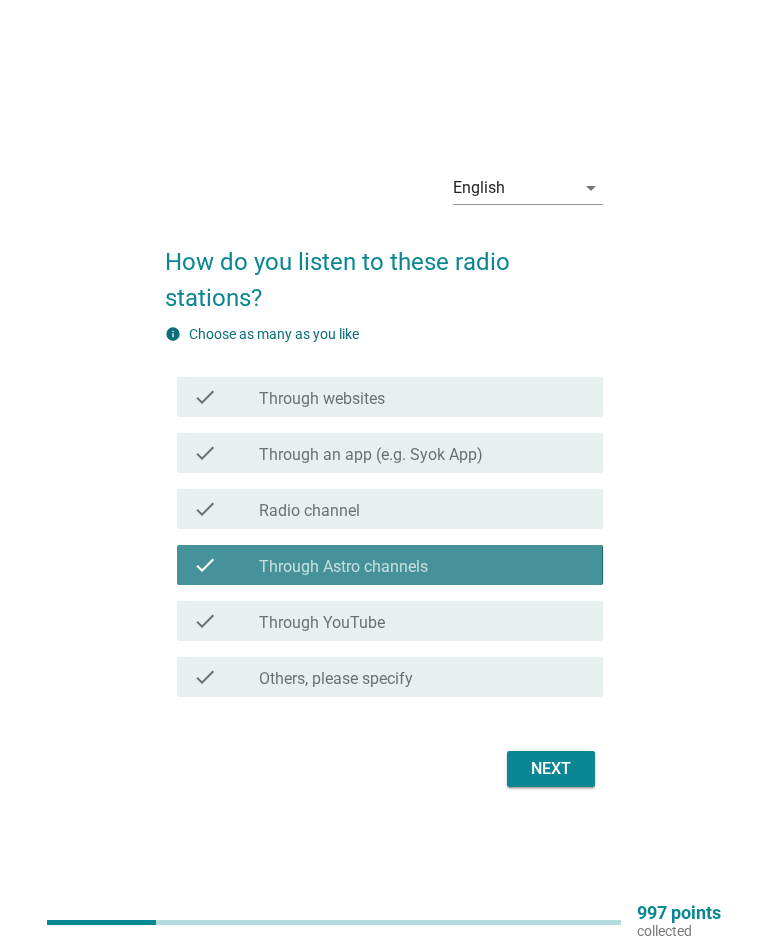 click on "check_box_outline_blank Through YouTube" at bounding box center (423, 621) 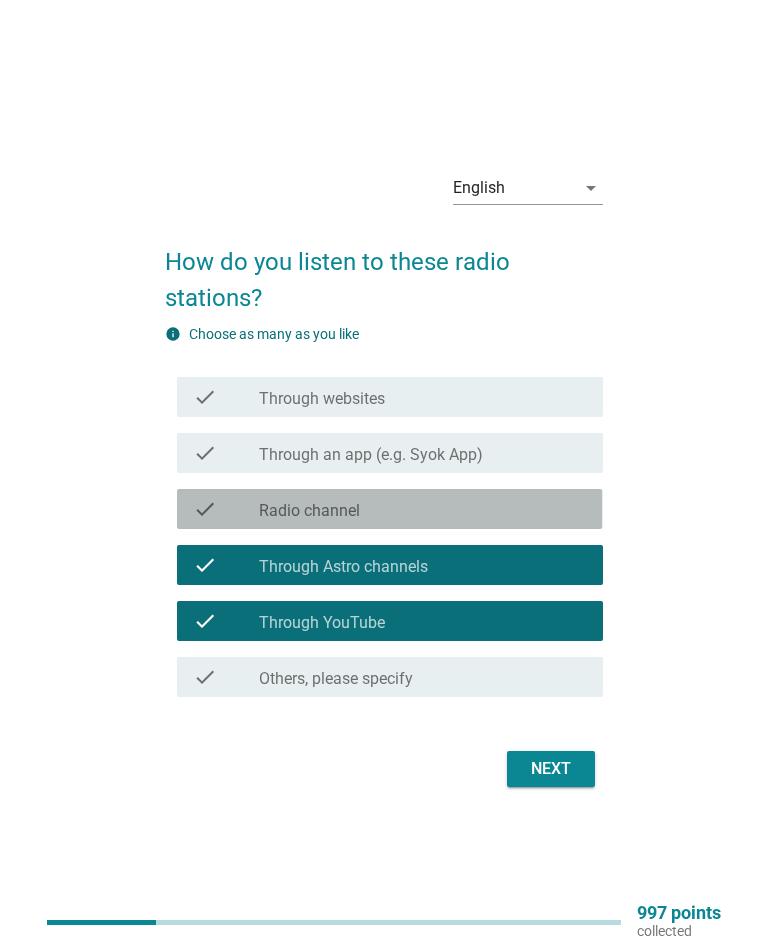 click on "check     check_box_outline_blank Radio channel" at bounding box center (389, 509) 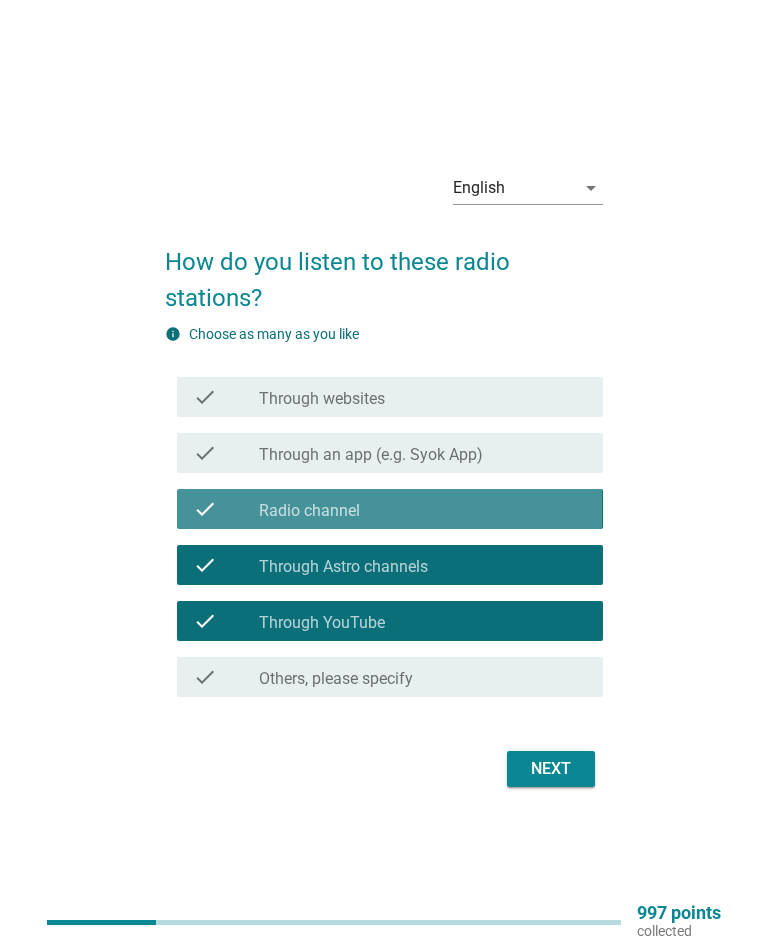 click on "Next" at bounding box center [551, 769] 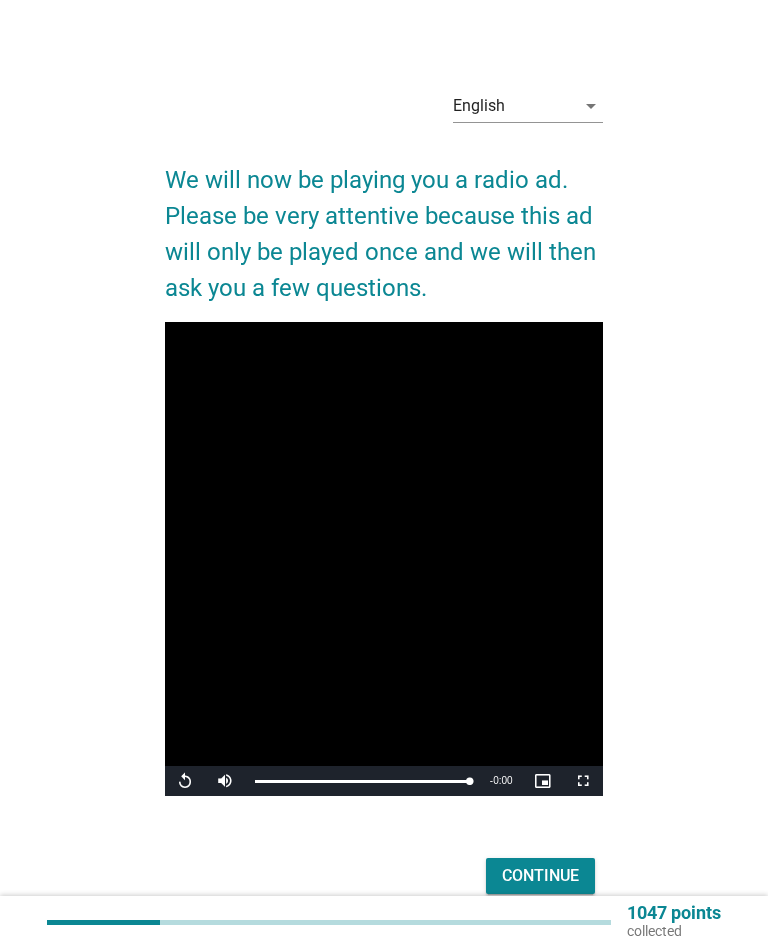 click on "Continue" at bounding box center (540, 876) 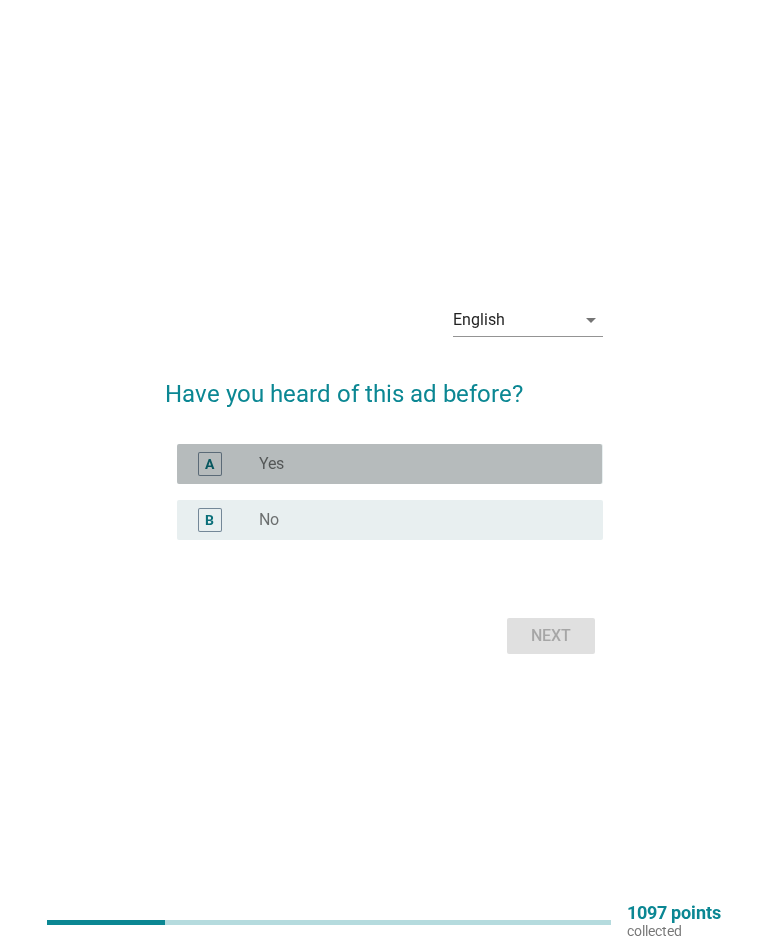 click on "A" at bounding box center [226, 464] 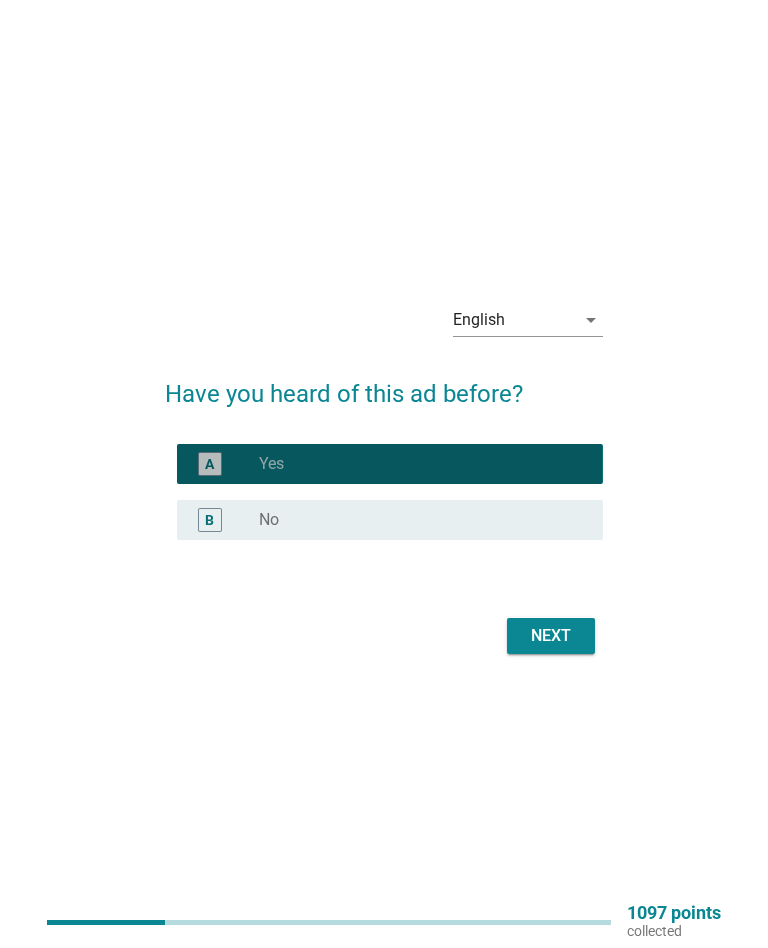 click on "Next" at bounding box center [551, 636] 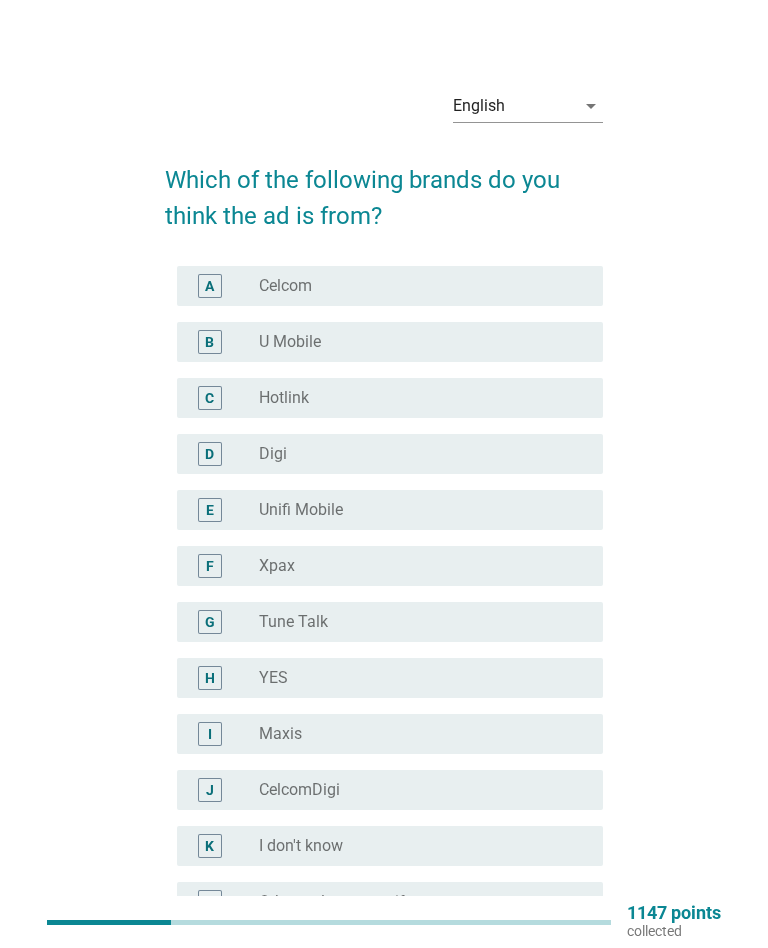 click on "D     radio_button_unchecked Digi" at bounding box center (389, 454) 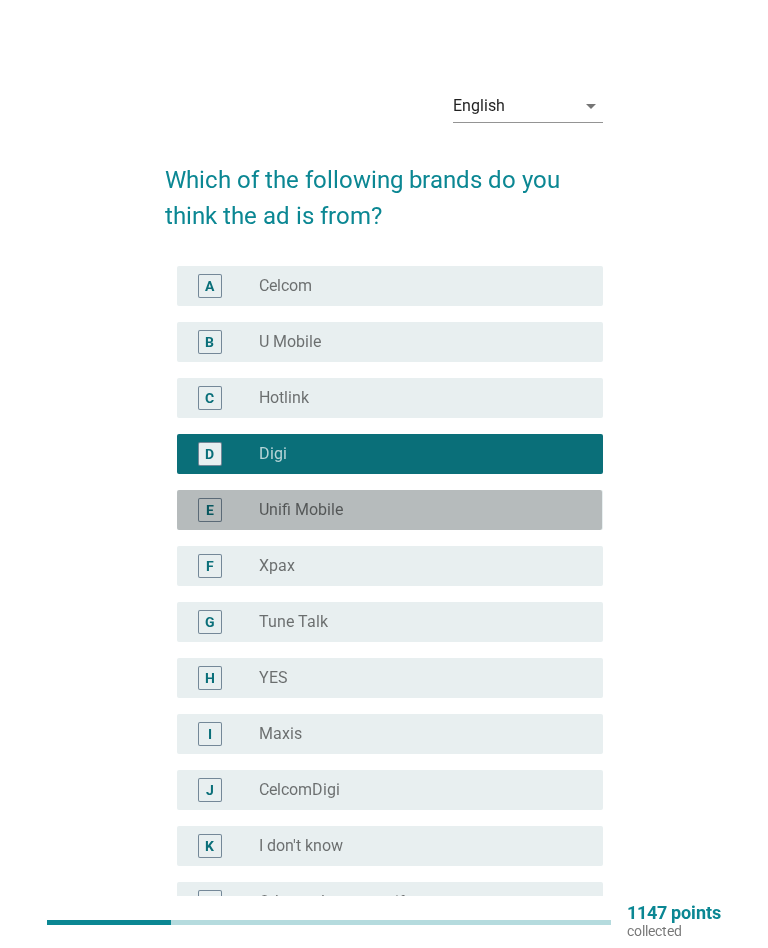 click on "E     radio_button_unchecked Unifi Mobile" at bounding box center [389, 510] 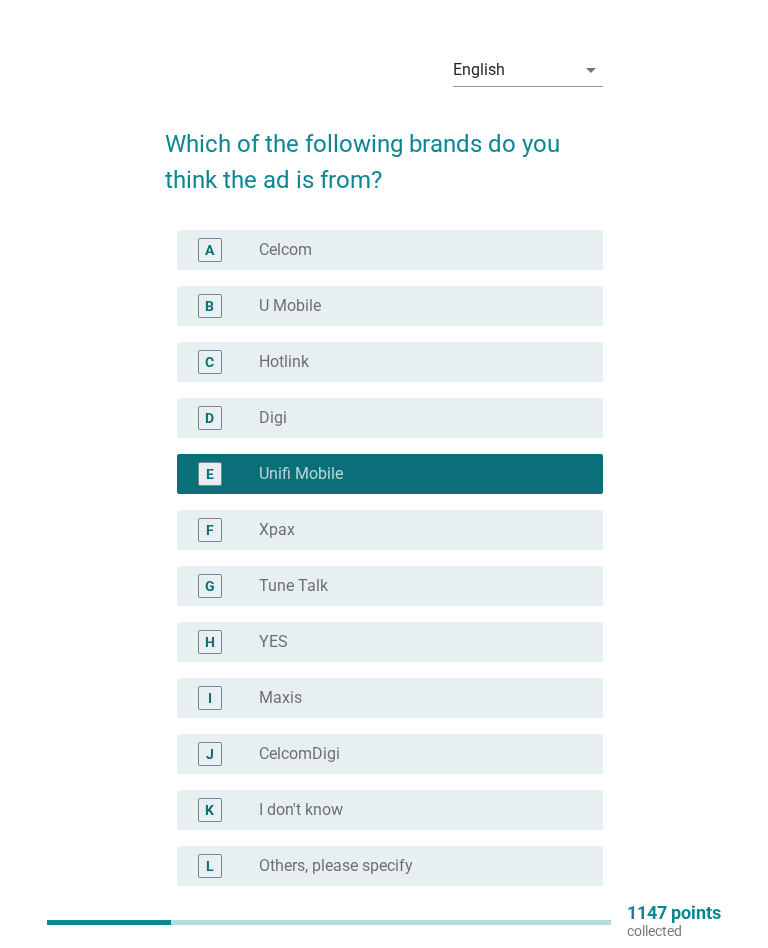 scroll, scrollTop: 220, scrollLeft: 0, axis: vertical 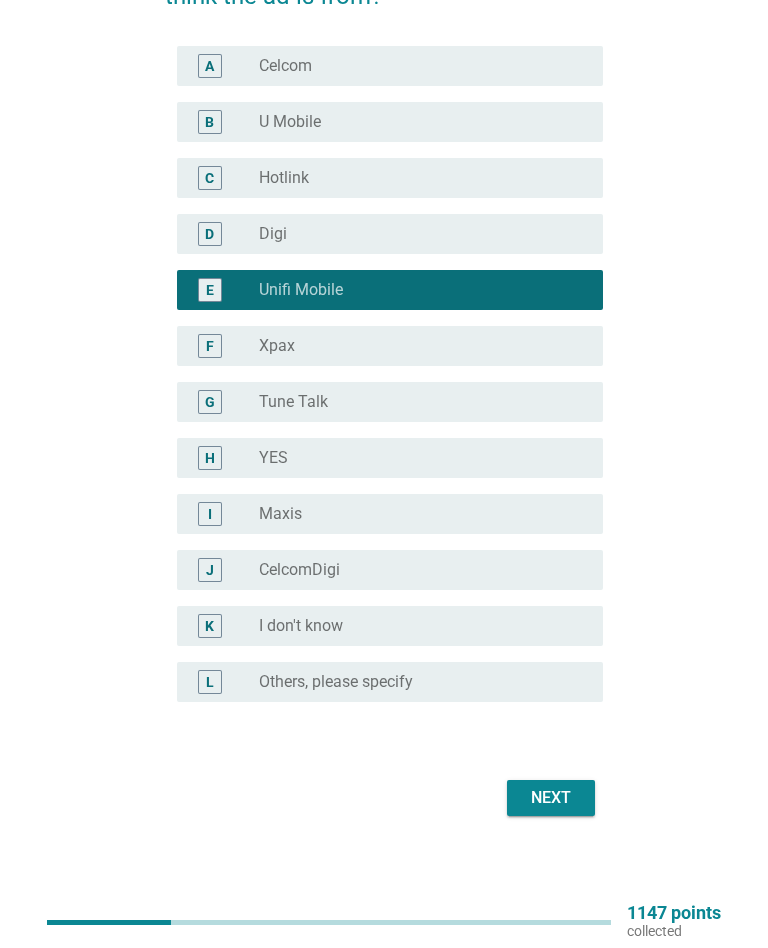 click on "Next" at bounding box center [551, 798] 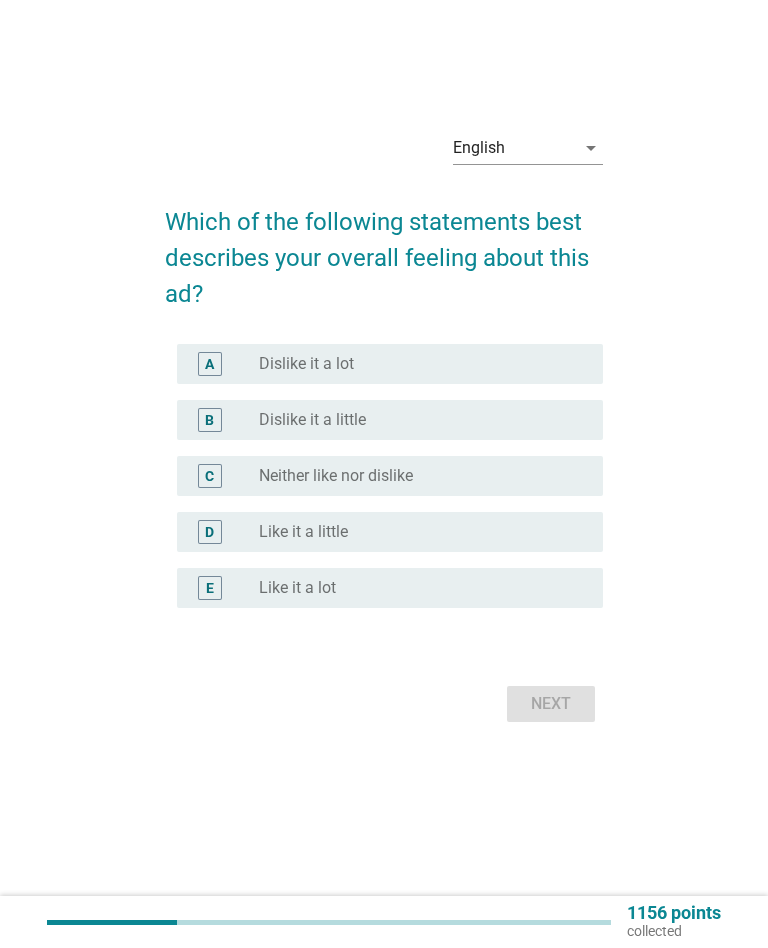 scroll, scrollTop: 0, scrollLeft: 0, axis: both 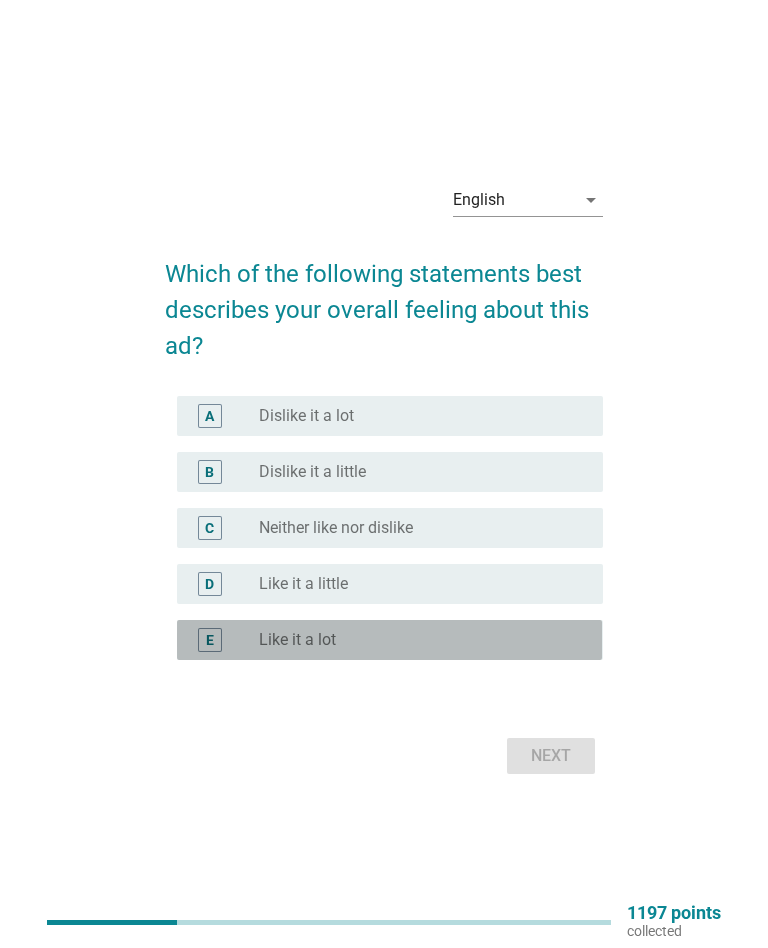 click on "E" at bounding box center (210, 640) 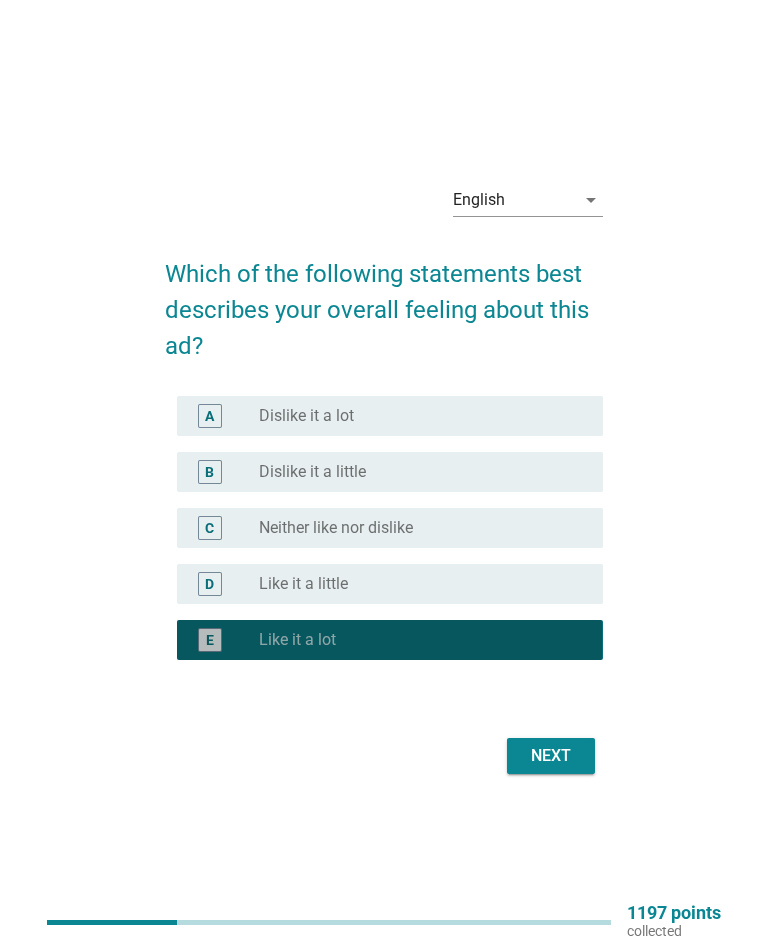 click on "Next" at bounding box center (551, 756) 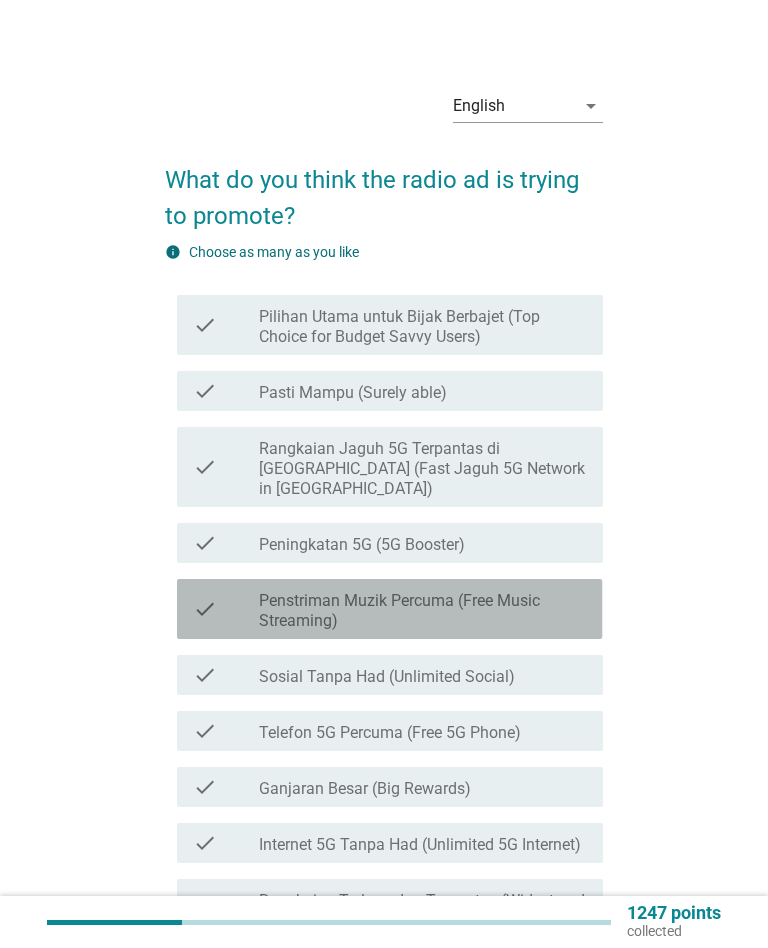 click on "check" at bounding box center (205, 609) 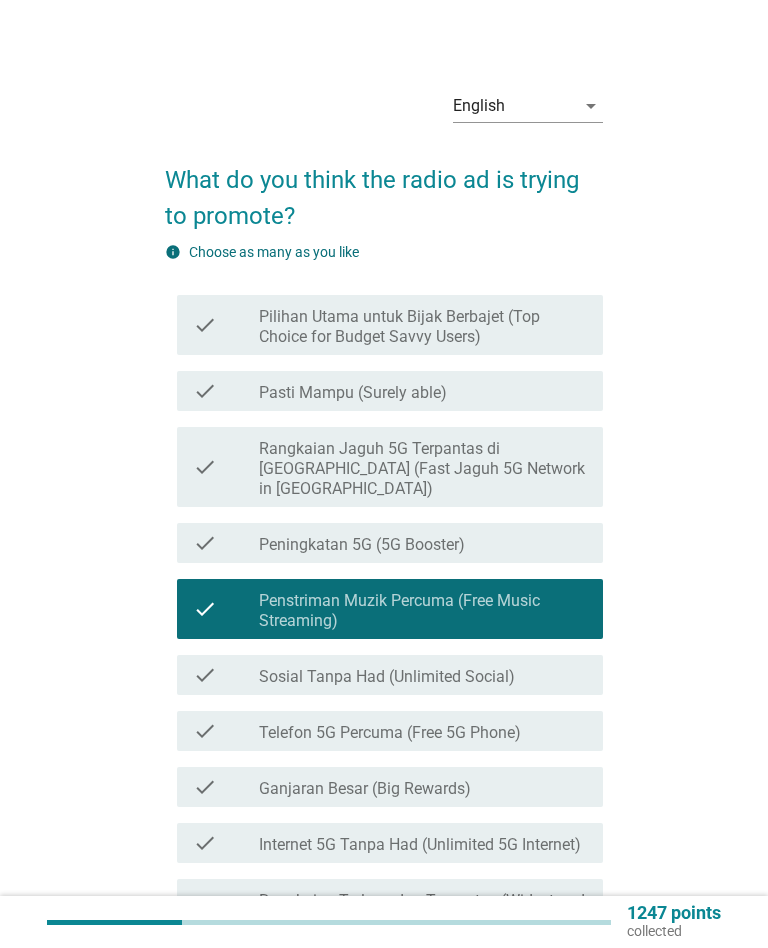 click on "check     check_box_outline_blank Telefon 5G Percuma (Free 5G Phone)" at bounding box center [389, 731] 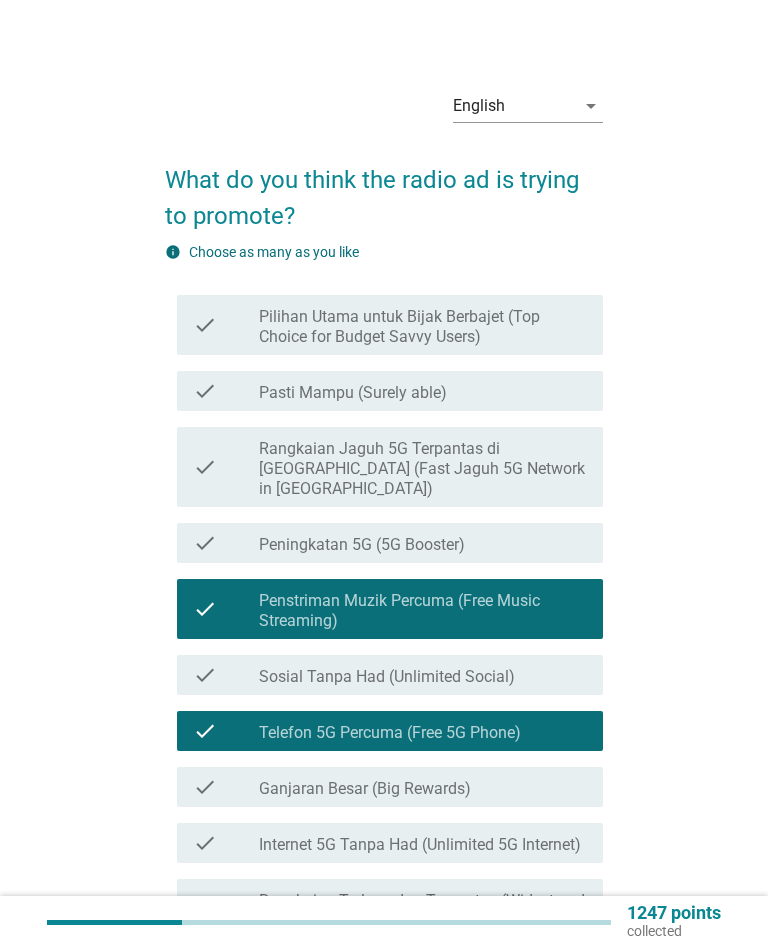 click on "check     check_box_outline_blank Pilihan Utama untuk Bijak Berbajet (Top Choice for Budget Savvy Users)" at bounding box center (389, 325) 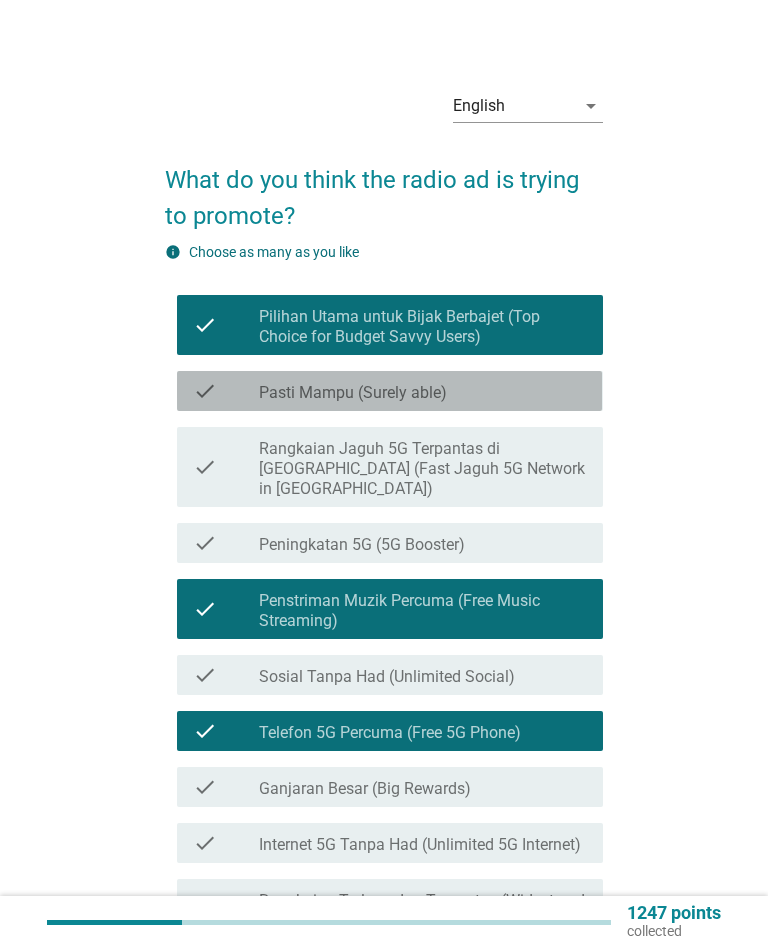 click on "check" at bounding box center [226, 391] 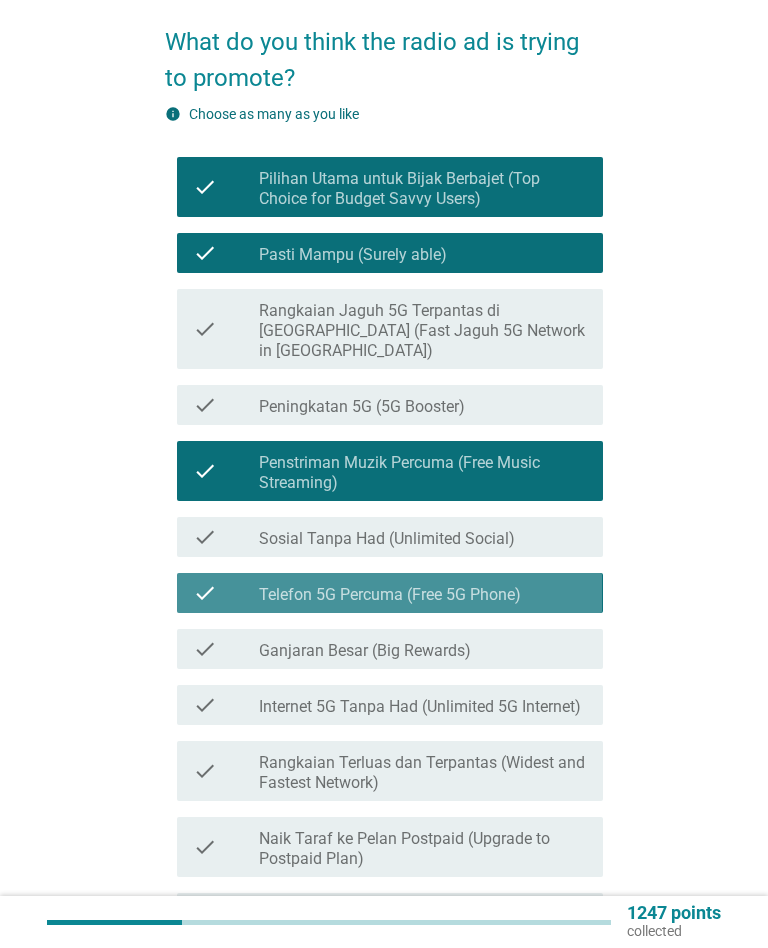 scroll, scrollTop: 457, scrollLeft: 0, axis: vertical 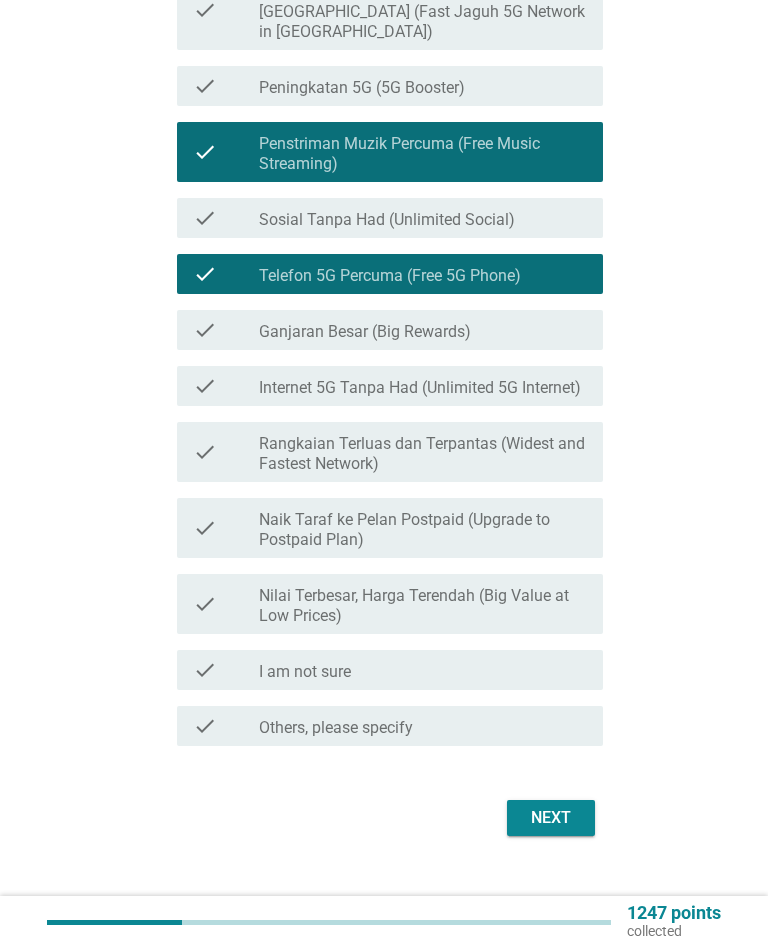 click on "check" at bounding box center [205, 604] 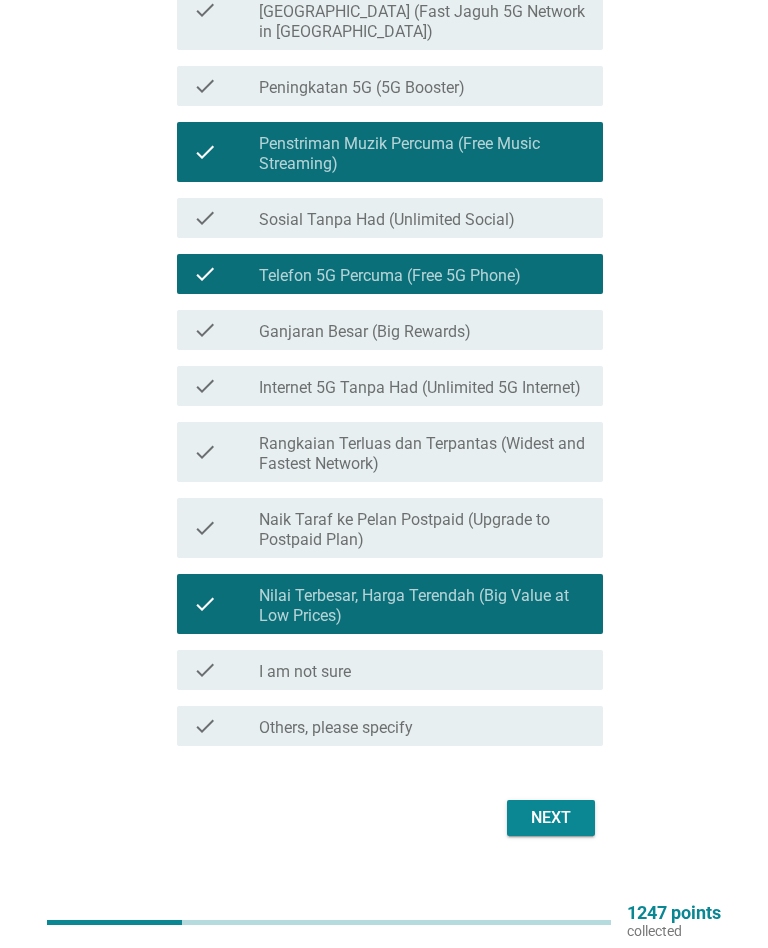 click on "Next" at bounding box center [551, 818] 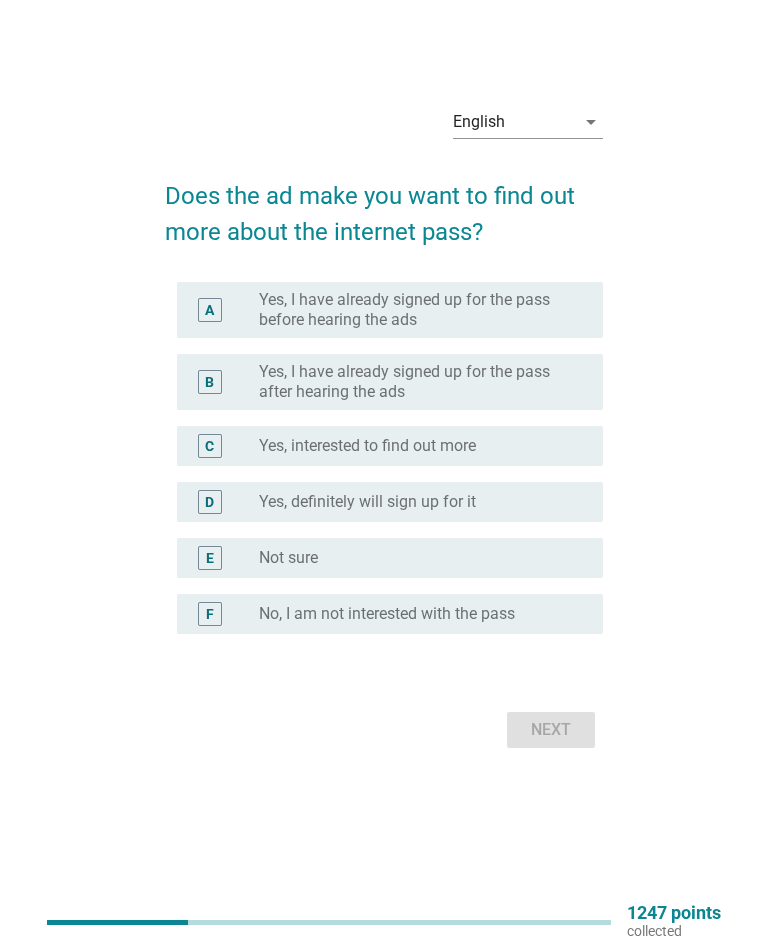 scroll, scrollTop: 0, scrollLeft: 0, axis: both 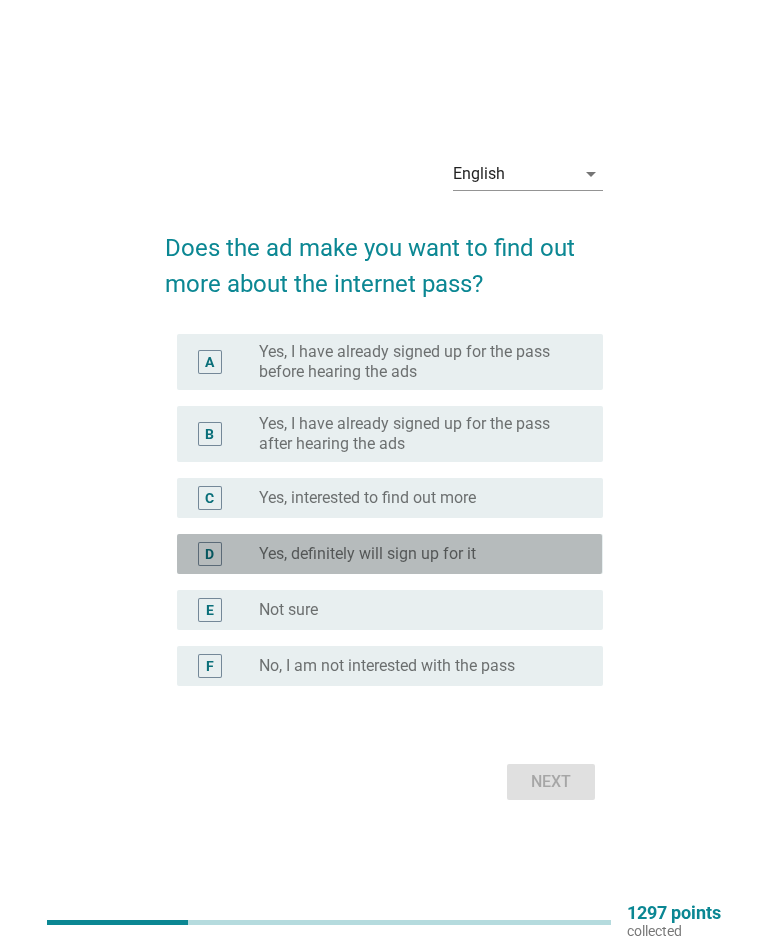click on "D" at bounding box center [209, 554] 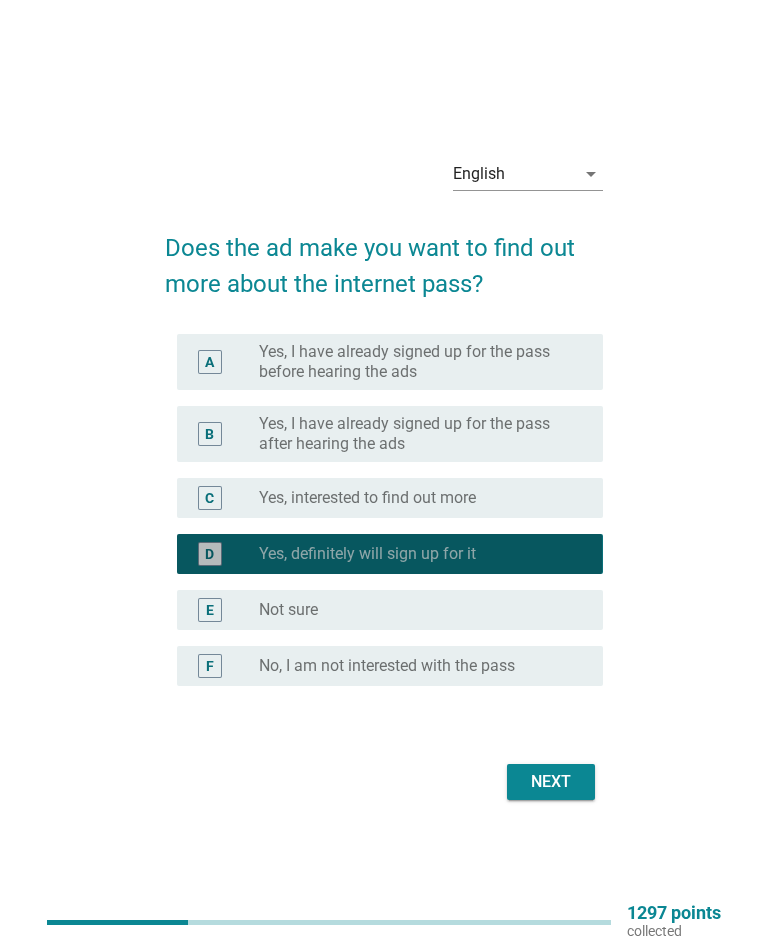click on "Next" at bounding box center (551, 782) 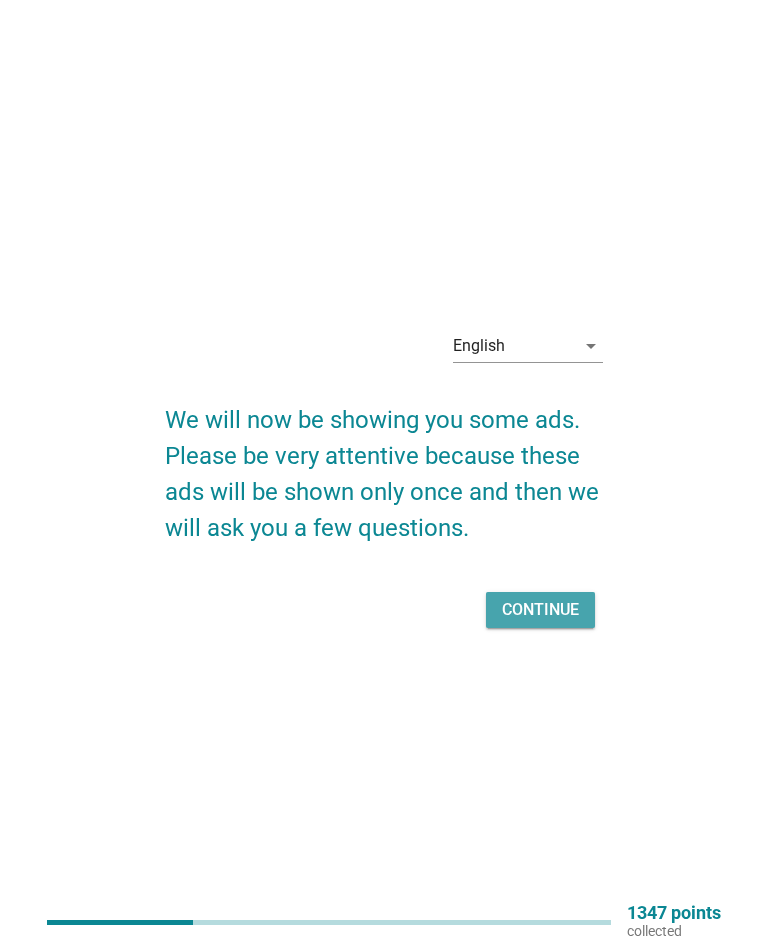 click on "Continue" at bounding box center [540, 610] 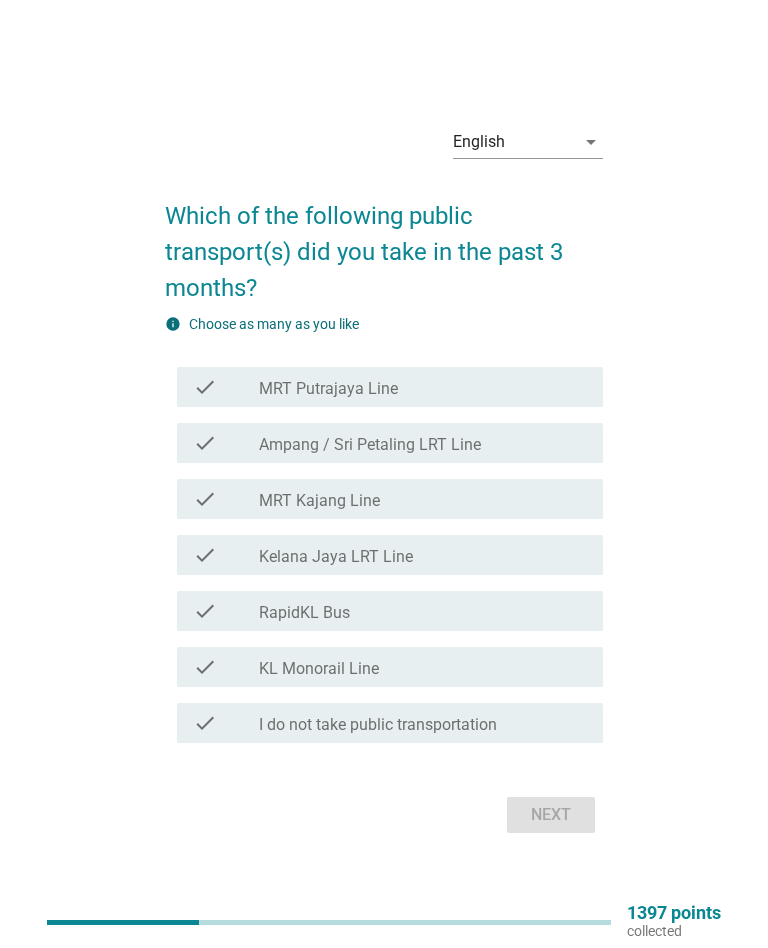 click on "check     check_box_outline_blank KL Monorail Line" at bounding box center (389, 667) 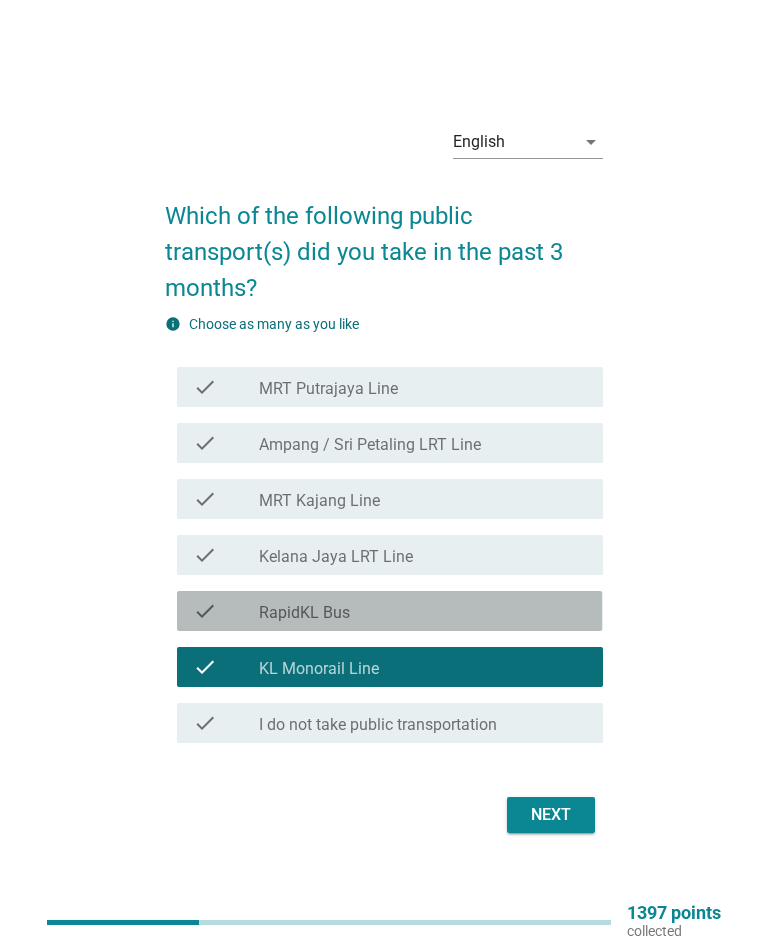 click on "check     check_box_outline_blank RapidKL Bus" at bounding box center (389, 611) 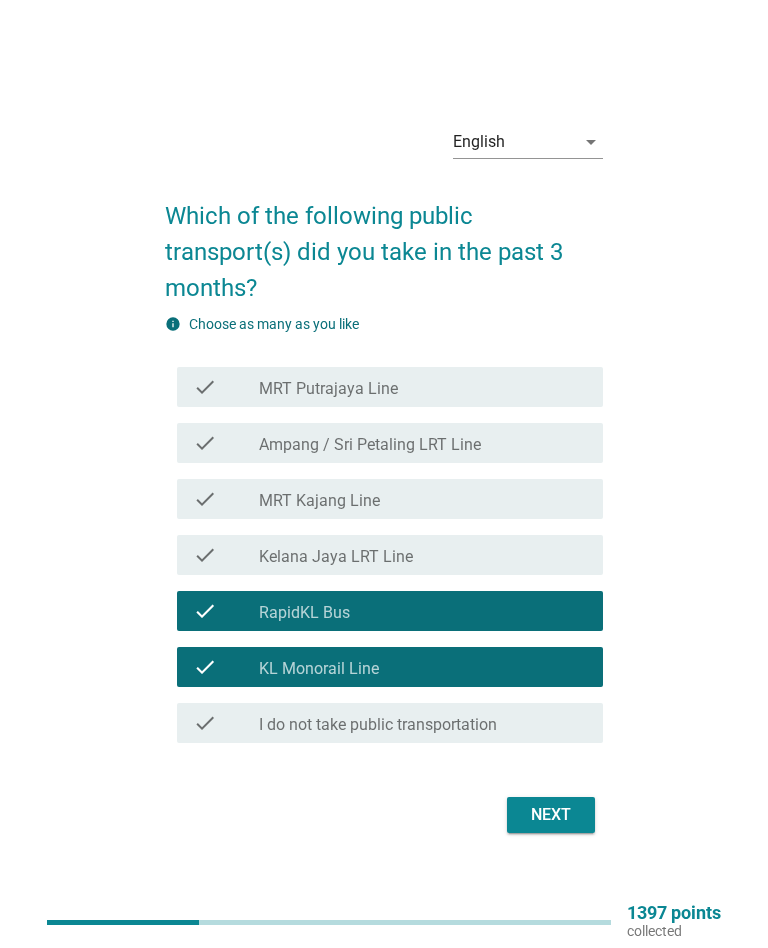 click on "check" at bounding box center (205, 555) 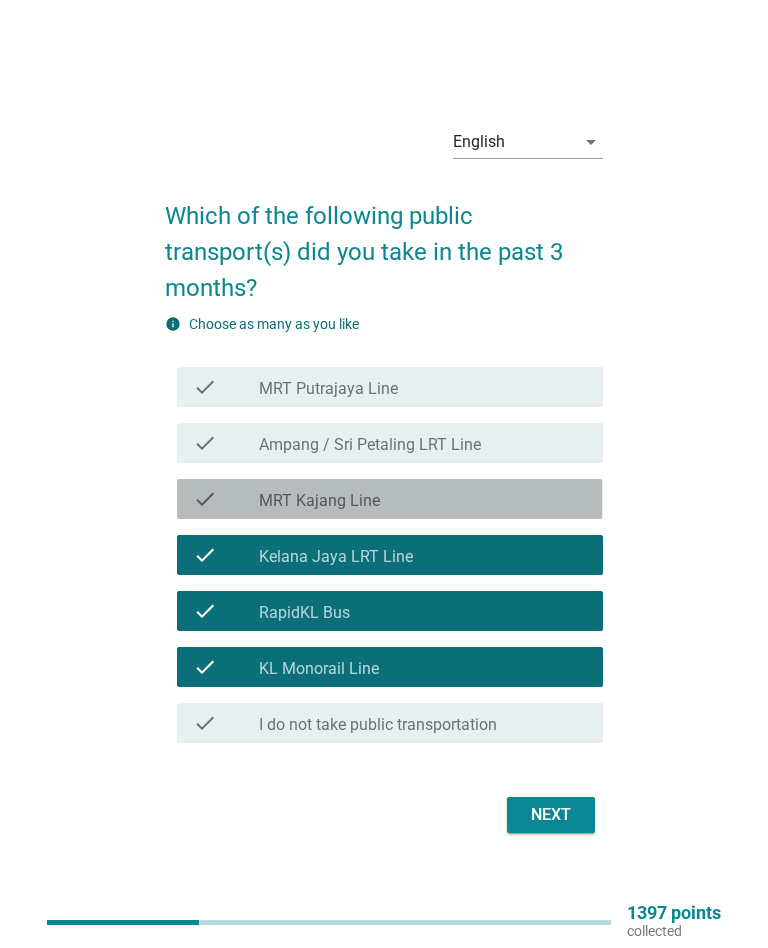 click on "check" at bounding box center (205, 499) 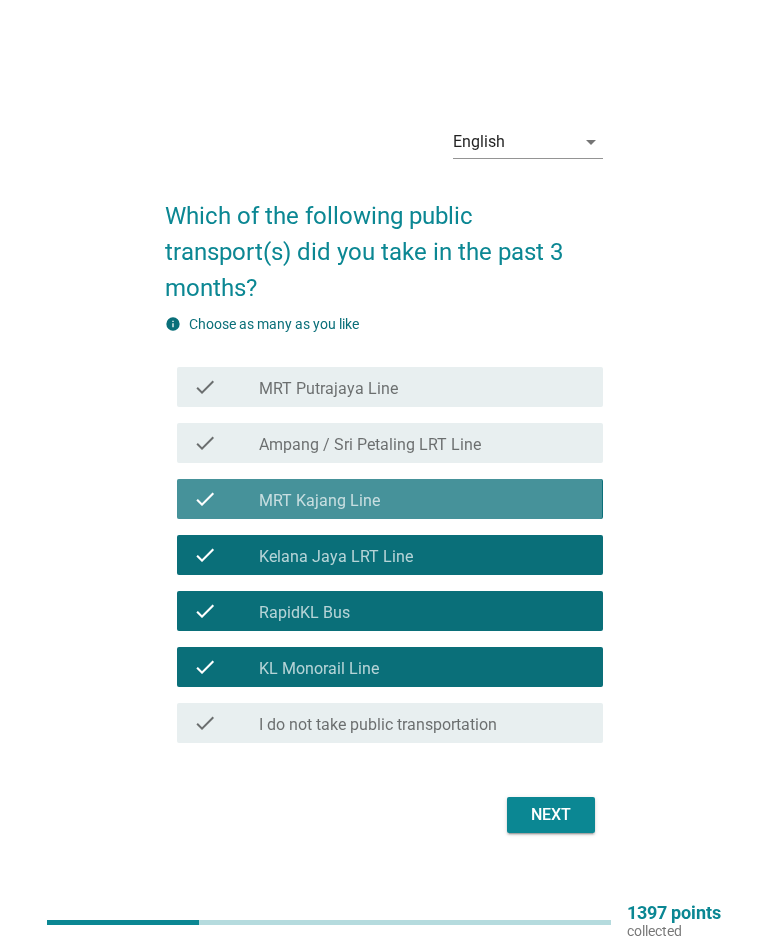 click on "Next" at bounding box center [551, 815] 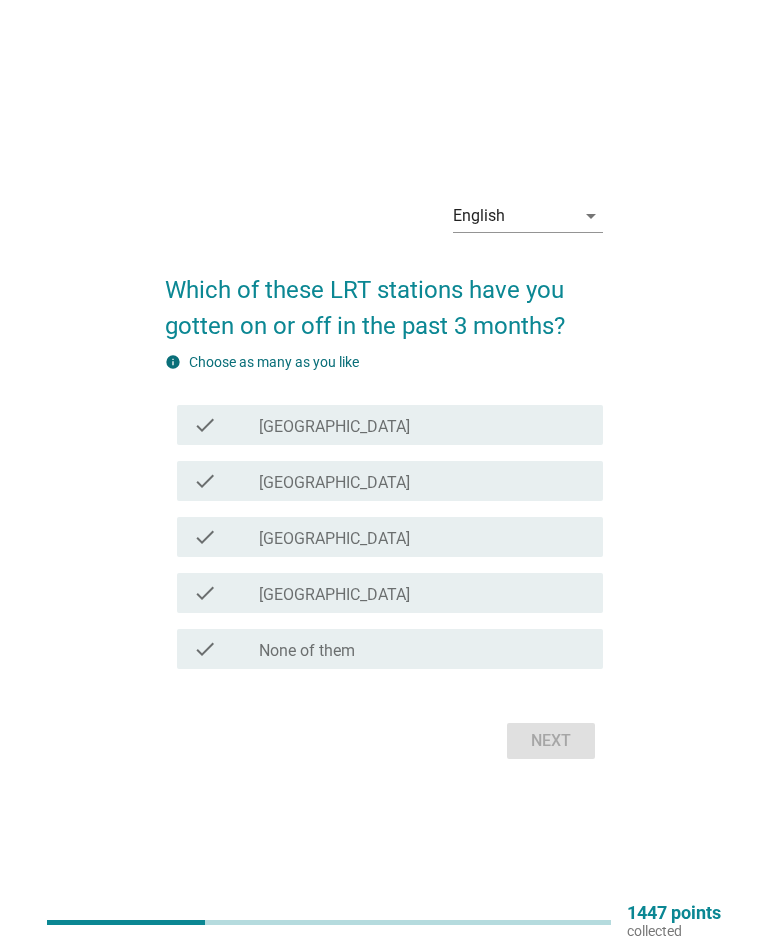click on "check     check_box_outline_blank Bangsar Station" at bounding box center [389, 481] 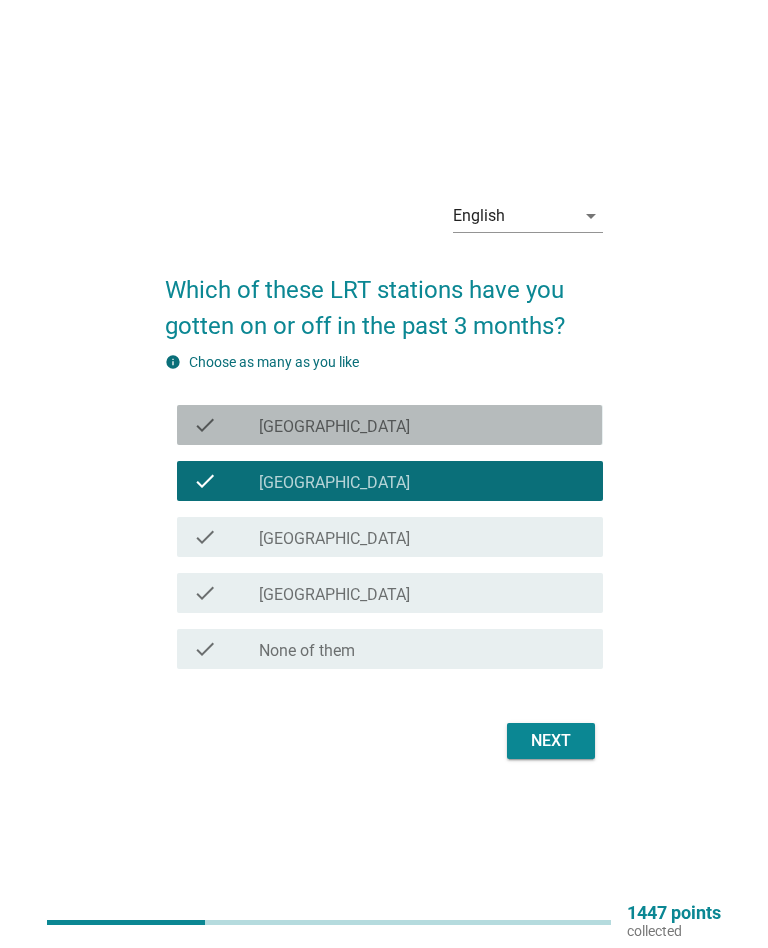 click on "check" at bounding box center [226, 425] 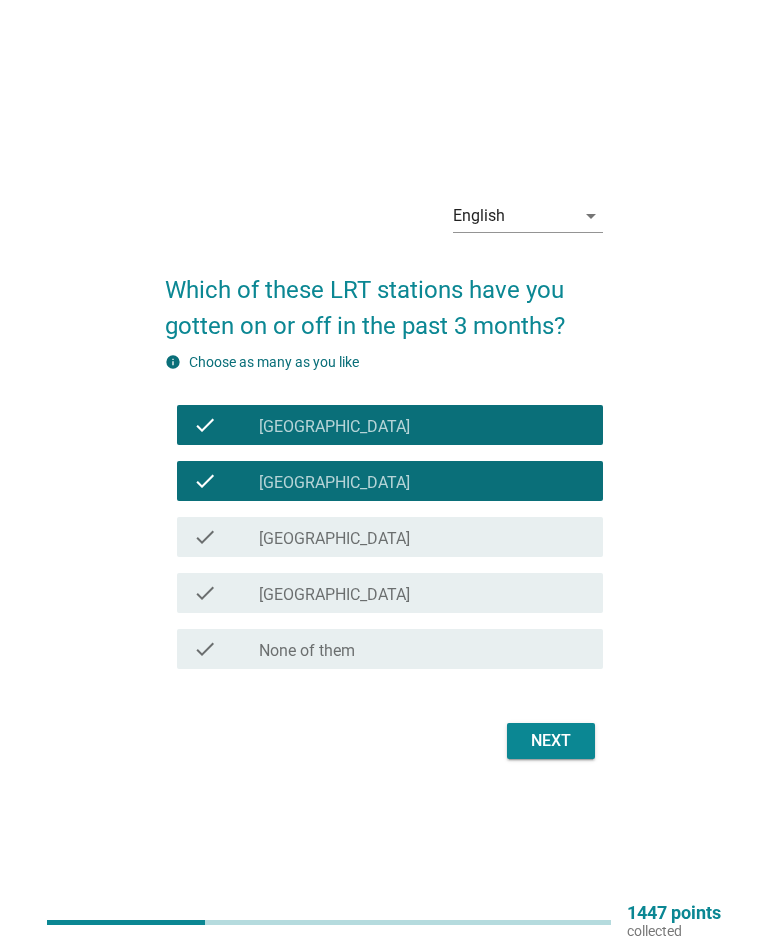 click on "English arrow_drop_down   Which of these LRT stations have you gotten on or off in the past 3 months?     info   Choose as many as you like   check     check_box_outline_blank KL Sentral Station   check     check_box_outline_blank Bangsar Station   check     check_box_outline_blank KLCC Station   check     check_box_outline_blank Masjid Jamek Station   check     check_box_outline_blank None of them       Next" at bounding box center [383, 474] 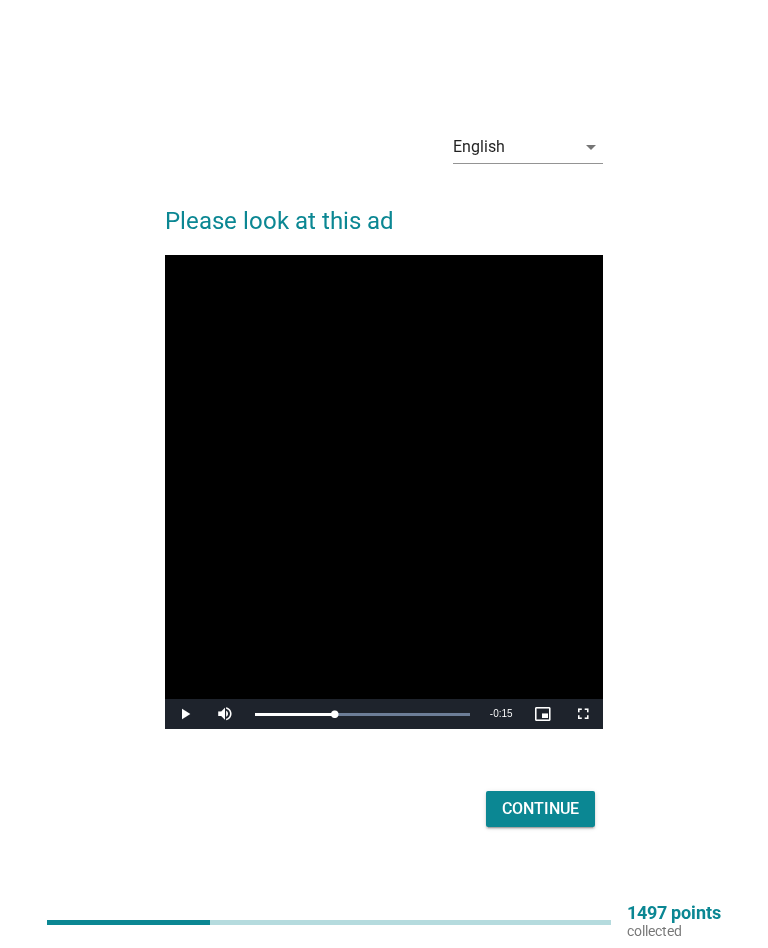 click on "Continue" at bounding box center [540, 809] 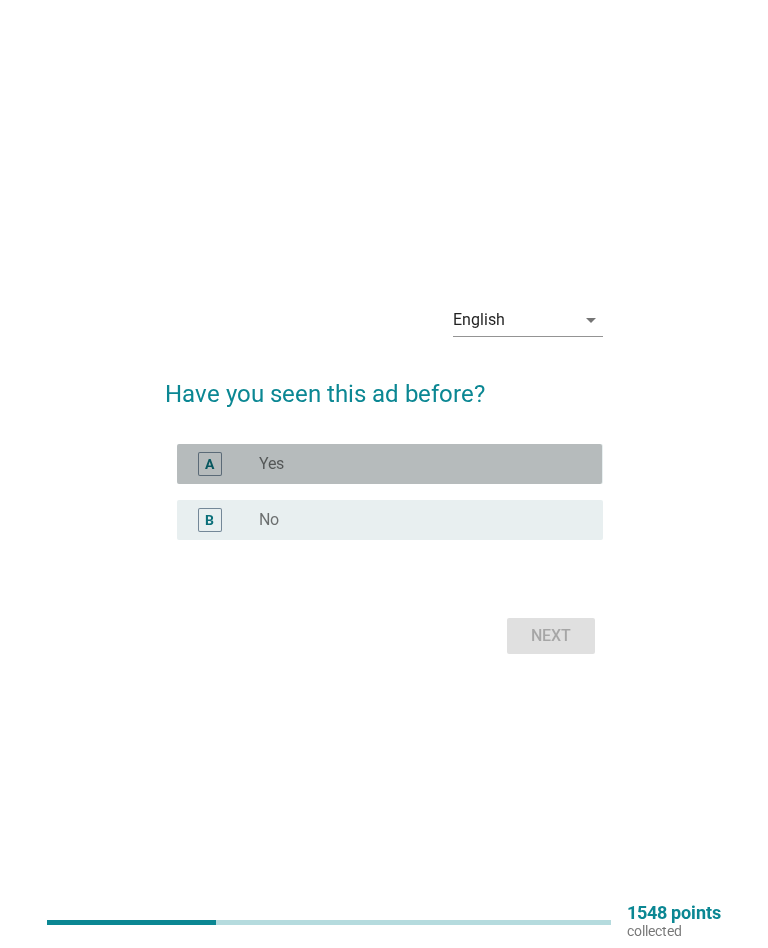 click on "A     radio_button_unchecked Yes" at bounding box center (389, 464) 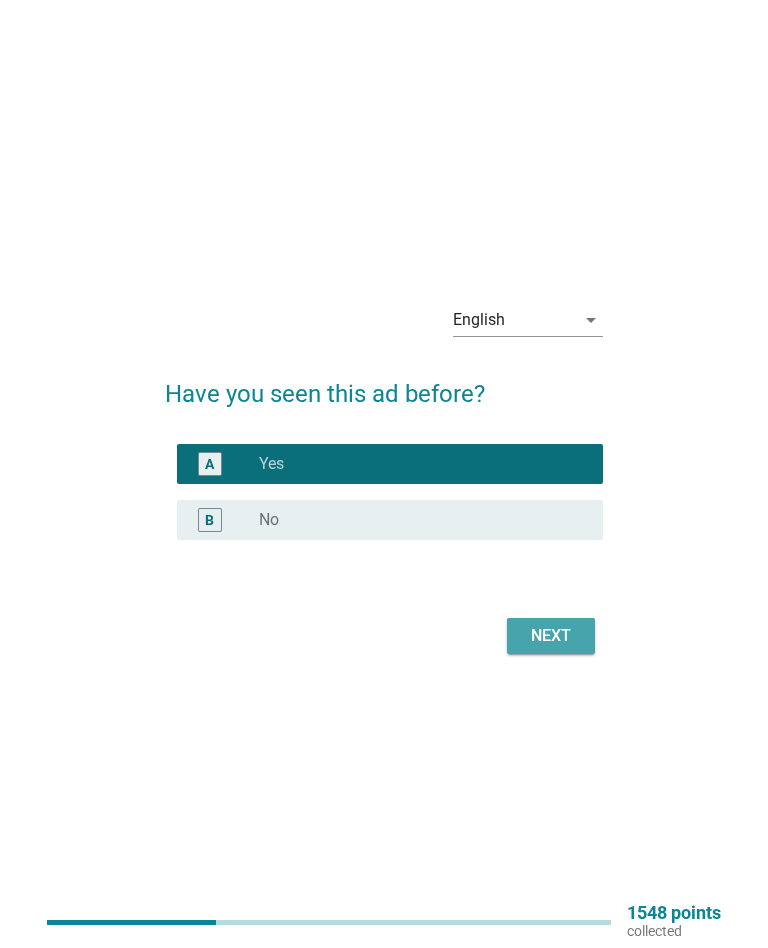click on "Next" at bounding box center [551, 636] 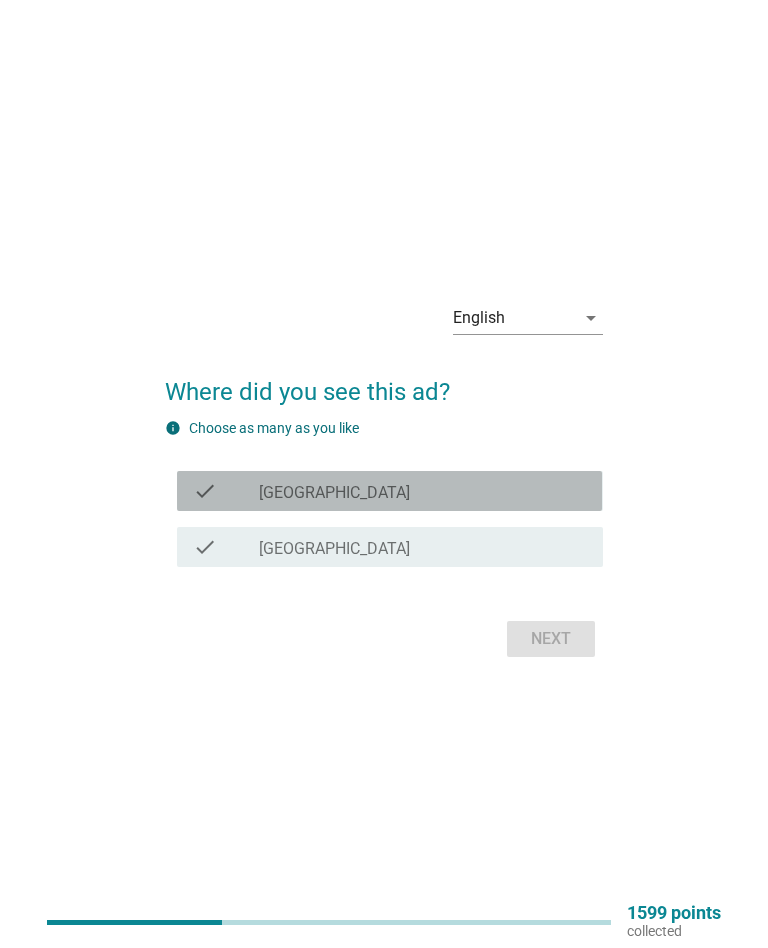 click on "check     check_box_outline_blank KL [GEOGRAPHIC_DATA]" at bounding box center [389, 491] 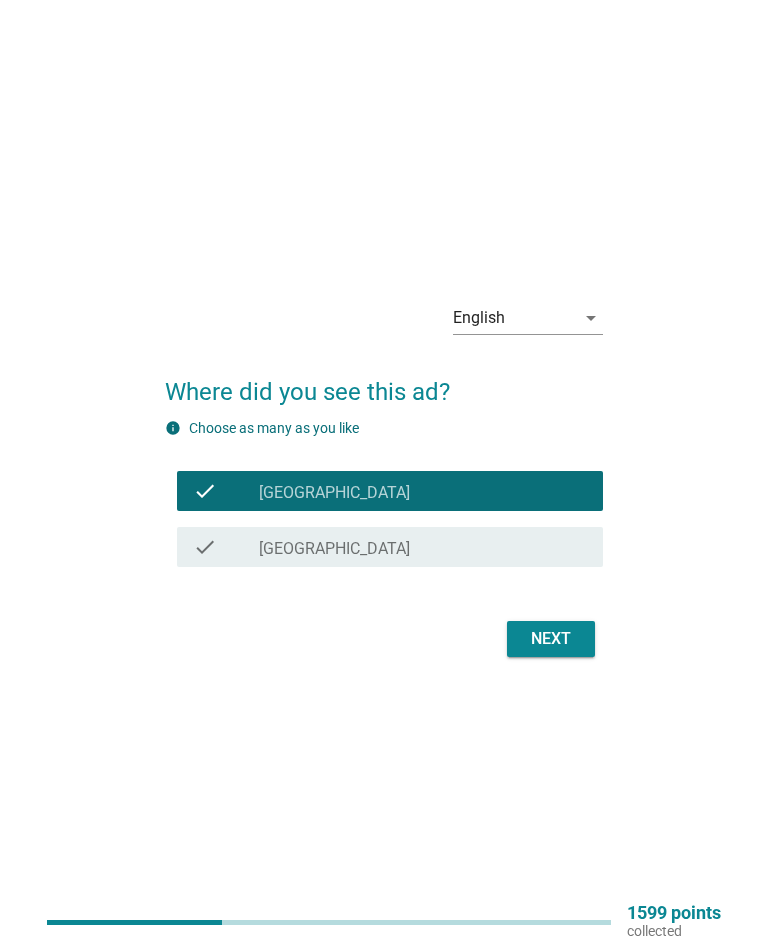 click on "check     check_box_outline_blank Bangsar Station" at bounding box center (389, 547) 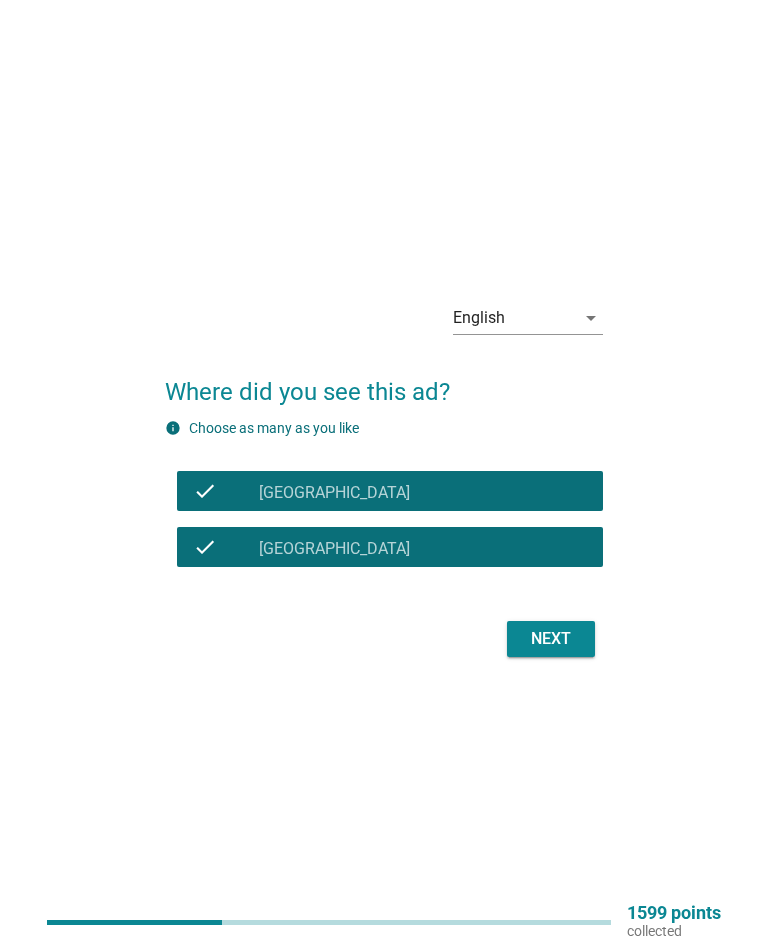 click on "English arrow_drop_down   Where did you see this ad?     info   Choose as many as you like   check     check_box_outline_blank KL Sentral Station   check     check_box_outline_blank Bangsar Station       Next" at bounding box center (383, 474) 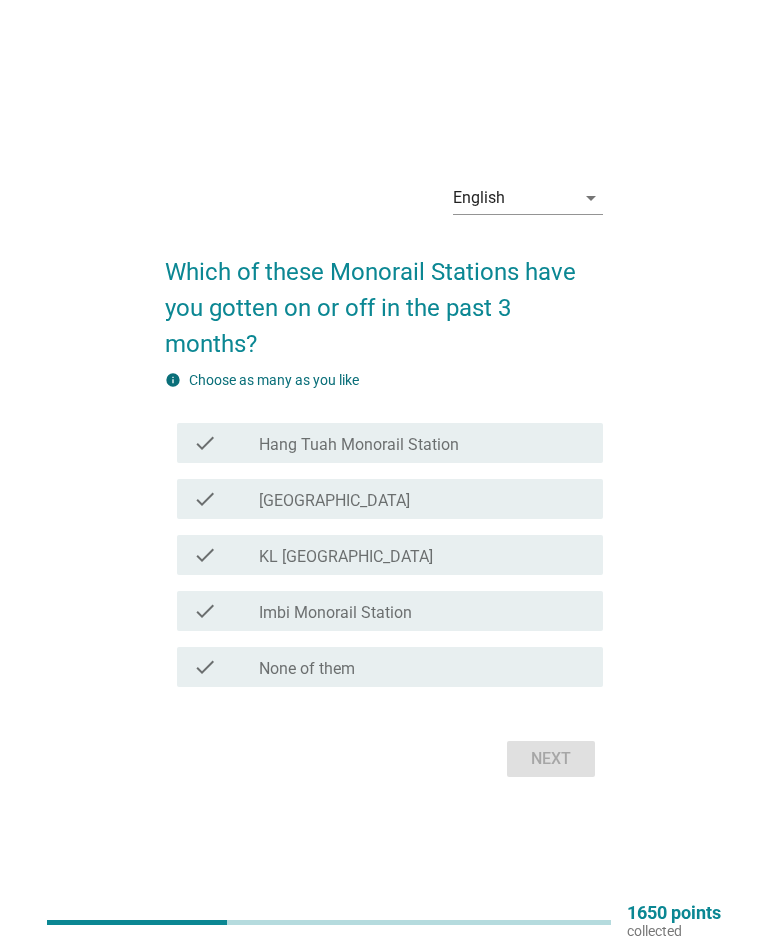click on "check" at bounding box center (205, 555) 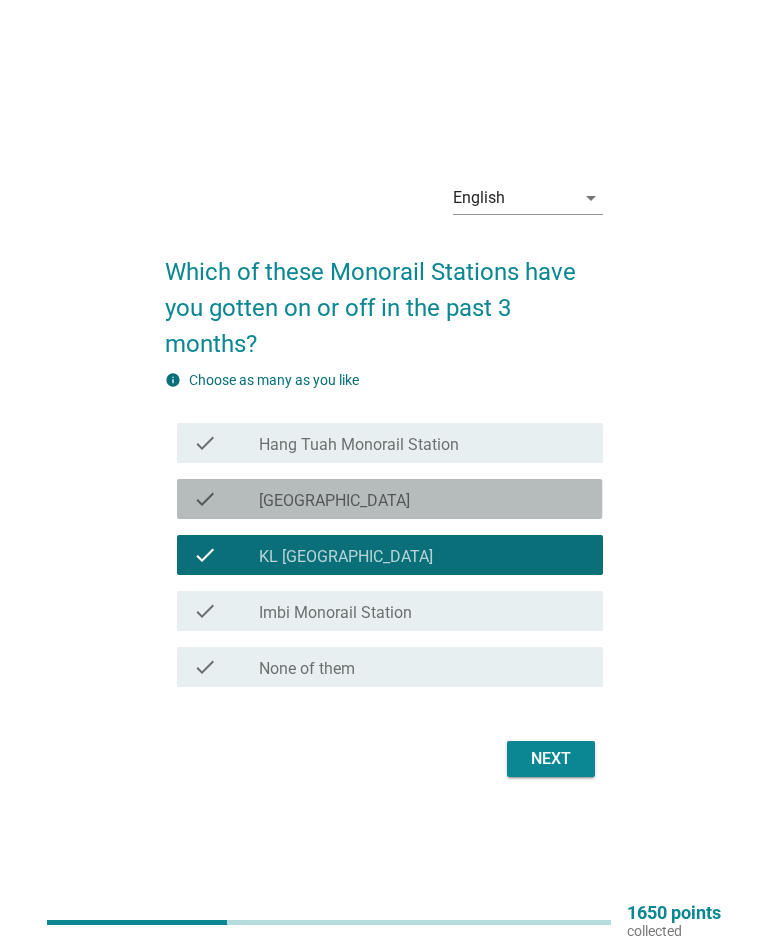 click on "check" at bounding box center [205, 499] 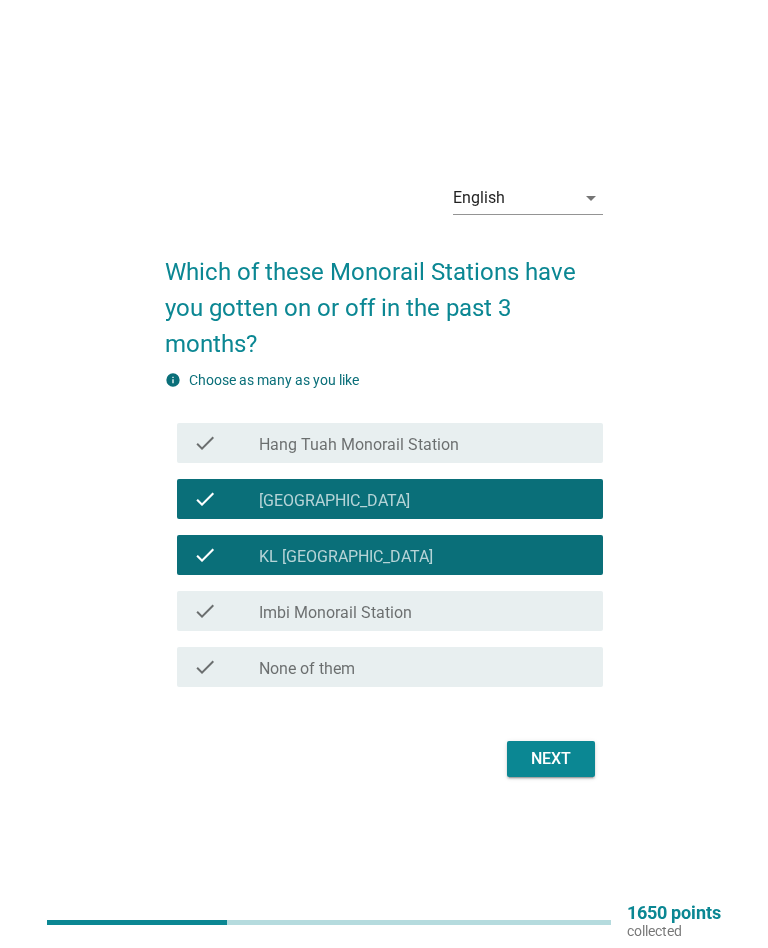 click on "Which of these Monorail Stations have you gotten on or off in the past 3 months?     info   Choose as many as you like   check     check_box_outline_blank Hang Tuah Monorail Station   check     check_box_outline_blank Bukit Bintang Monorail Station   check     check_box_outline_blank KL Sentral Monorail Station   check     check_box_outline_blank Imbi Monorail Station   check     check_box_outline_blank None of them       Next" at bounding box center [383, 508] 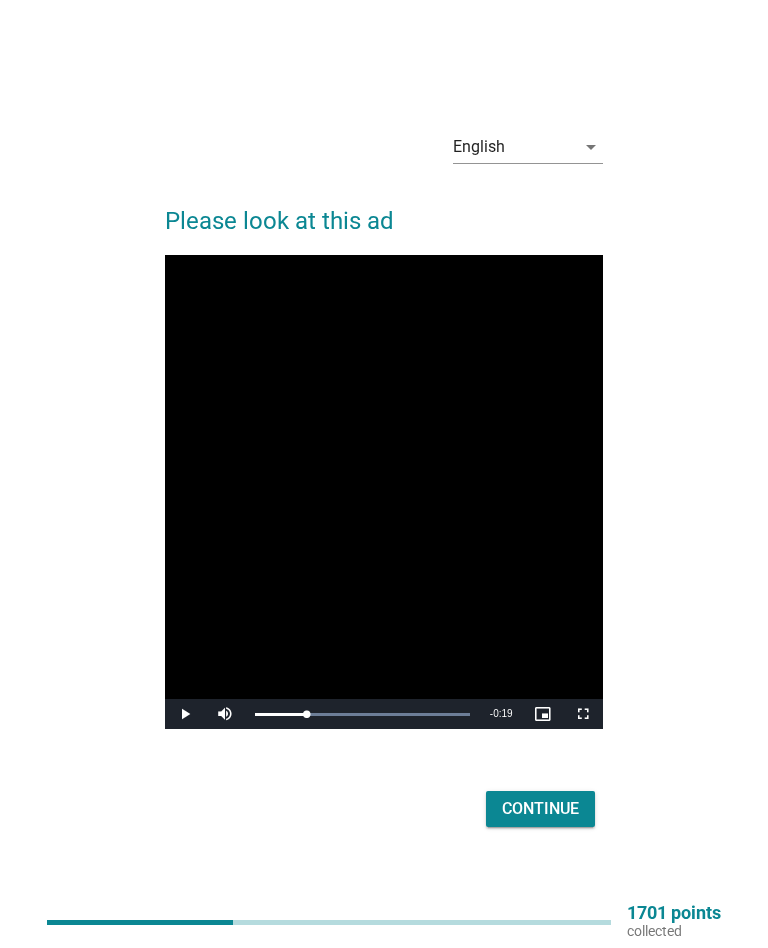 click on "Continue" at bounding box center (540, 809) 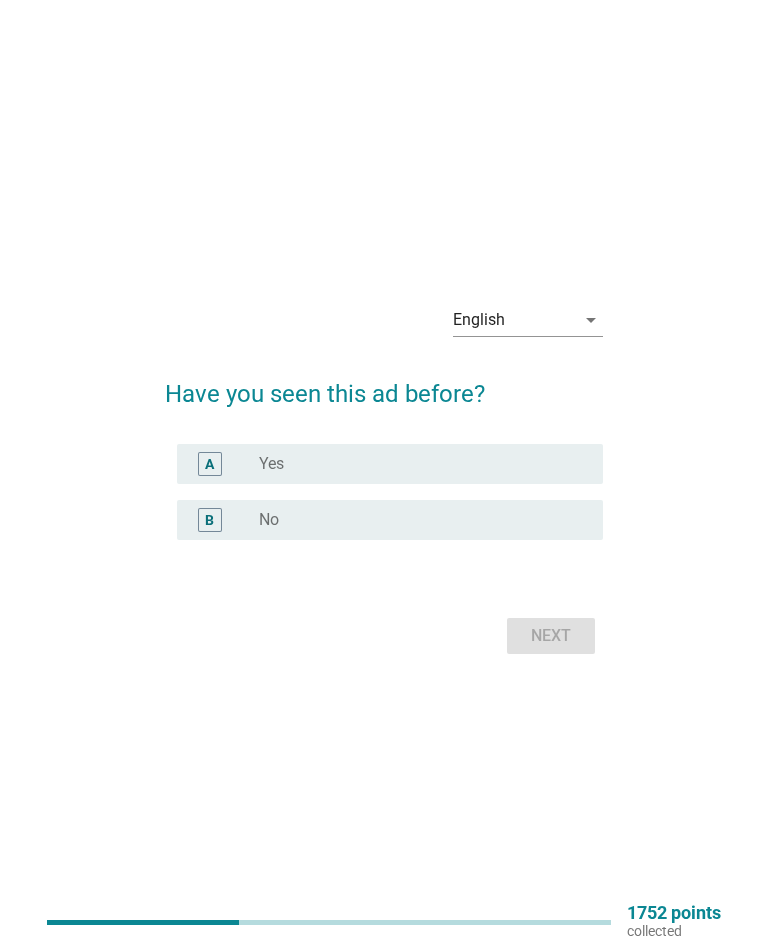 click on "A     radio_button_unchecked Yes" at bounding box center [383, 464] 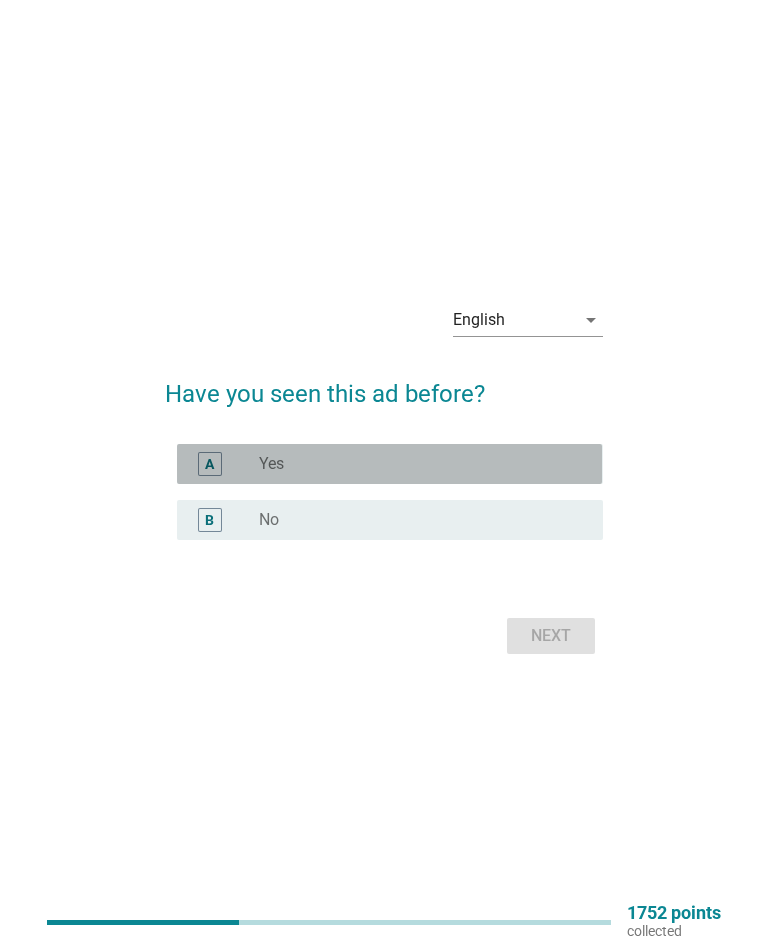 click on "A" at bounding box center [209, 464] 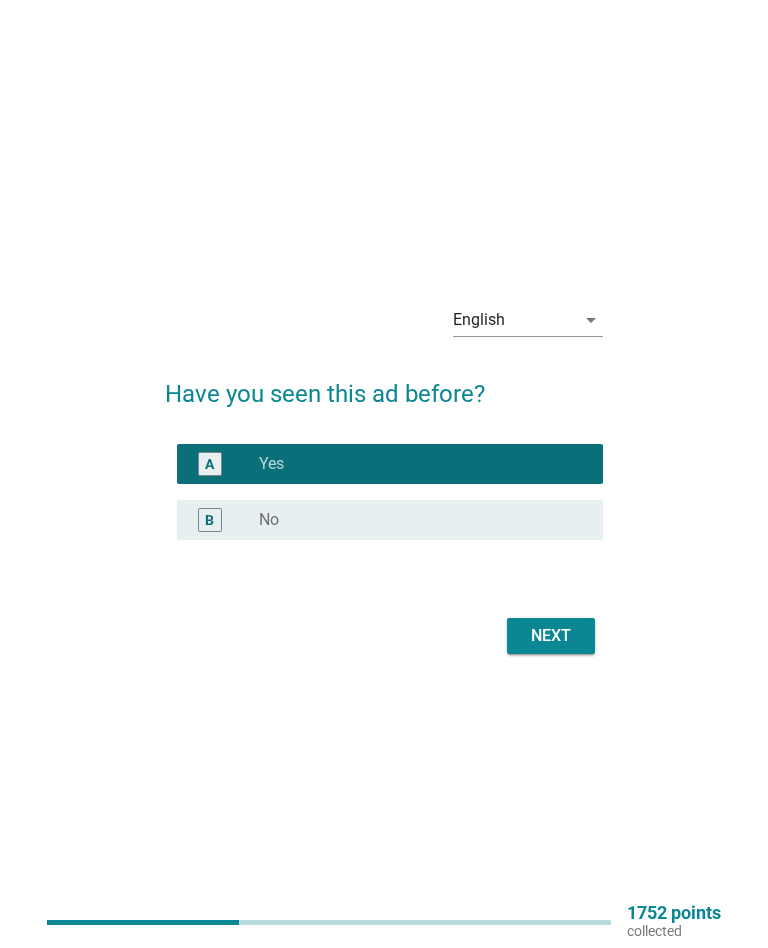 click on "Next" at bounding box center (551, 636) 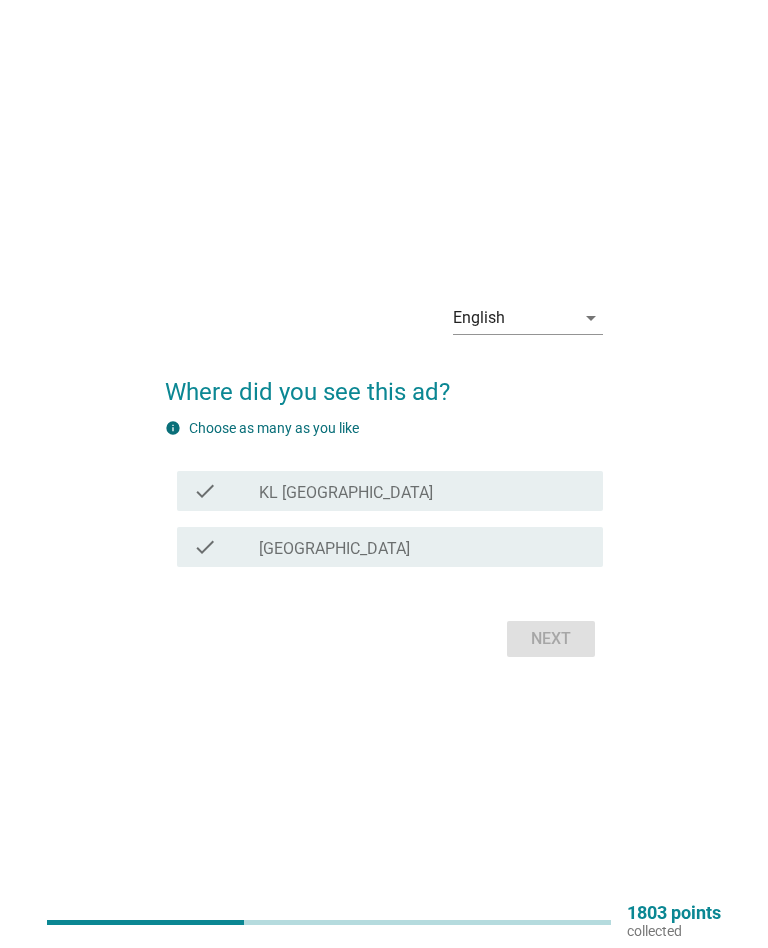 click on "check     check_box_outline_blank KL Sentral Monorail Station" at bounding box center [389, 491] 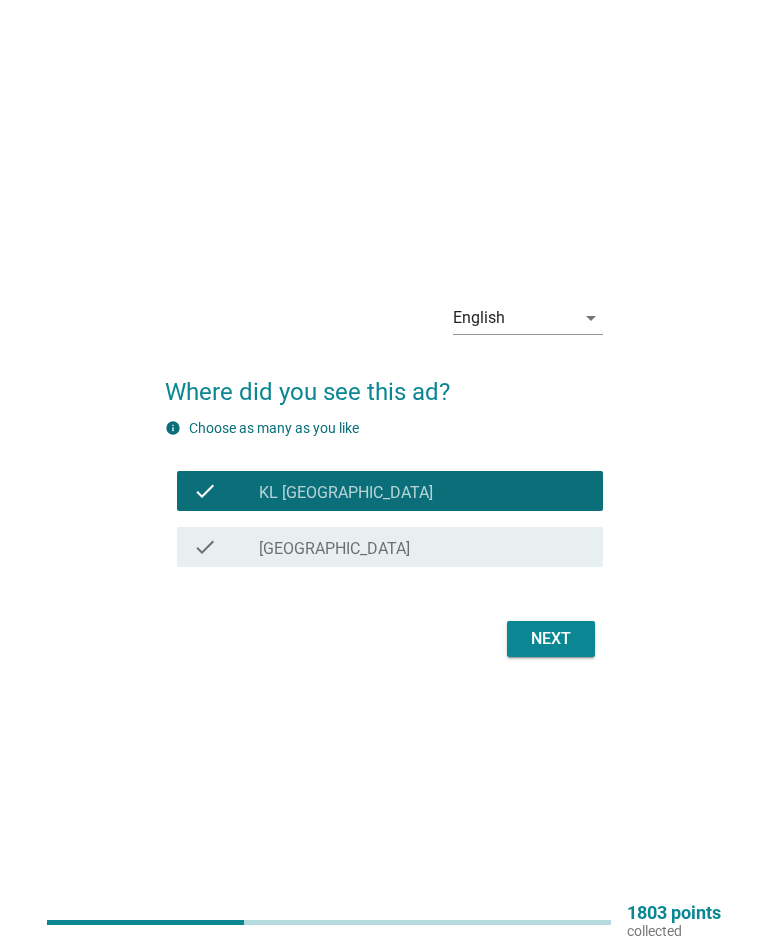 click on "check" at bounding box center [205, 547] 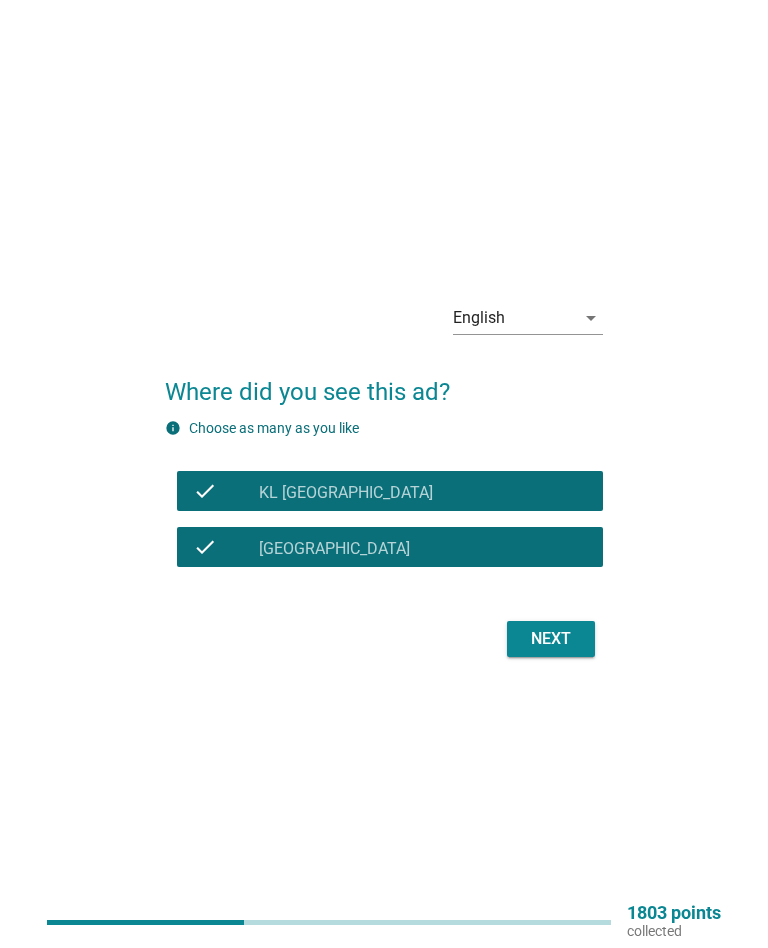click on "Next" at bounding box center (551, 639) 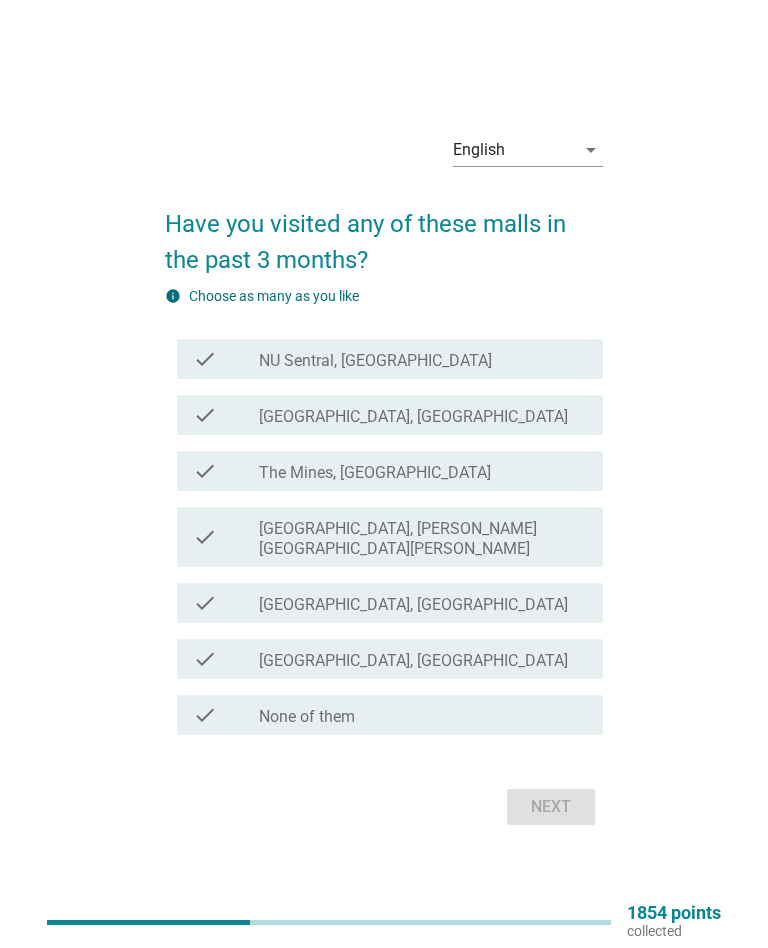 click on "check     check_box_outline_blank [GEOGRAPHIC_DATA], [PERSON_NAME][GEOGRAPHIC_DATA][PERSON_NAME]" at bounding box center [383, 537] 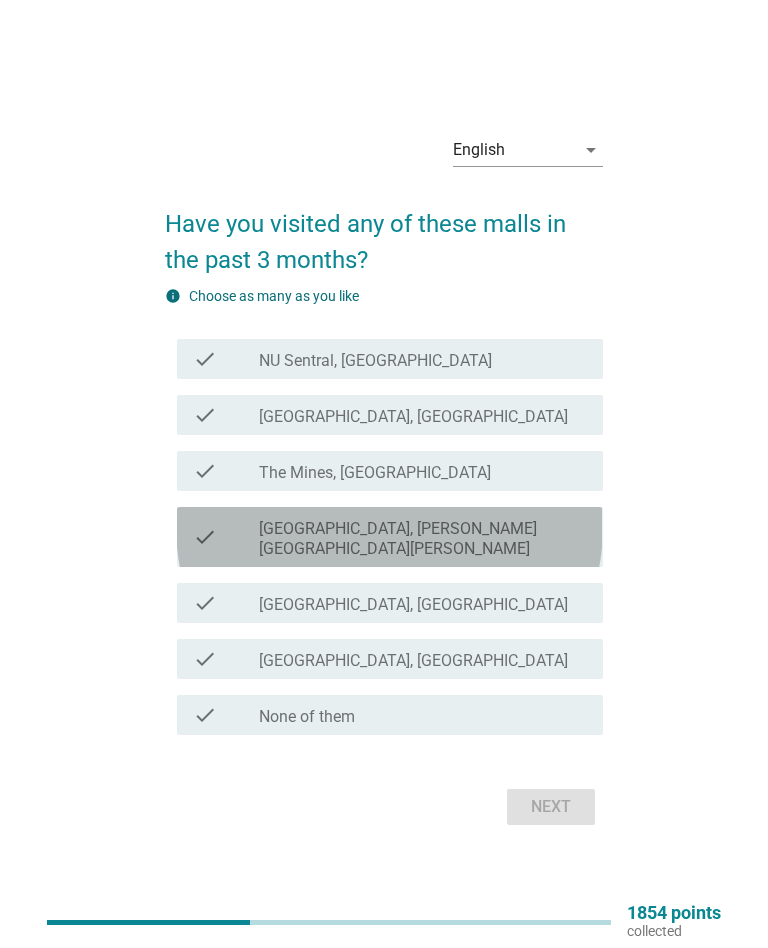 click on "check     check_box_outline_blank [GEOGRAPHIC_DATA], [PERSON_NAME][GEOGRAPHIC_DATA][PERSON_NAME]" at bounding box center (389, 537) 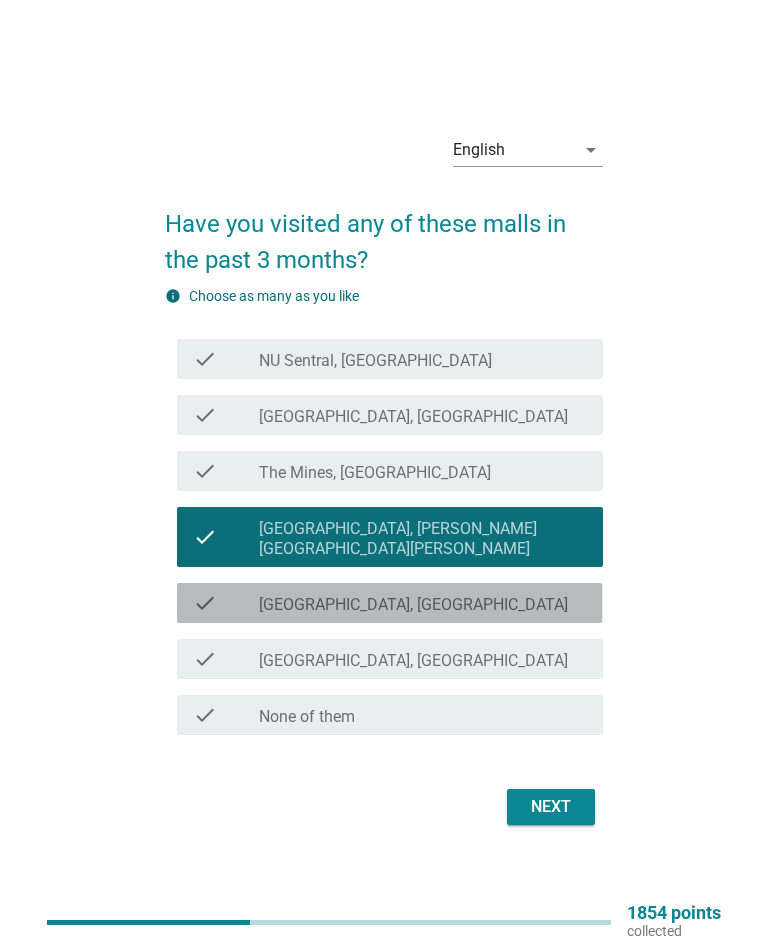click on "check_box_outline_blank [GEOGRAPHIC_DATA], [GEOGRAPHIC_DATA]" at bounding box center [423, 603] 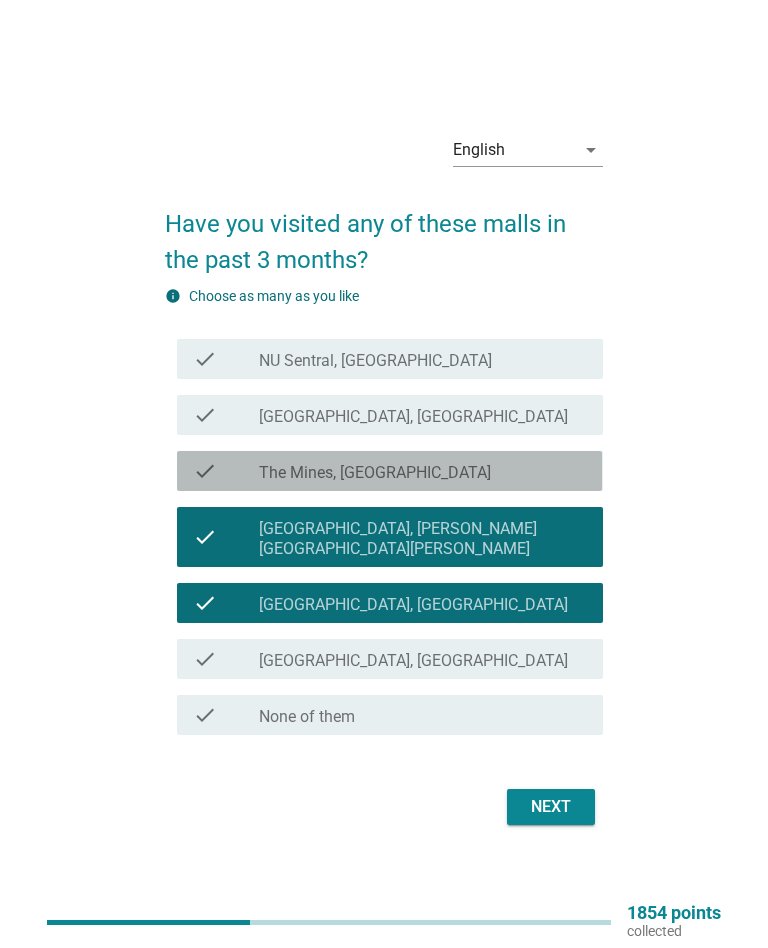 click on "check     check_box_outline_blank The Mines, [GEOGRAPHIC_DATA]" at bounding box center (389, 471) 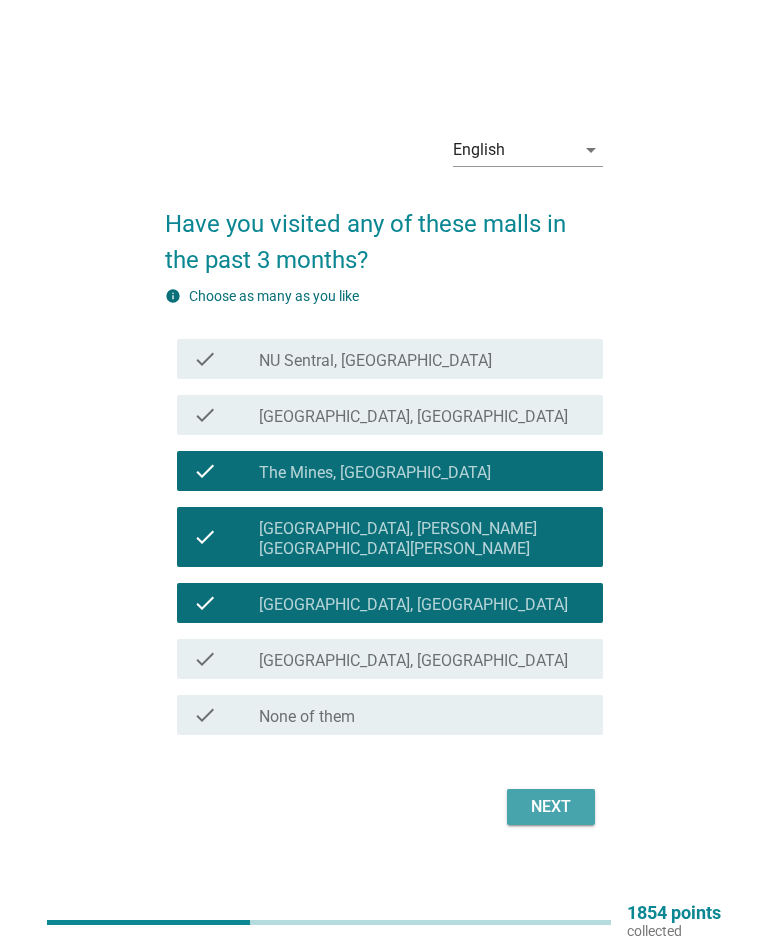 click on "Next" at bounding box center (551, 807) 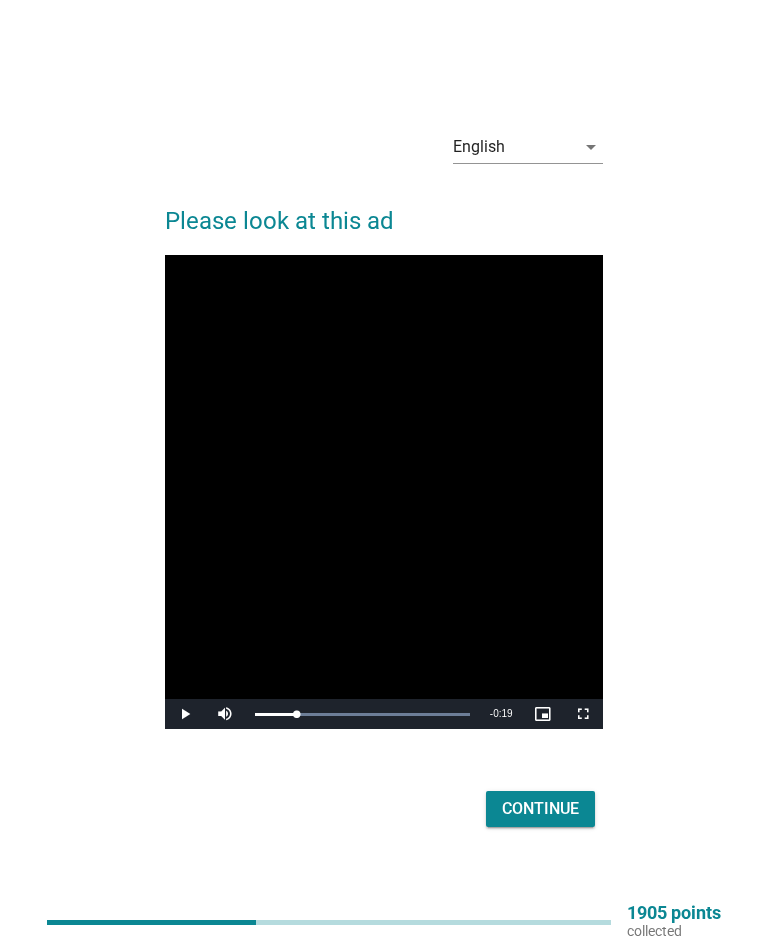 click on "Continue" at bounding box center [540, 809] 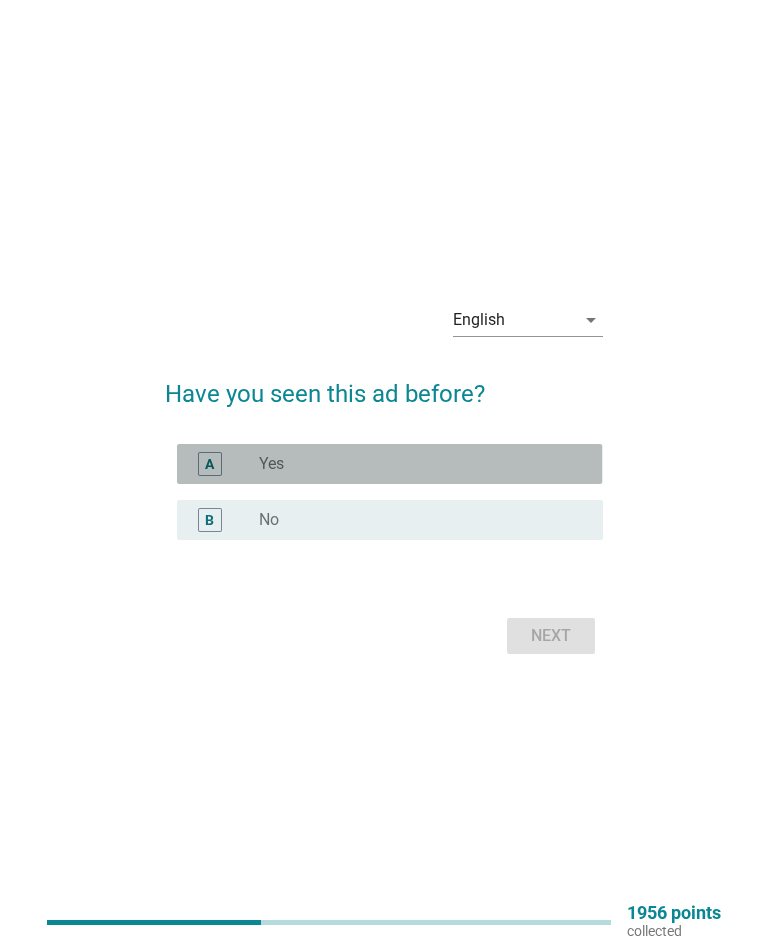 click on "A" at bounding box center [210, 464] 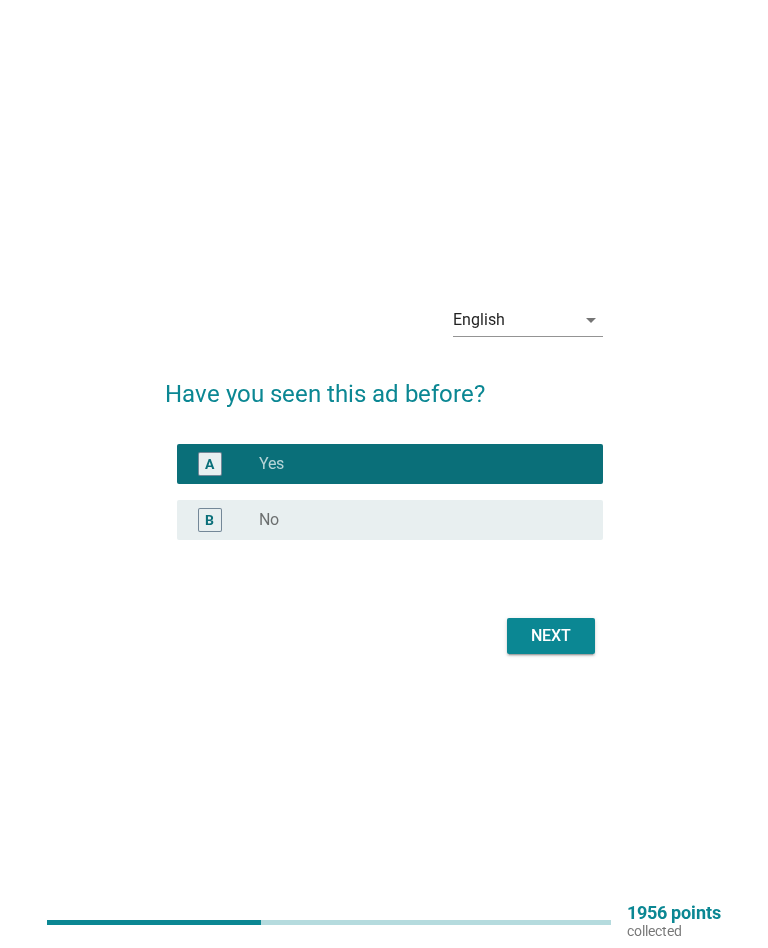 click on "Next" at bounding box center (551, 636) 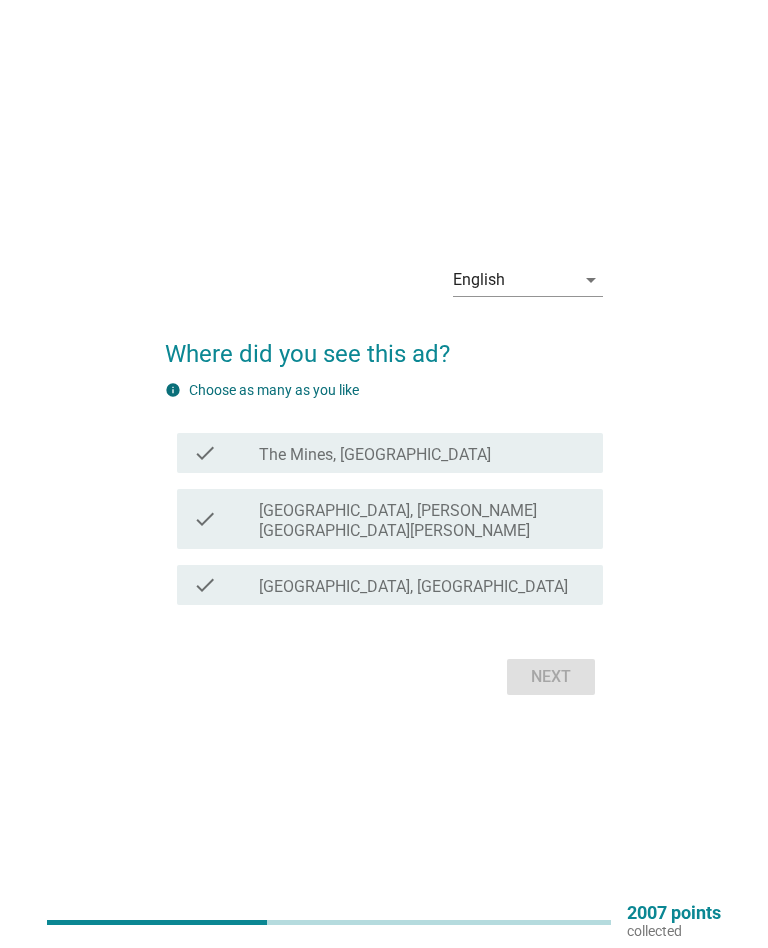 click on "check     check_box_outline_blank The Mines, [GEOGRAPHIC_DATA]" at bounding box center (389, 453) 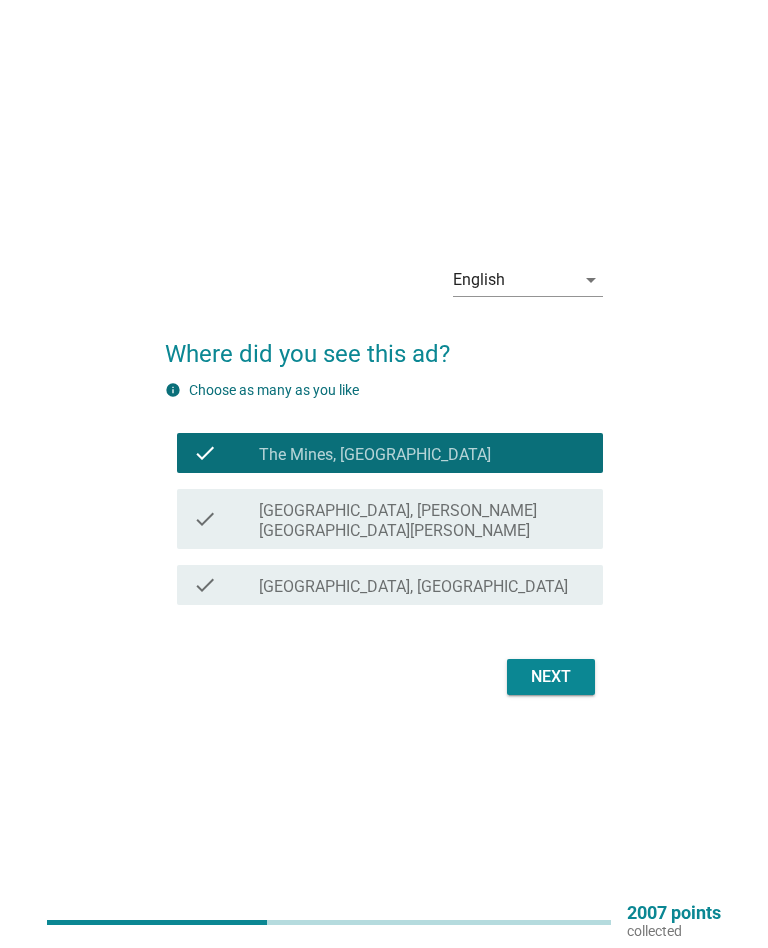 click on "check     check_box_outline_blank [GEOGRAPHIC_DATA], [PERSON_NAME][GEOGRAPHIC_DATA][PERSON_NAME]" at bounding box center [389, 519] 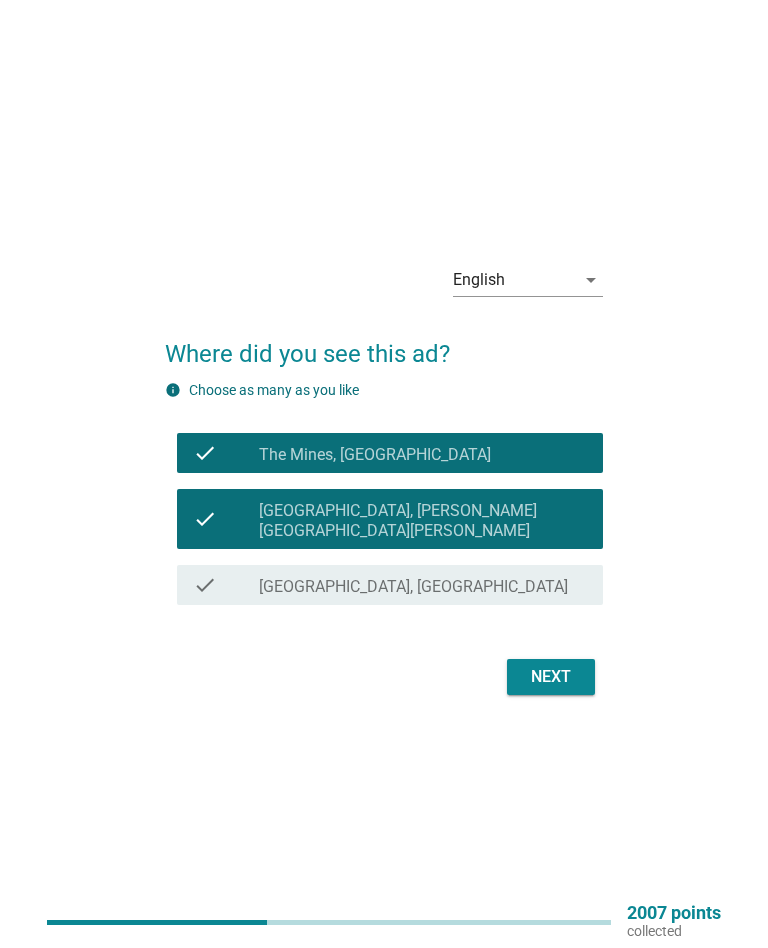 click on "Next" at bounding box center [551, 677] 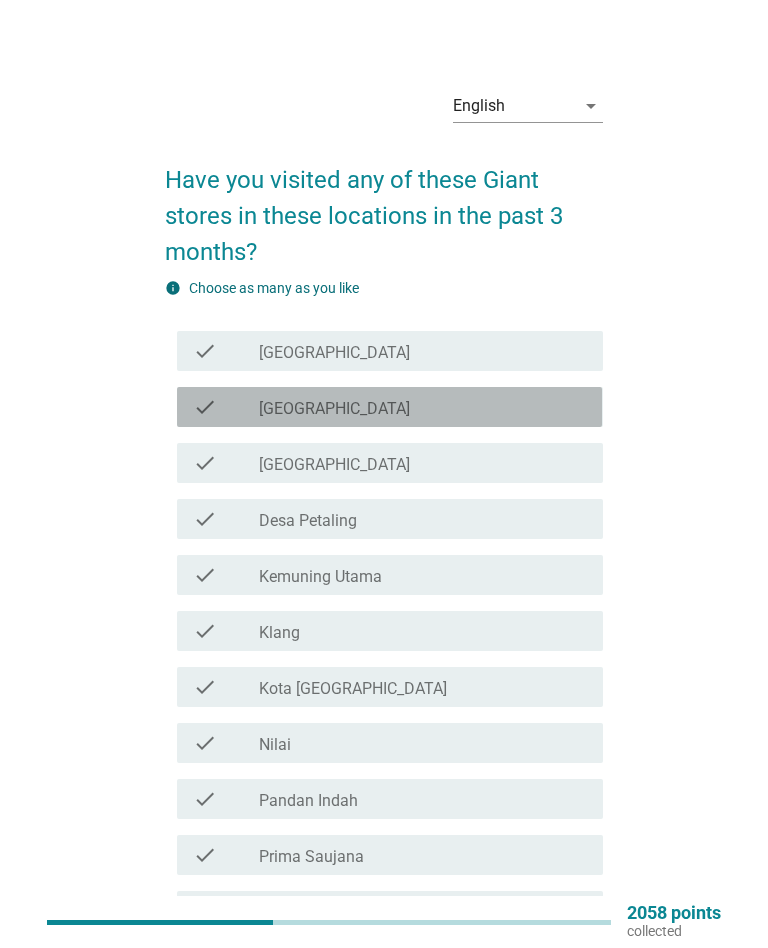 click on "check" at bounding box center [205, 407] 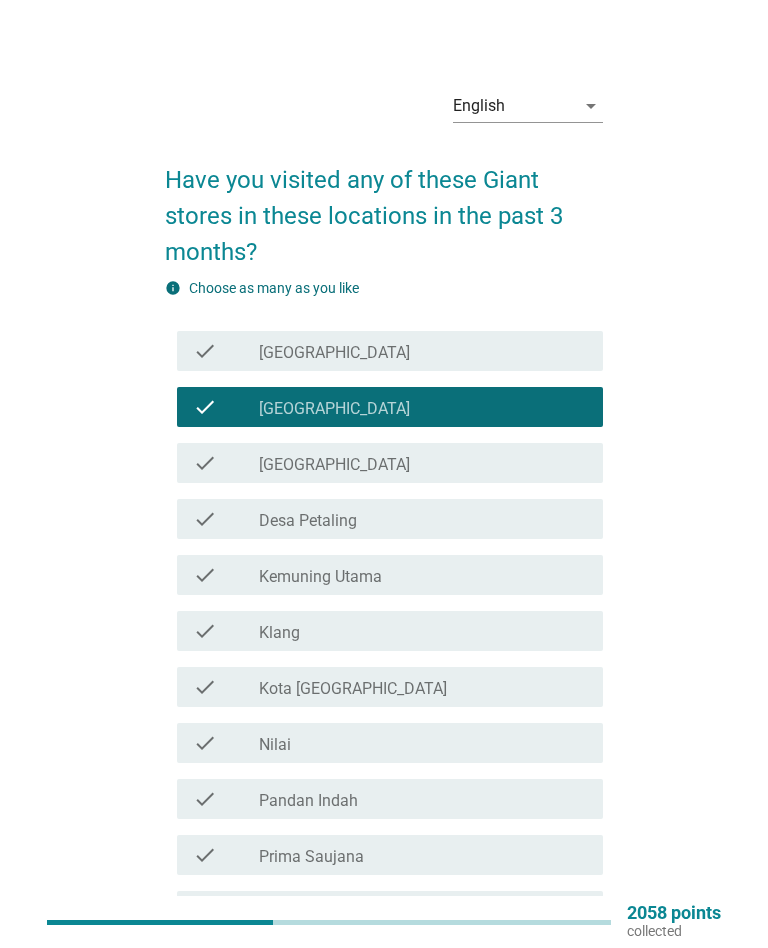 click on "check     check_box_outline_blank Kemuning Utama" at bounding box center (383, 575) 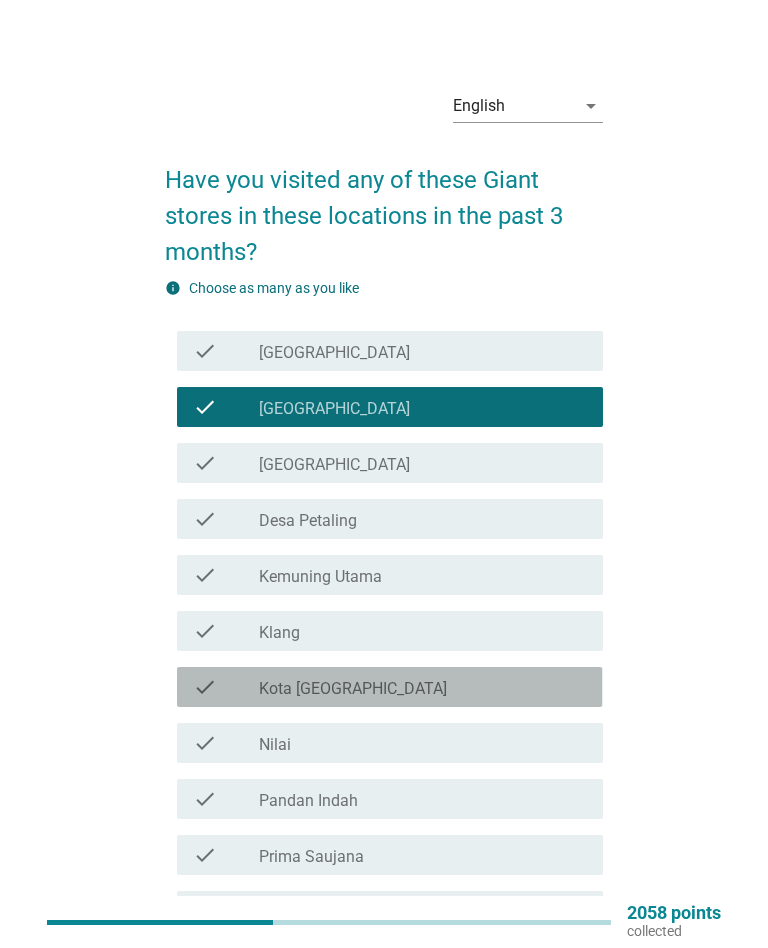 click on "check     check_box_outline_blank Kota [GEOGRAPHIC_DATA]" at bounding box center (389, 687) 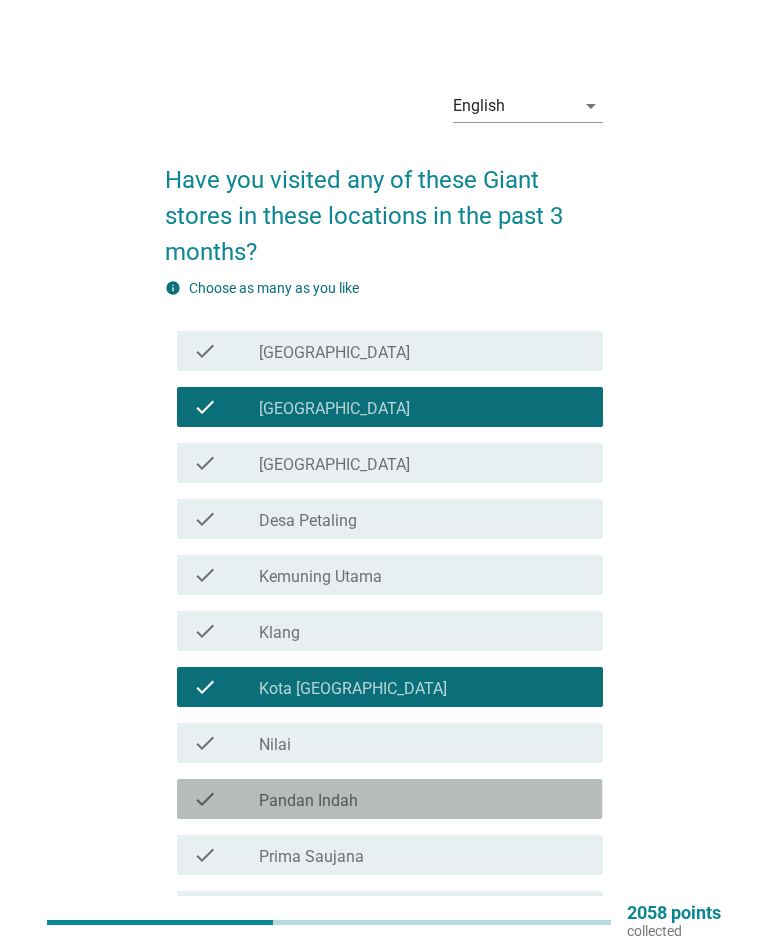 click on "Pandan Indah" at bounding box center (308, 801) 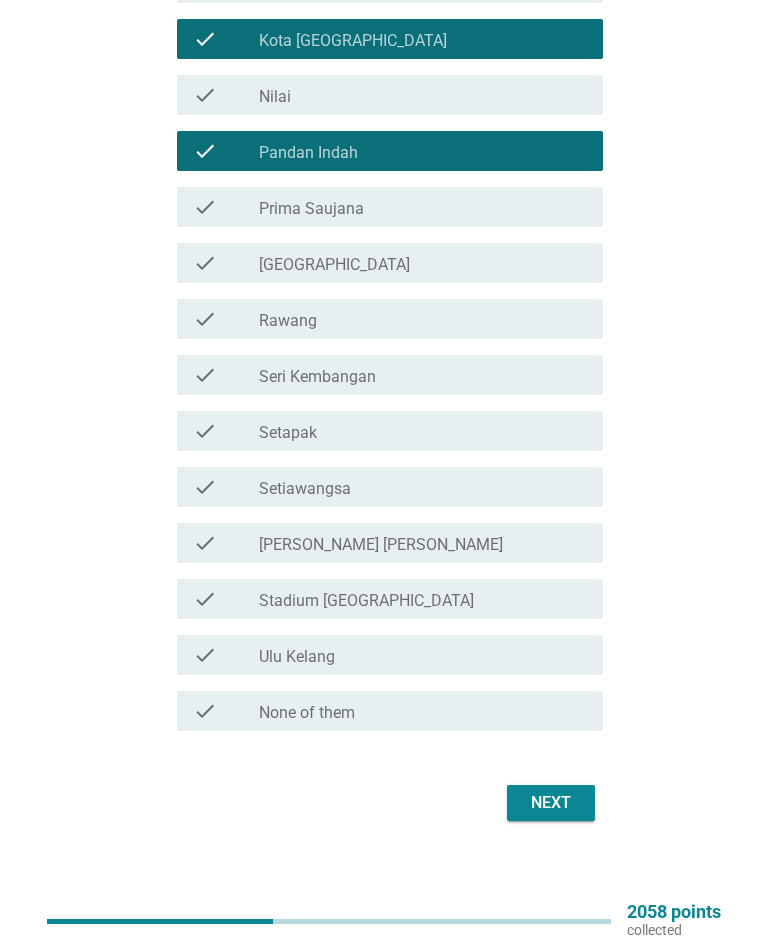 scroll, scrollTop: 653, scrollLeft: 0, axis: vertical 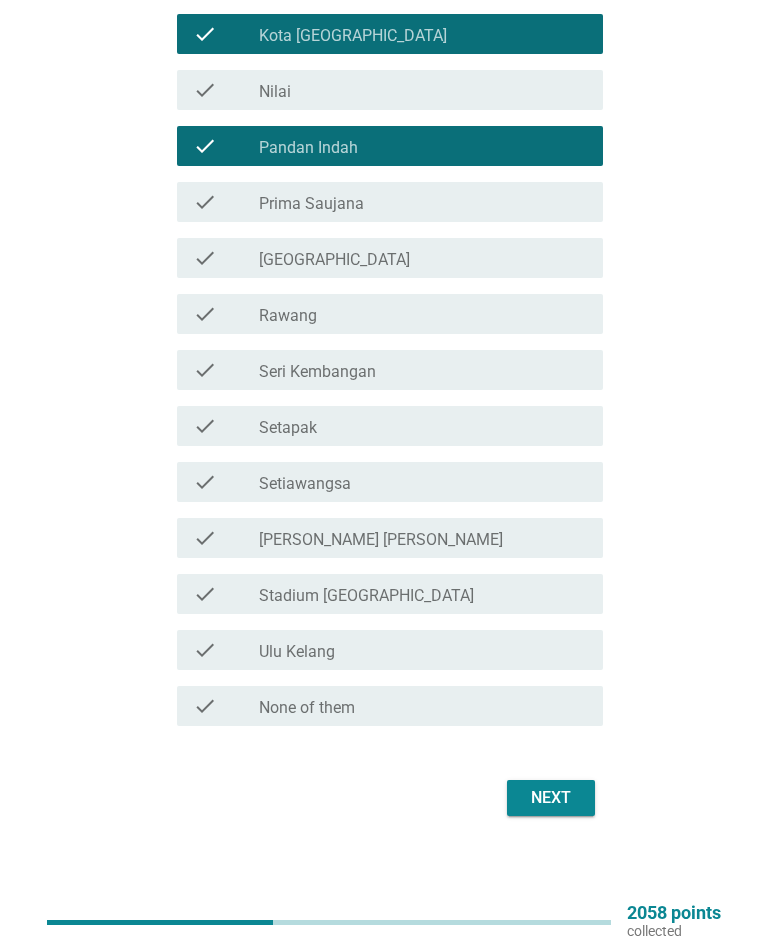 click on "Next" at bounding box center [551, 798] 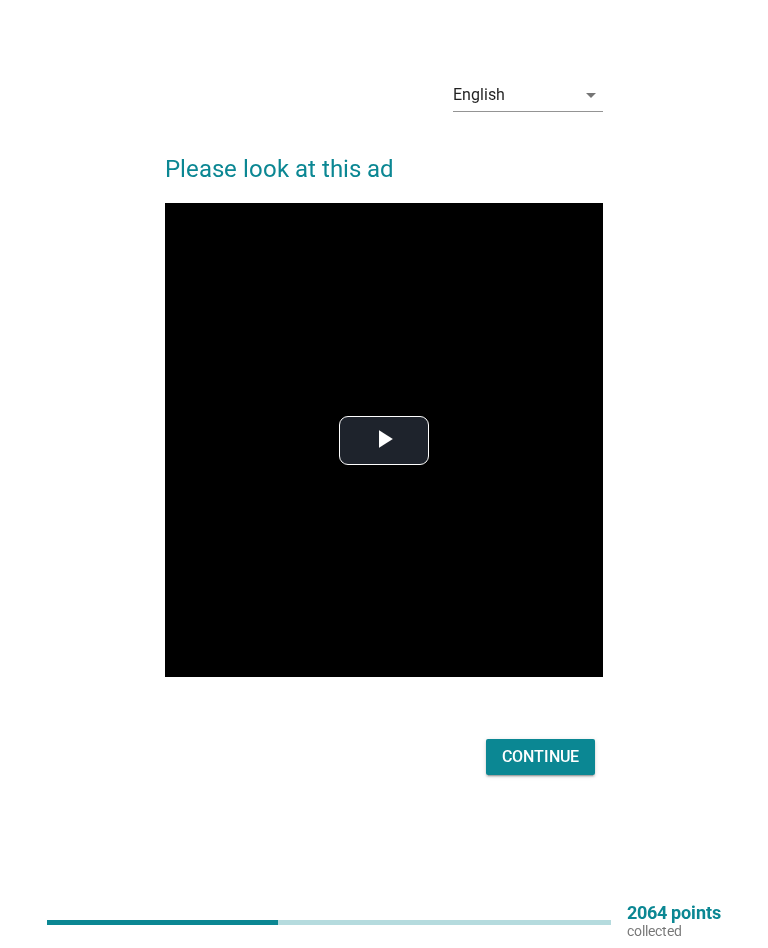 scroll, scrollTop: 0, scrollLeft: 0, axis: both 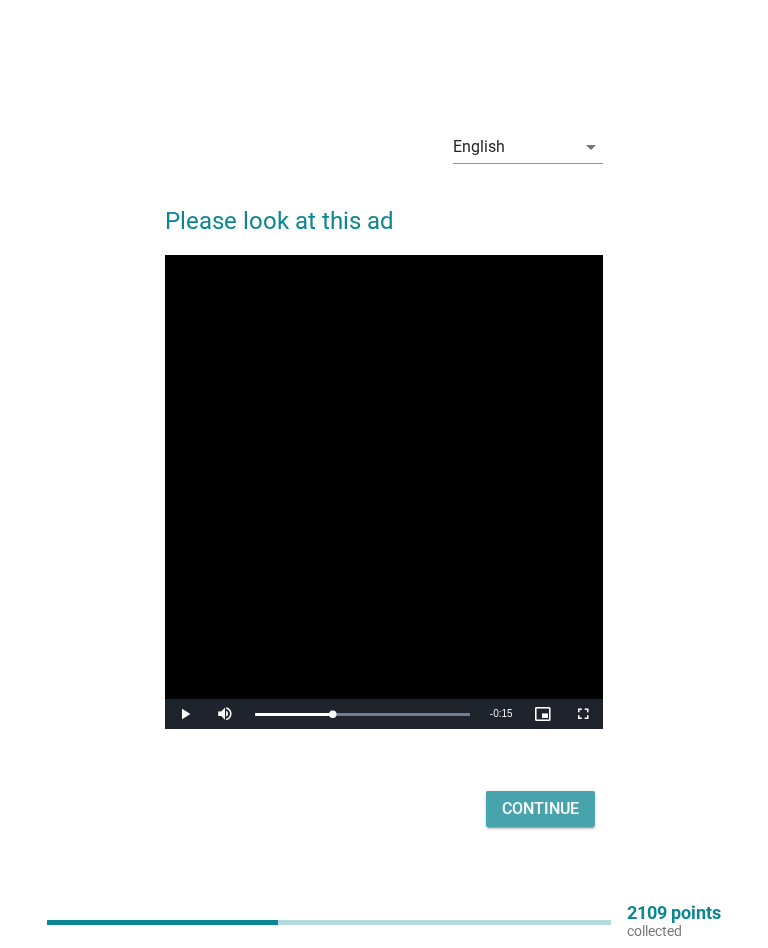 click on "Continue" at bounding box center (540, 809) 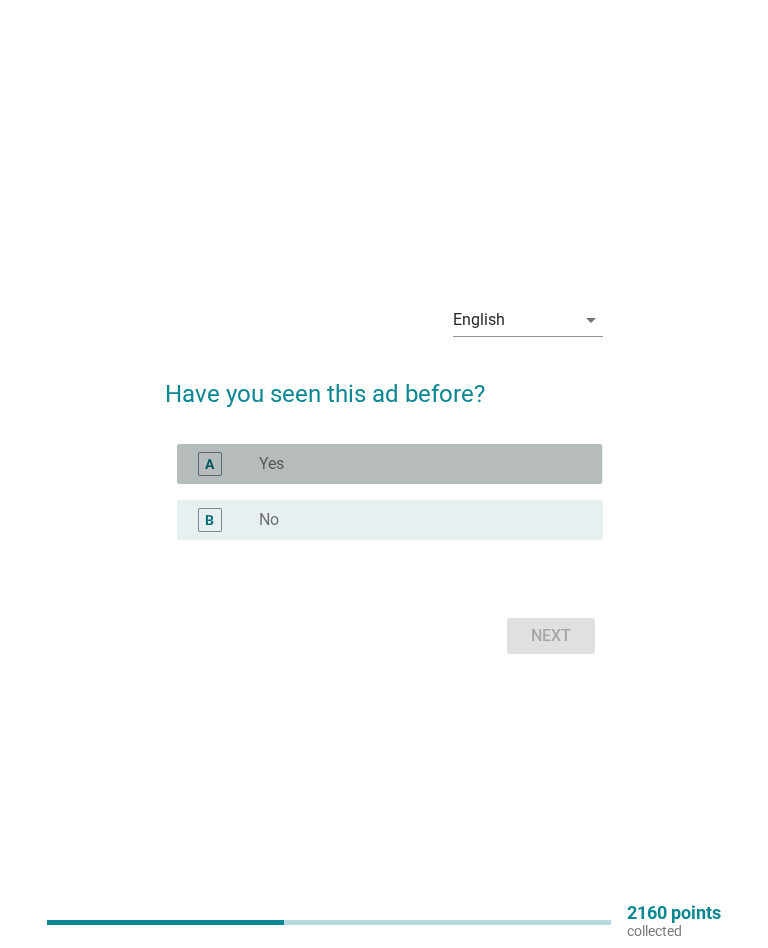 click on "radio_button_unchecked Yes" at bounding box center (415, 464) 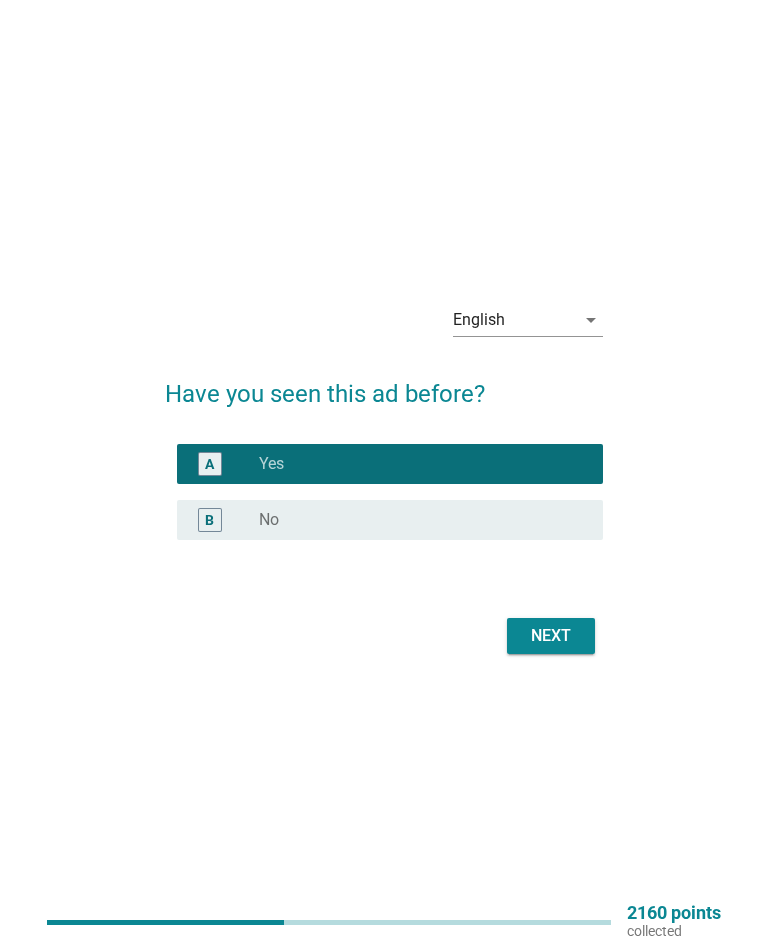 click on "Next" at bounding box center (551, 636) 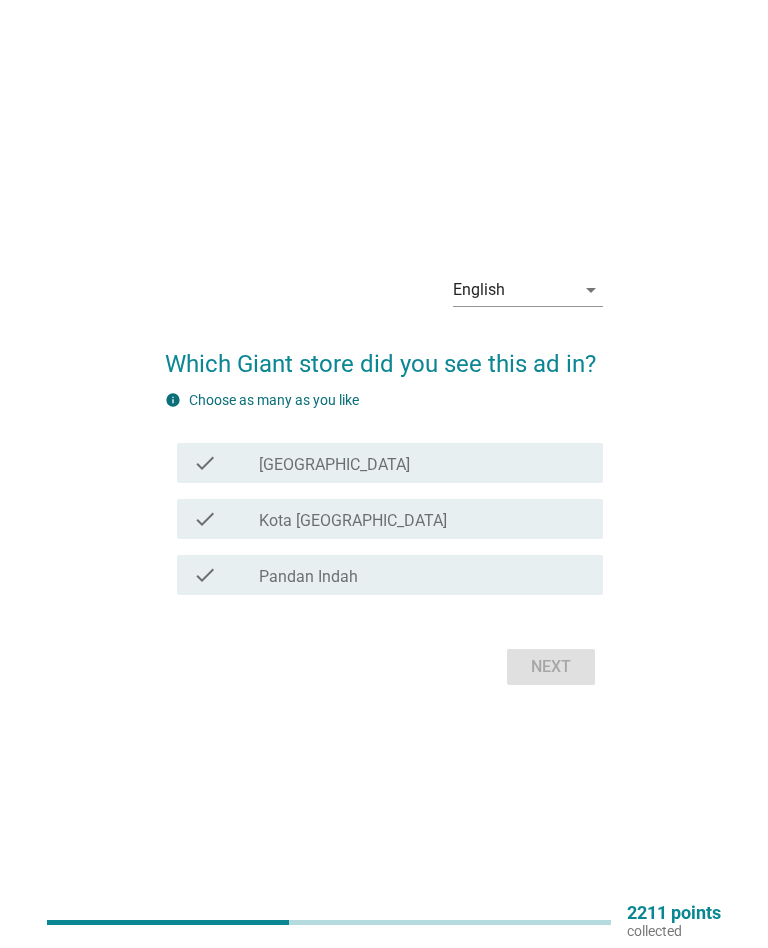 click on "check     check_box_outline_blank [GEOGRAPHIC_DATA]" at bounding box center [389, 463] 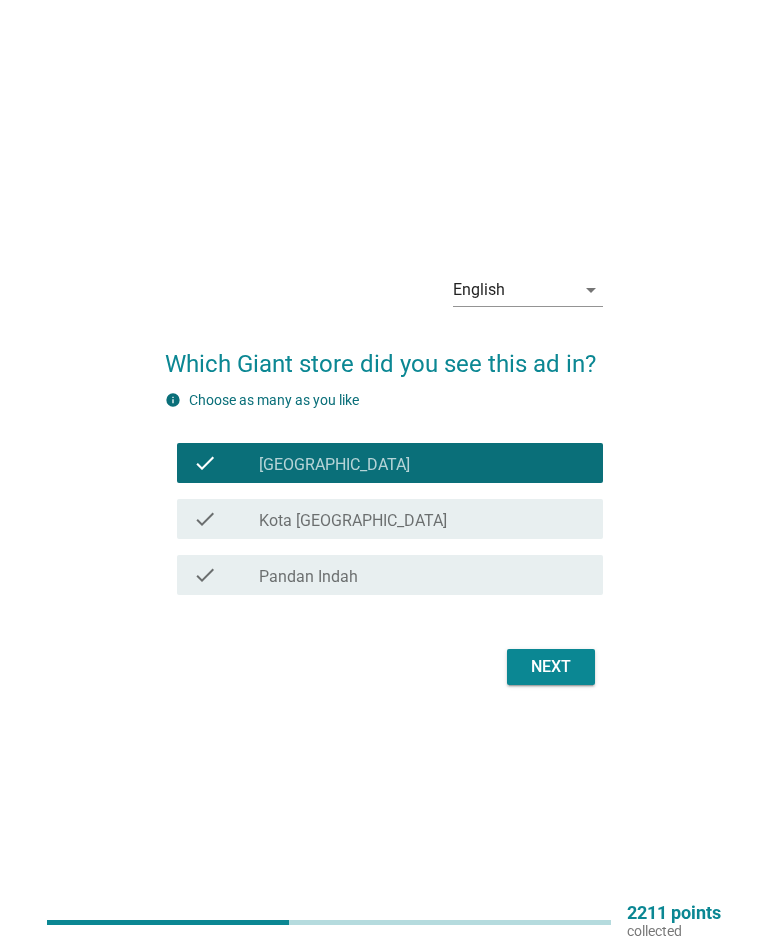 click on "Kota [GEOGRAPHIC_DATA]" at bounding box center [353, 521] 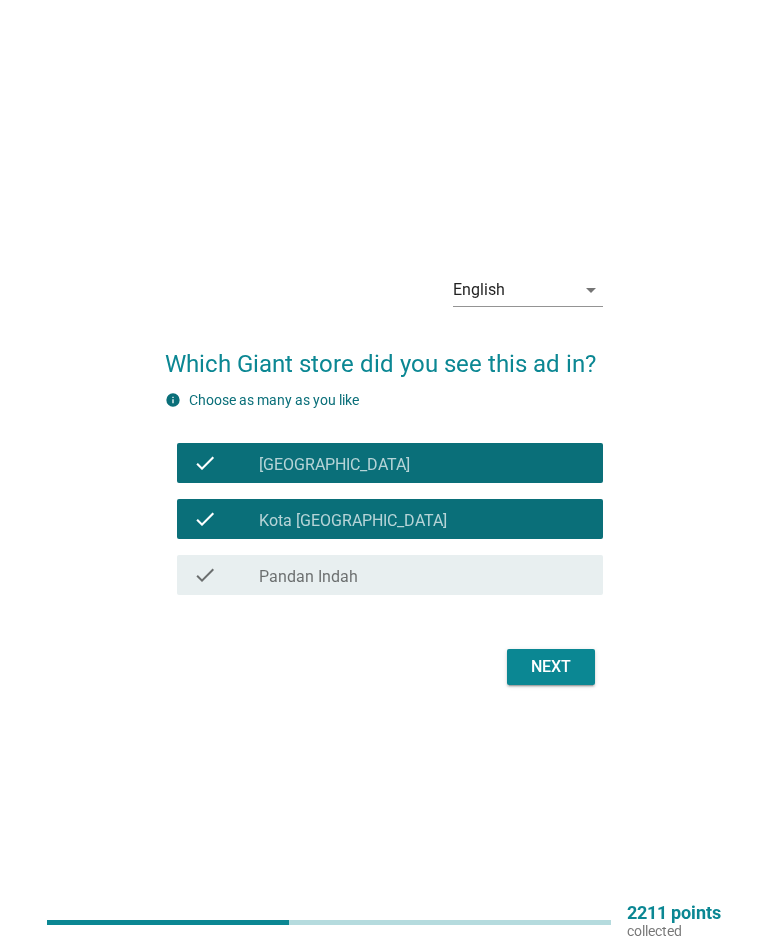click on "Next" at bounding box center [551, 667] 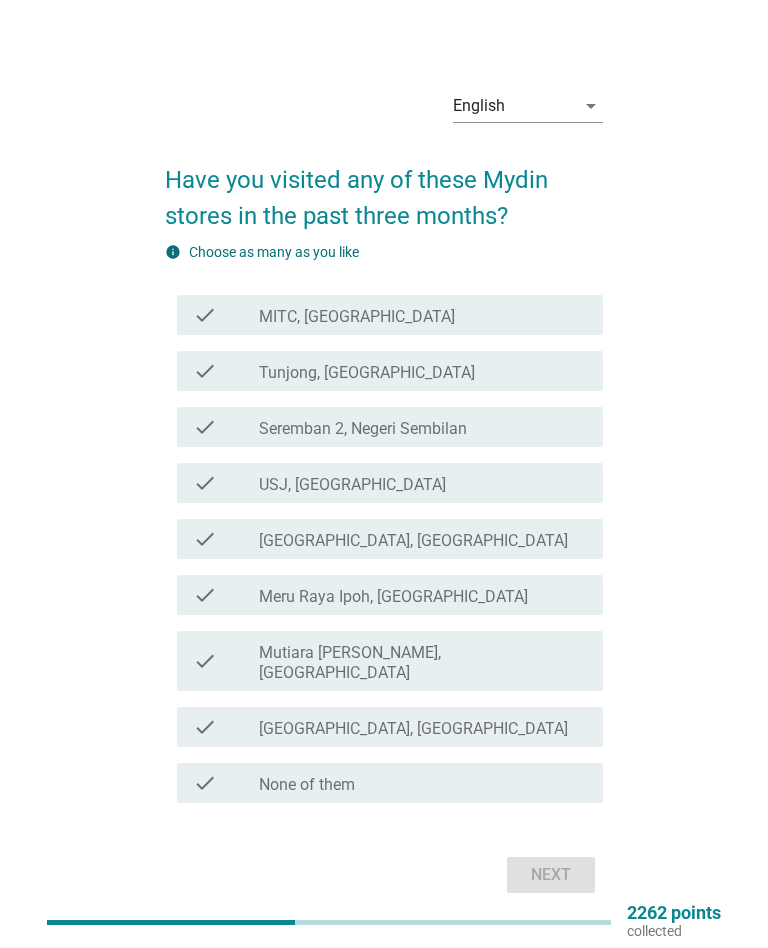 click on "check     check_box_outline_blank Seremban 2, [GEOGRAPHIC_DATA]" at bounding box center [389, 427] 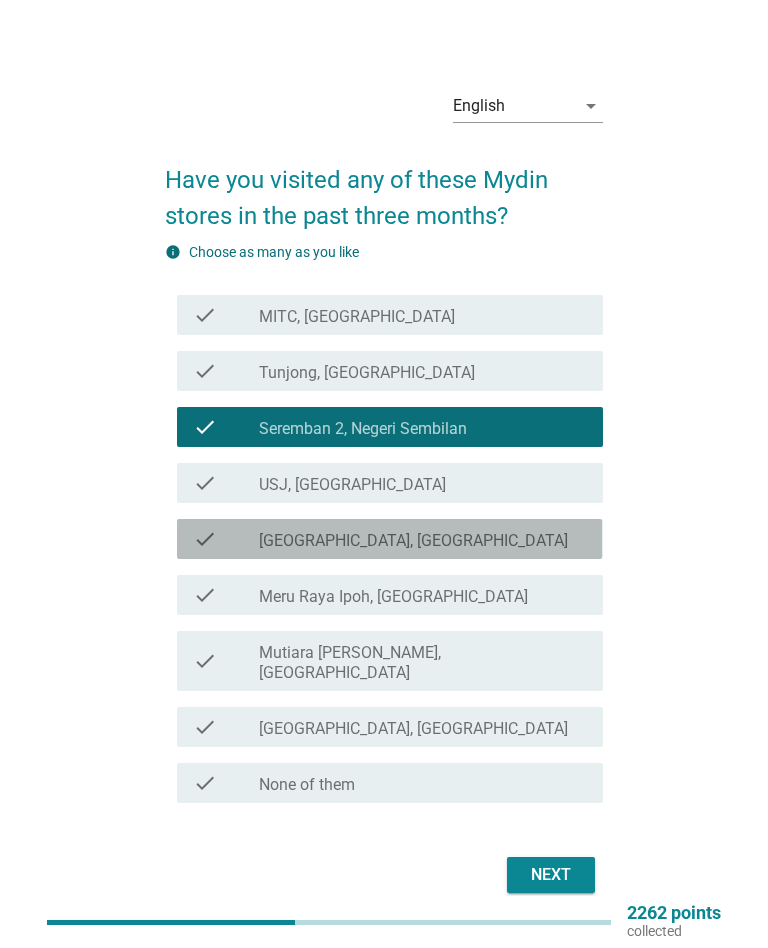 click on "check     check_box_outline_blank Bukit Mertajam, [GEOGRAPHIC_DATA]" at bounding box center [389, 539] 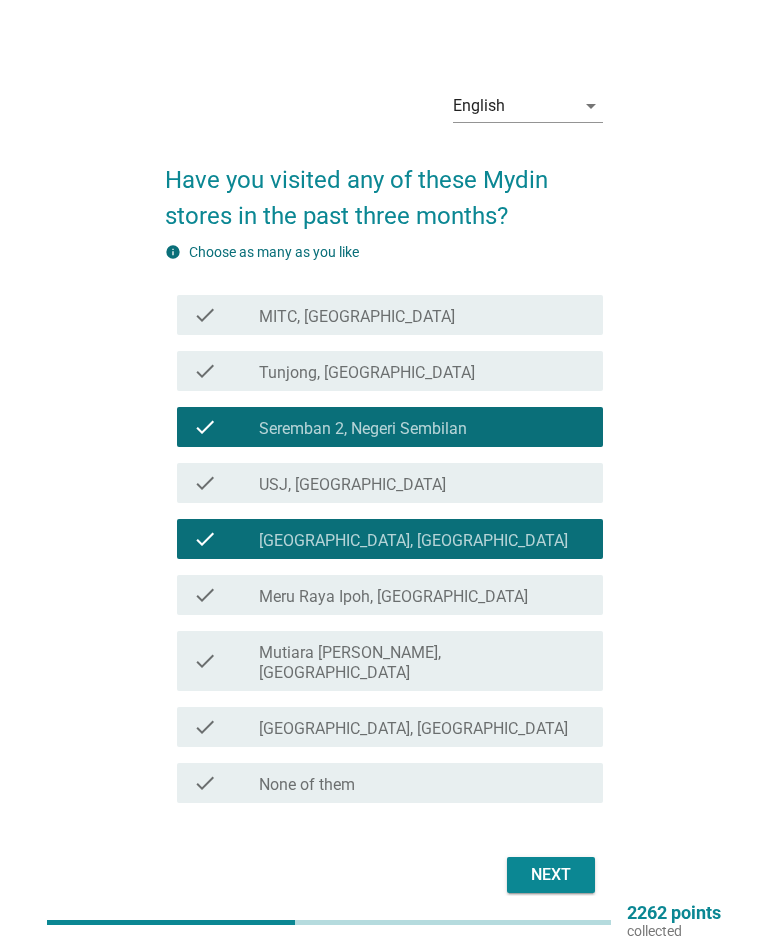 click on "Next" at bounding box center [551, 875] 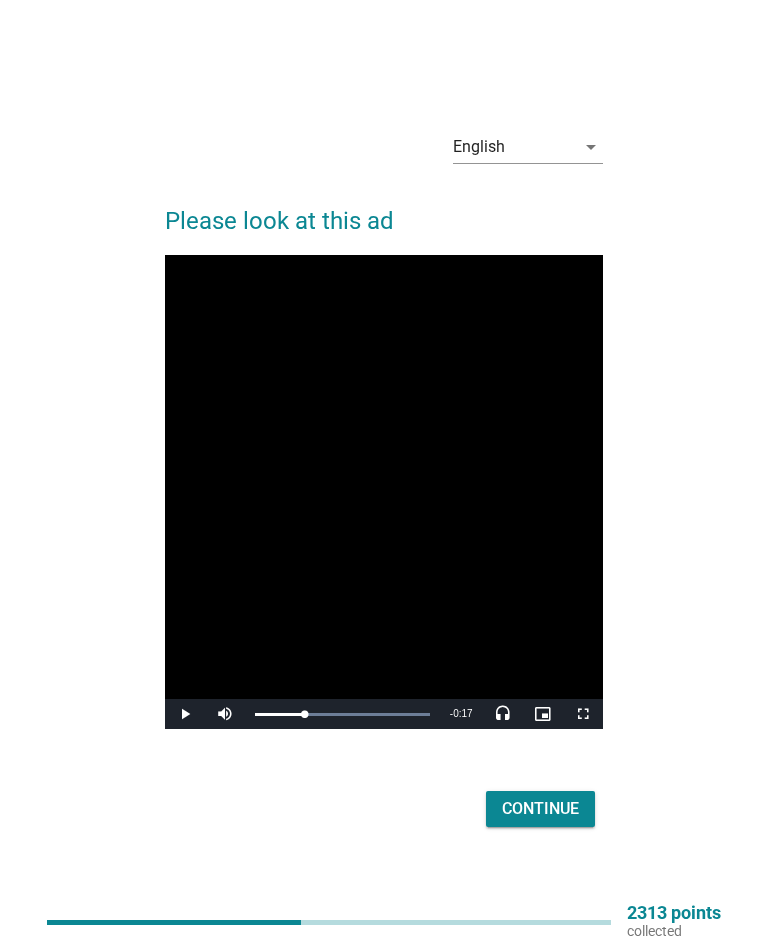 click on "Continue" at bounding box center [540, 809] 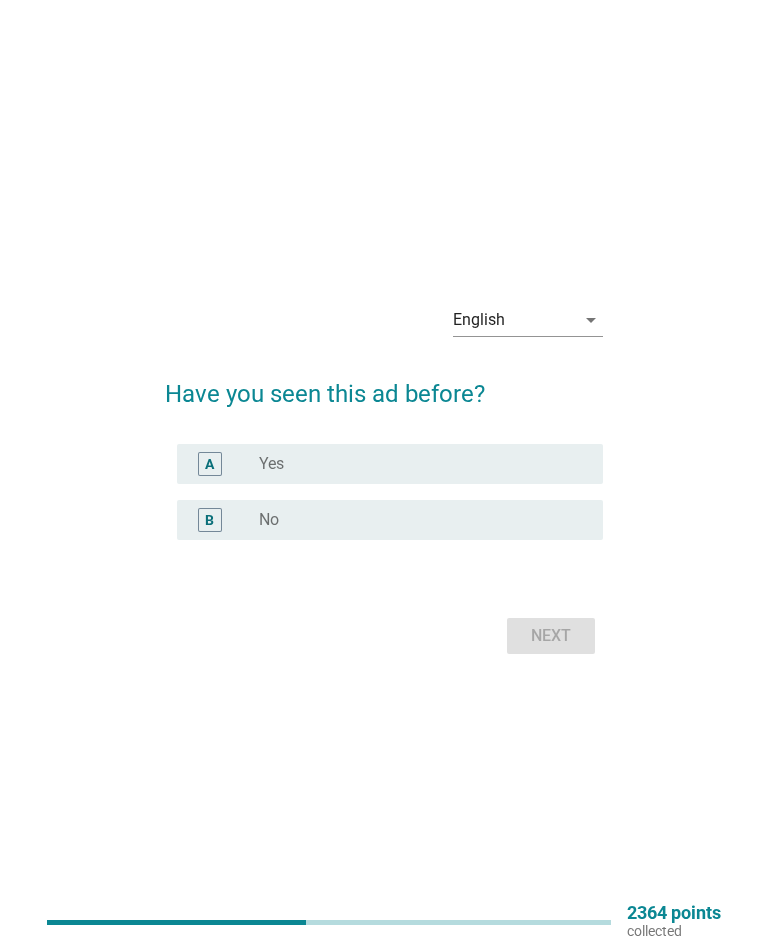 click on "A     radio_button_unchecked Yes" at bounding box center (389, 464) 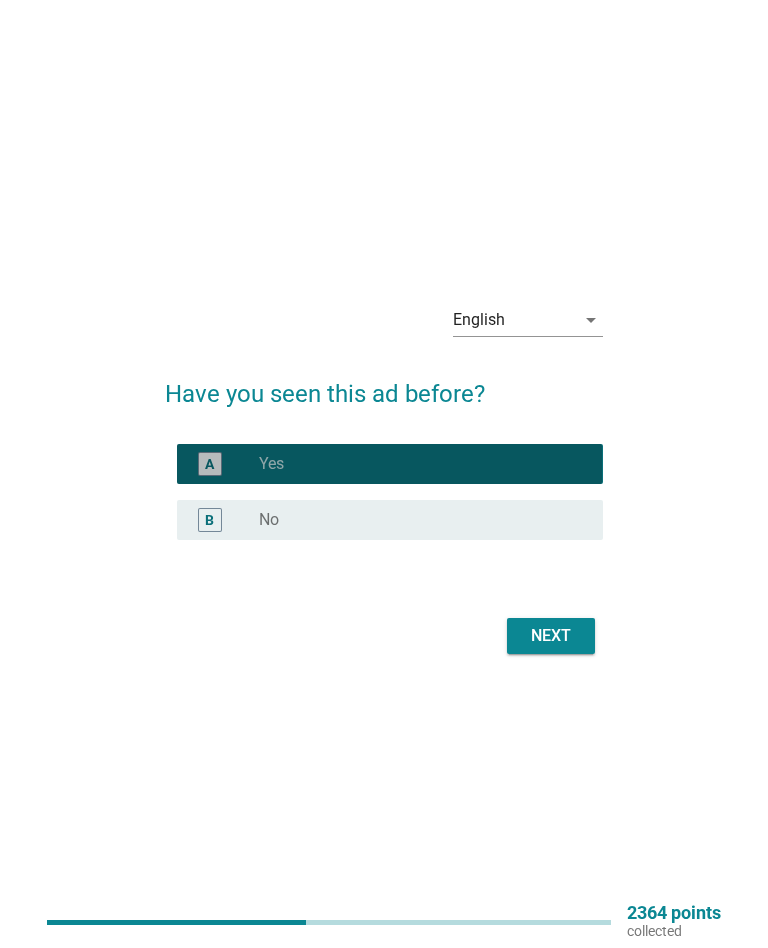 click on "radio_button_checked Yes" at bounding box center (415, 464) 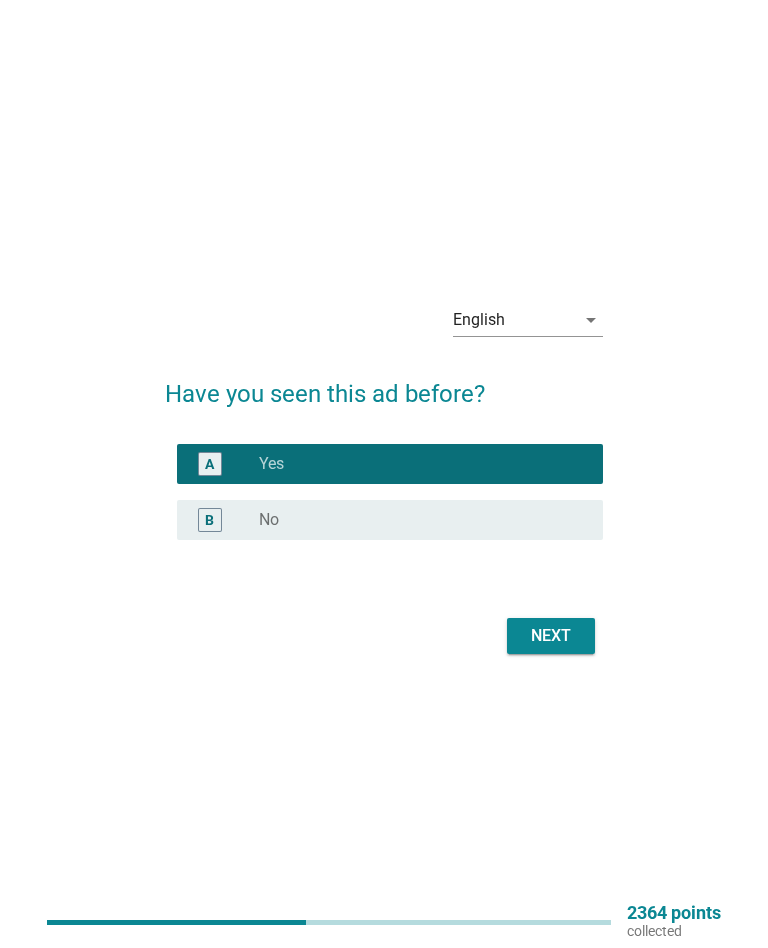 click on "Next" at bounding box center [551, 636] 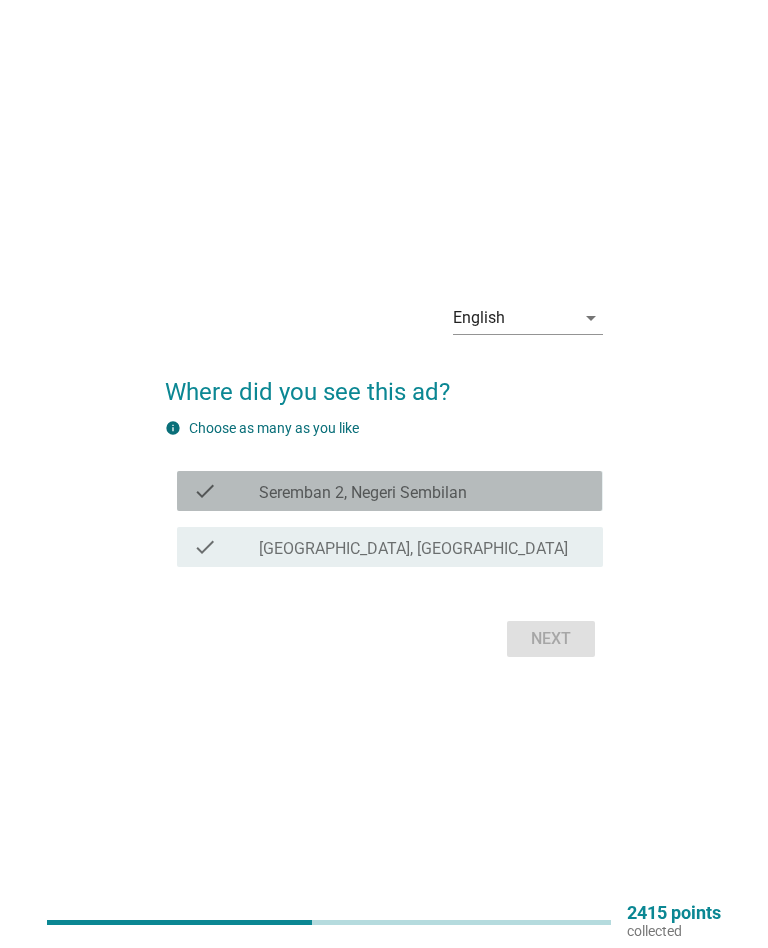 click on "check" at bounding box center [226, 491] 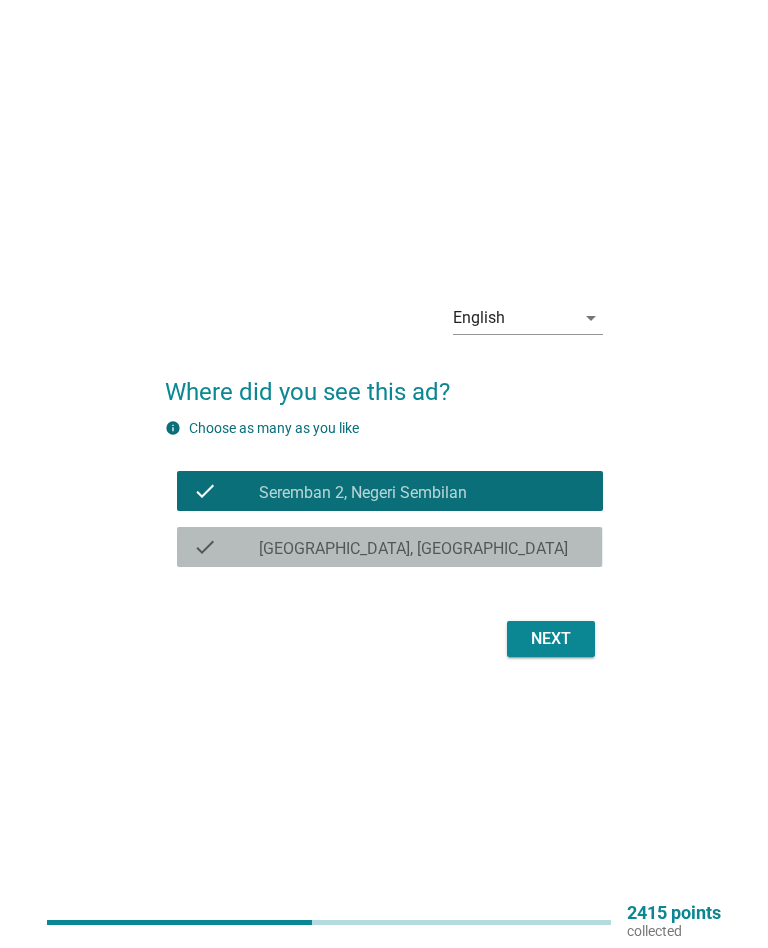 click on "check     check_box_outline_blank Bukit Mertajam, [GEOGRAPHIC_DATA]" at bounding box center (389, 547) 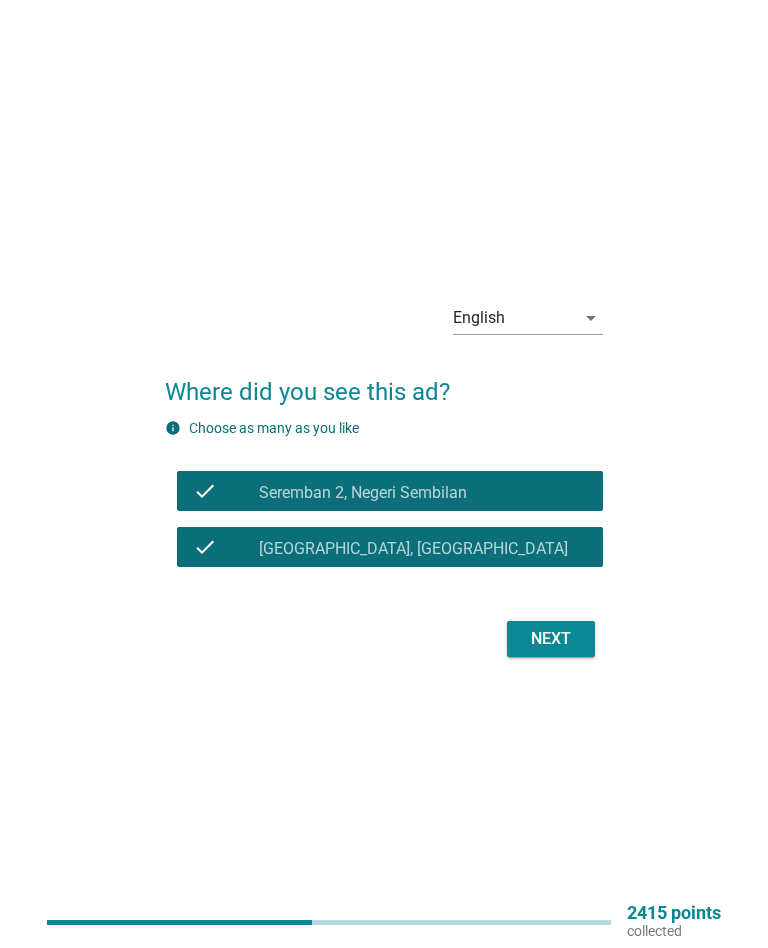click on "Next" at bounding box center [551, 639] 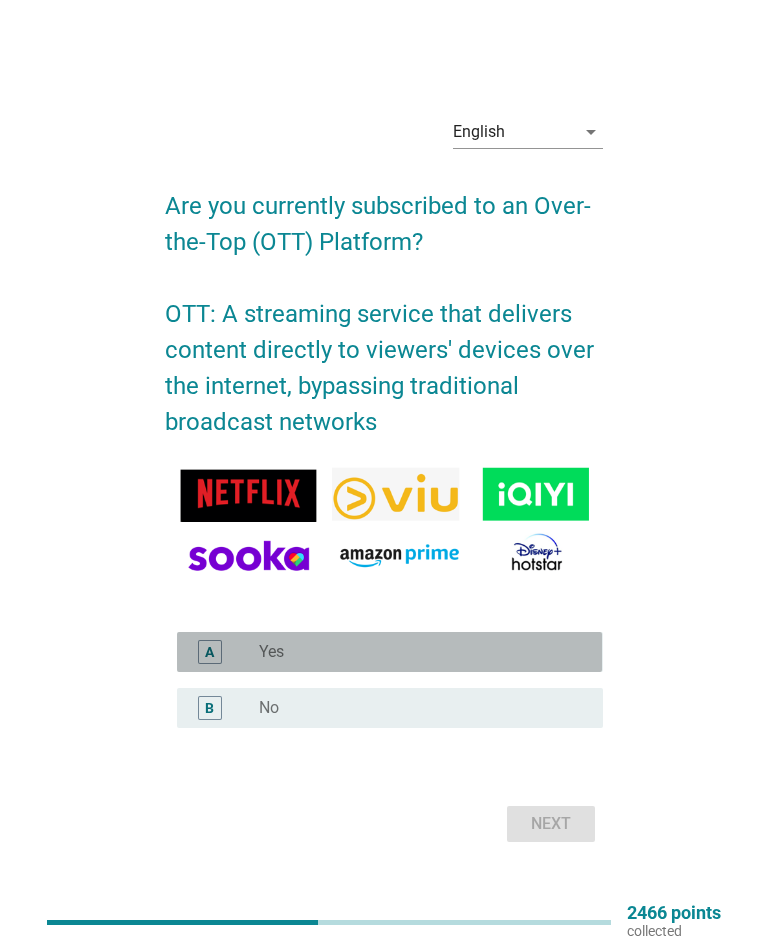 click on "radio_button_unchecked Yes" at bounding box center (415, 652) 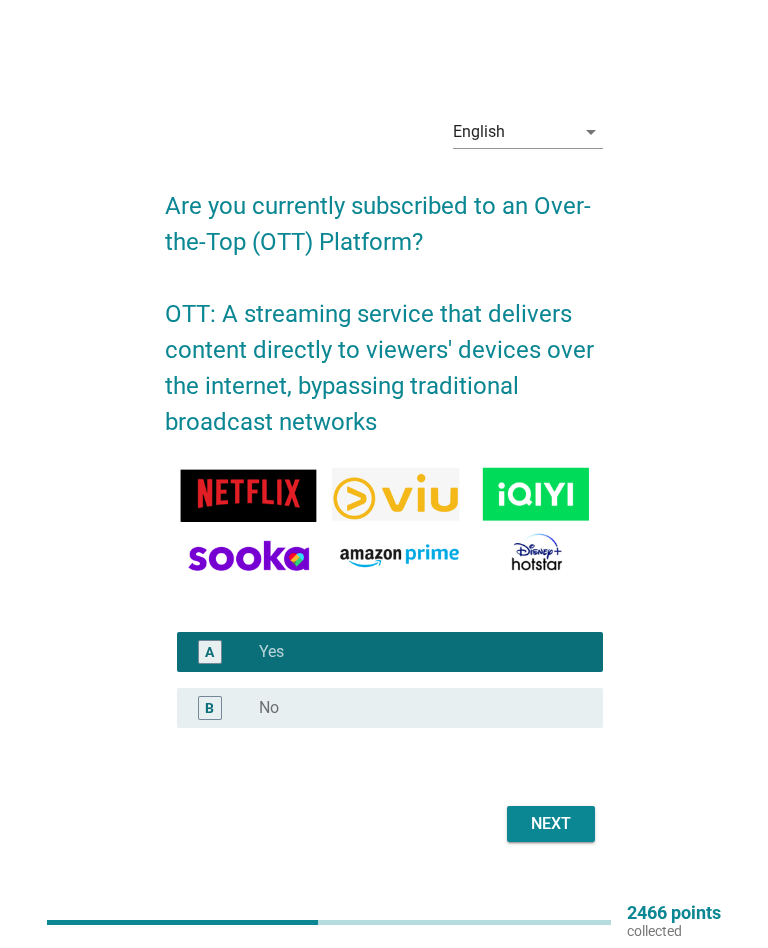 click on "Next" at bounding box center (551, 824) 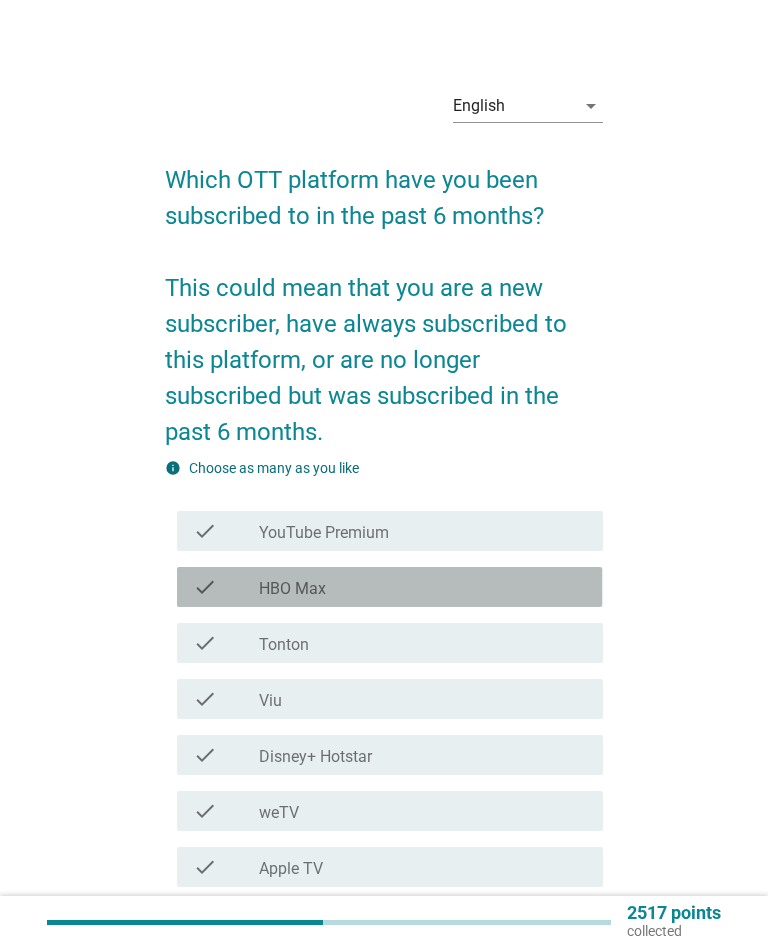 click on "check" at bounding box center (226, 587) 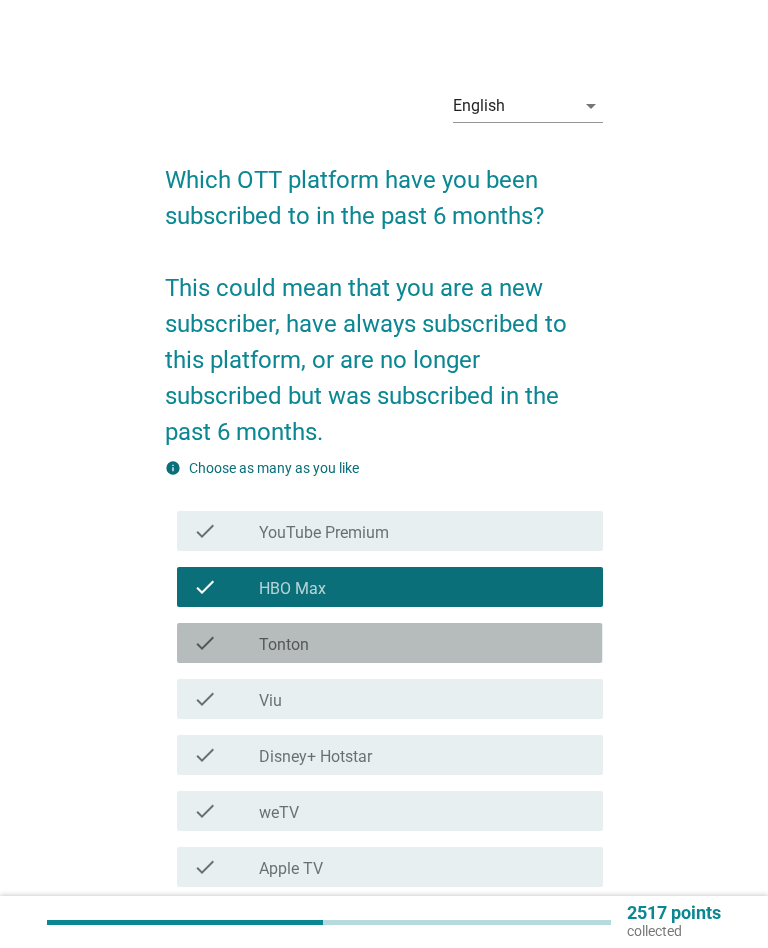 click on "check     check_box_outline_blank Tonton" at bounding box center [389, 643] 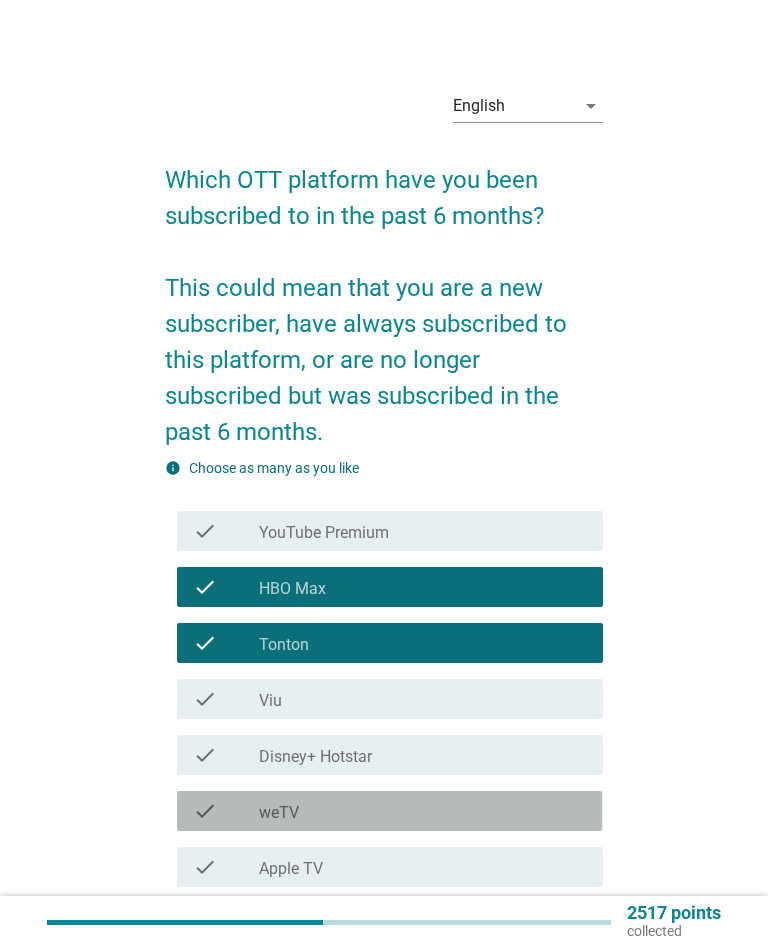 click on "weTV" at bounding box center (279, 813) 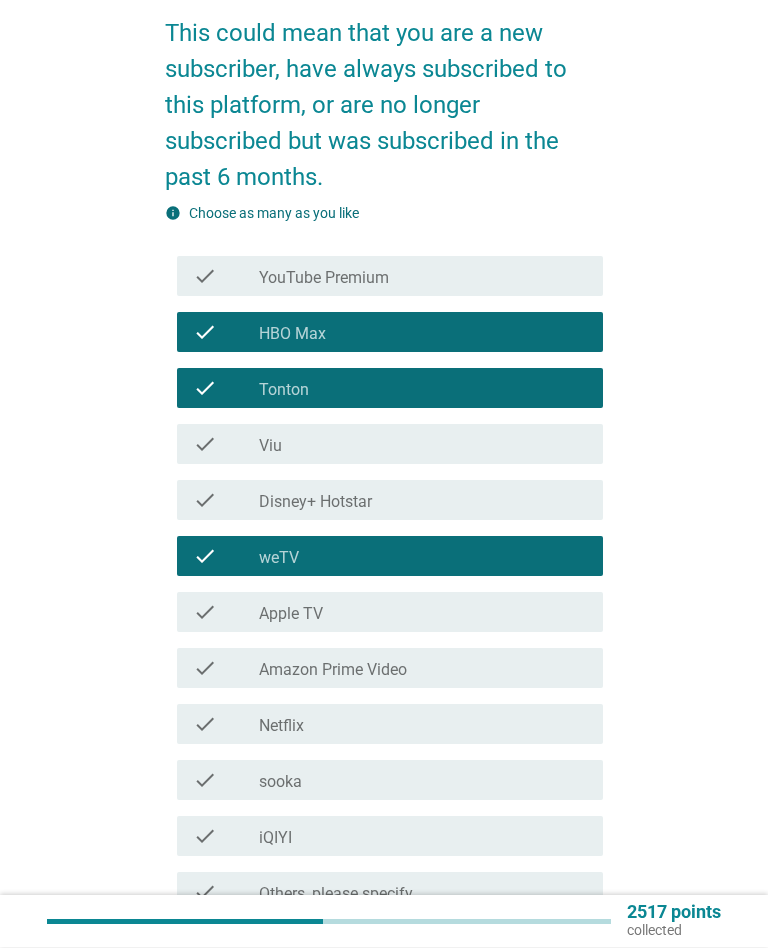 click on "check     check_box_outline_blank Amazon Prime Video" at bounding box center (389, 669) 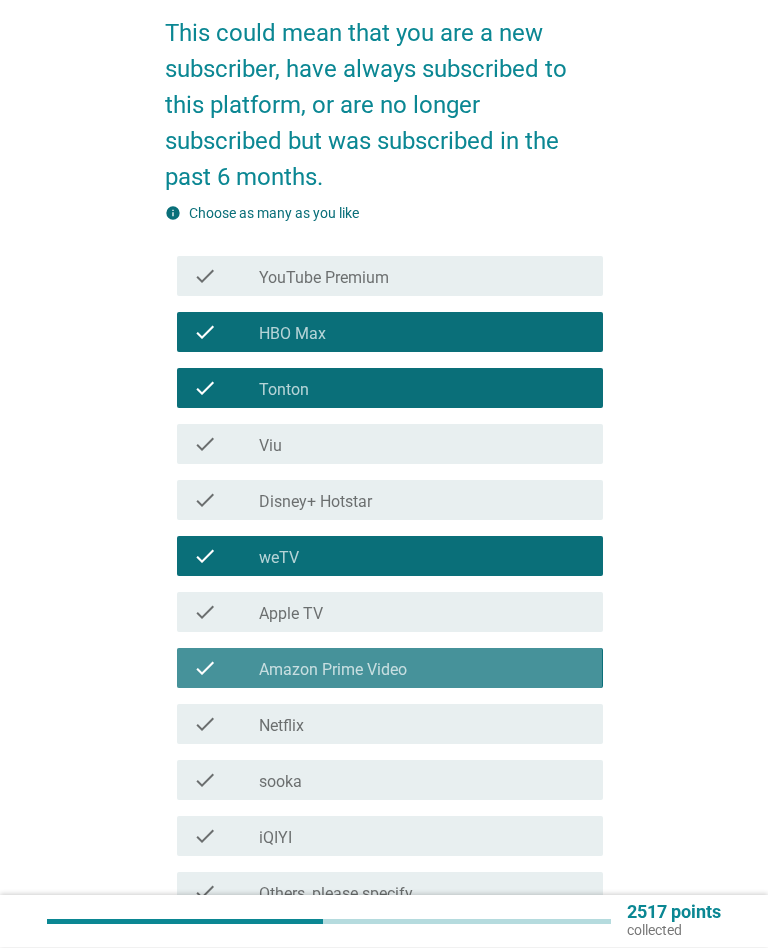 scroll, scrollTop: 255, scrollLeft: 0, axis: vertical 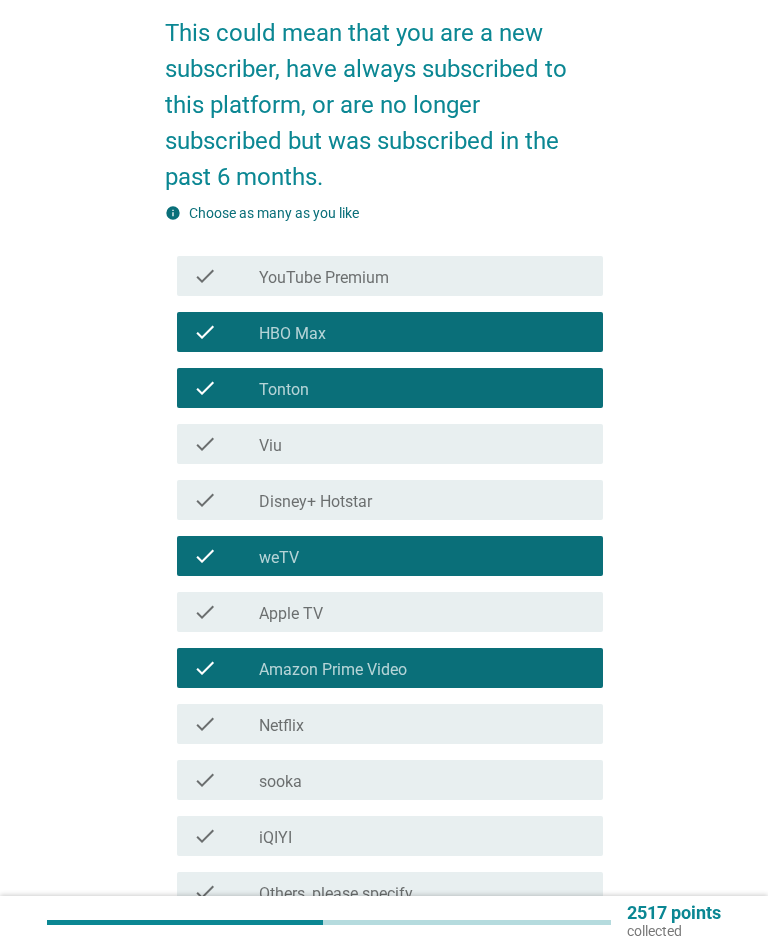 click on "check     check_box_outline_blank Netflix" at bounding box center (389, 724) 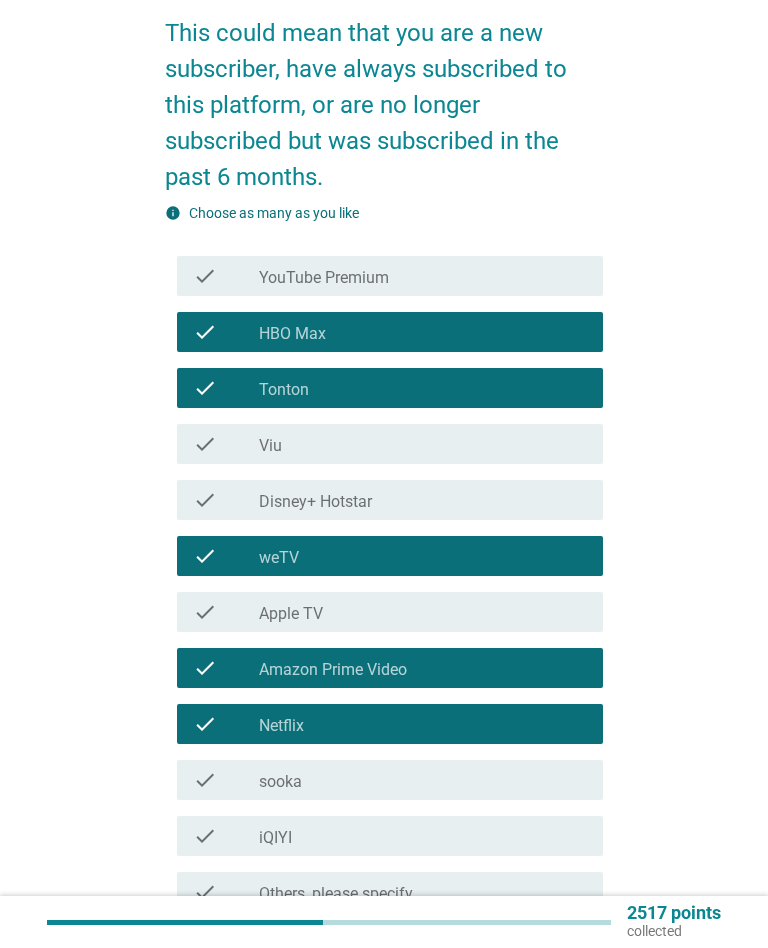 click on "check     check_box_outline_blank sooka" at bounding box center (389, 780) 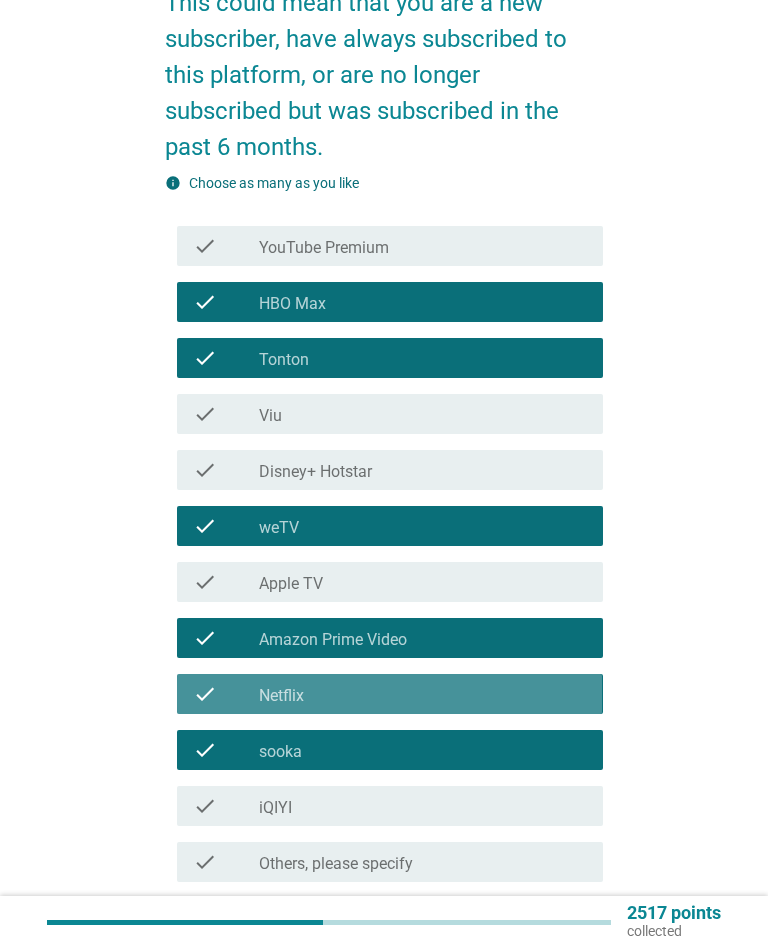 scroll, scrollTop: 348, scrollLeft: 0, axis: vertical 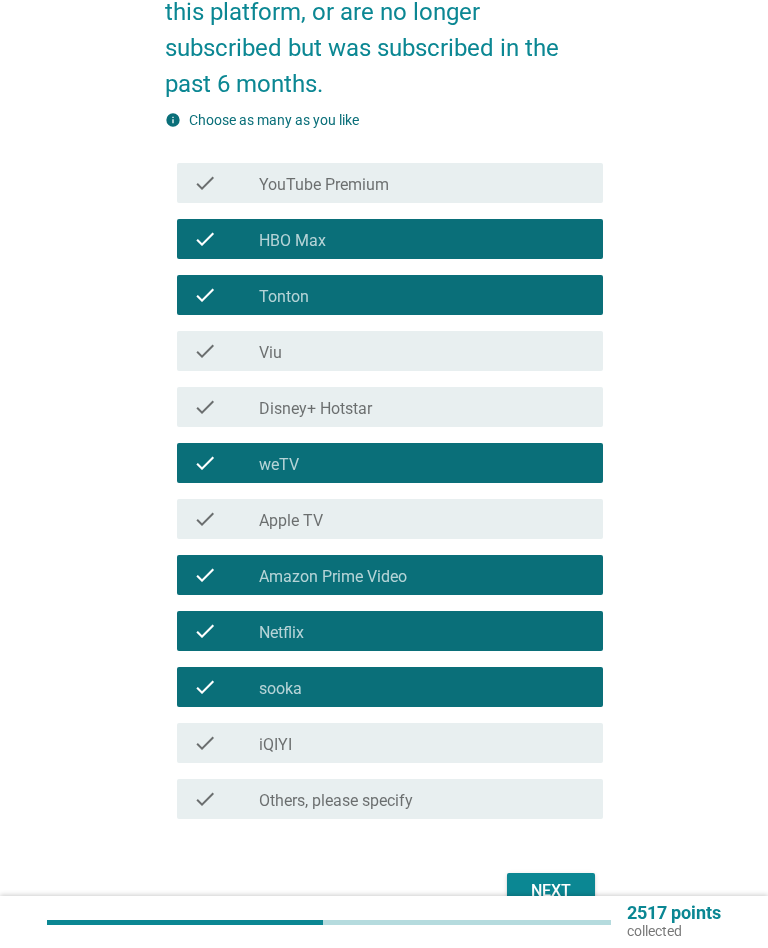 click on "check     check_box_outline_blank Viu" at bounding box center (389, 351) 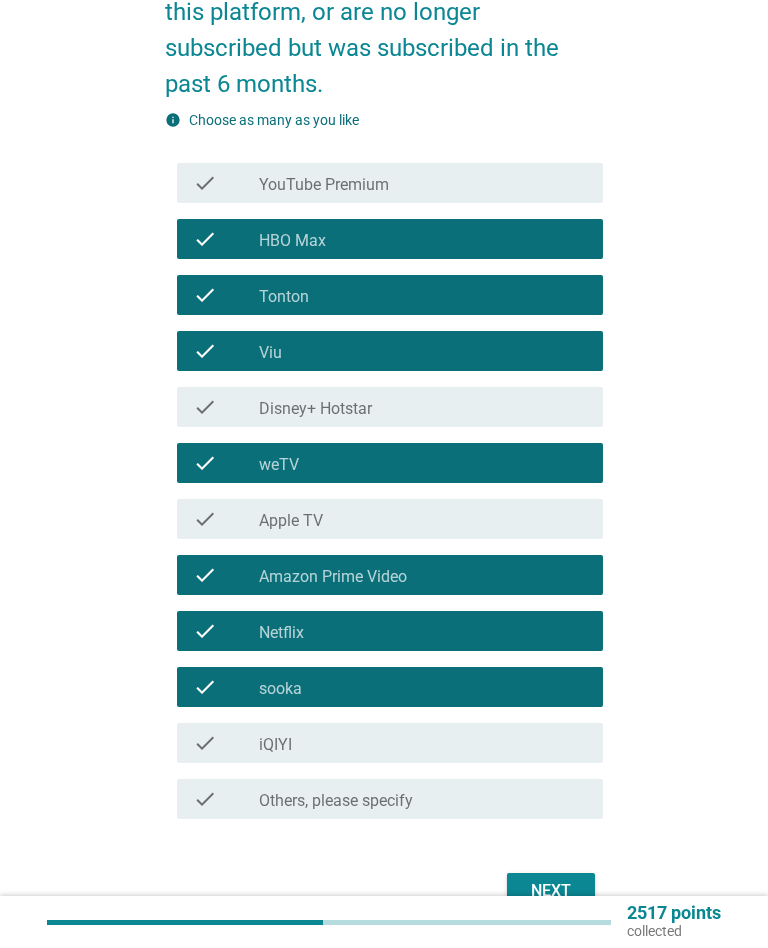 click on "check     check_box_outline_blank Disney+ Hotstar" at bounding box center (389, 407) 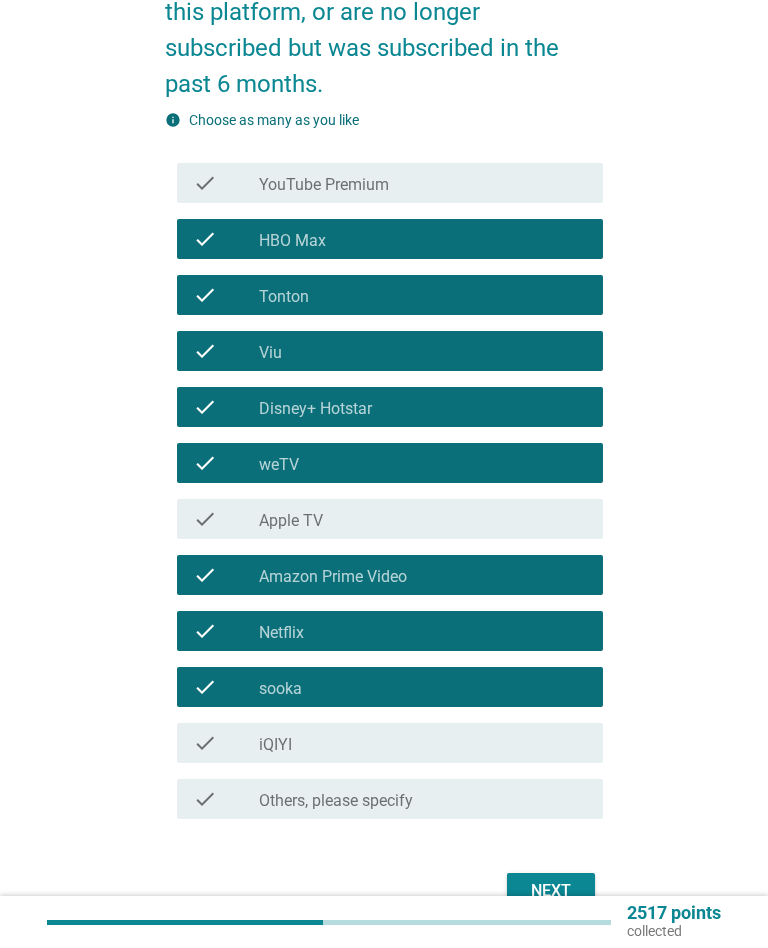 click on "iQIYI" at bounding box center (275, 745) 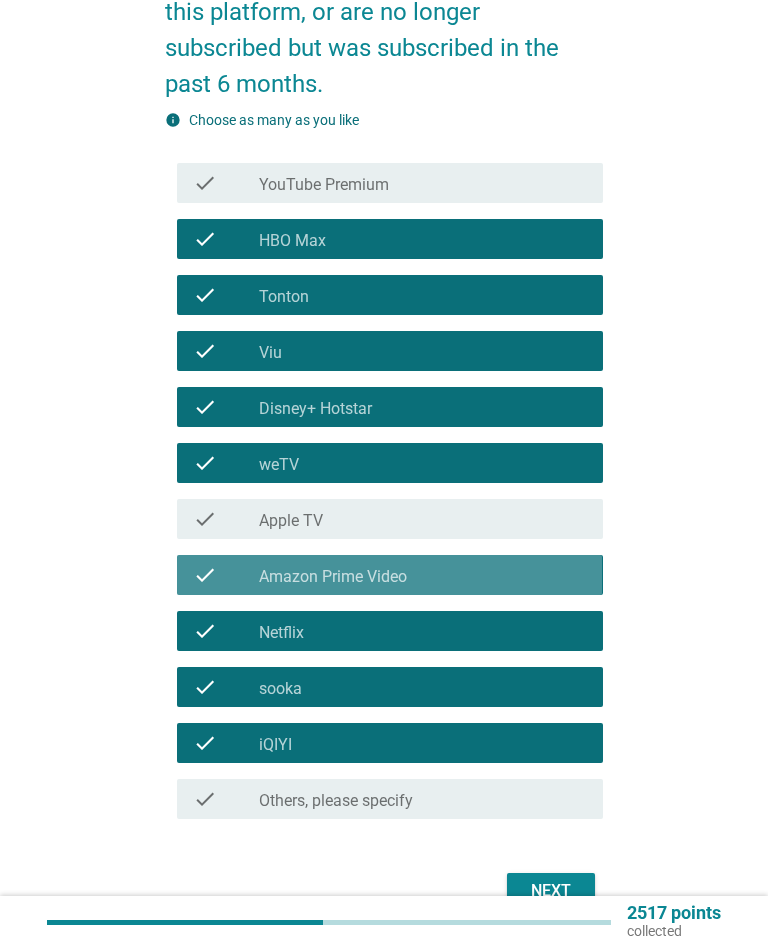 click on "check" at bounding box center [205, 575] 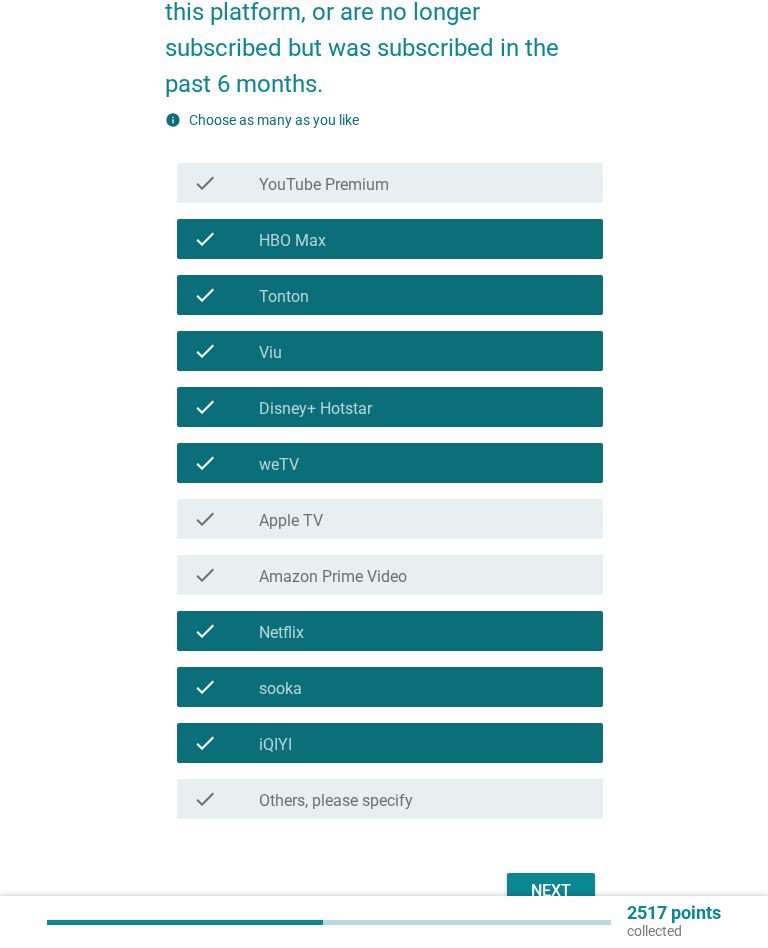 click on "Next" at bounding box center (551, 891) 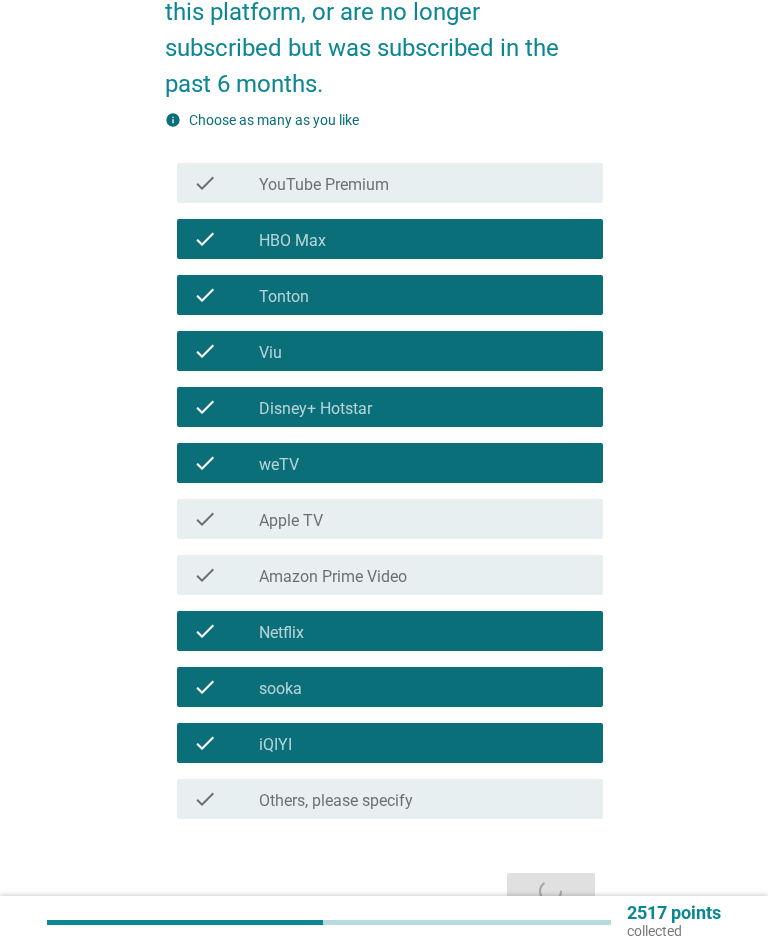 scroll, scrollTop: 0, scrollLeft: 0, axis: both 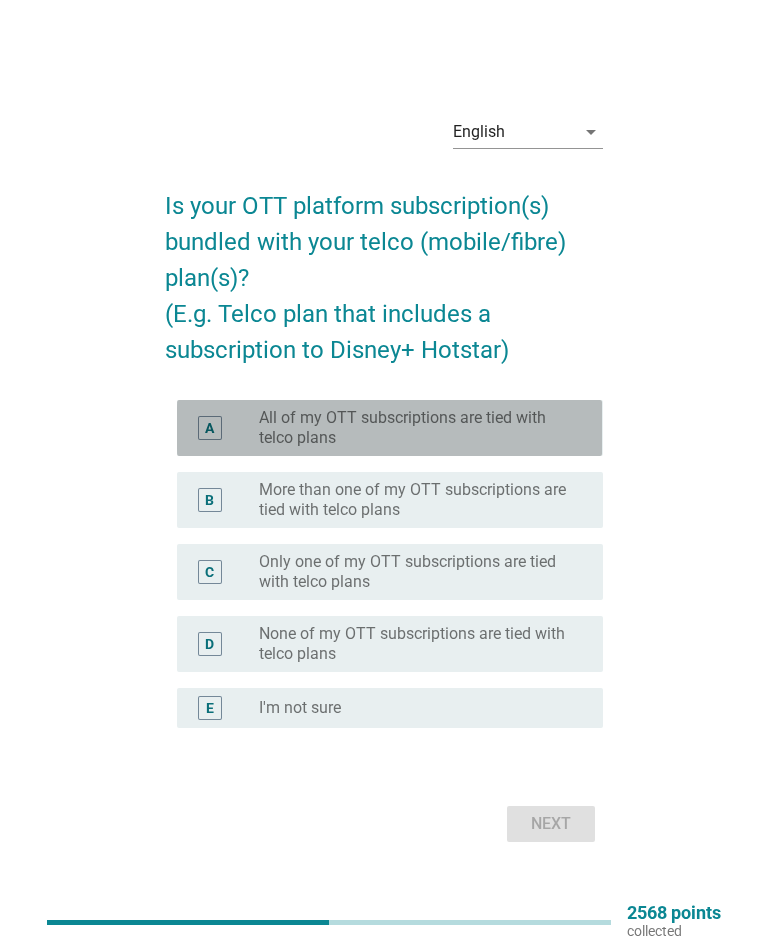 click on "A" at bounding box center [209, 428] 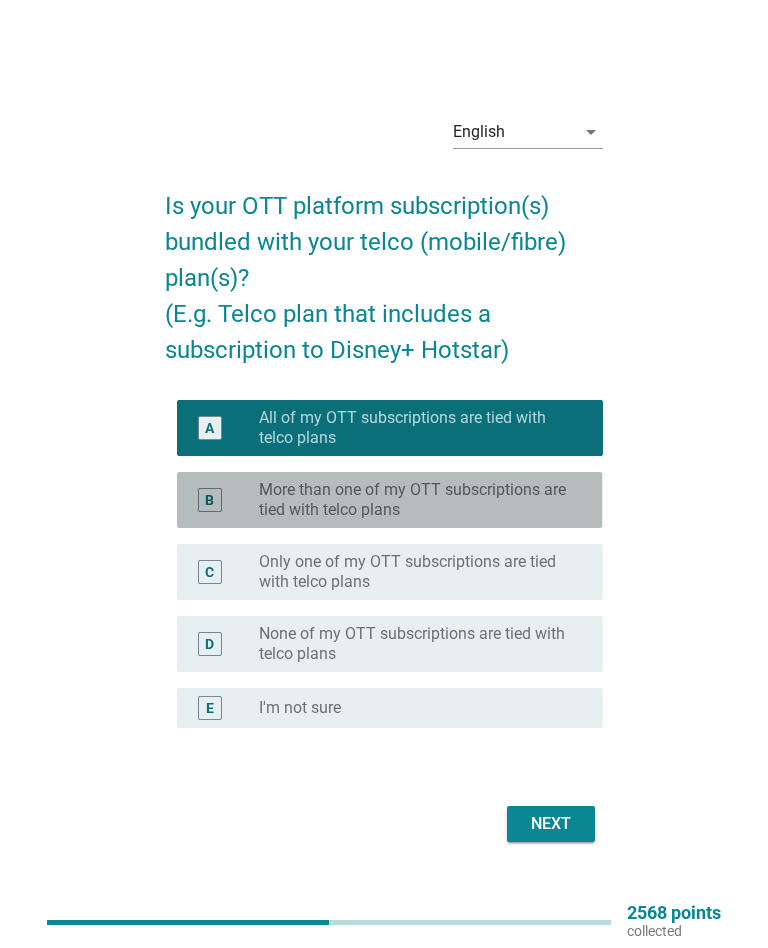 click on "B" at bounding box center [226, 500] 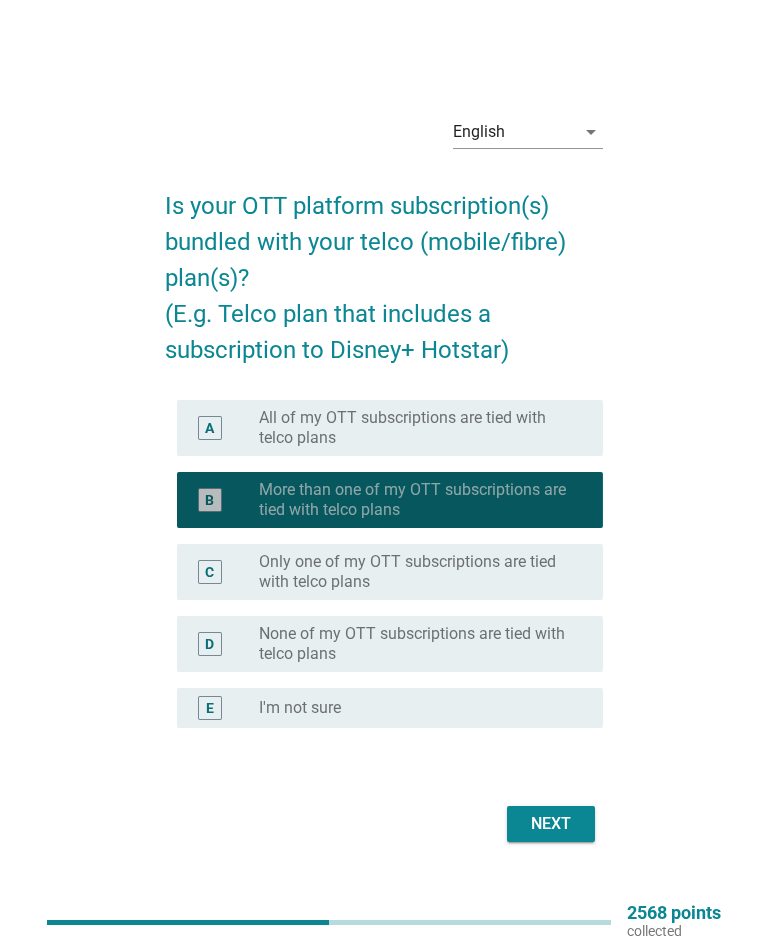 click on "Next" at bounding box center (551, 824) 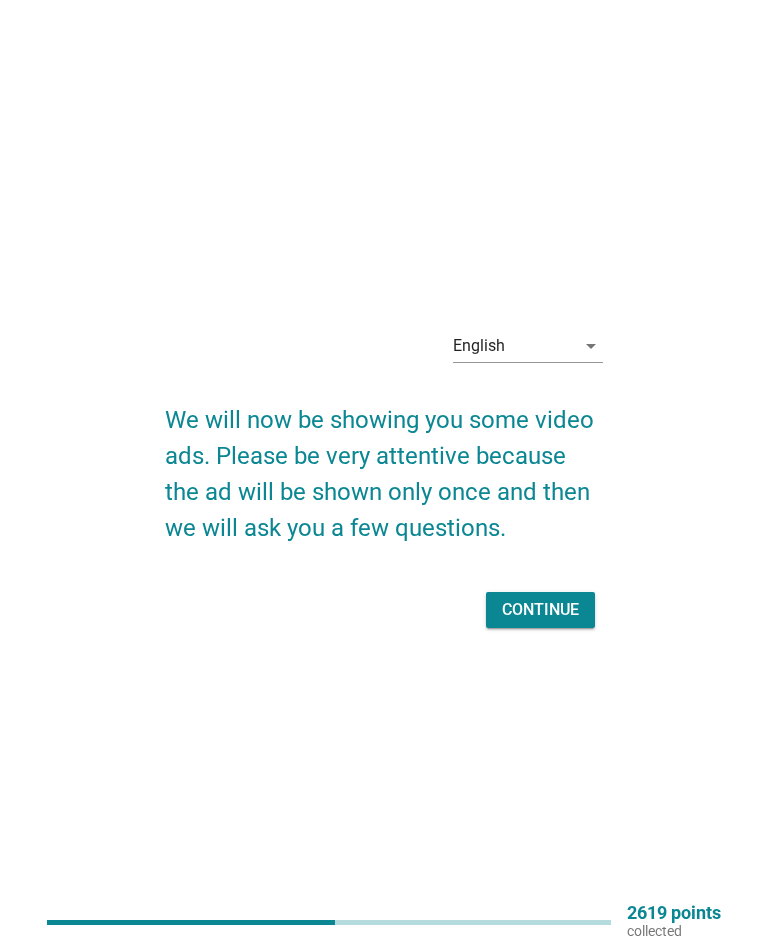 click on "Continue" at bounding box center [540, 610] 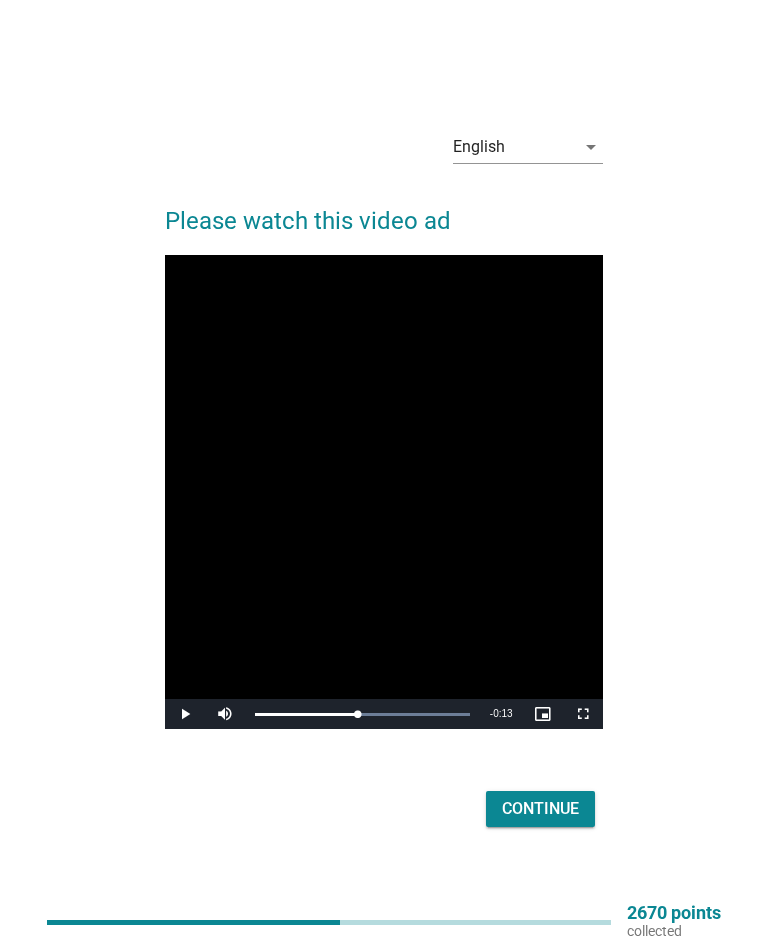 click on "Continue" at bounding box center [540, 809] 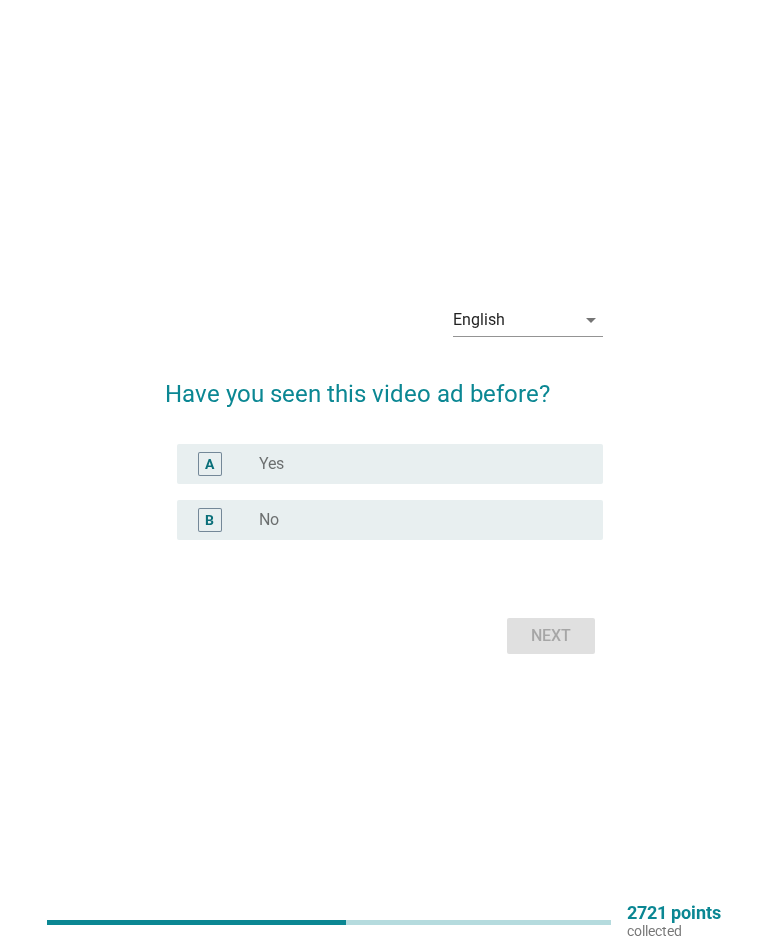 click on "A     radio_button_unchecked Yes" at bounding box center [389, 464] 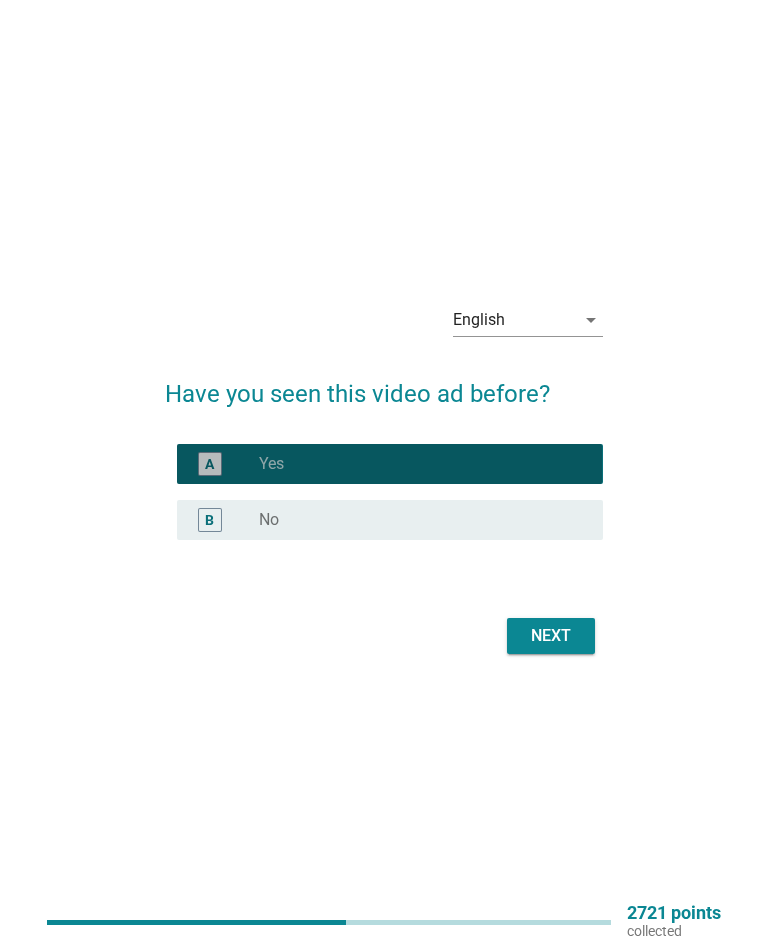 click on "radio_button_checked Yes" at bounding box center [415, 464] 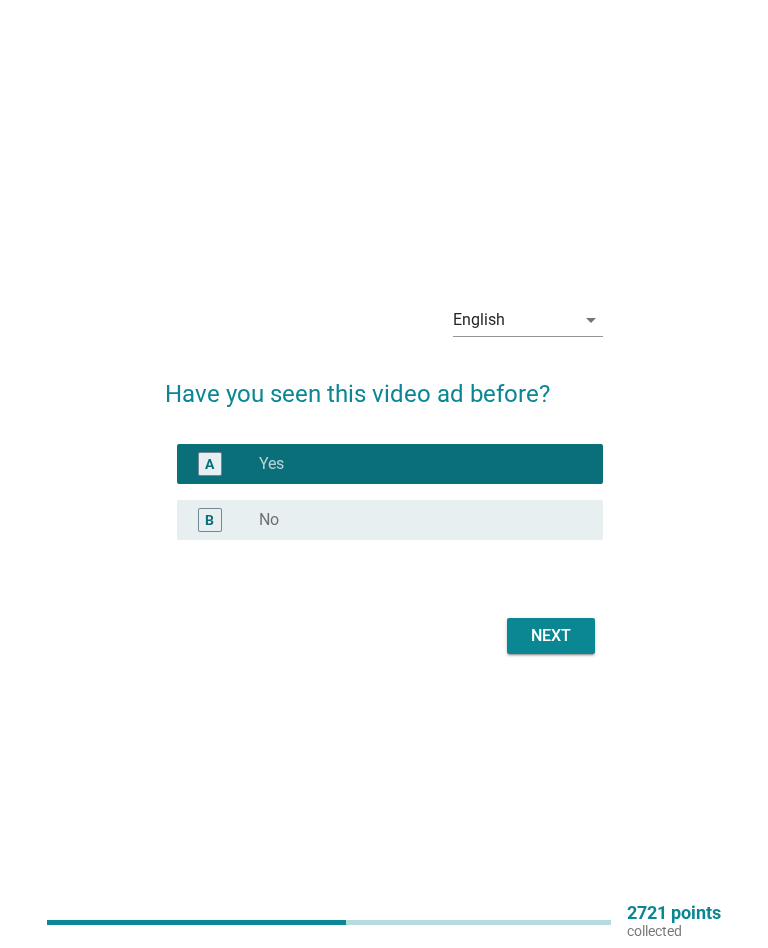 click on "Next" at bounding box center [551, 636] 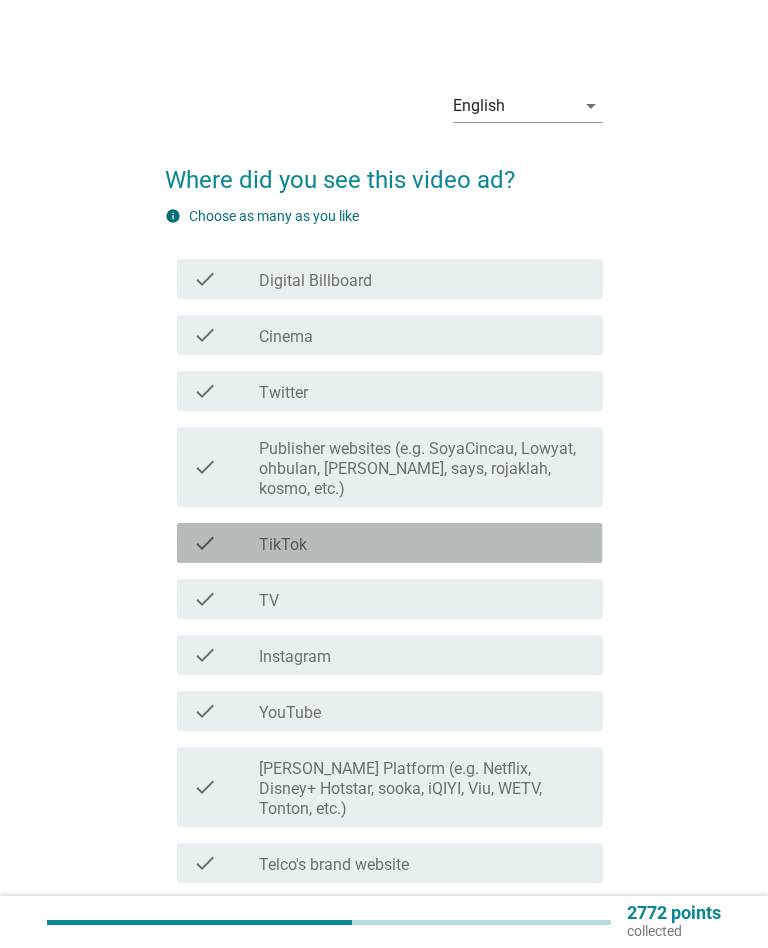 click on "check" at bounding box center [205, 543] 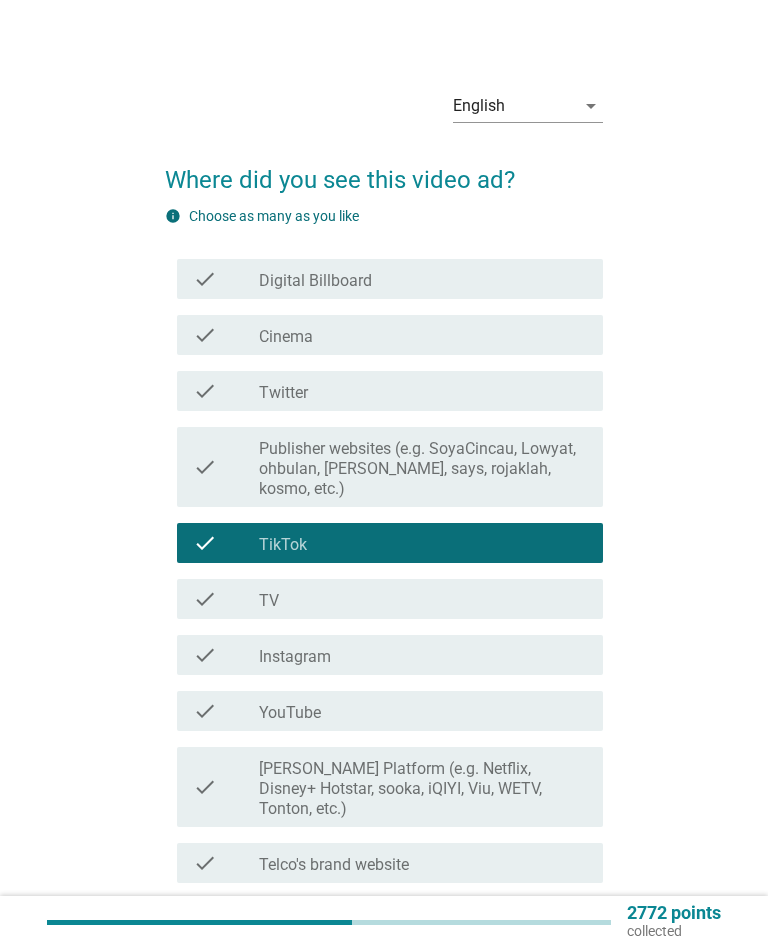 click on "check     check_box_outline_blank TV" at bounding box center [389, 599] 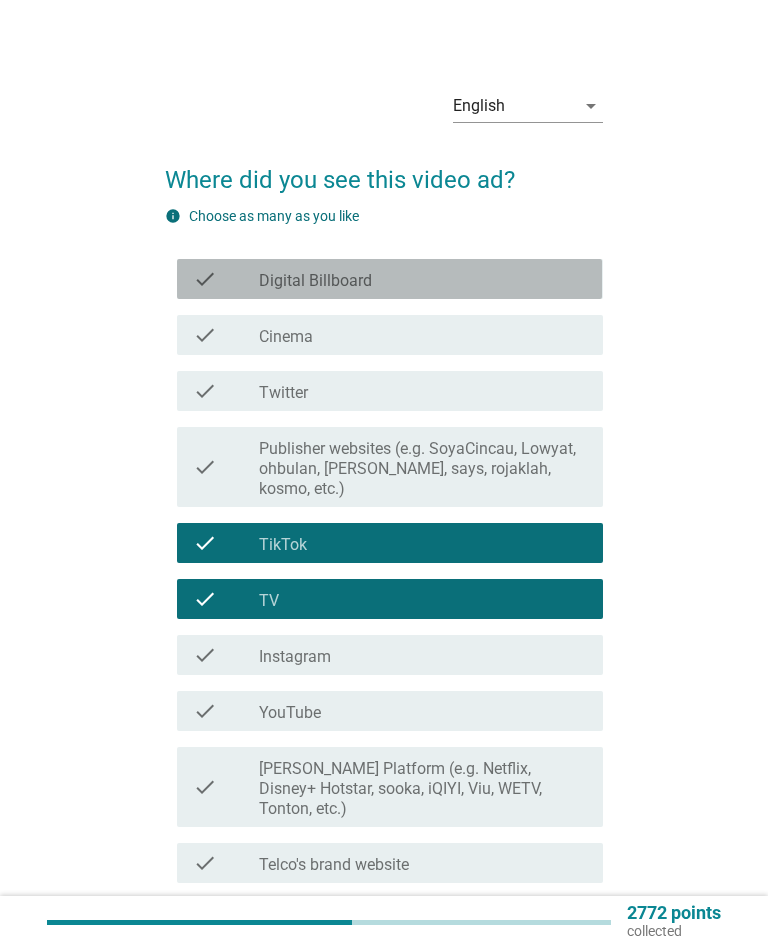 click on "check" at bounding box center (226, 279) 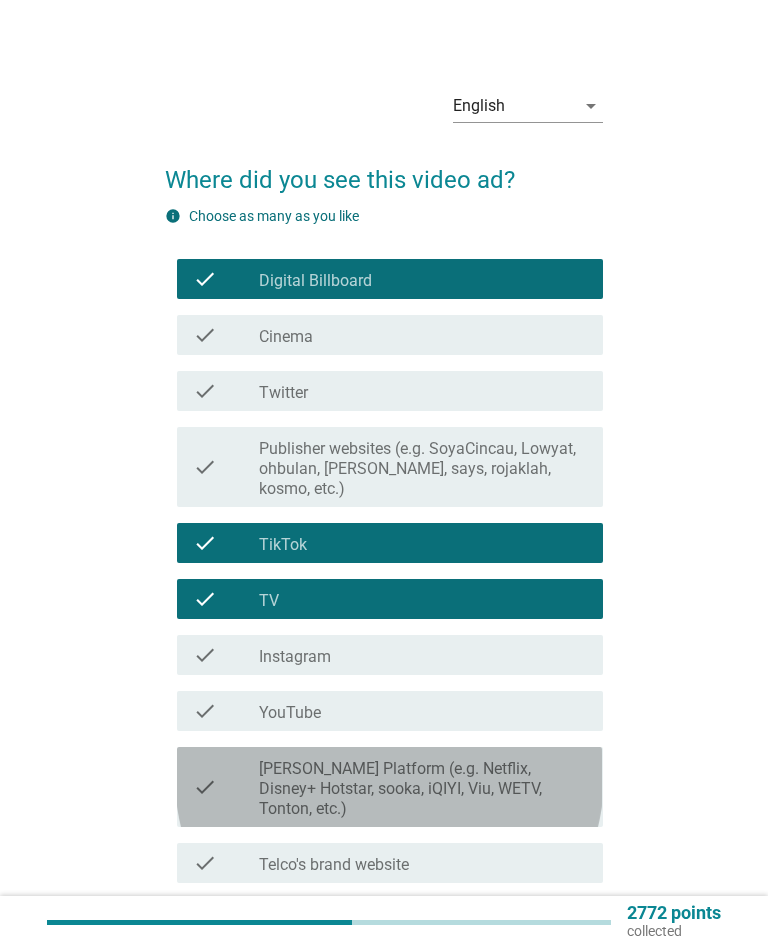 click on "[PERSON_NAME] Platform (e.g. Netflix, Disney+ Hotstar, sooka, iQIYI, Viu, WETV, Tonton, etc.)" at bounding box center (423, 789) 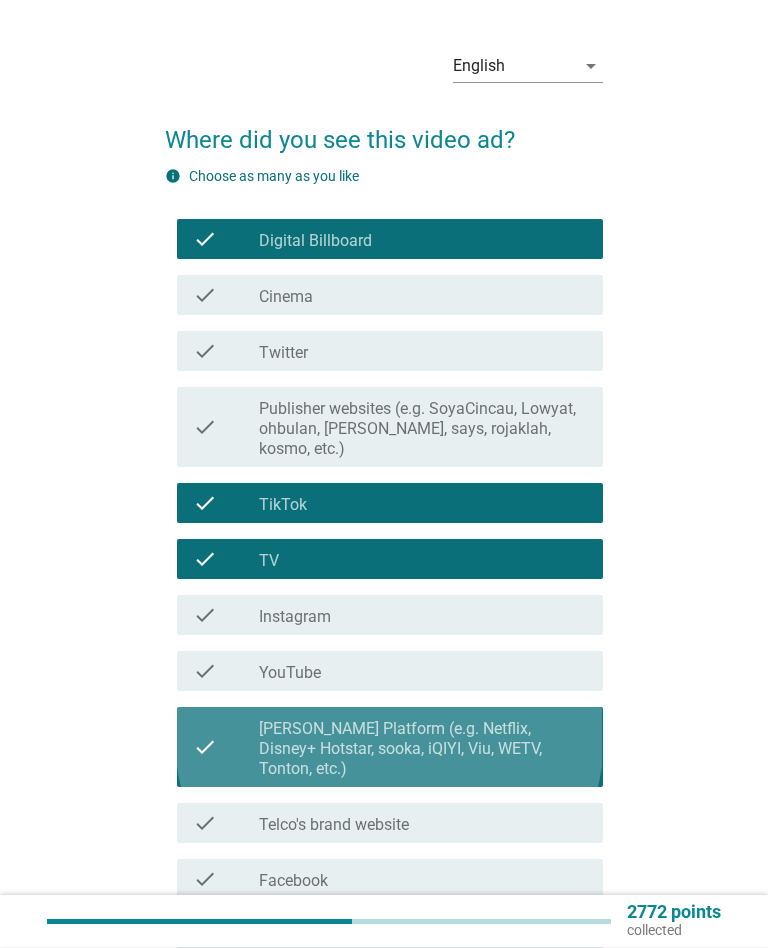 scroll, scrollTop: 229, scrollLeft: 0, axis: vertical 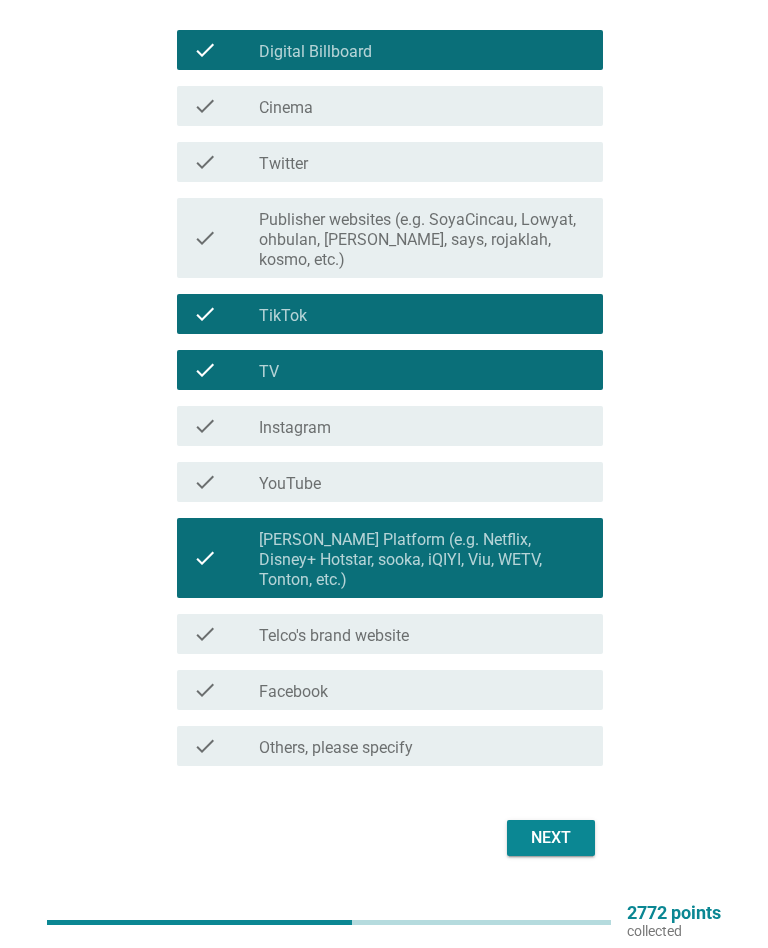 click on "Next" at bounding box center (383, 838) 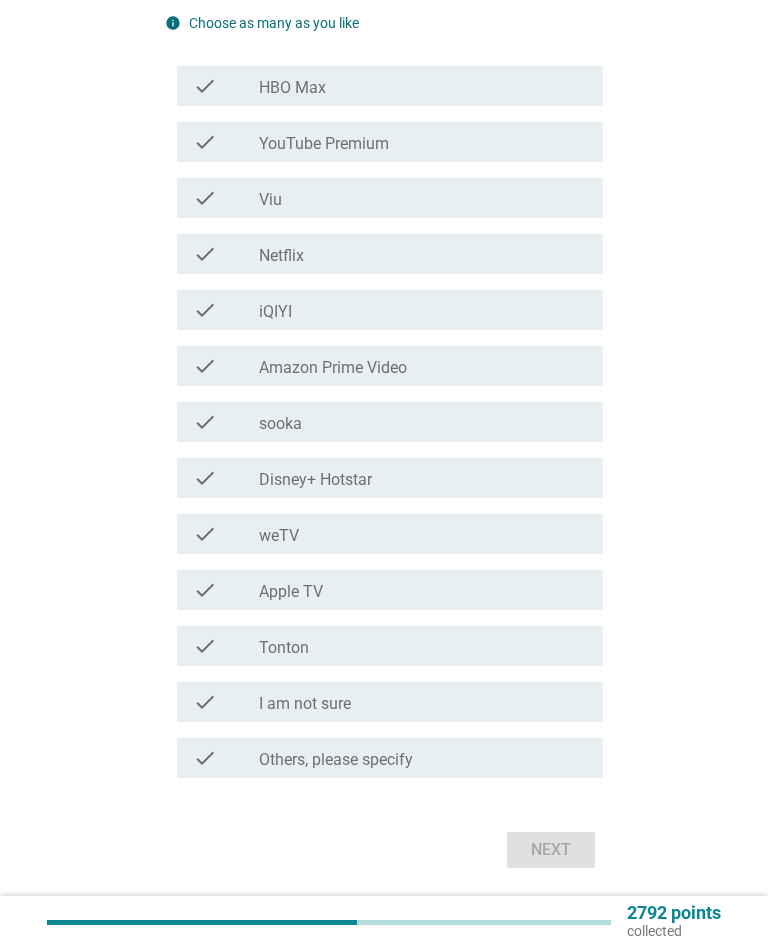 scroll, scrollTop: 0, scrollLeft: 0, axis: both 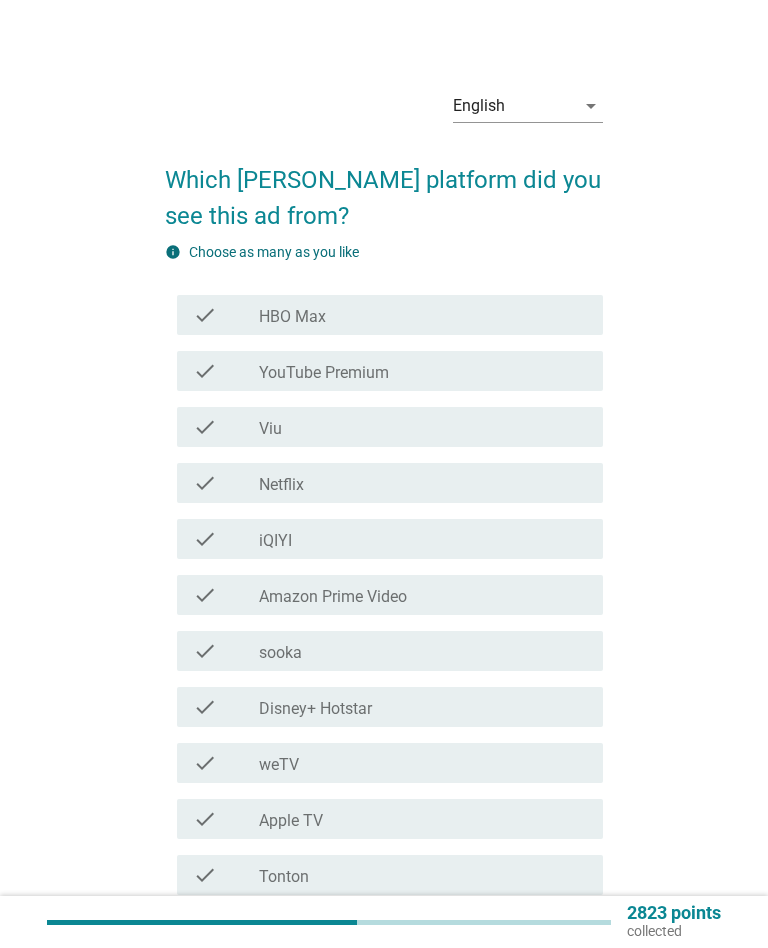 click on "check     check_box_outline_blank Netflix" at bounding box center [389, 483] 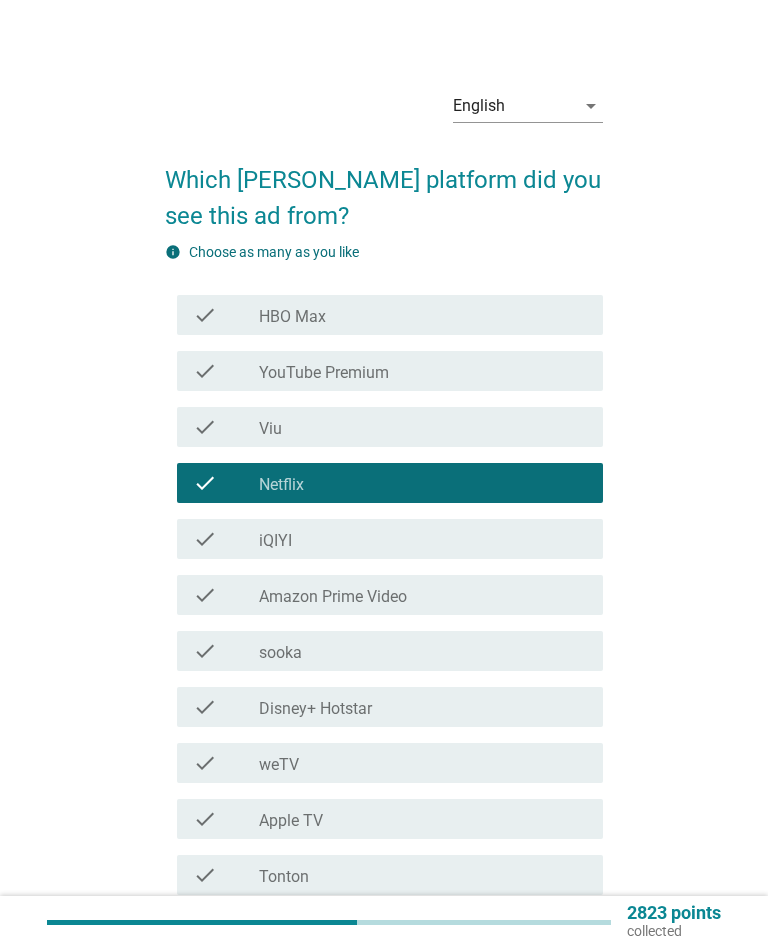 click on "check     check_box_outline_blank YouTube Premium" at bounding box center (389, 371) 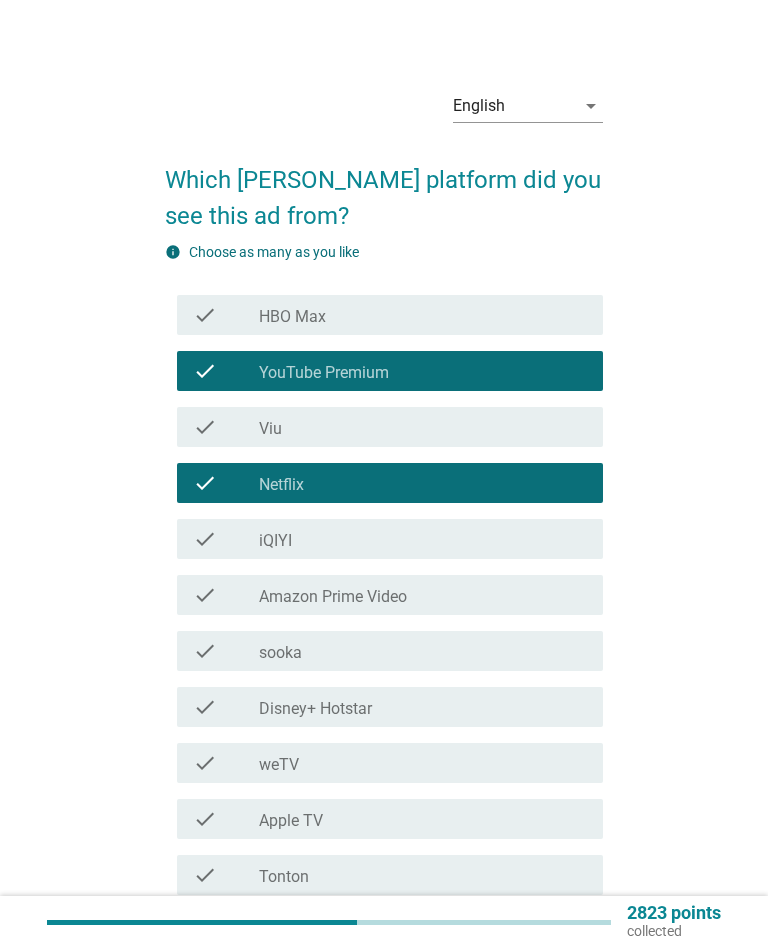 click on "check" at bounding box center (226, 315) 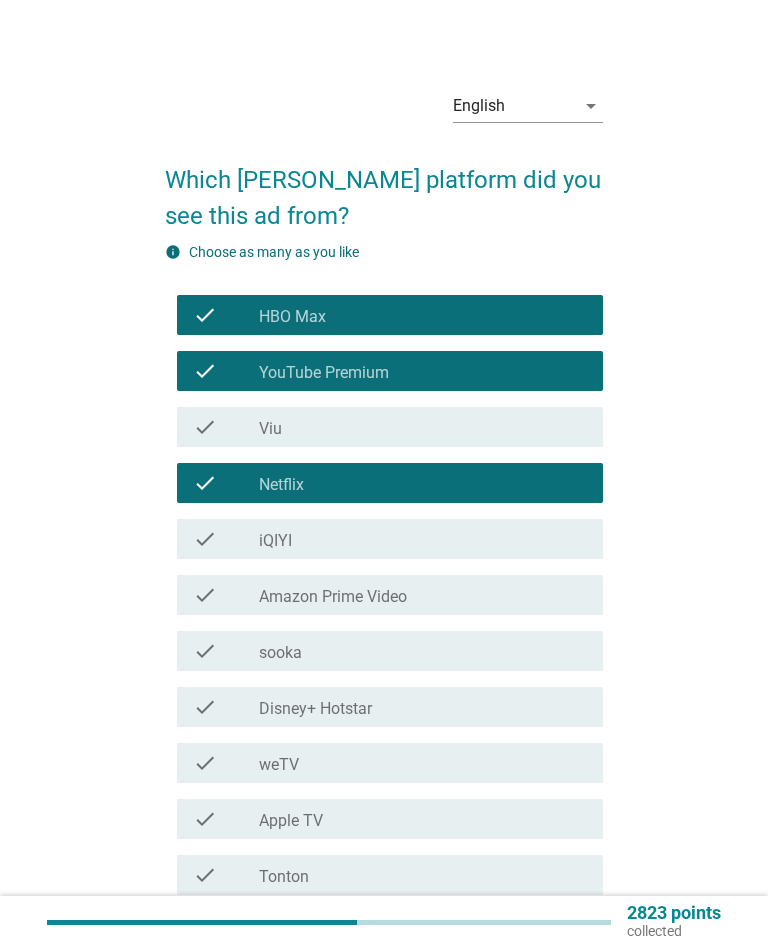 click on "Amazon Prime Video" at bounding box center (333, 597) 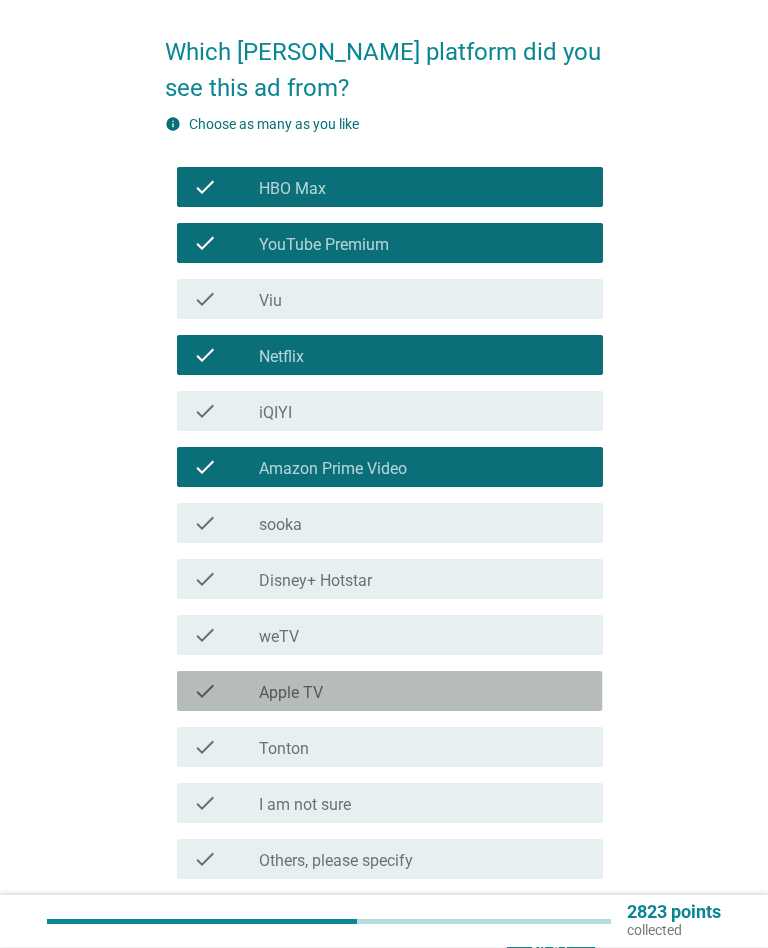 scroll, scrollTop: 281, scrollLeft: 0, axis: vertical 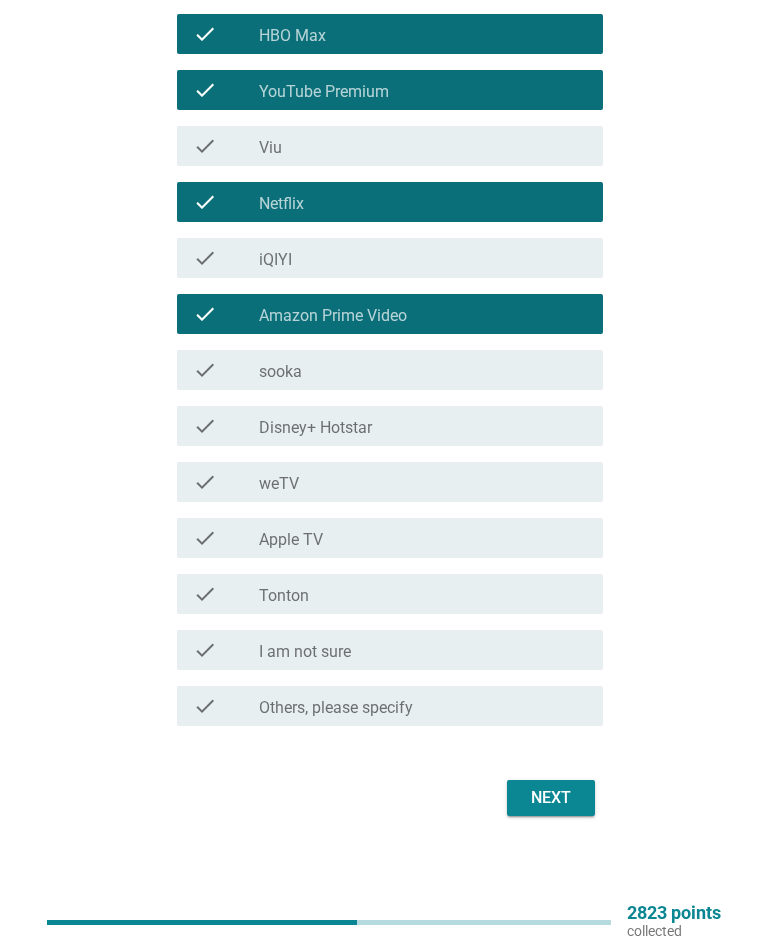 click on "Next" at bounding box center [551, 798] 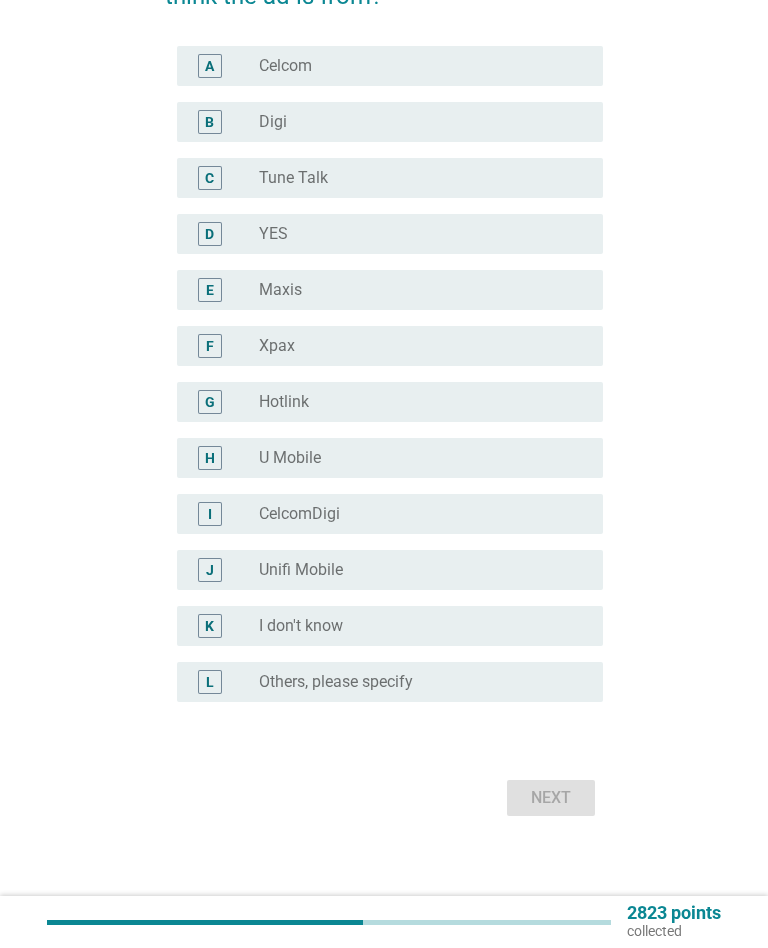 scroll, scrollTop: 0, scrollLeft: 0, axis: both 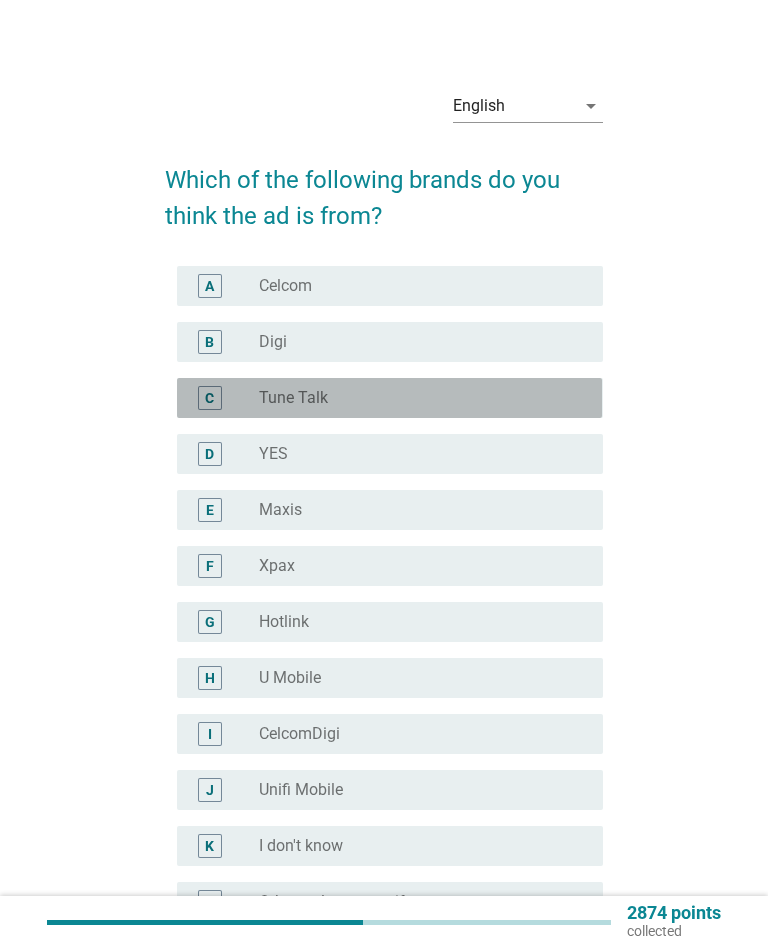 click on "C" at bounding box center (209, 398) 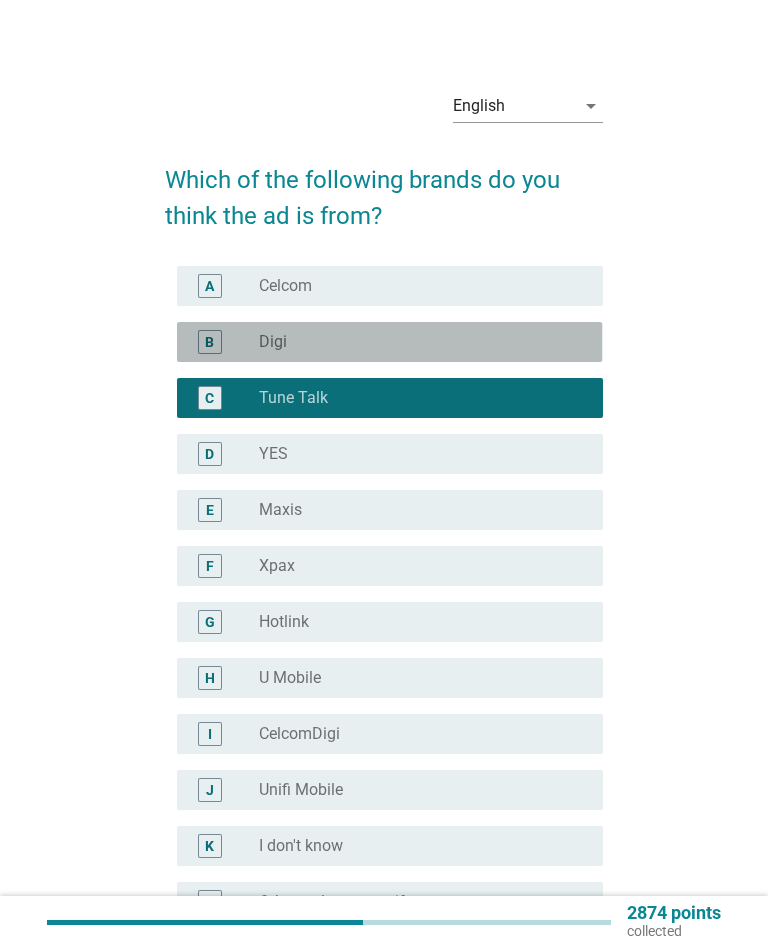 click on "B     radio_button_unchecked Digi" at bounding box center (389, 342) 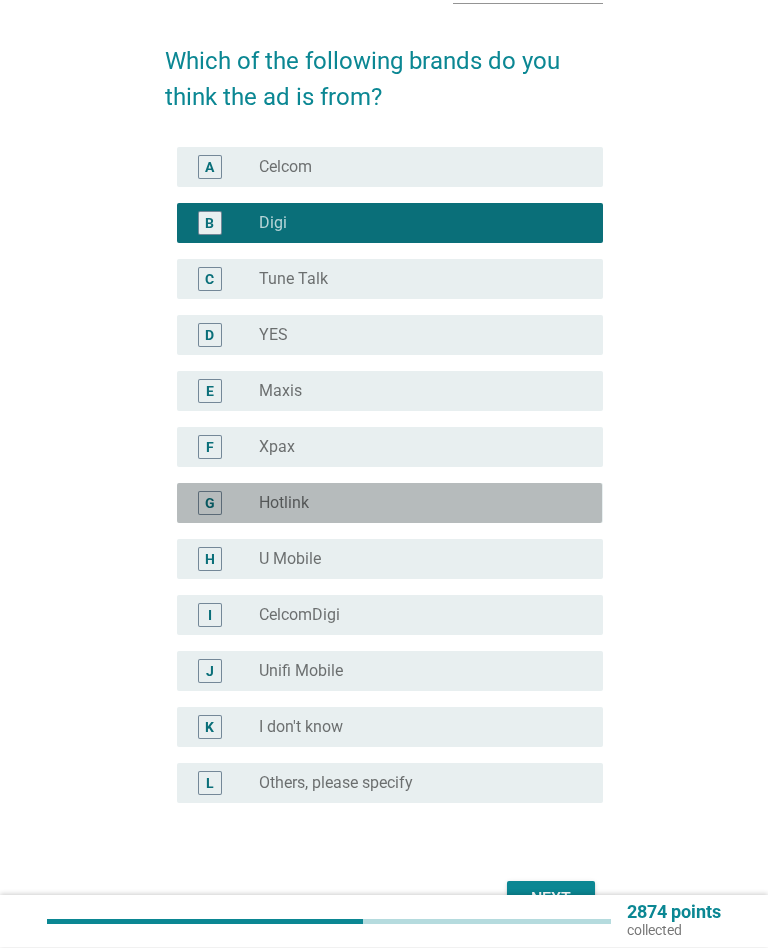 scroll, scrollTop: 220, scrollLeft: 0, axis: vertical 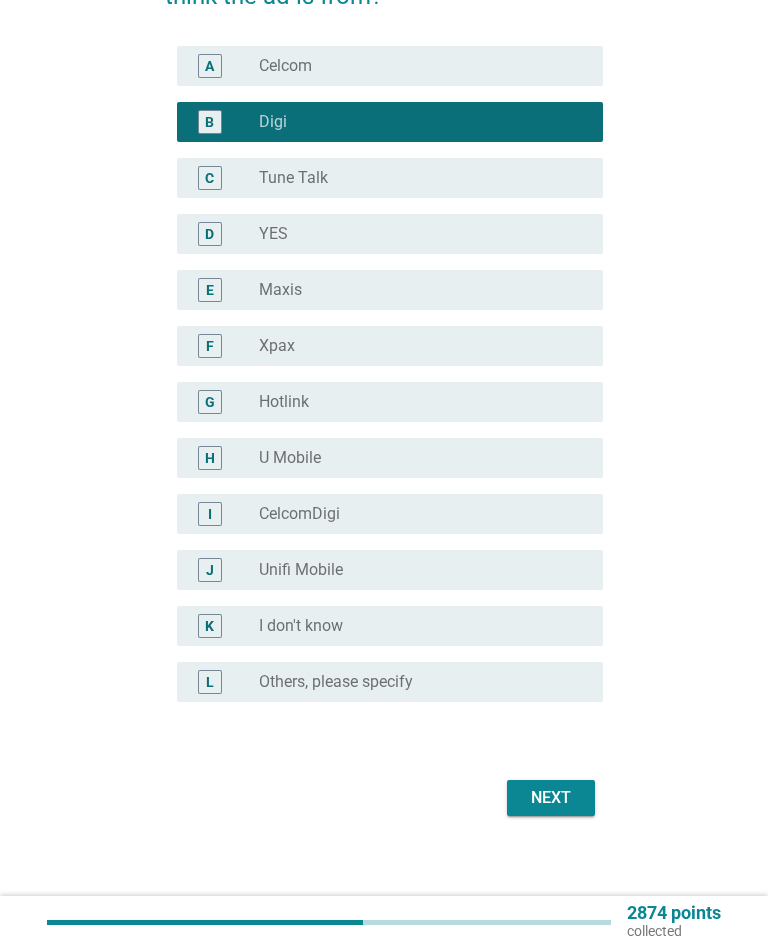 click on "Next" at bounding box center [551, 798] 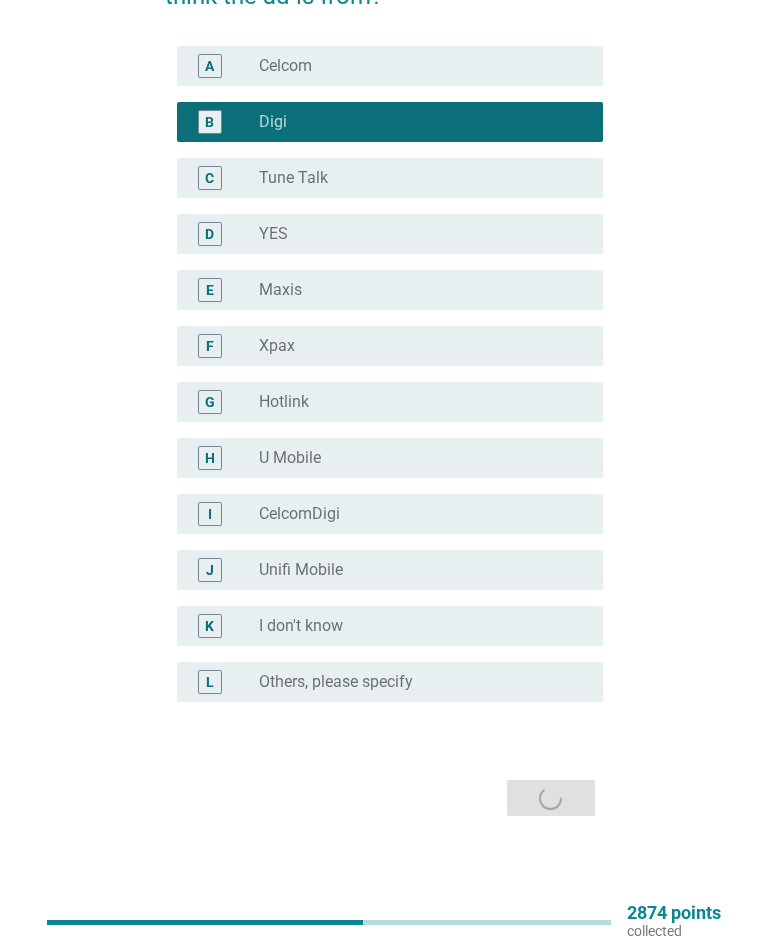 scroll, scrollTop: 0, scrollLeft: 0, axis: both 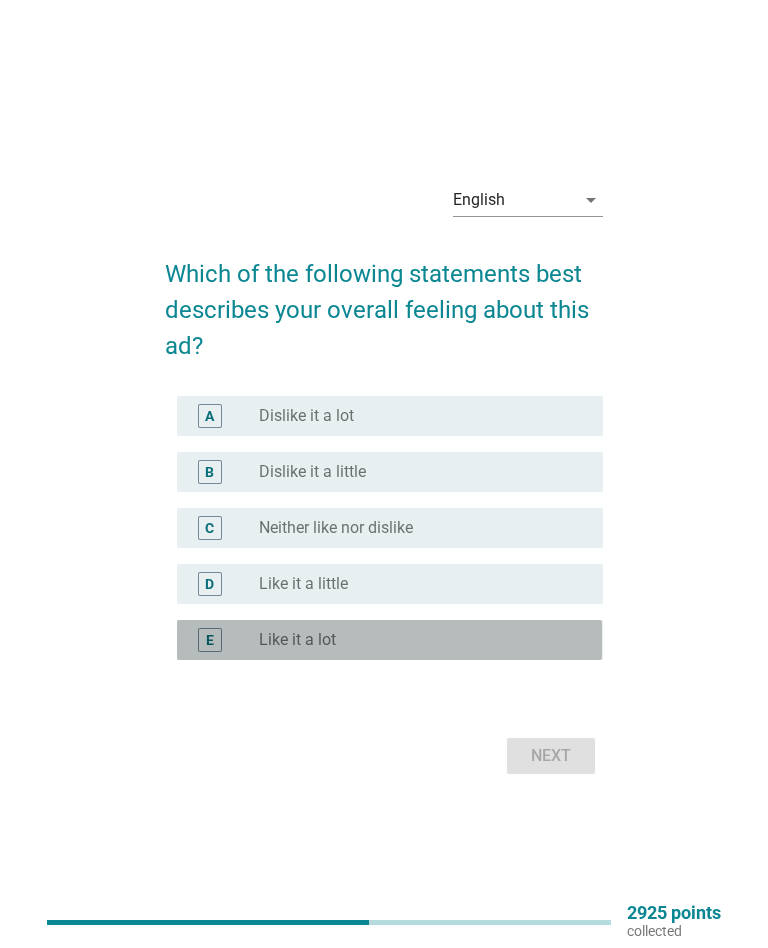 click on "Like it a lot" at bounding box center [297, 640] 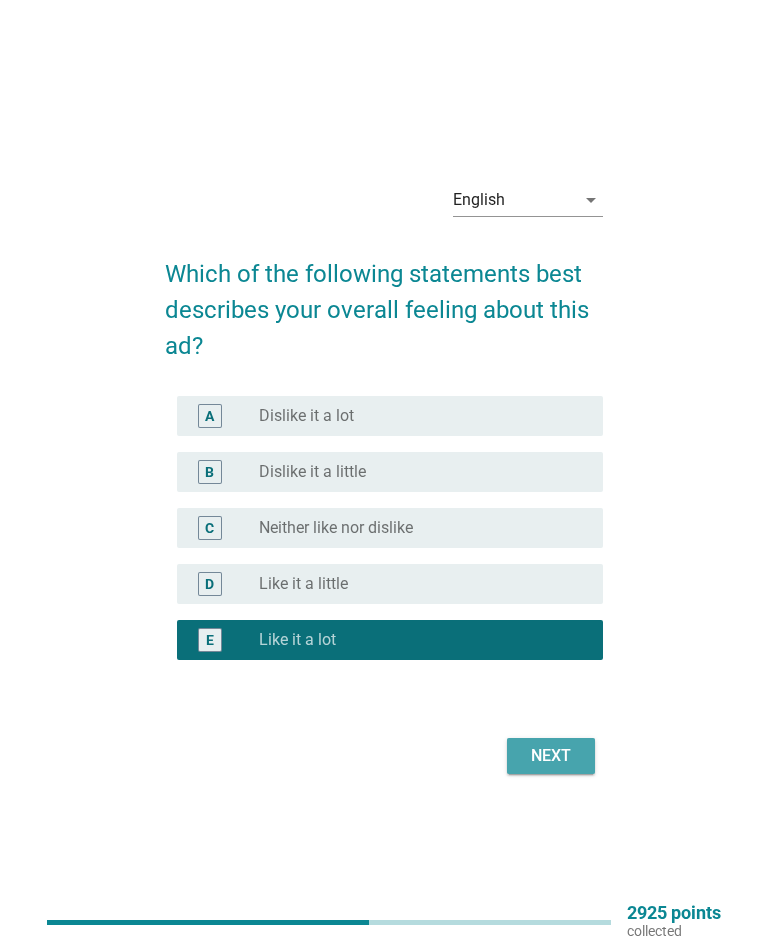 click on "Next" at bounding box center (551, 756) 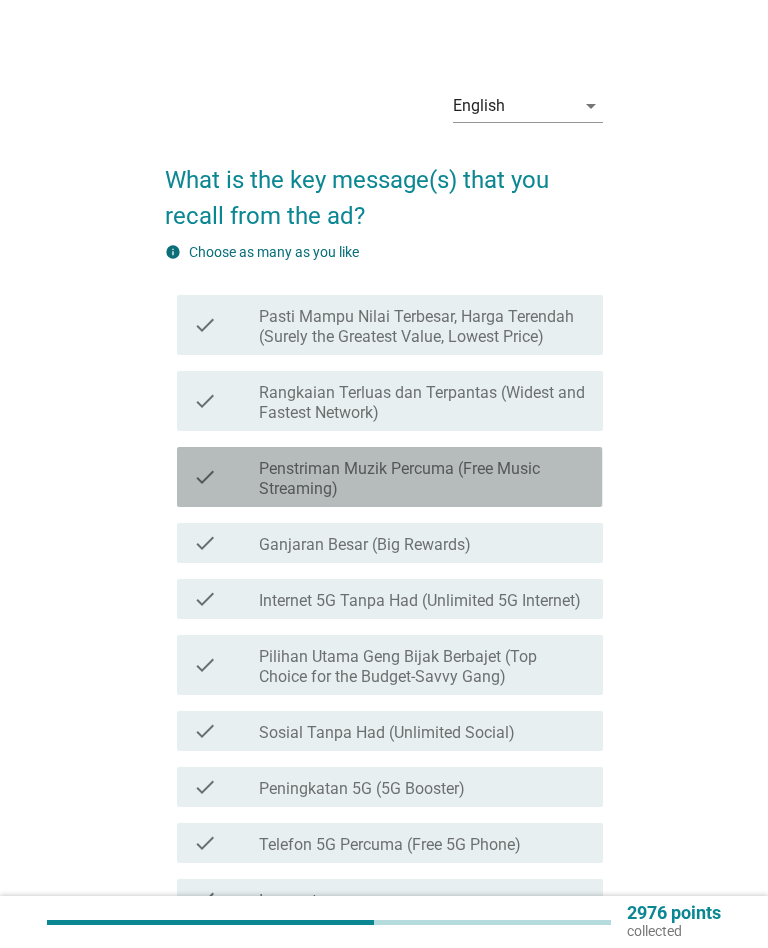 click on "check" at bounding box center (205, 477) 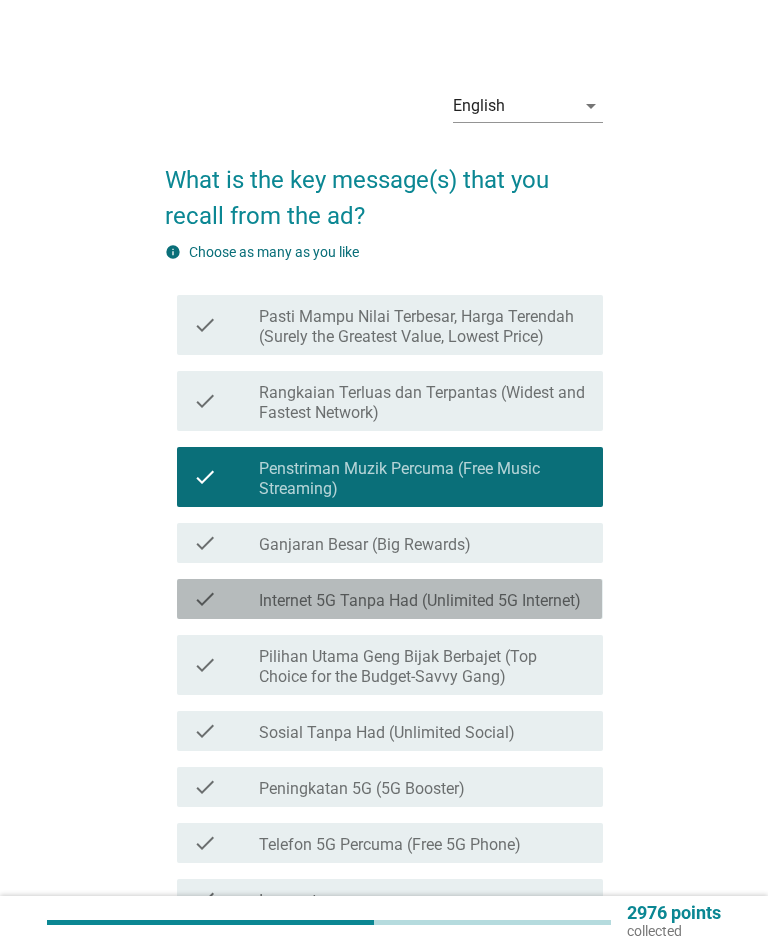 click on "check_box_outline_blank Internet 5G Tanpa Had (Unlimited 5G Internet)" at bounding box center [423, 599] 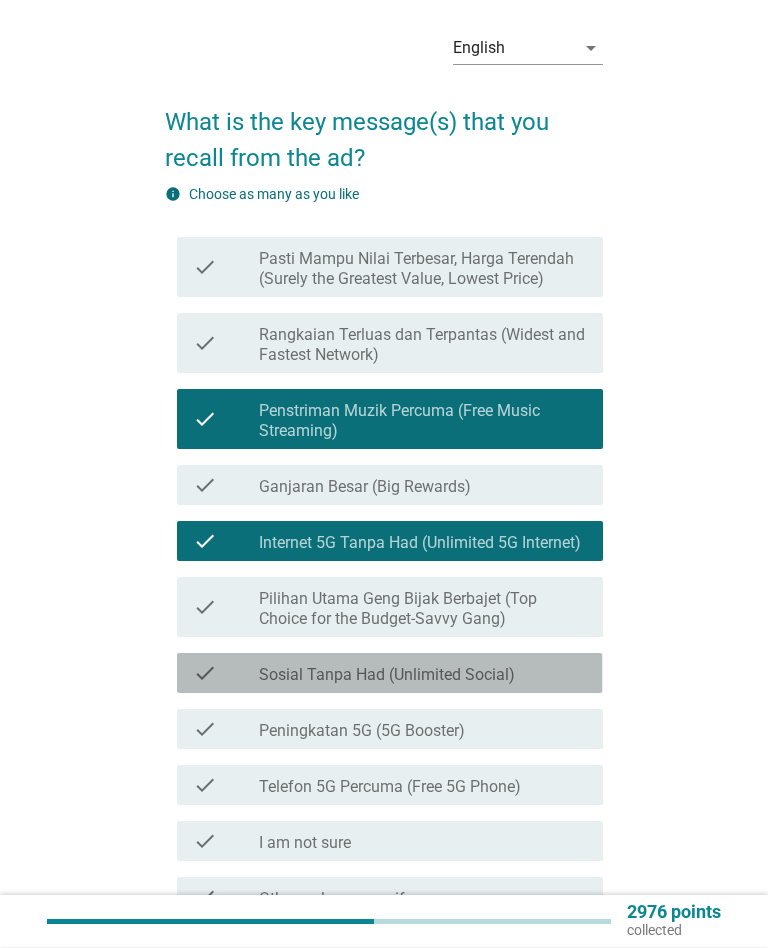 scroll, scrollTop: 249, scrollLeft: 0, axis: vertical 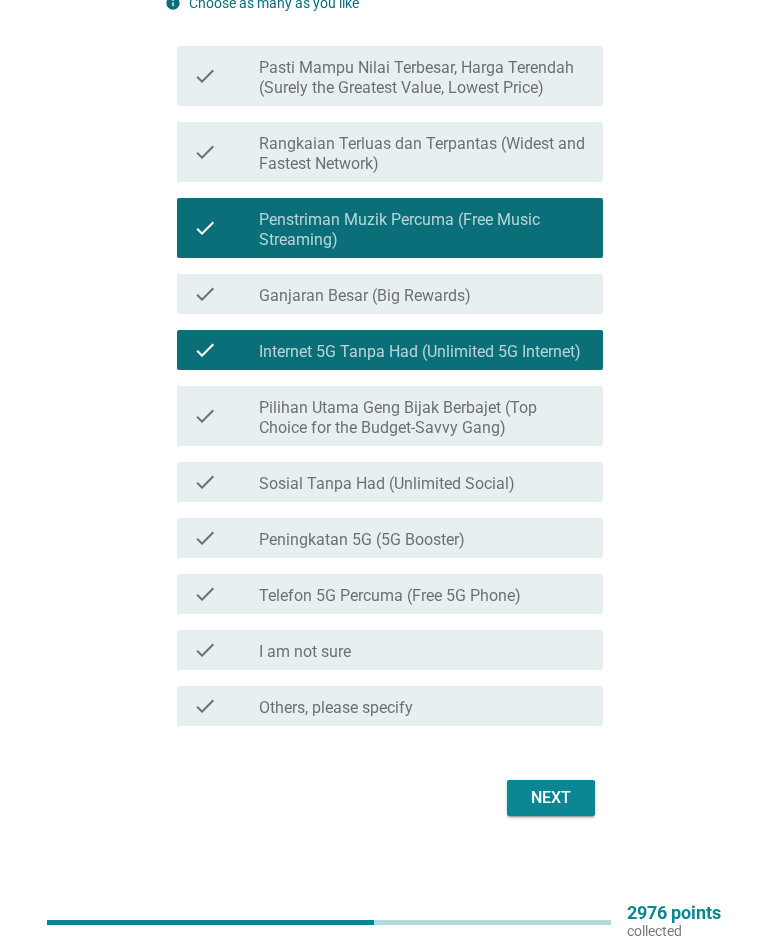 click on "Next" at bounding box center (551, 798) 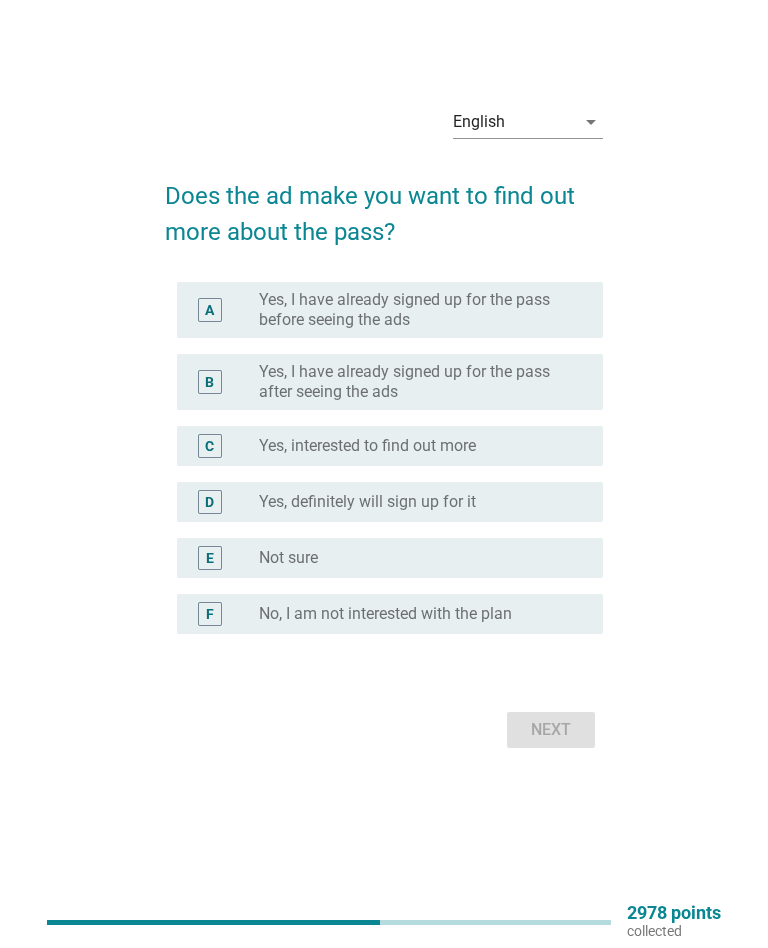 scroll, scrollTop: 0, scrollLeft: 0, axis: both 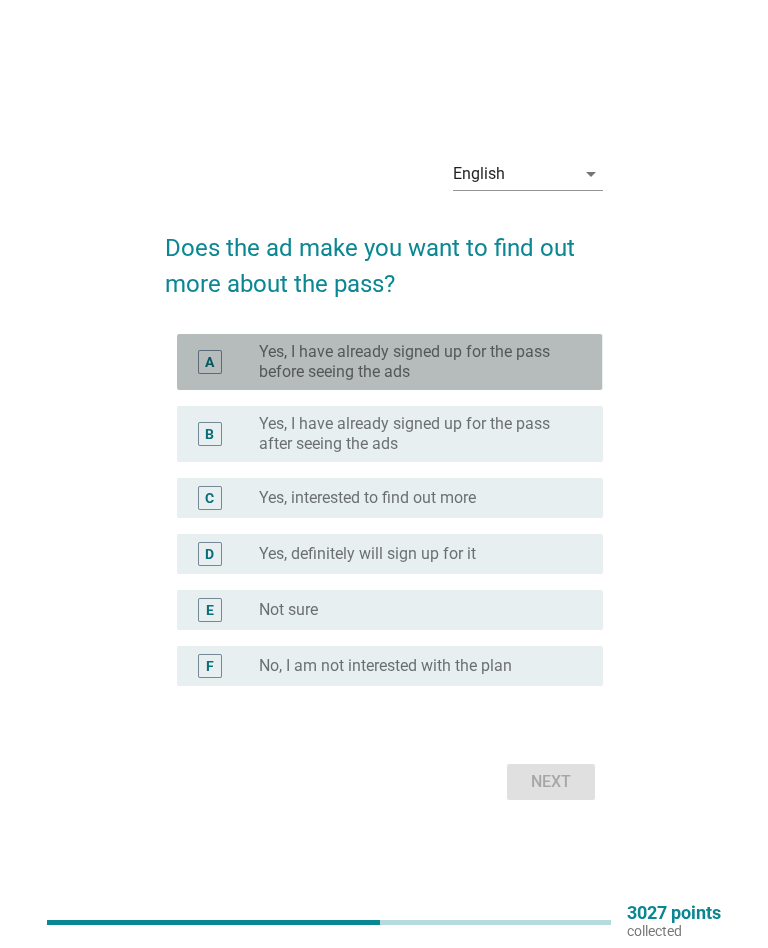 click on "A" at bounding box center (209, 362) 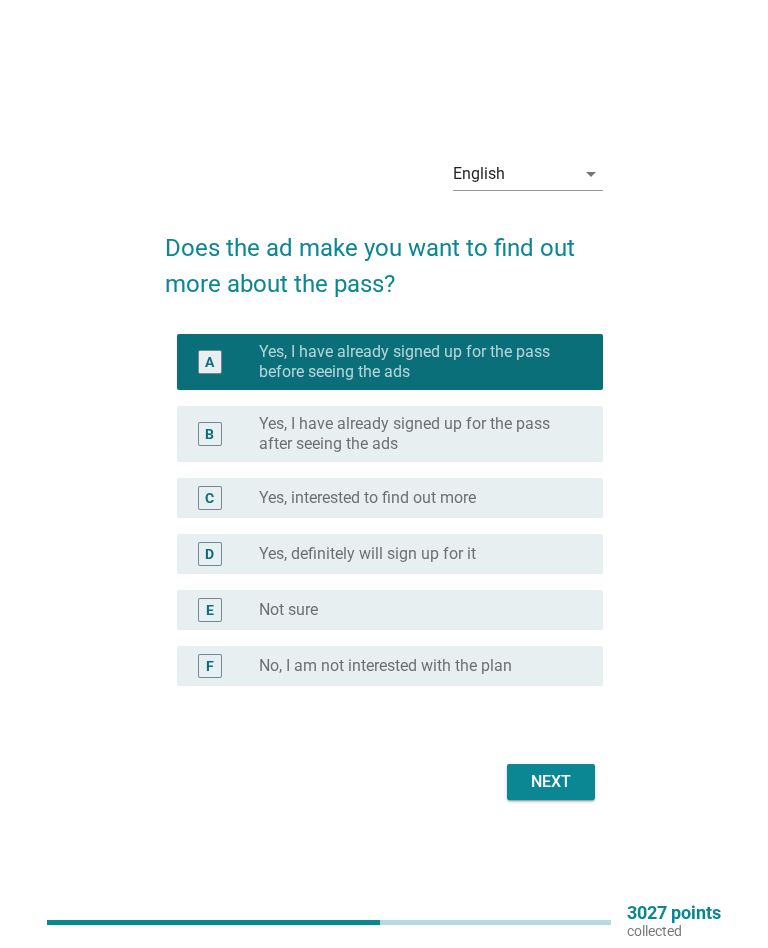 click on "Next" at bounding box center [551, 782] 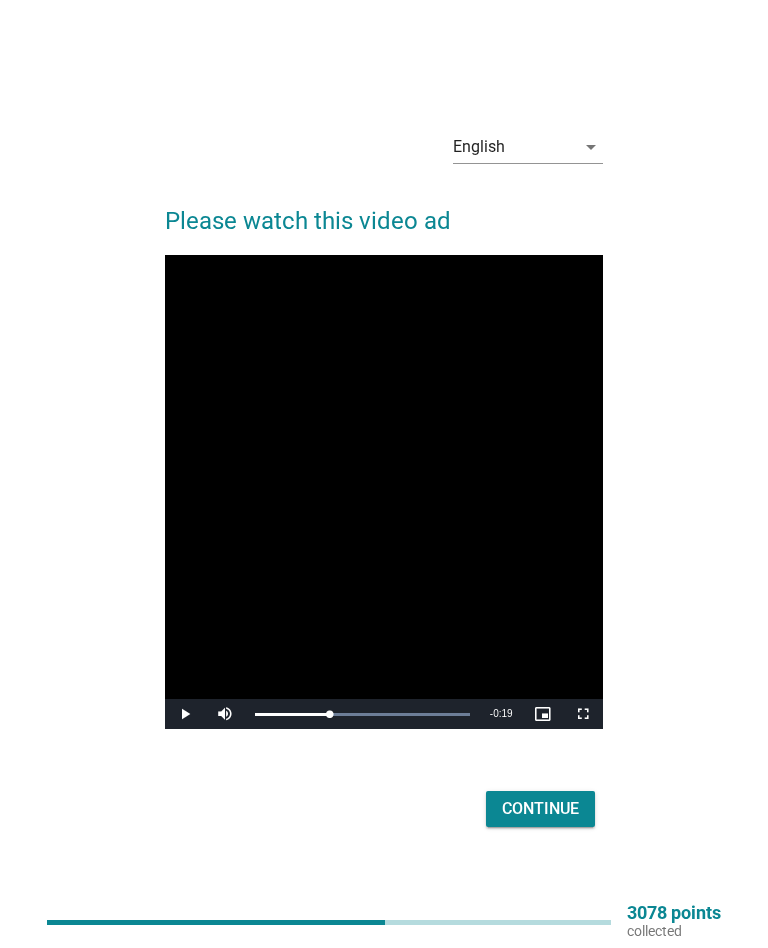 click on "Continue" at bounding box center [540, 809] 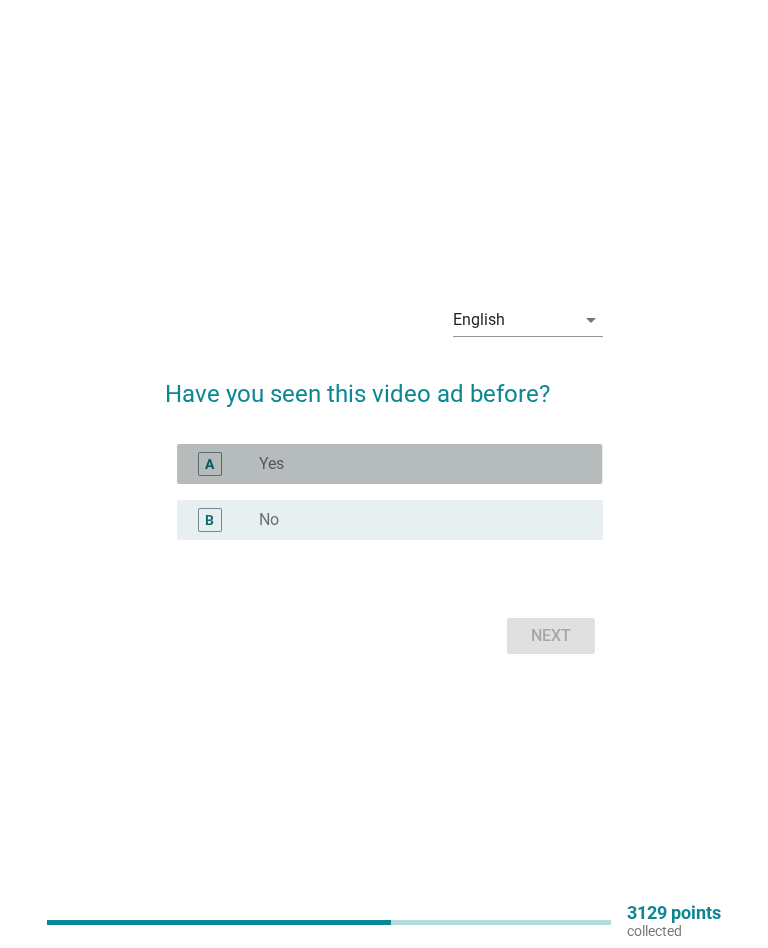 click on "A" at bounding box center (209, 464) 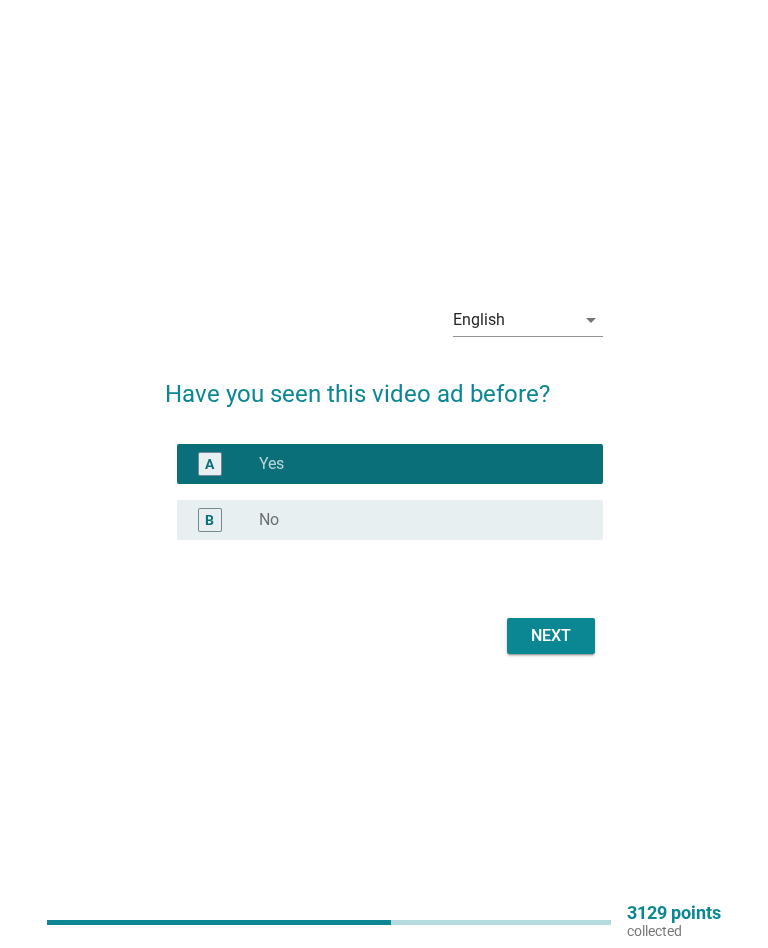 click on "Next" at bounding box center [551, 636] 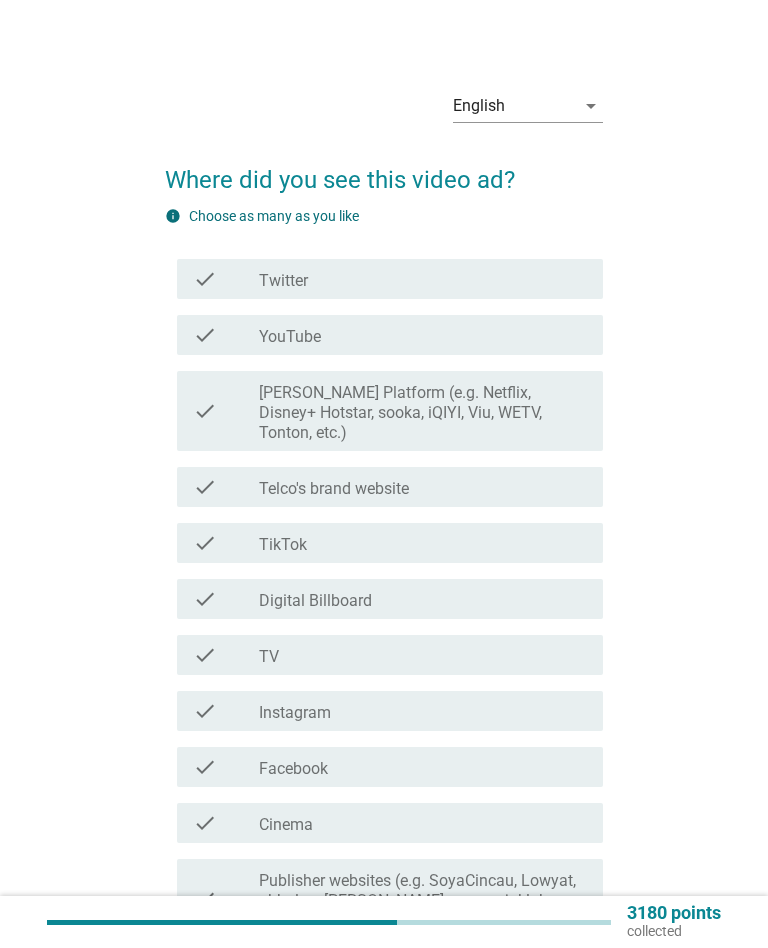 click on "check     check_box_outline_blank TikTok" at bounding box center [389, 543] 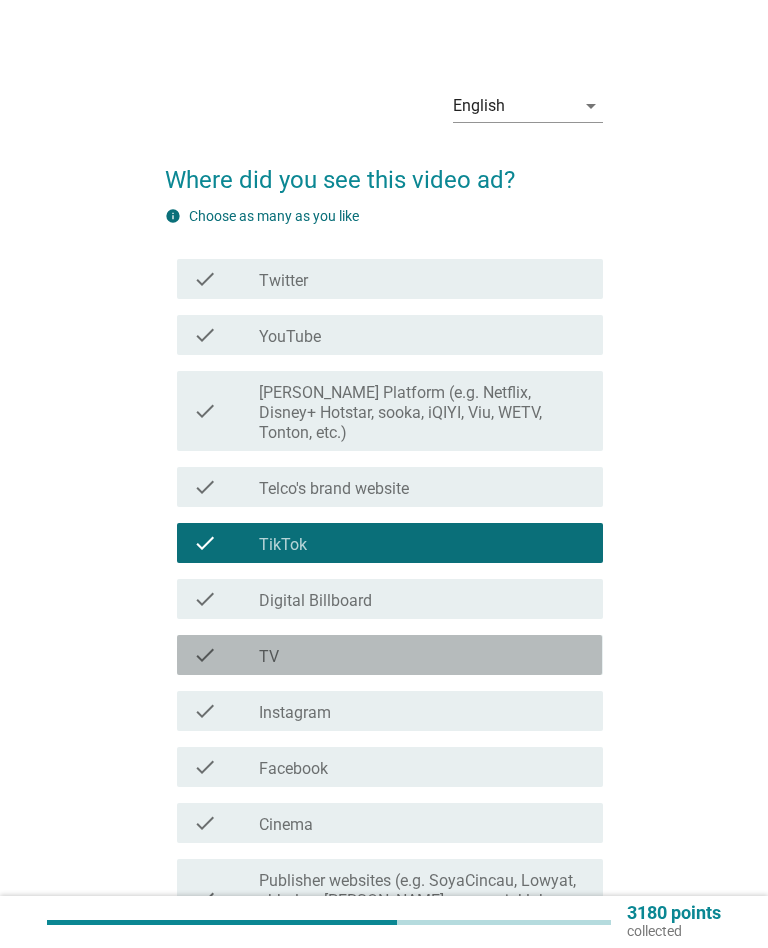 click on "TV" at bounding box center (269, 657) 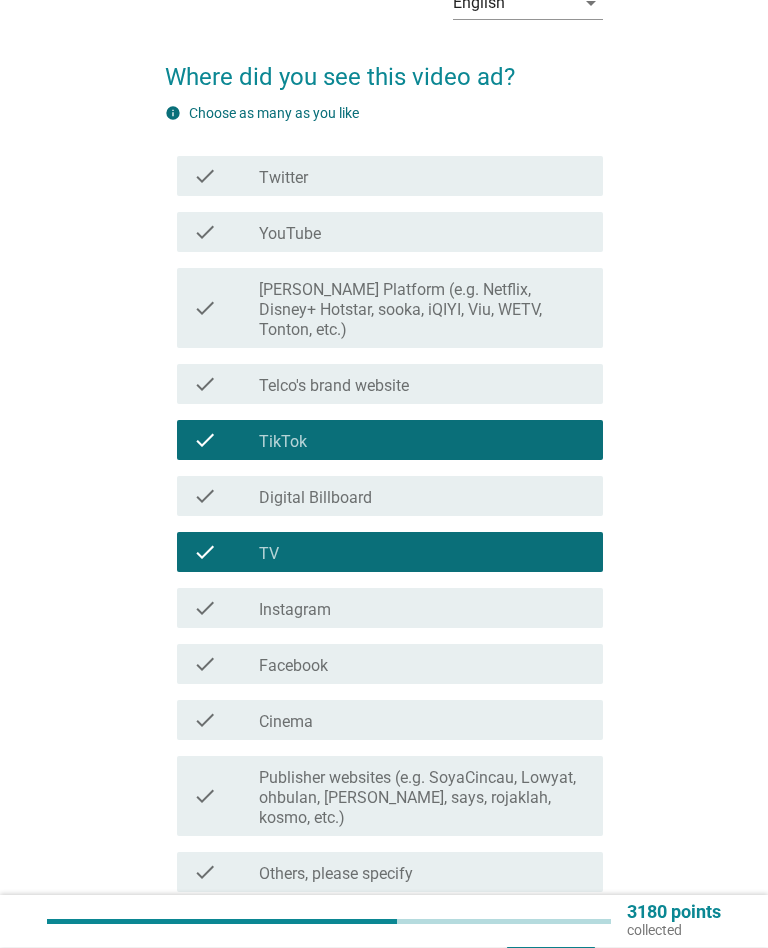 scroll, scrollTop: 229, scrollLeft: 0, axis: vertical 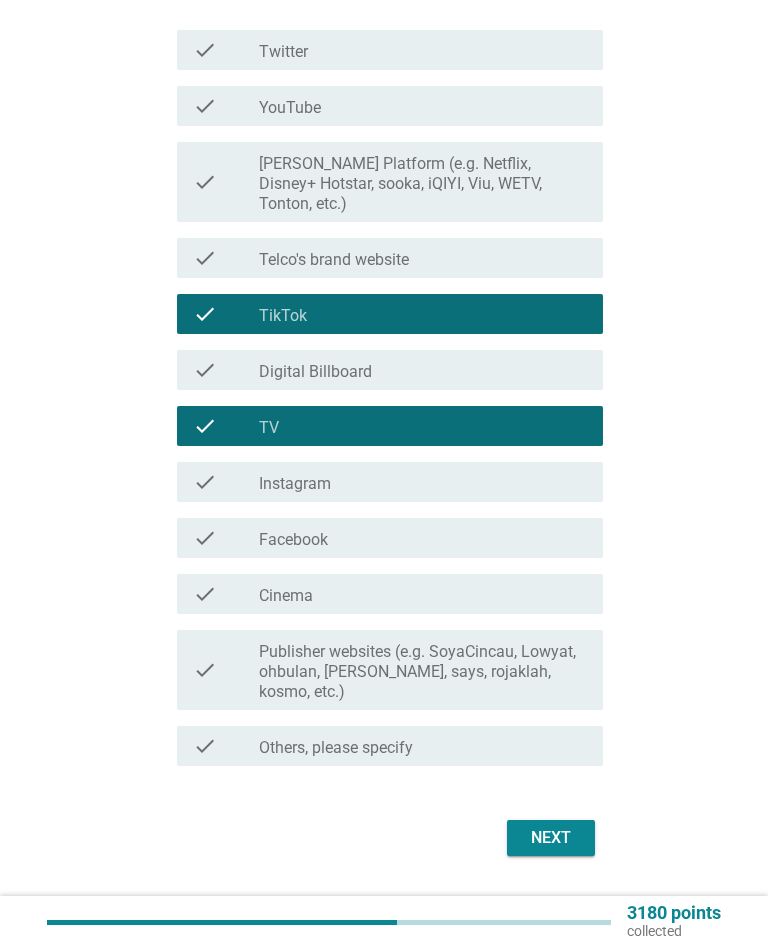 click on "Next" at bounding box center (551, 838) 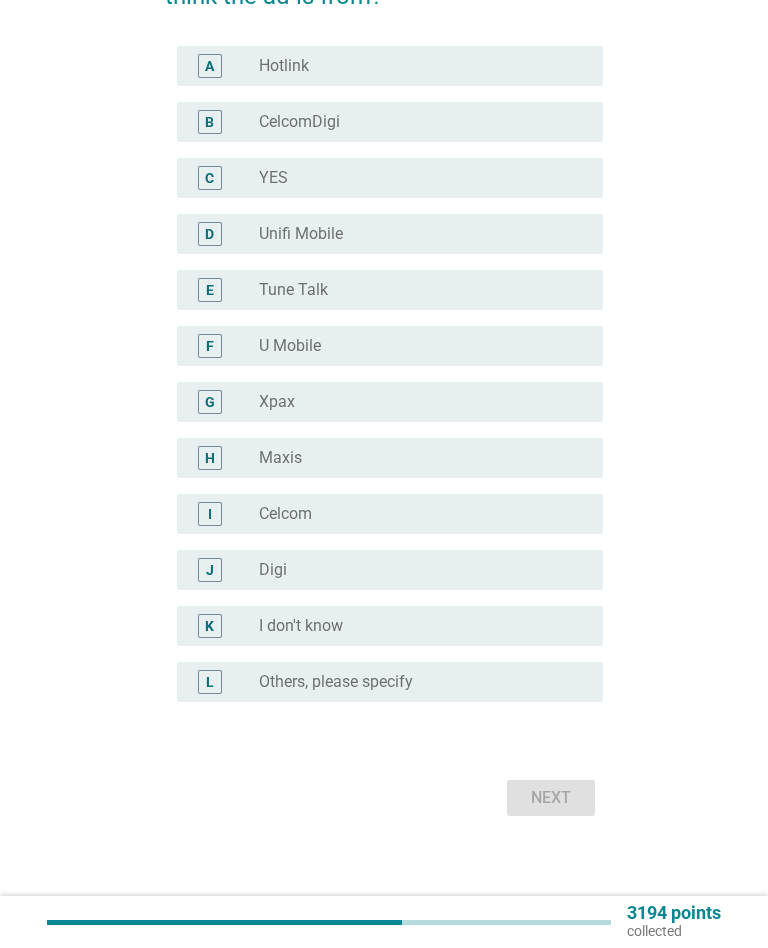 scroll, scrollTop: 0, scrollLeft: 0, axis: both 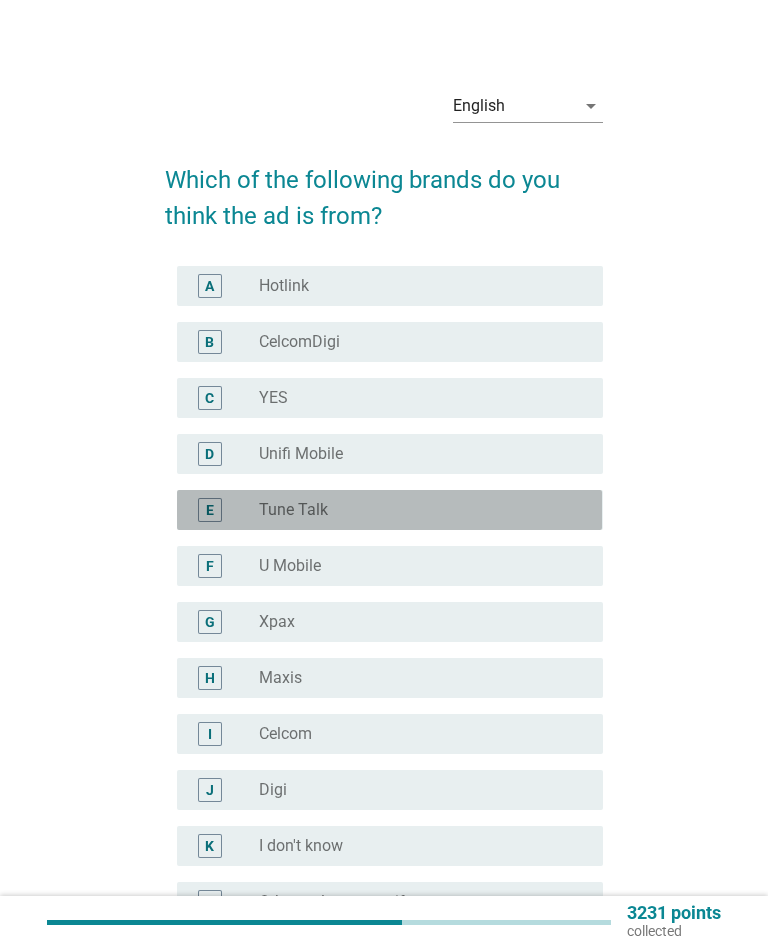 click on "E     radio_button_unchecked Tune Talk" at bounding box center [389, 510] 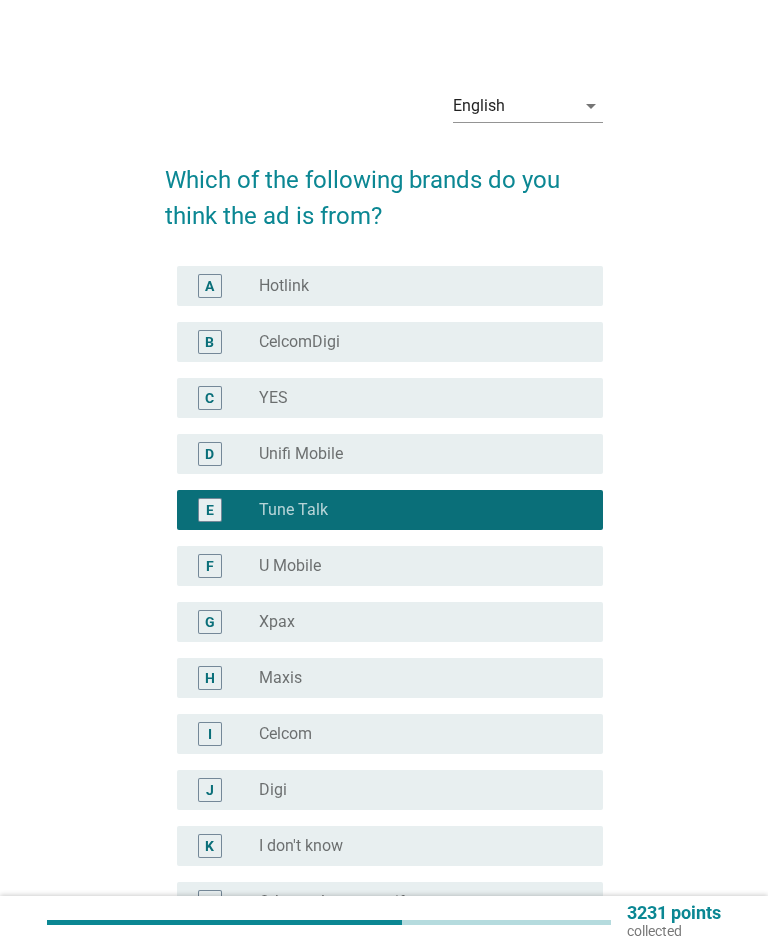 click on "D     radio_button_unchecked Unifi Mobile" at bounding box center (389, 454) 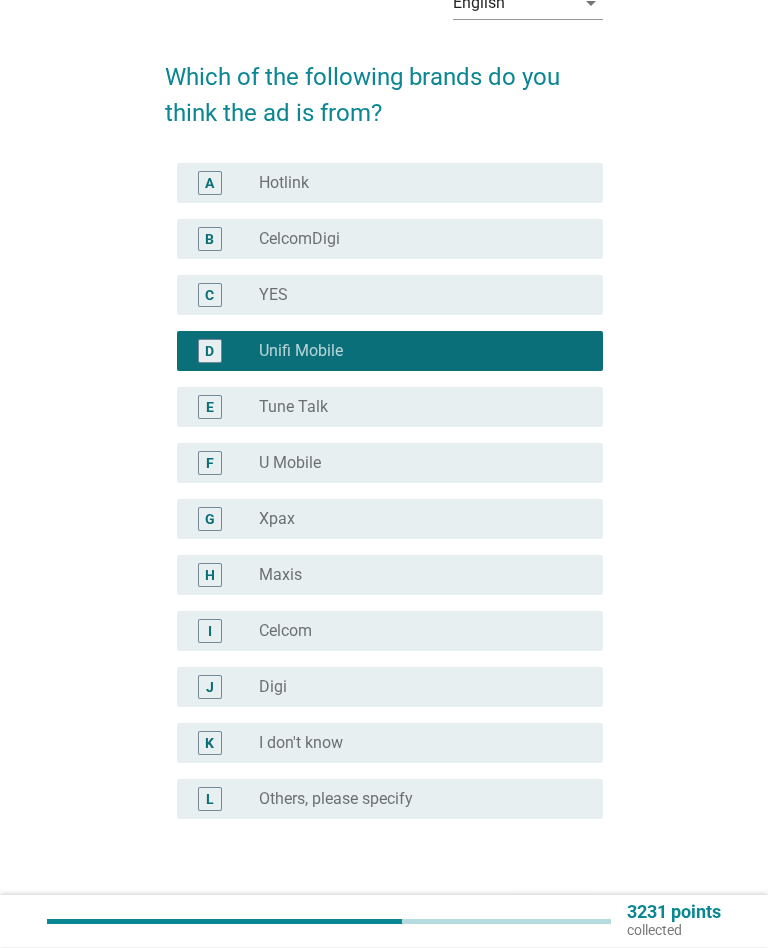 scroll, scrollTop: 220, scrollLeft: 0, axis: vertical 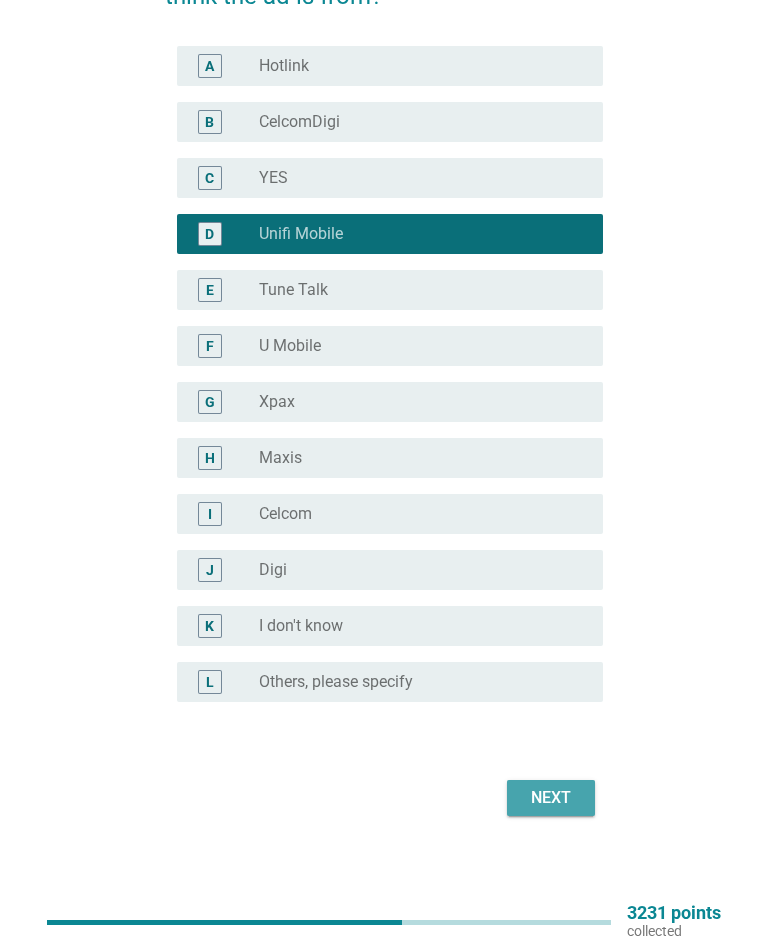 click on "Next" at bounding box center [551, 798] 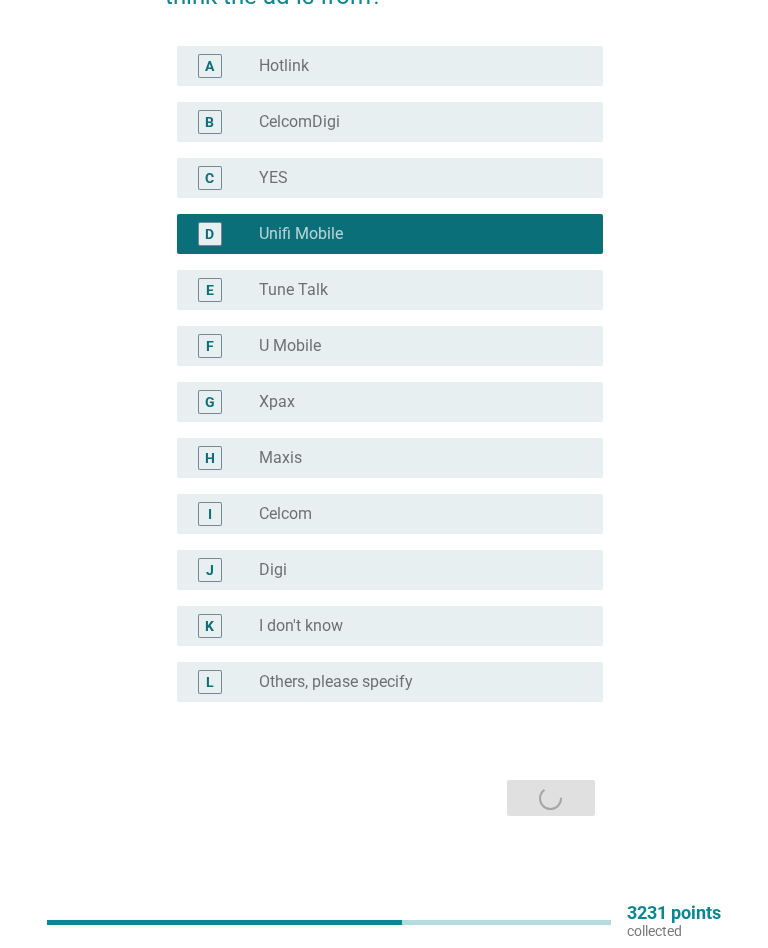 scroll, scrollTop: 0, scrollLeft: 0, axis: both 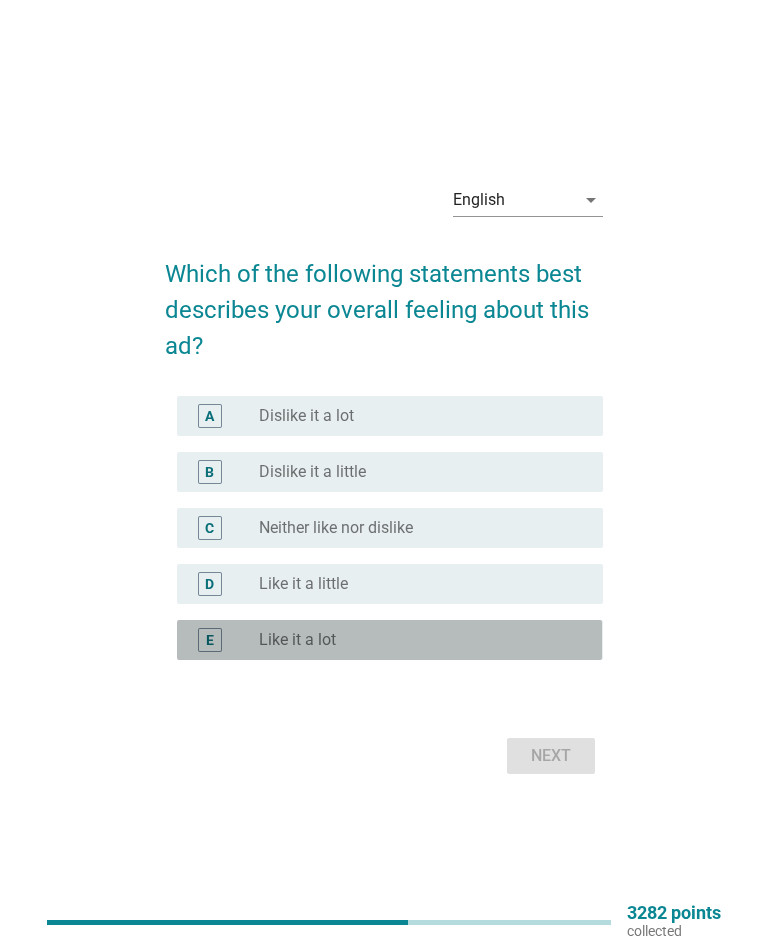 click on "radio_button_unchecked Like it a lot" at bounding box center [423, 640] 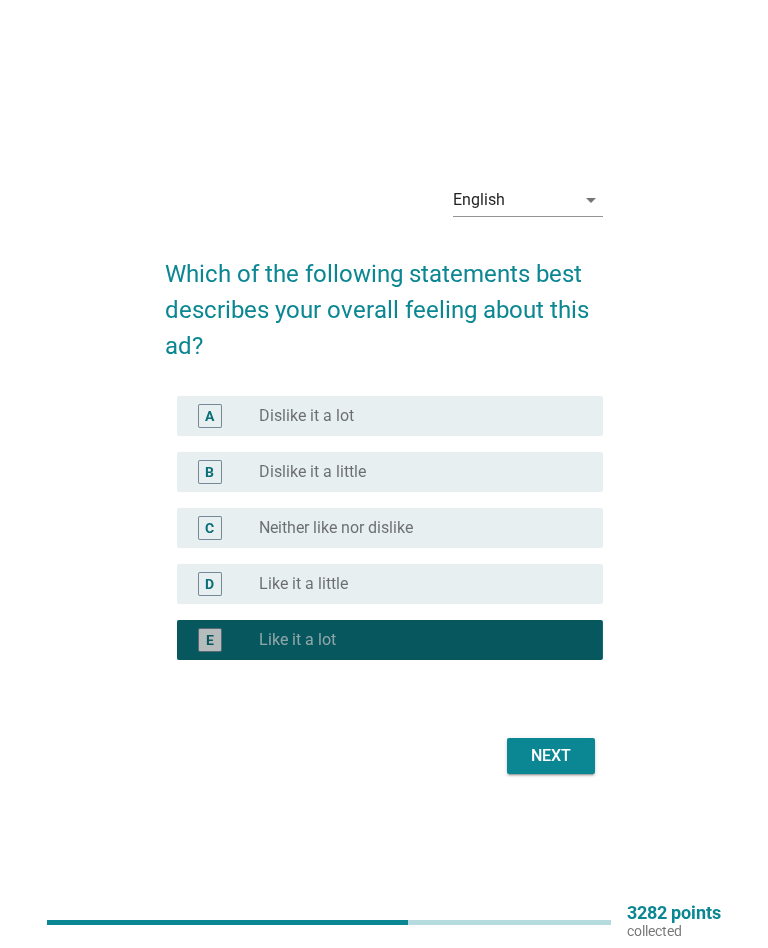 click on "Next" at bounding box center [551, 756] 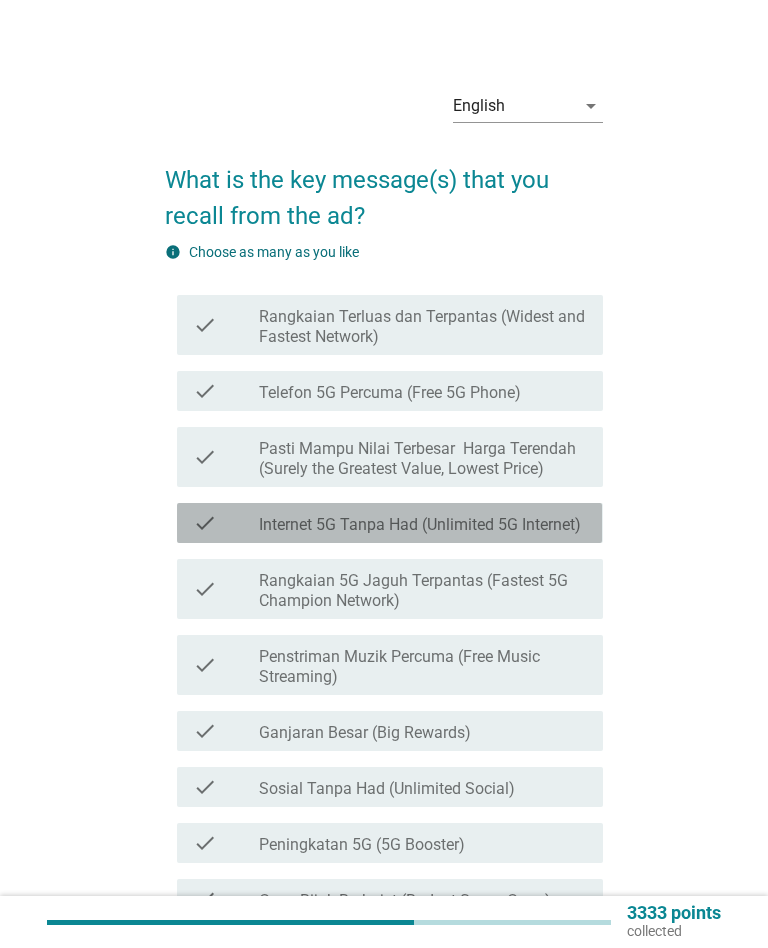 click on "check" at bounding box center [226, 523] 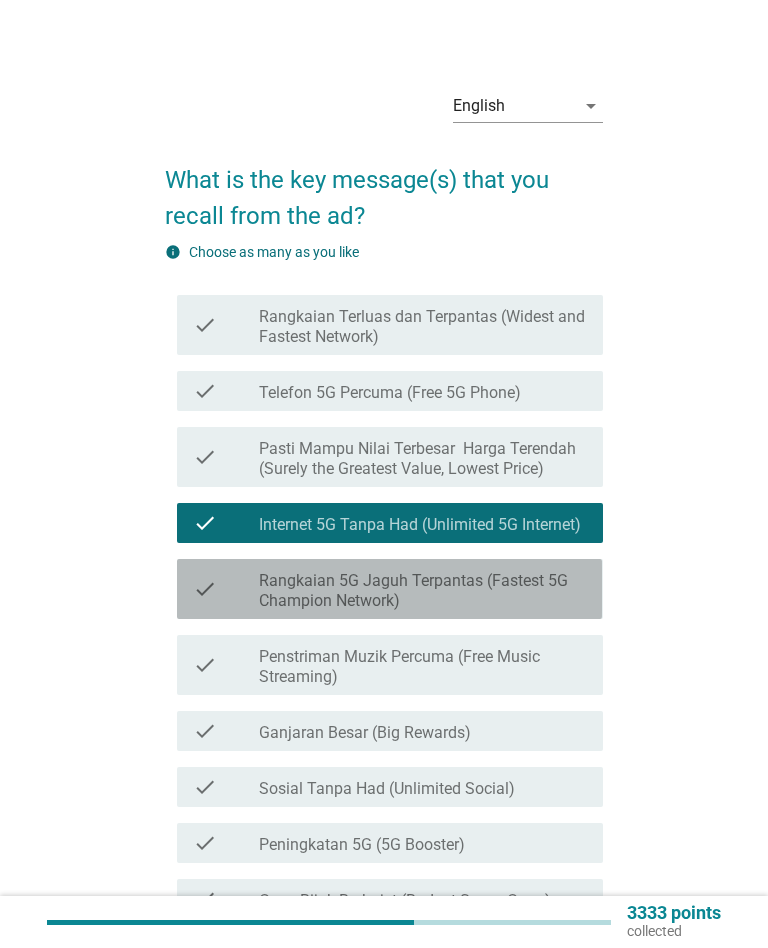 click on "Rangkaian 5G Jaguh Terpantas (Fastest 5G Champion Network)" at bounding box center (423, 591) 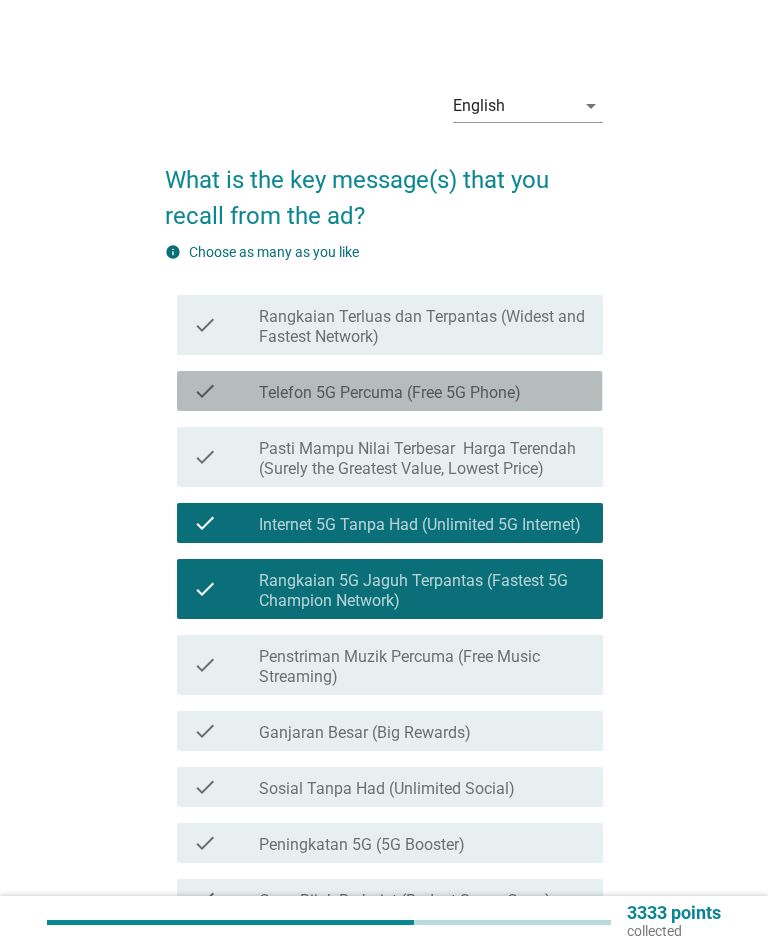 click on "Telefon 5G Percuma (Free 5G Phone)" at bounding box center [390, 393] 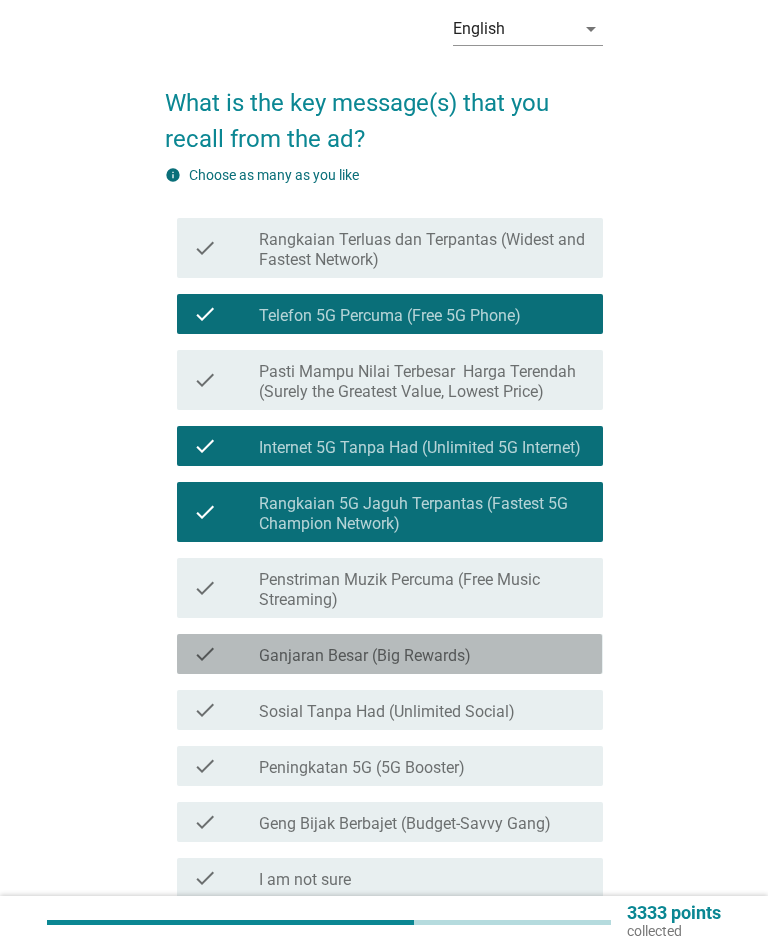 scroll, scrollTop: 305, scrollLeft: 0, axis: vertical 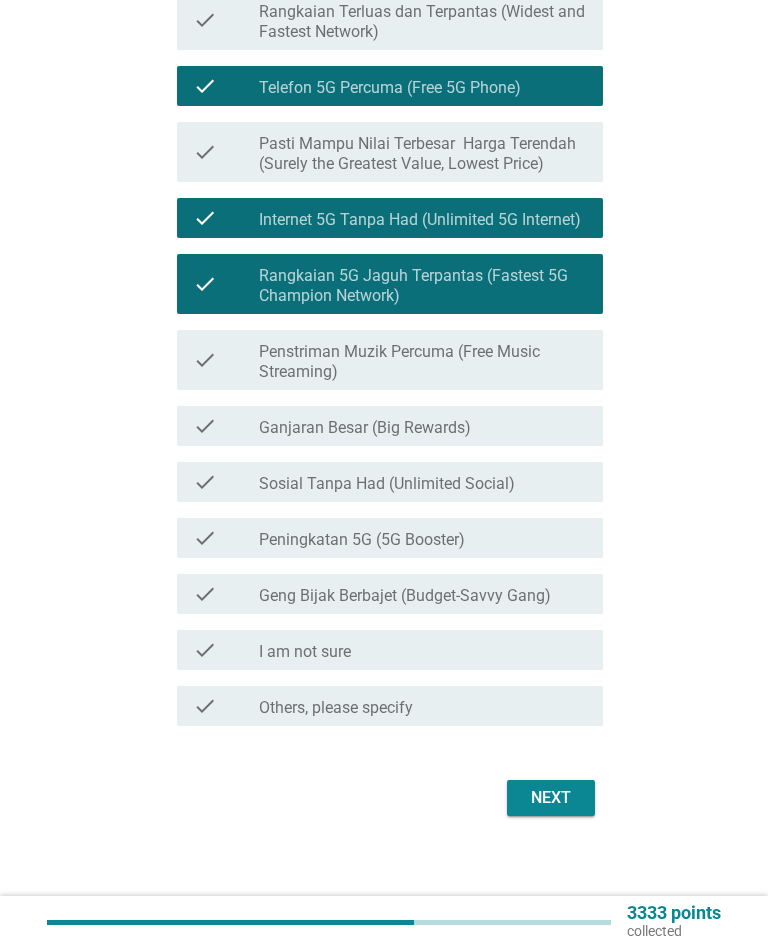 click on "Next" at bounding box center (551, 798) 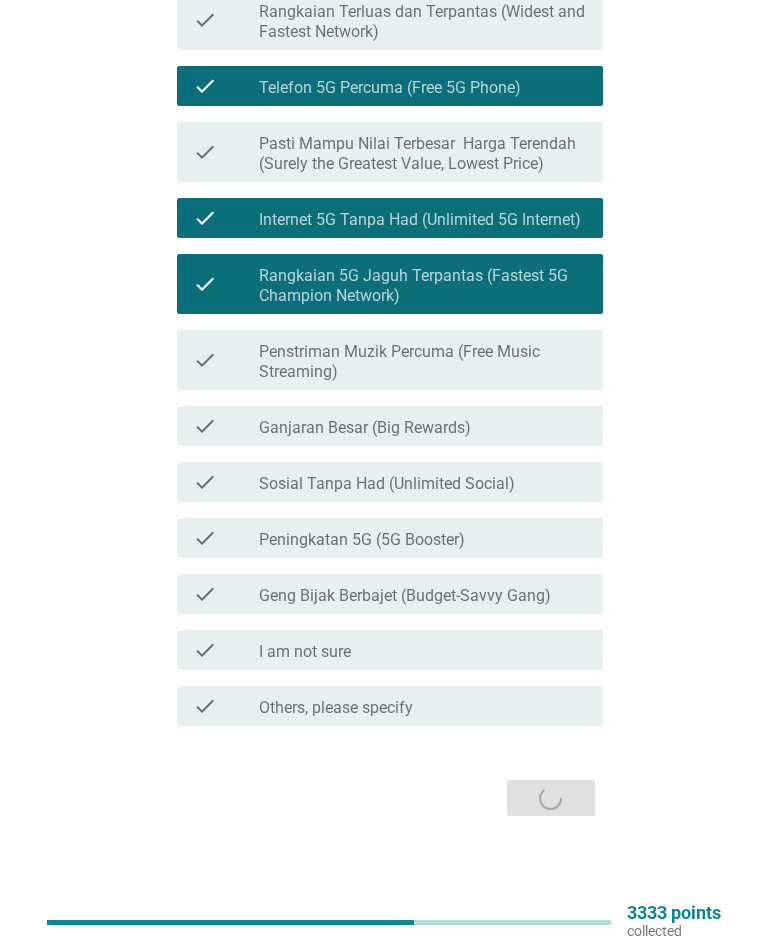 scroll, scrollTop: 0, scrollLeft: 0, axis: both 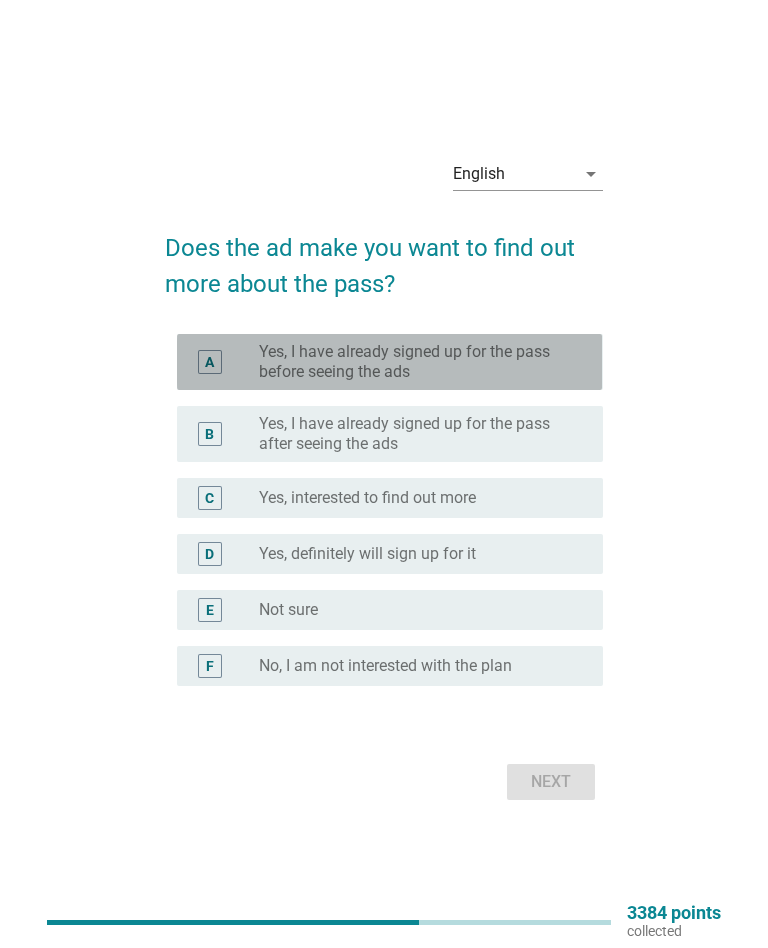 click on "A" at bounding box center (209, 362) 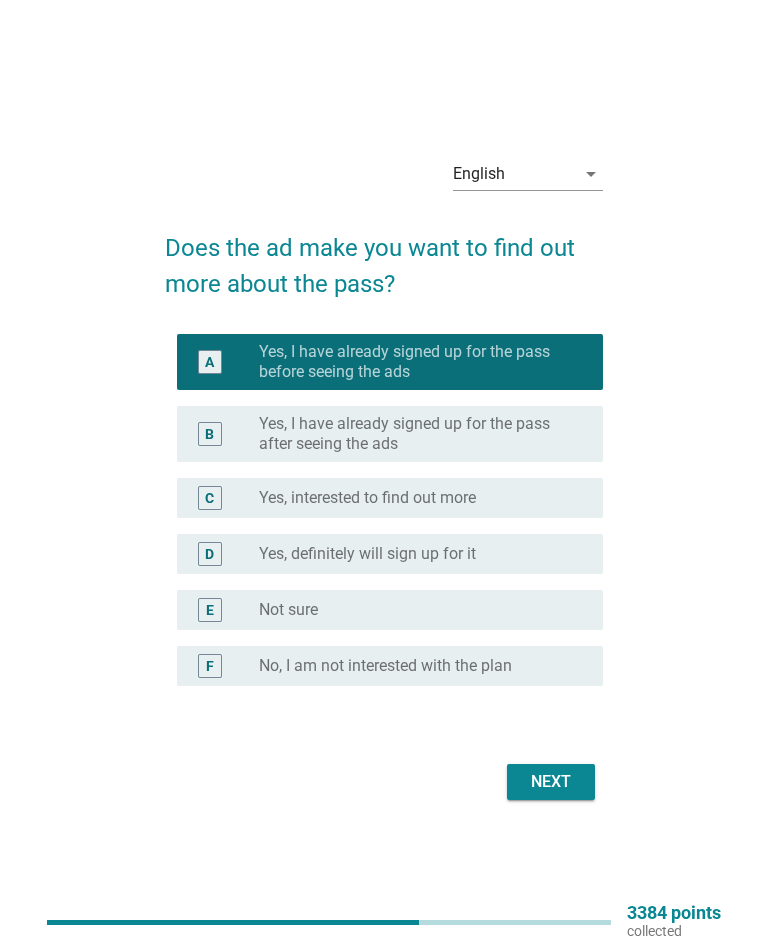 click on "Next" at bounding box center [551, 782] 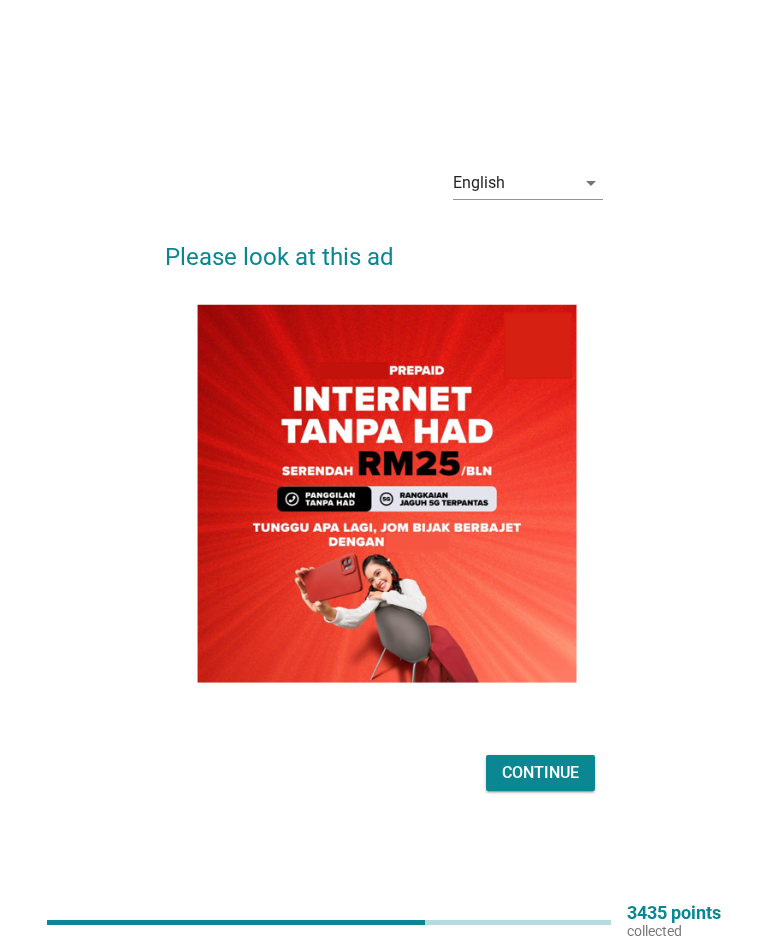 click on "Continue" at bounding box center [540, 773] 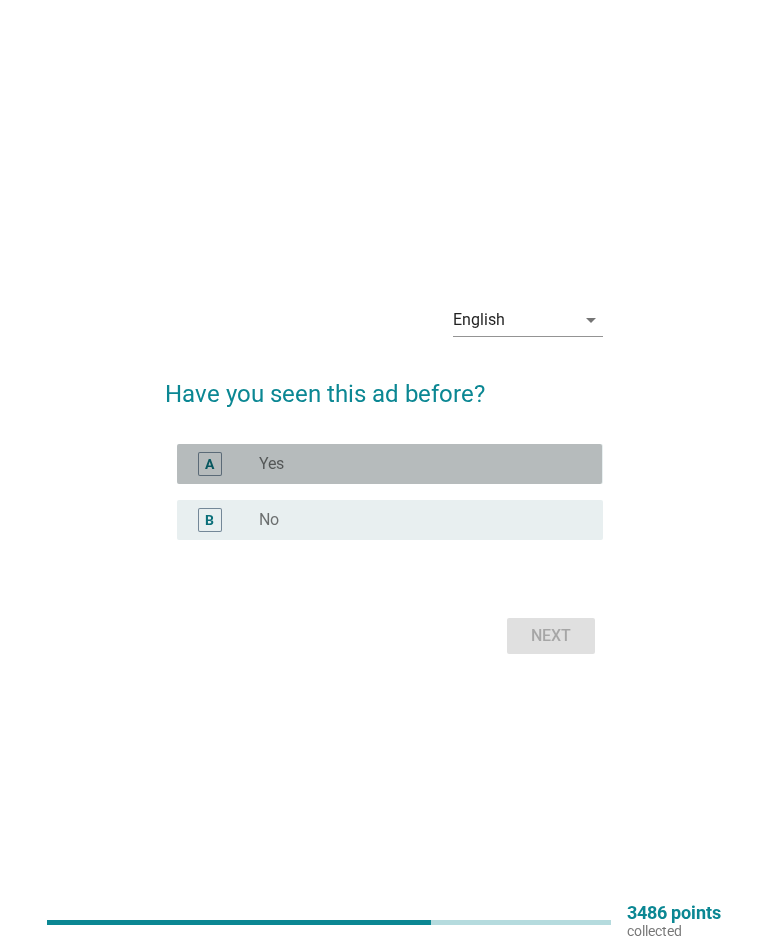 click on "Yes" at bounding box center [271, 464] 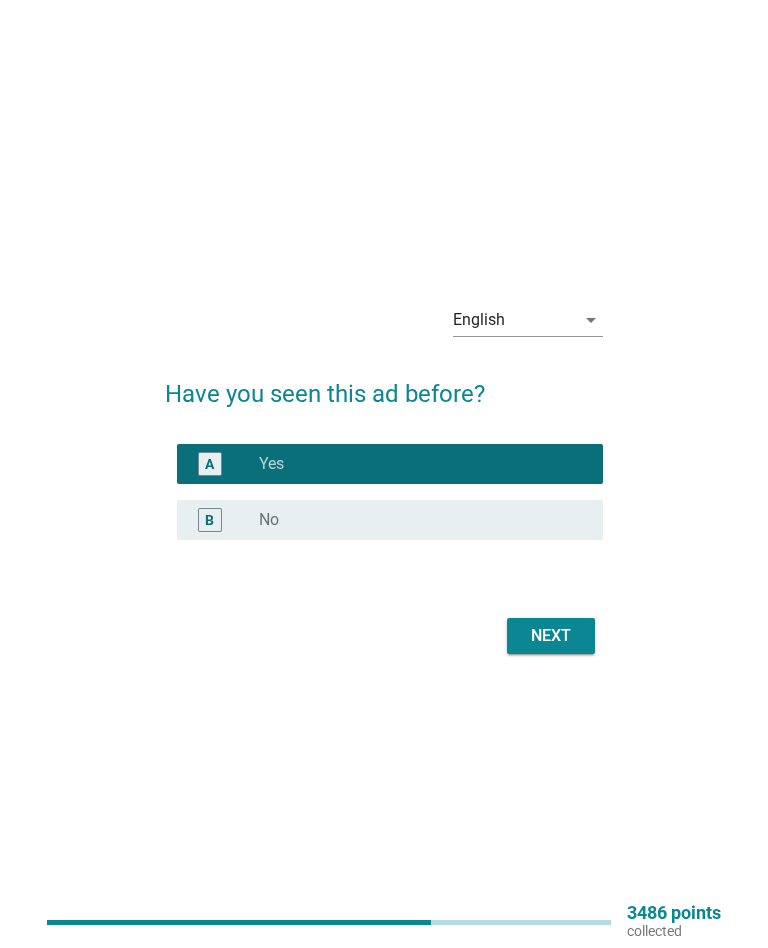 click on "Next" at bounding box center (551, 636) 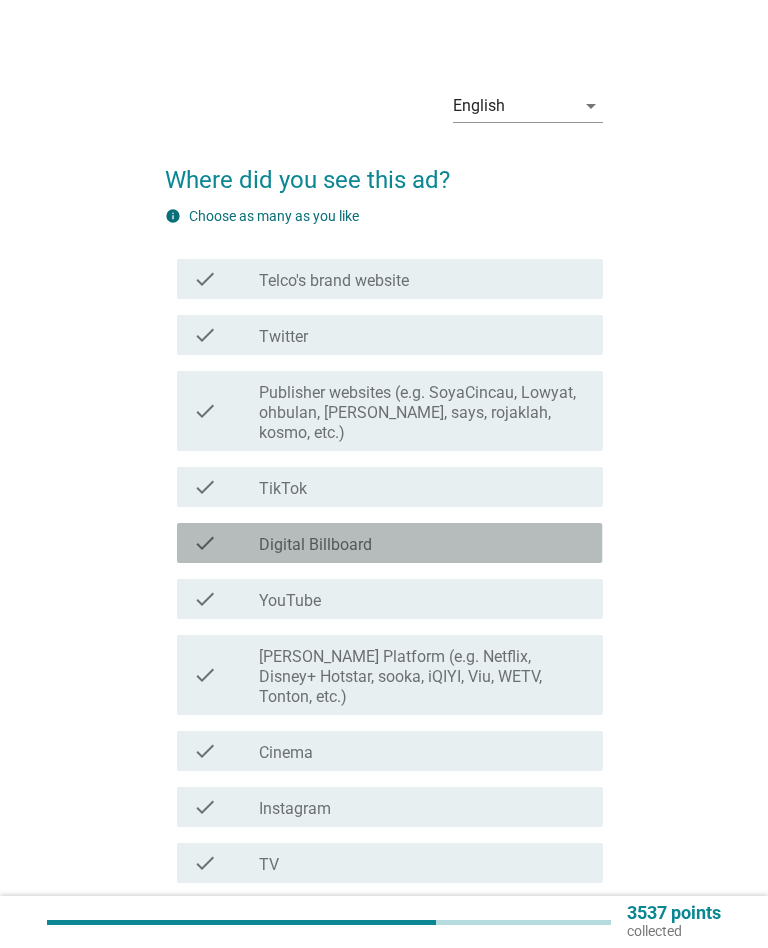 click on "check" at bounding box center [226, 543] 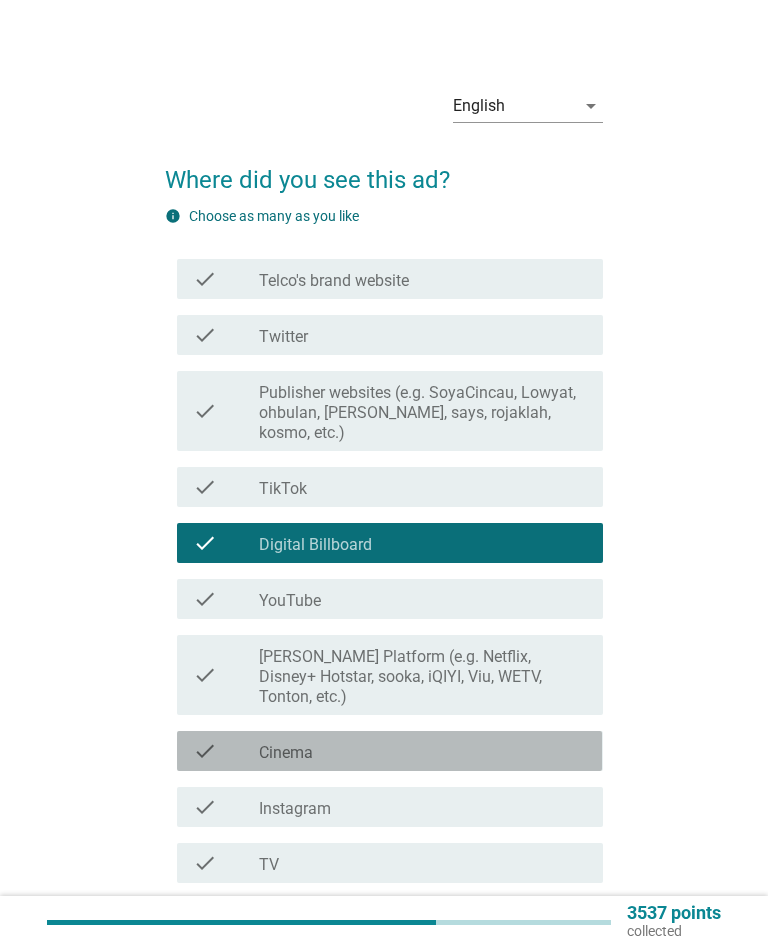 click on "Cinema" at bounding box center (286, 753) 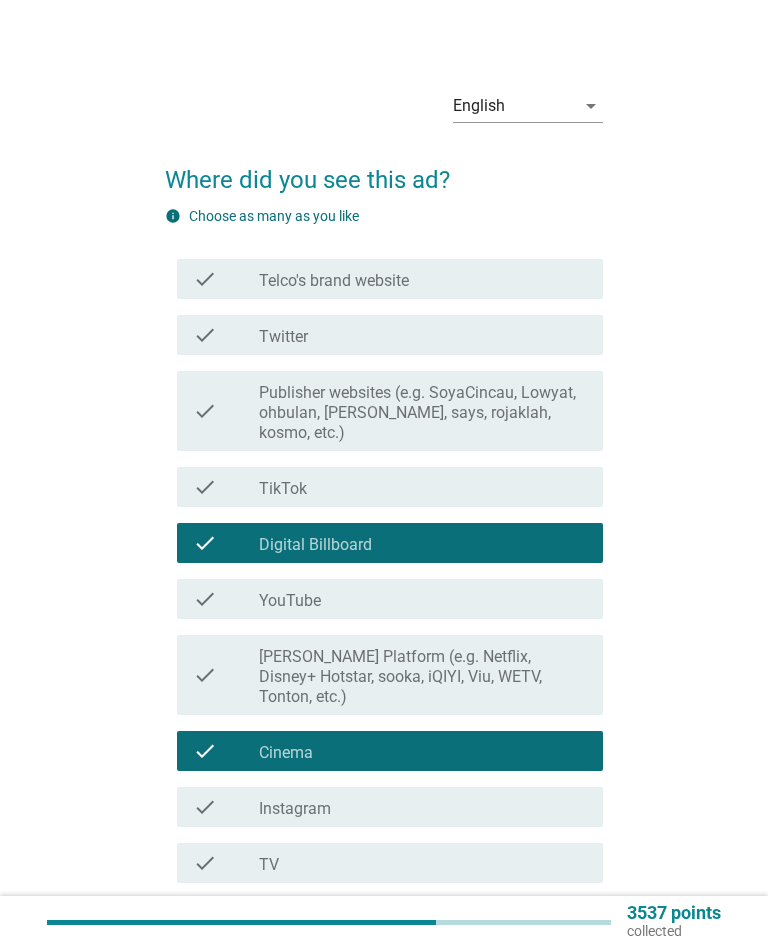 click on "check     check_box_outline_blank YouTube" at bounding box center (389, 599) 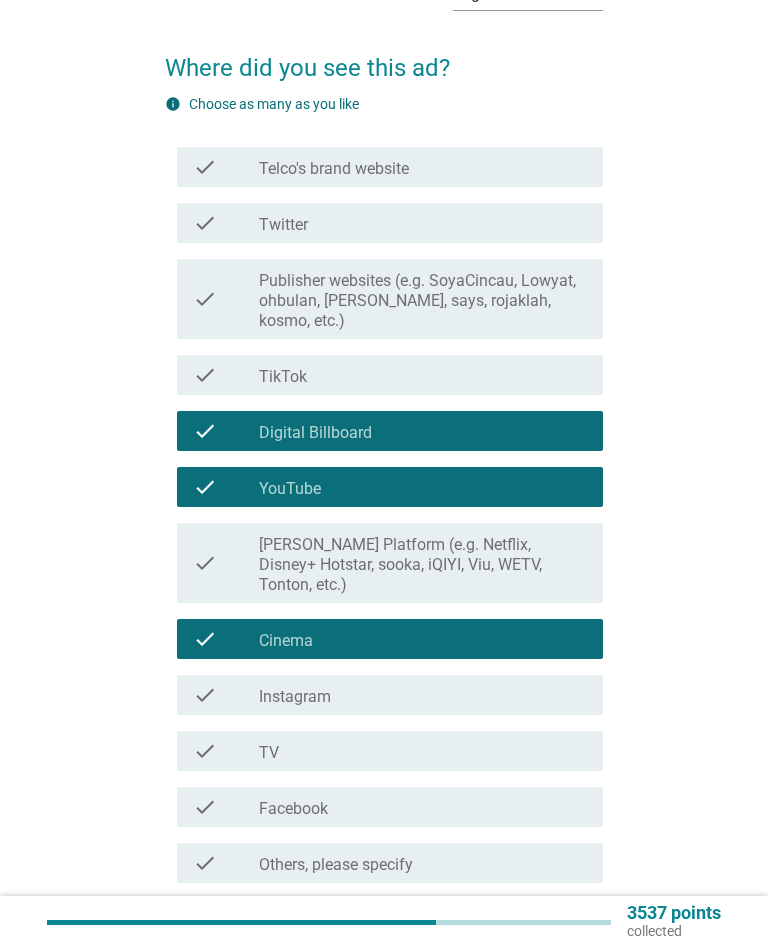 scroll, scrollTop: 229, scrollLeft: 0, axis: vertical 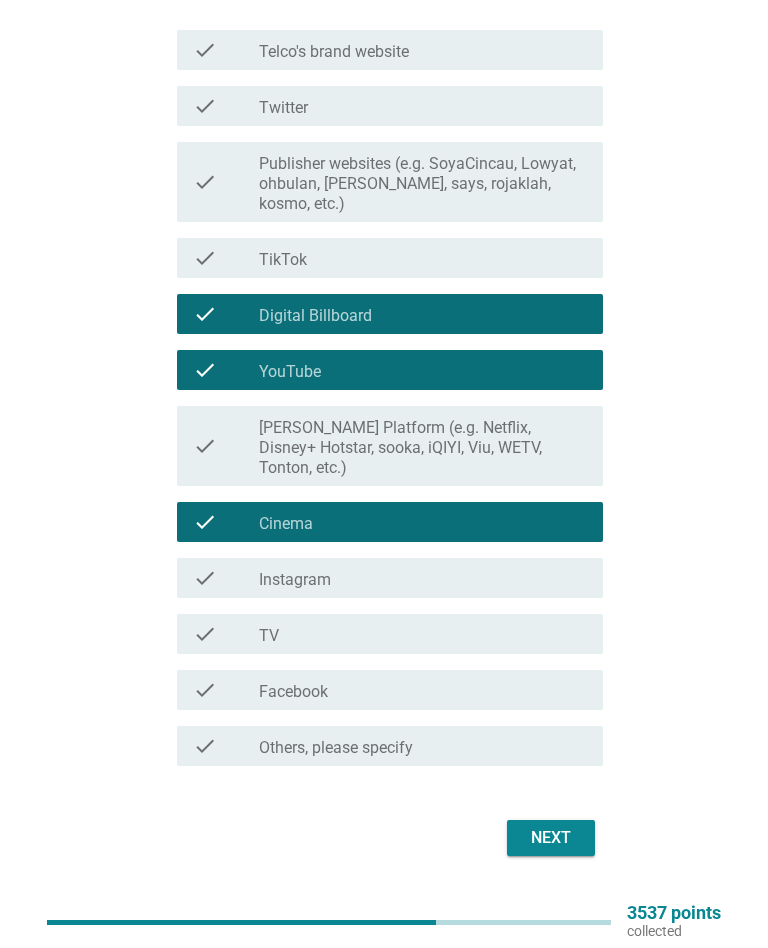 click on "Next" at bounding box center [551, 838] 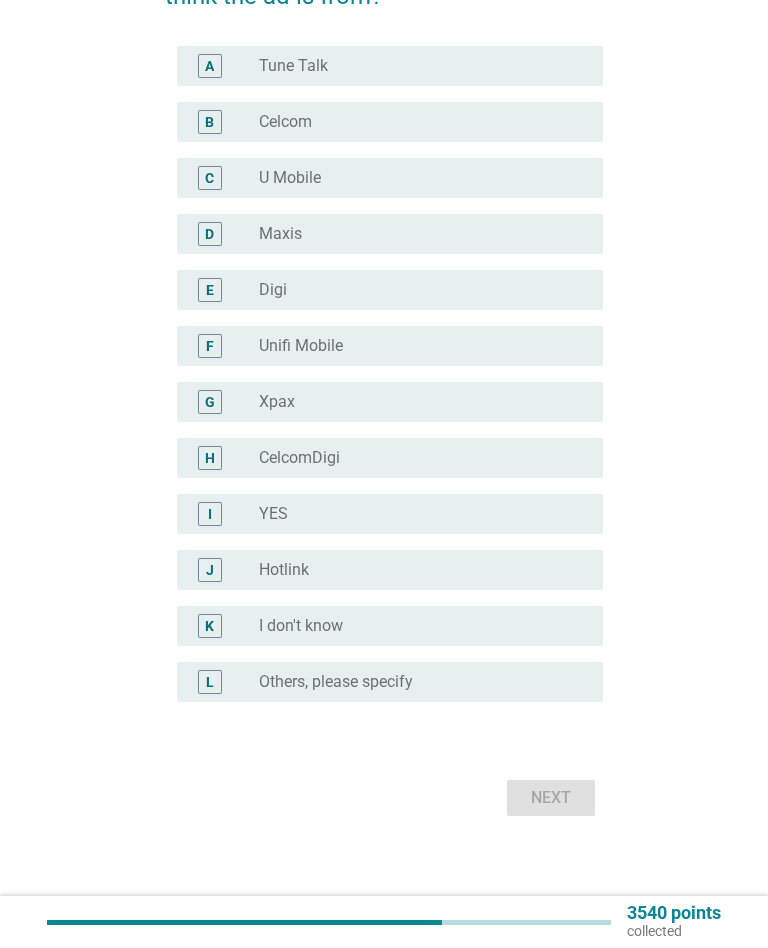 scroll, scrollTop: 0, scrollLeft: 0, axis: both 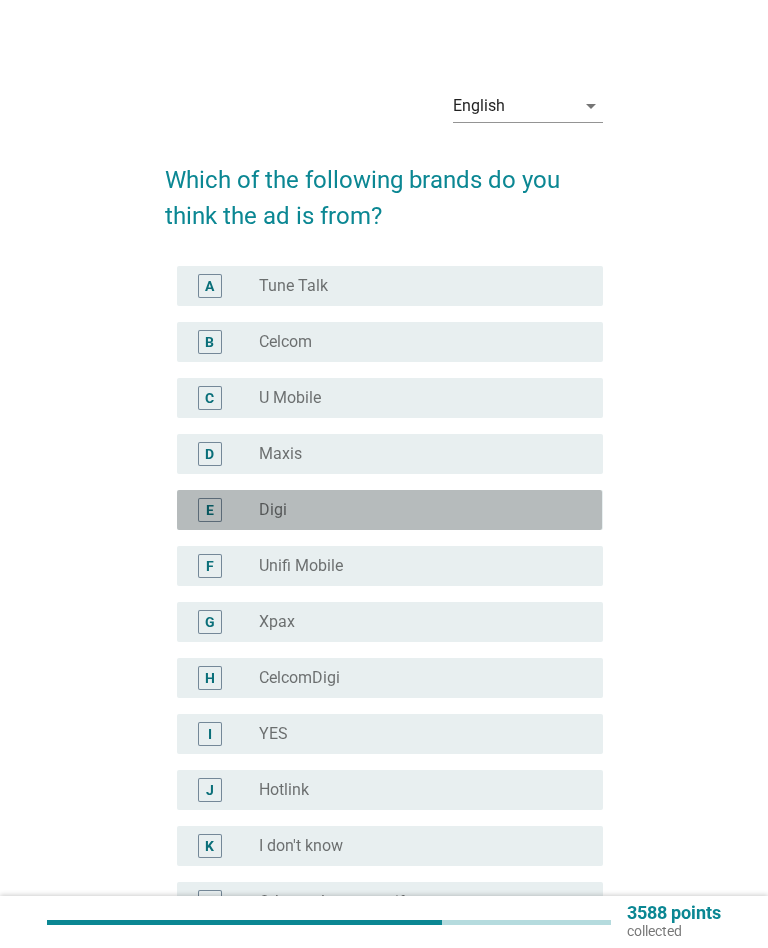 click on "E     radio_button_unchecked Digi" at bounding box center (389, 510) 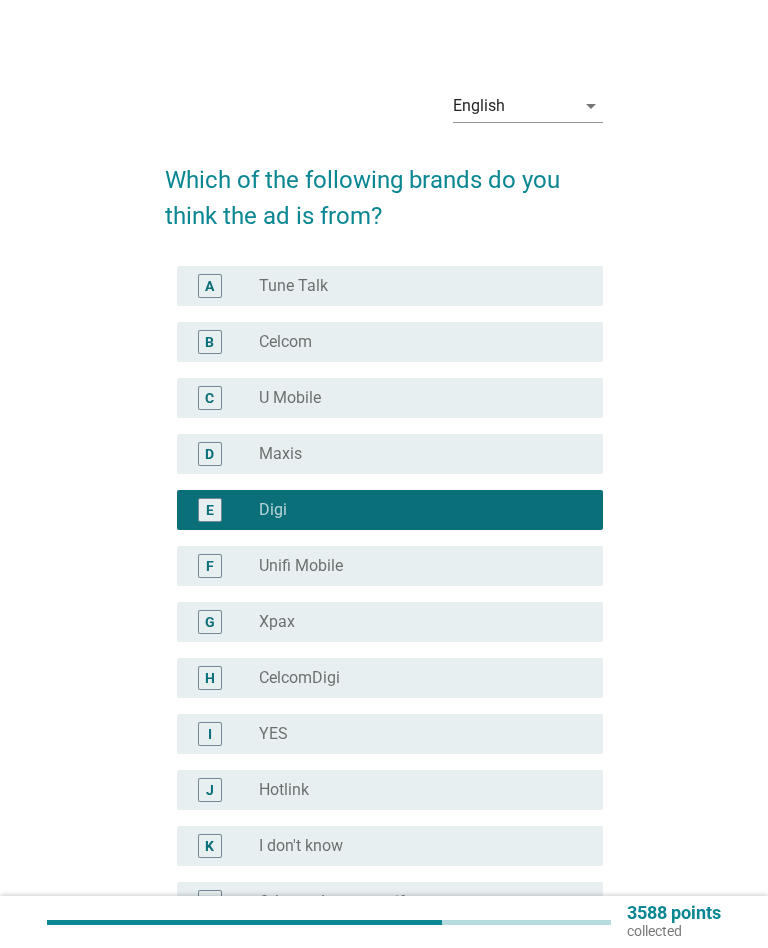 click on "G     radio_button_unchecked Xpax" at bounding box center [389, 622] 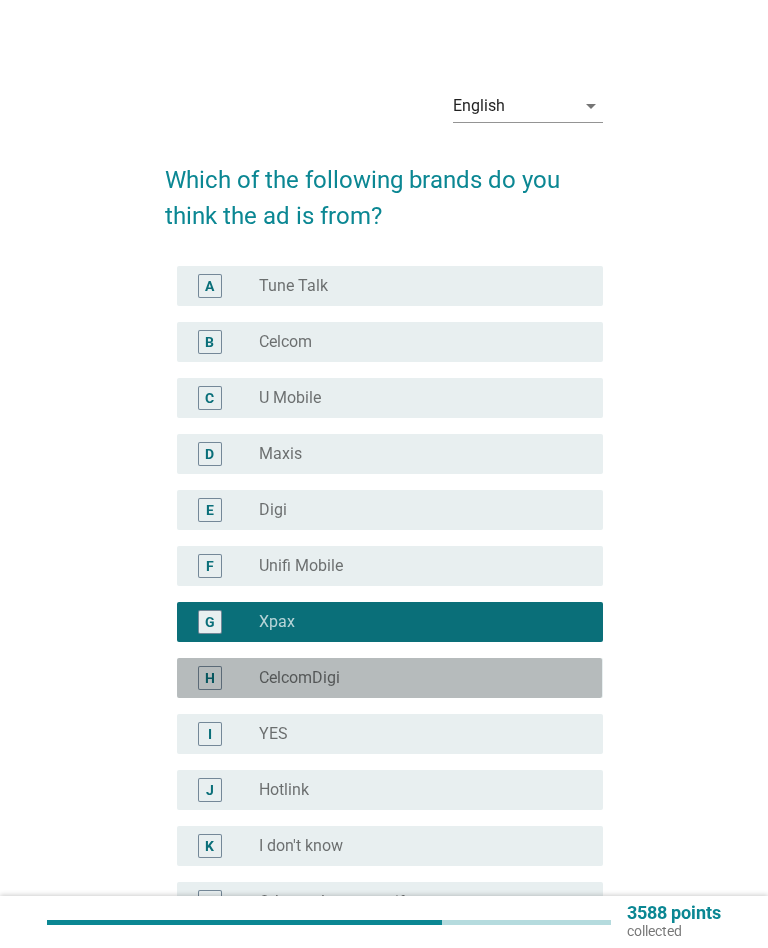 click on "H     radio_button_unchecked CelcomDigi" at bounding box center [389, 678] 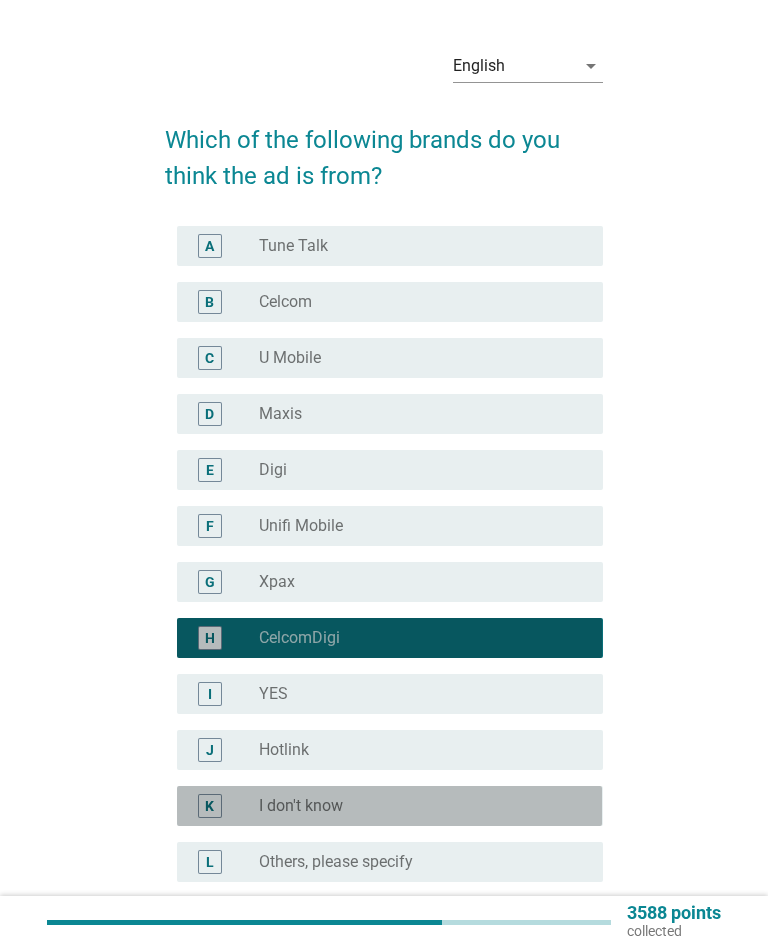 scroll, scrollTop: 220, scrollLeft: 0, axis: vertical 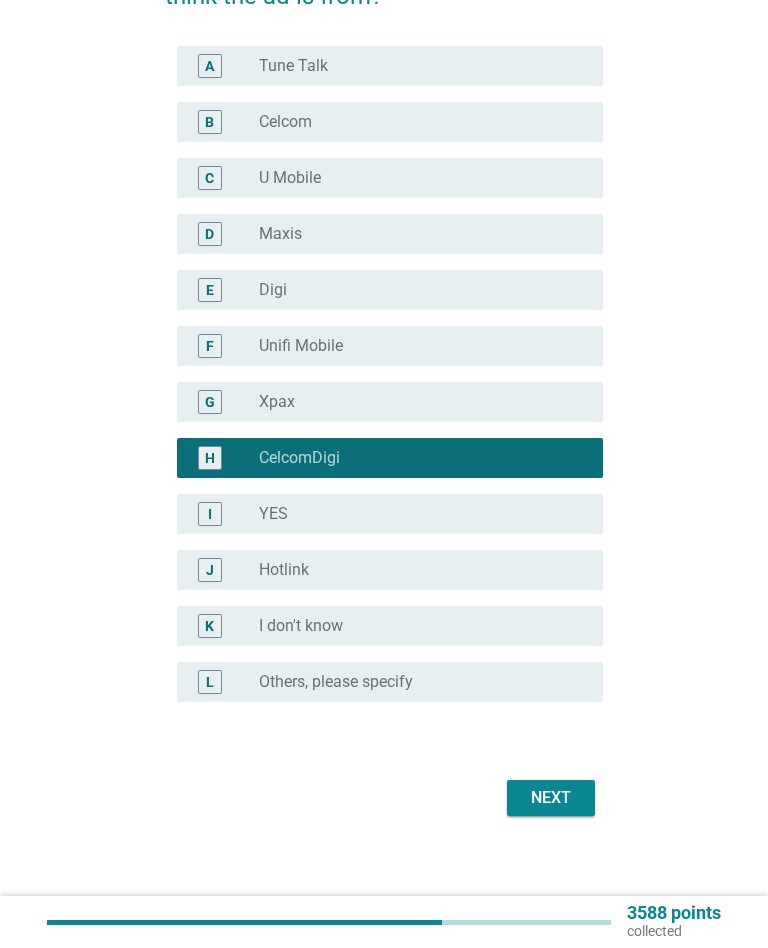 click on "Next" at bounding box center (551, 798) 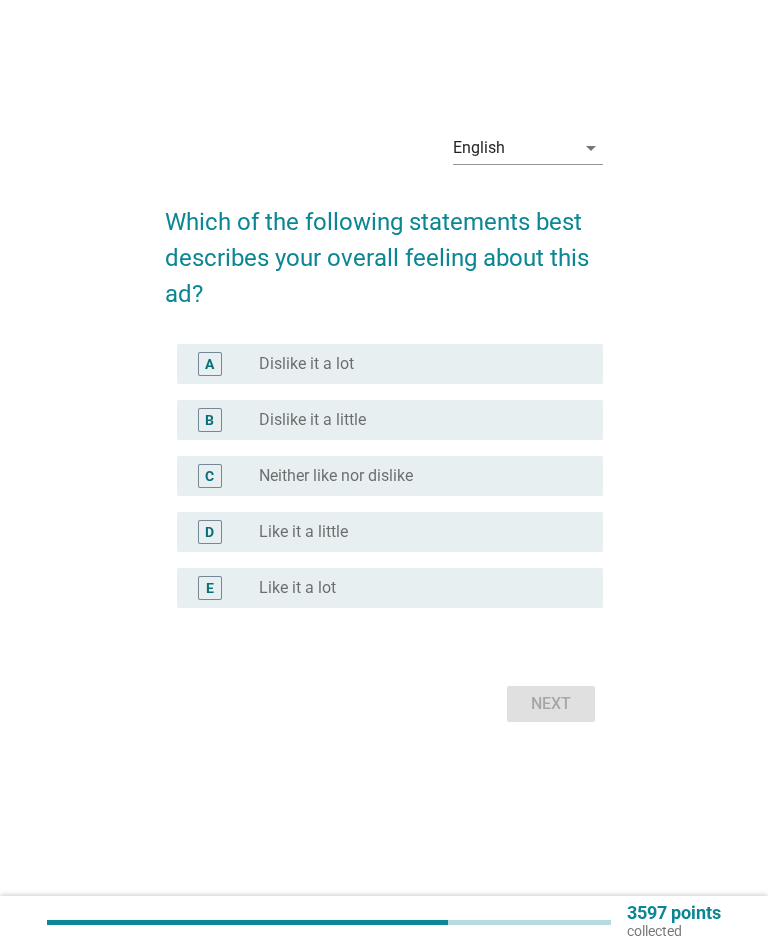 scroll, scrollTop: 0, scrollLeft: 0, axis: both 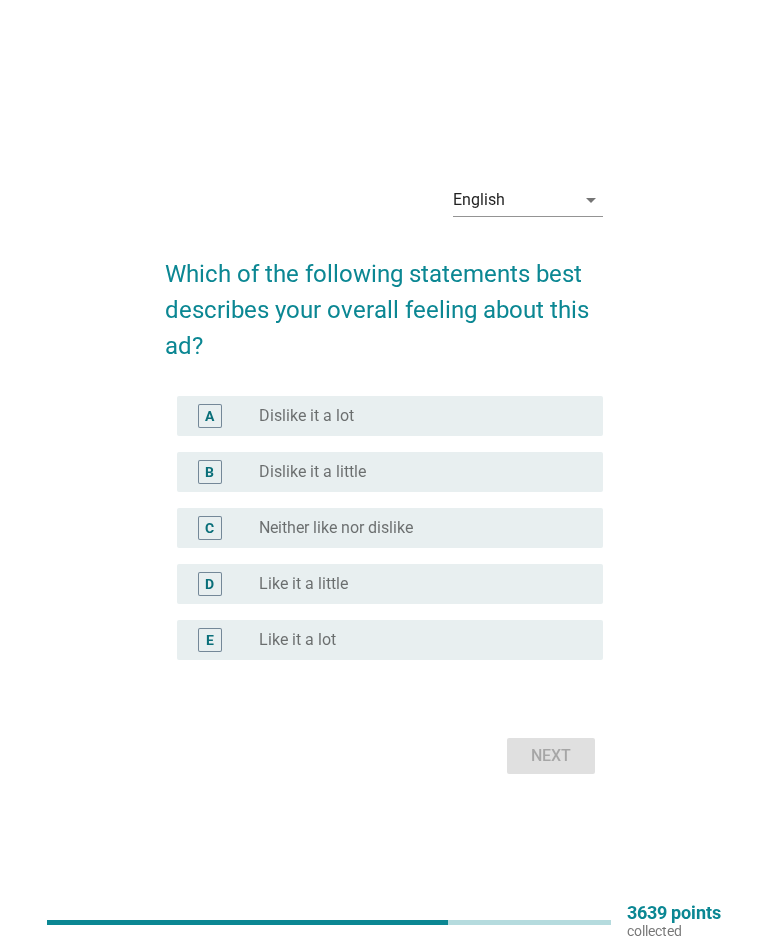 click on "E     radio_button_unchecked Like it a lot" at bounding box center [389, 640] 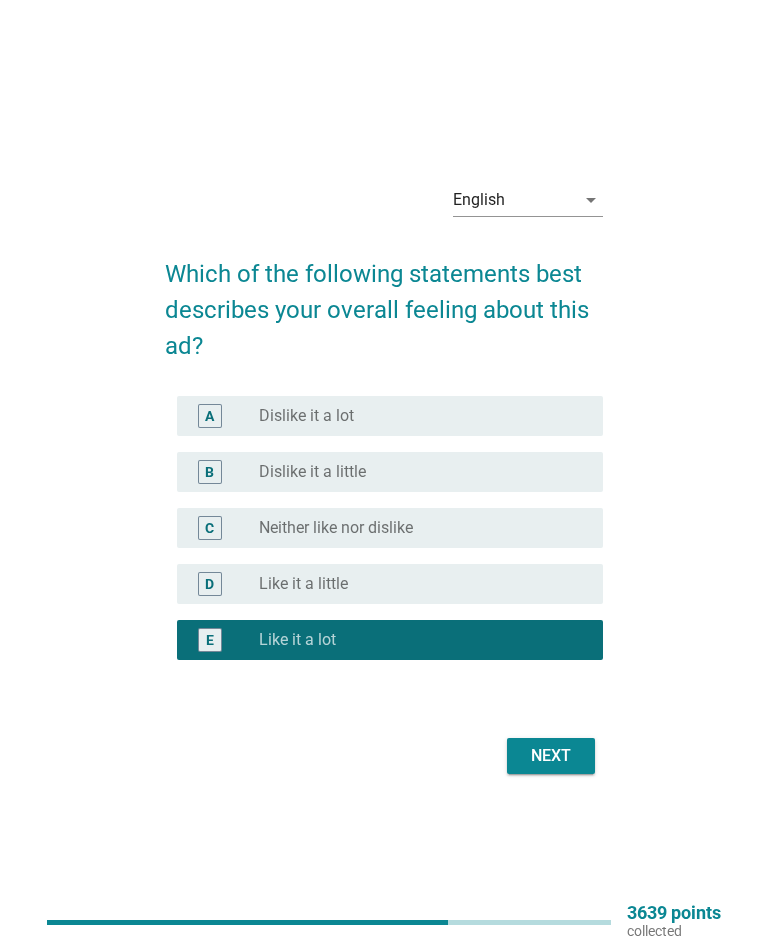 click on "Next" at bounding box center [383, 756] 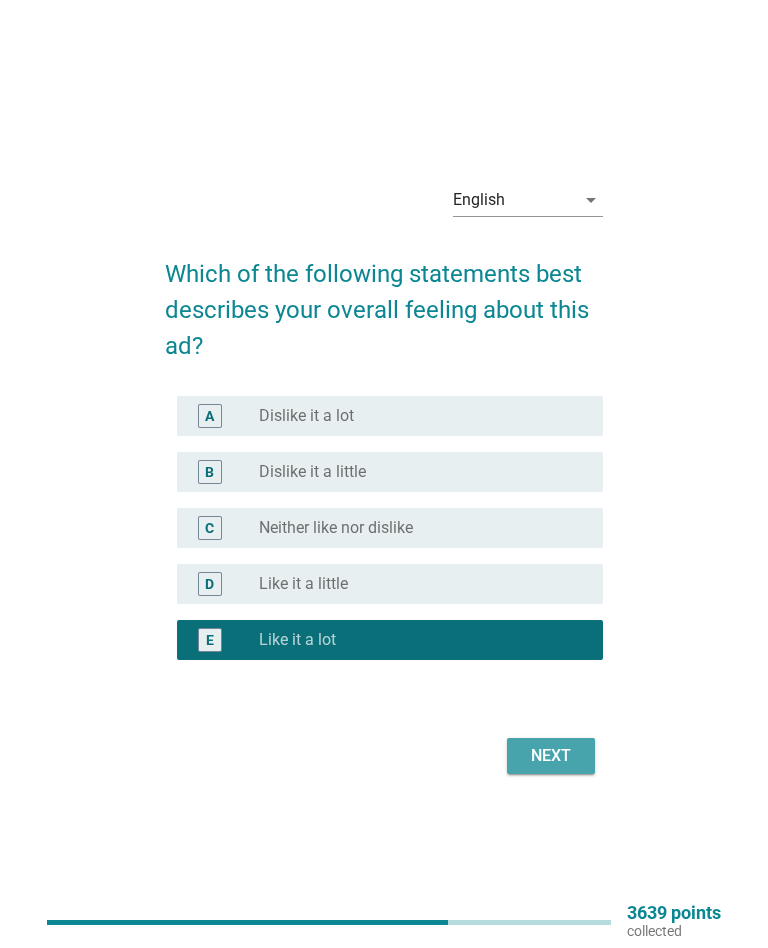 click on "Next" at bounding box center [551, 756] 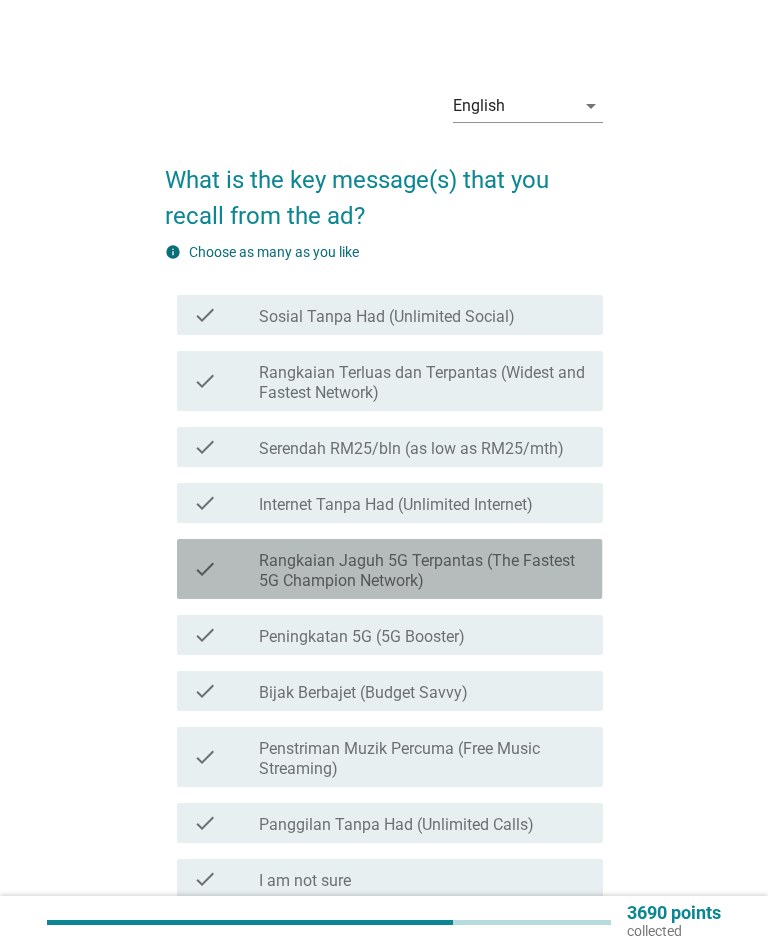 click on "check     check_box_outline_blank Rangkaian Jaguh 5G Terpantas (The Fastest 5G Champion Network)" at bounding box center (389, 569) 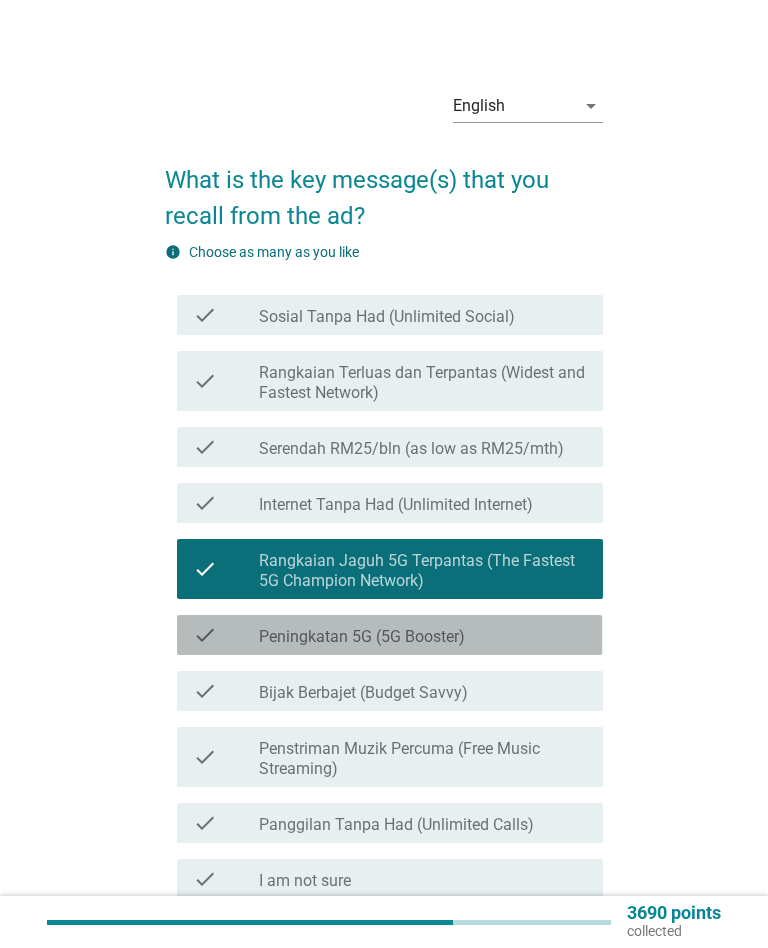 click on "Peningkatan 5G (5G Booster)" at bounding box center (362, 637) 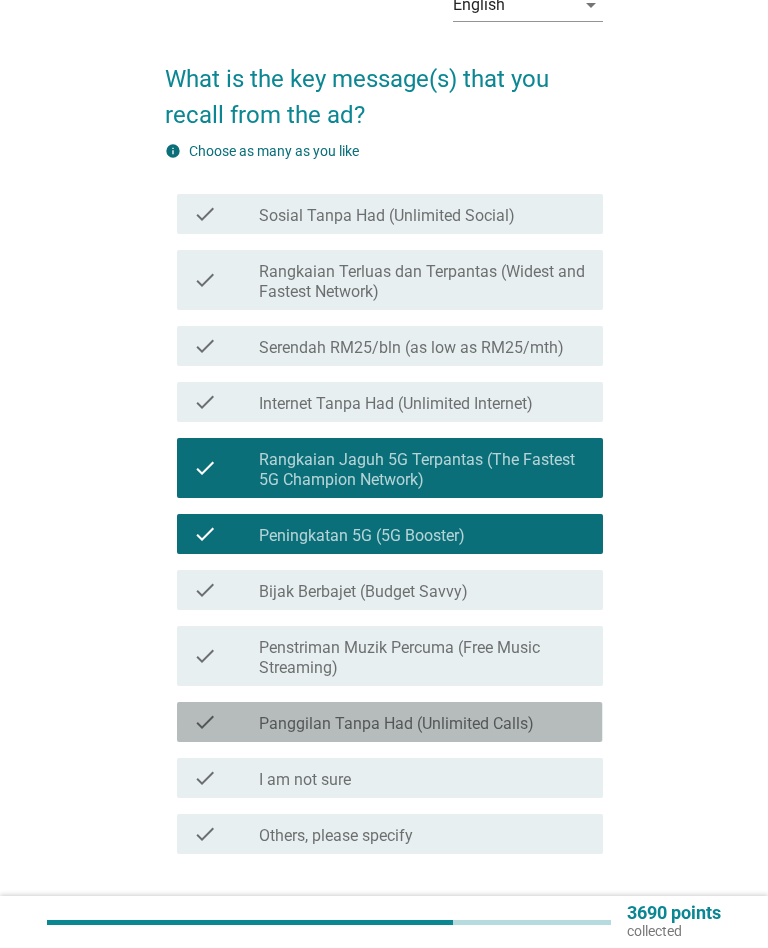 scroll, scrollTop: 229, scrollLeft: 0, axis: vertical 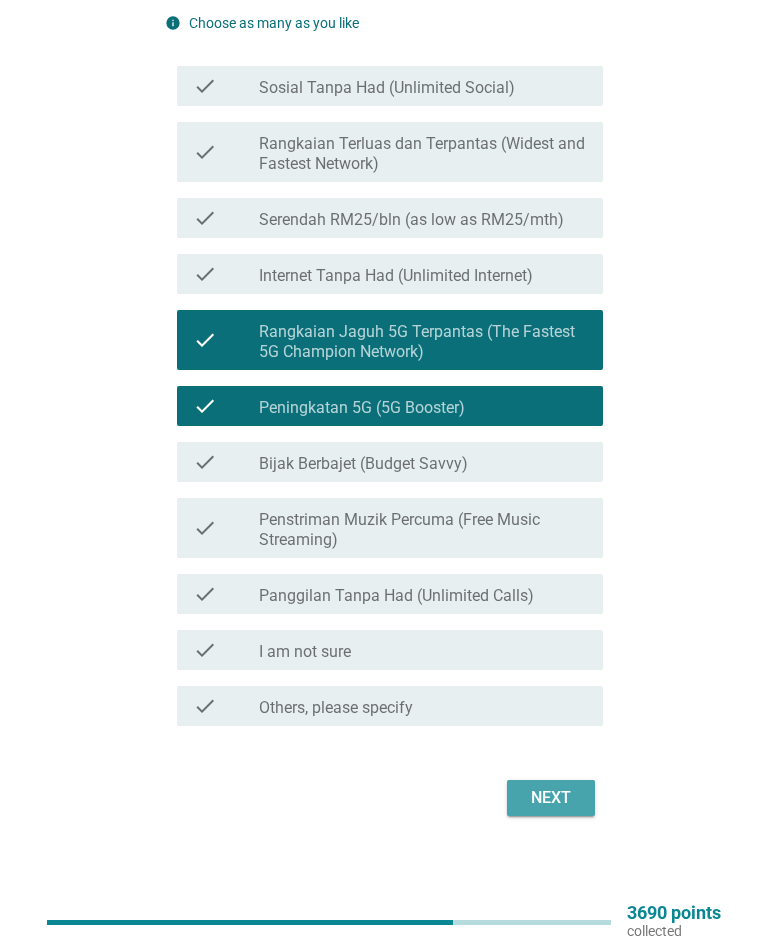 click on "Next" at bounding box center [551, 798] 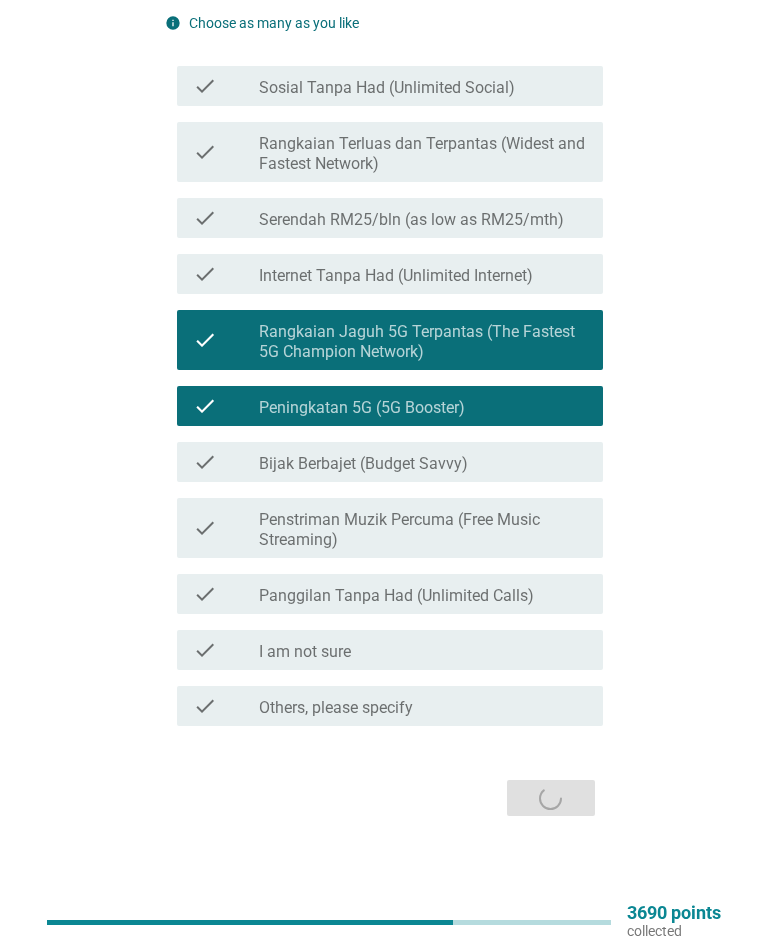 scroll, scrollTop: 0, scrollLeft: 0, axis: both 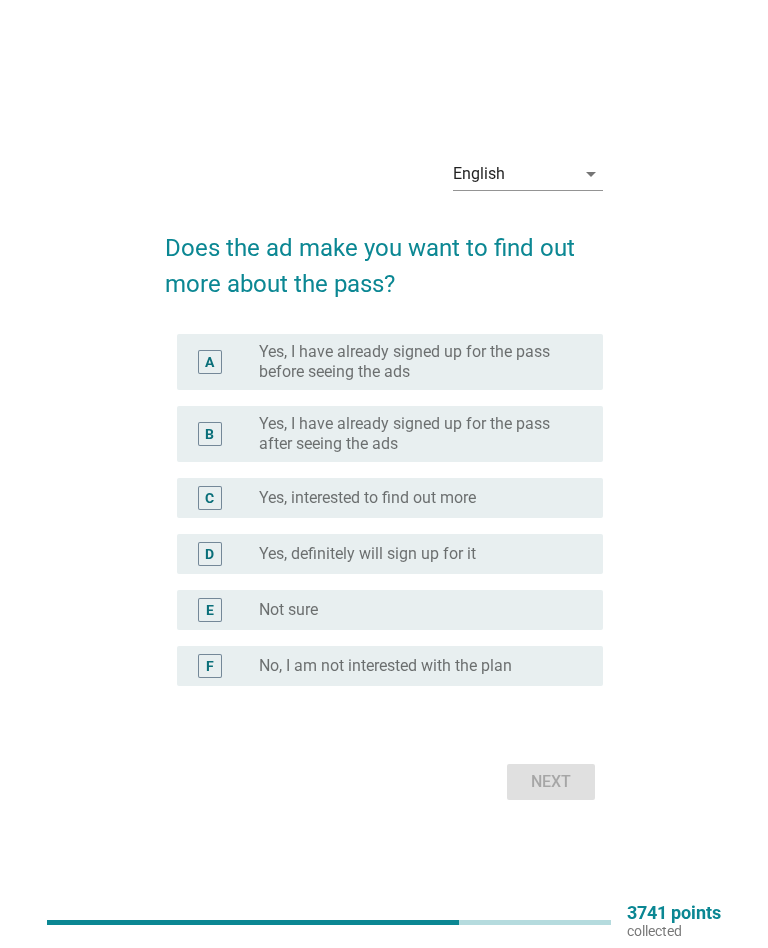 click on "Yes, I have already signed up for the pass after seeing the ads" at bounding box center (415, 434) 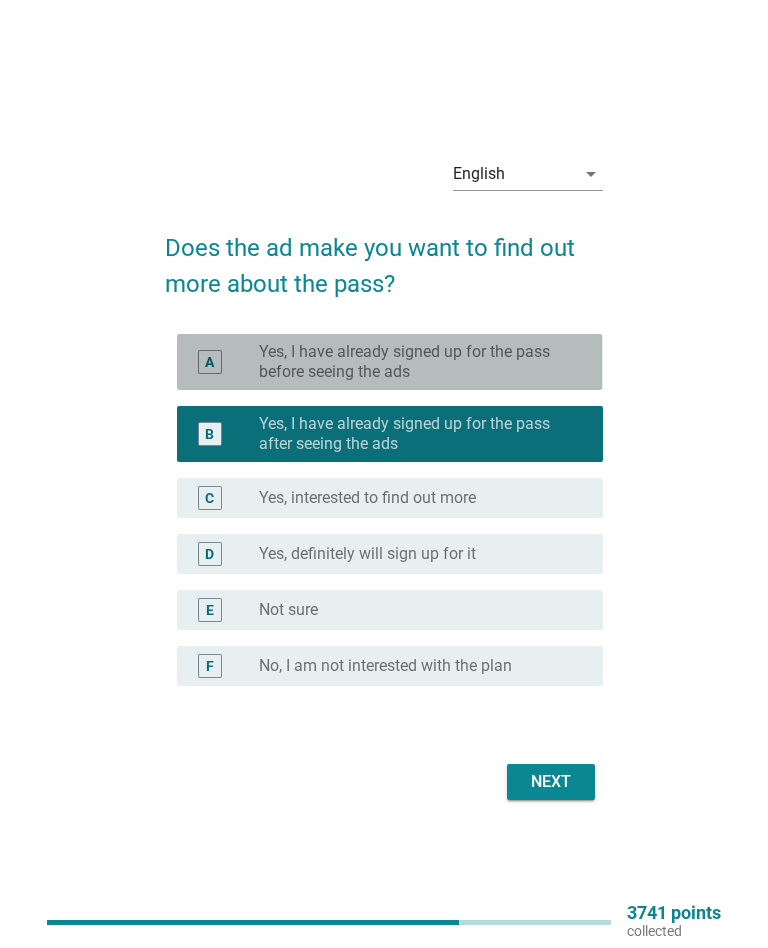 click on "A" at bounding box center [226, 362] 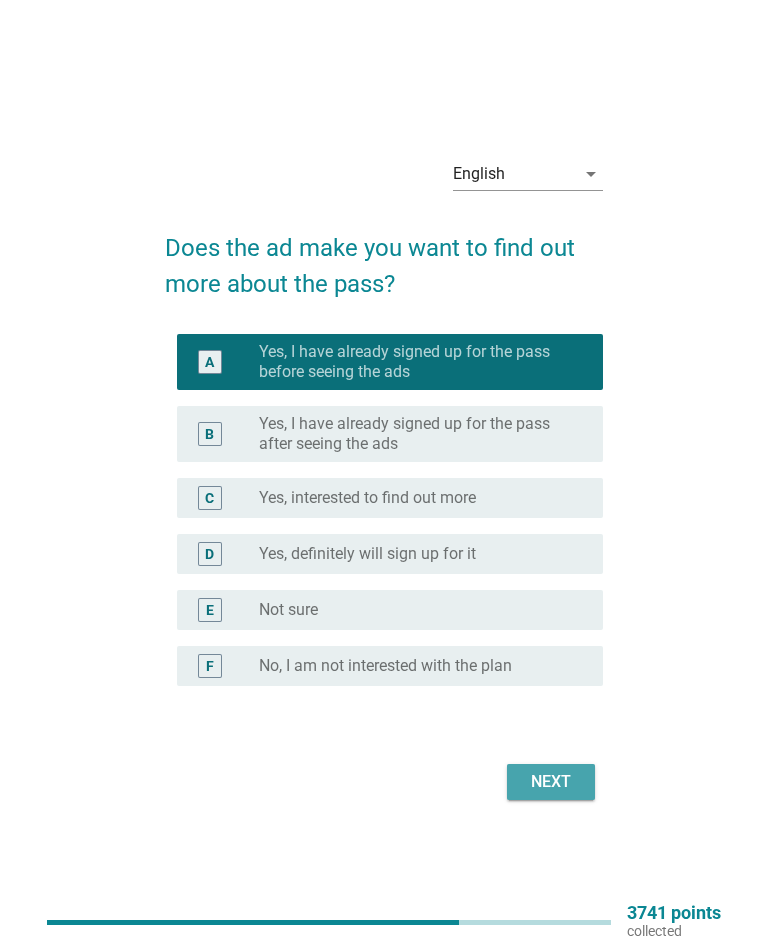 click on "Next" at bounding box center [551, 782] 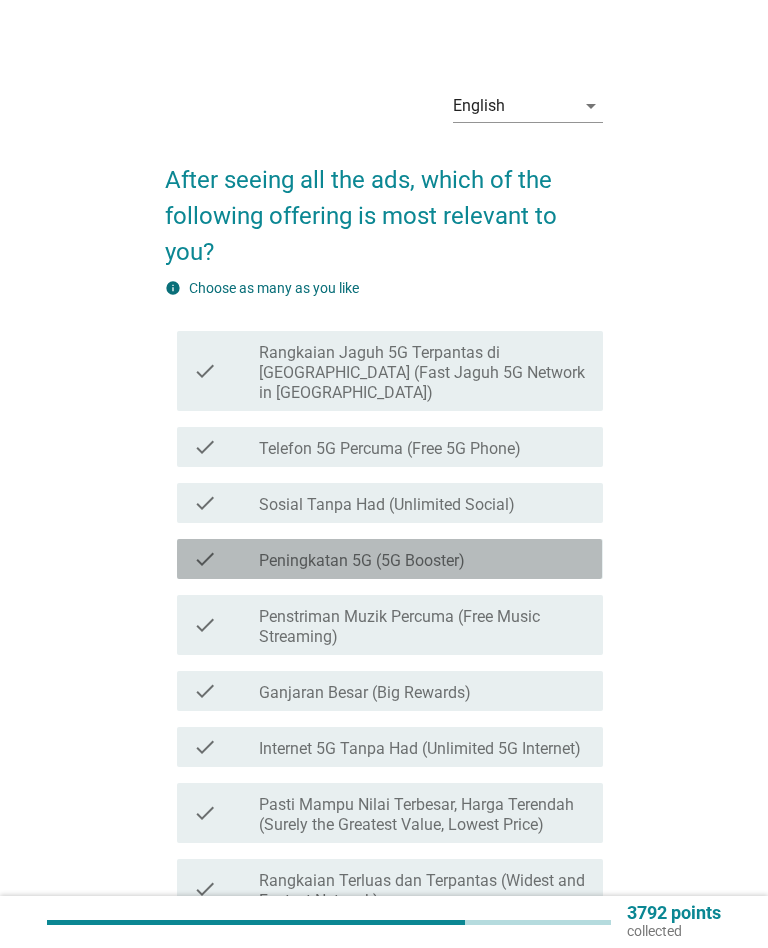 click on "check     check_box_outline_blank Peningkatan 5G (5G Booster)" at bounding box center [389, 559] 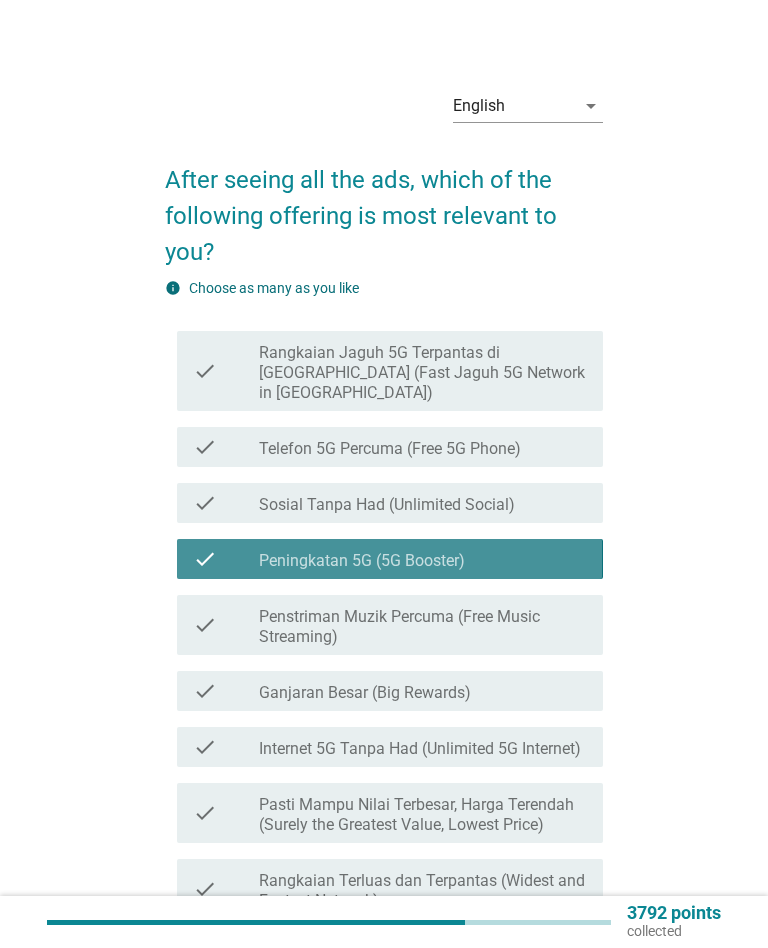 click on "check" at bounding box center (226, 625) 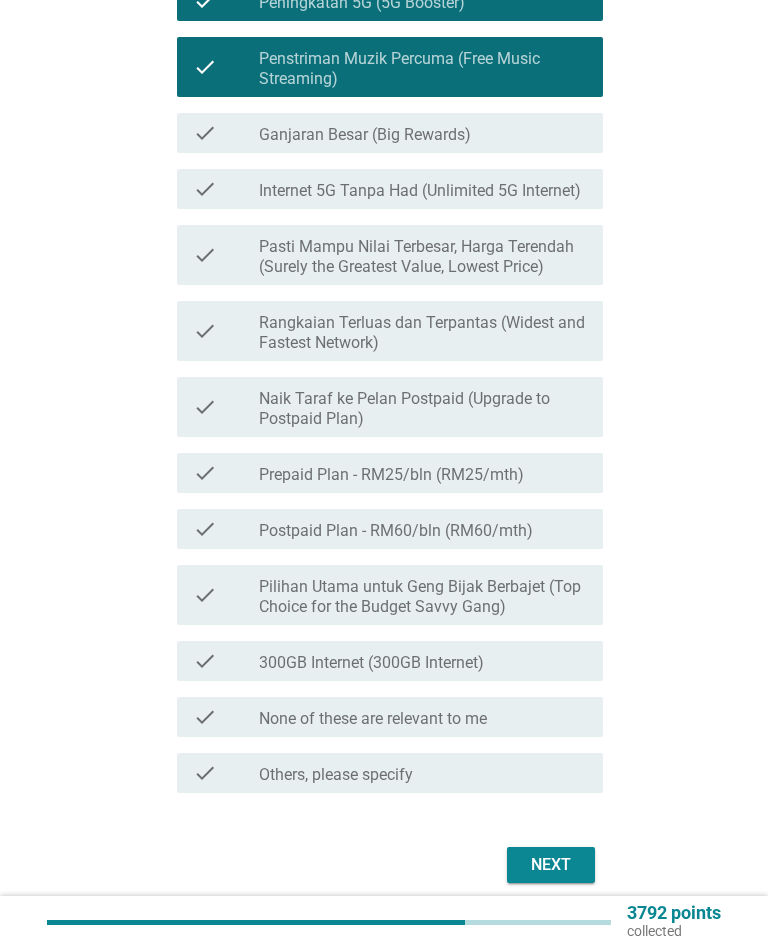 scroll, scrollTop: 569, scrollLeft: 0, axis: vertical 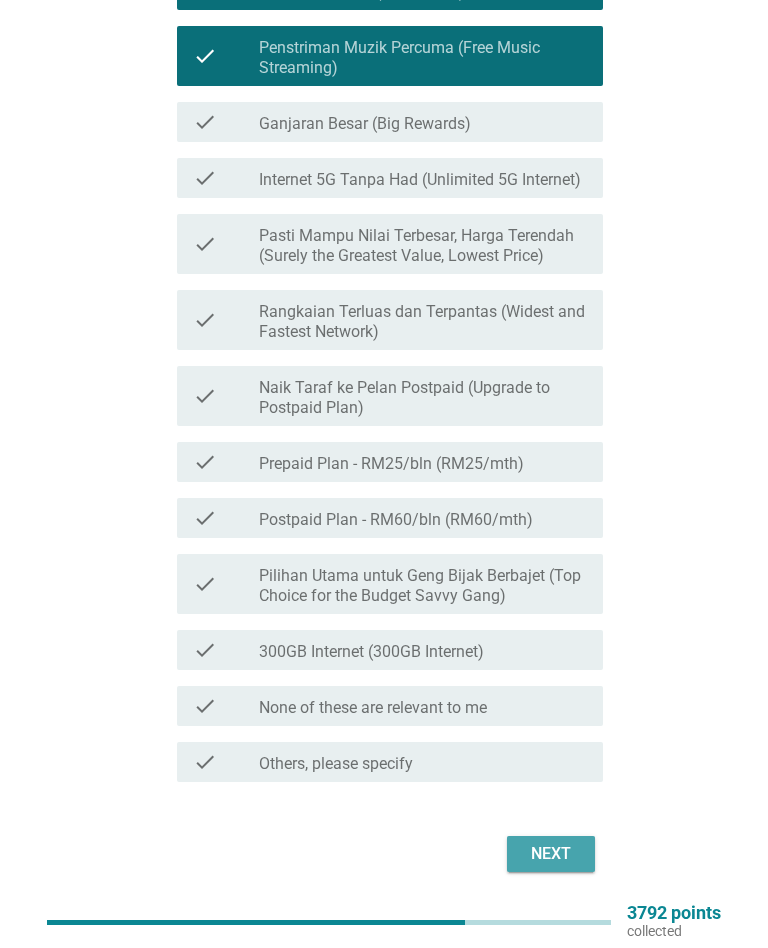 click on "Next" at bounding box center (551, 854) 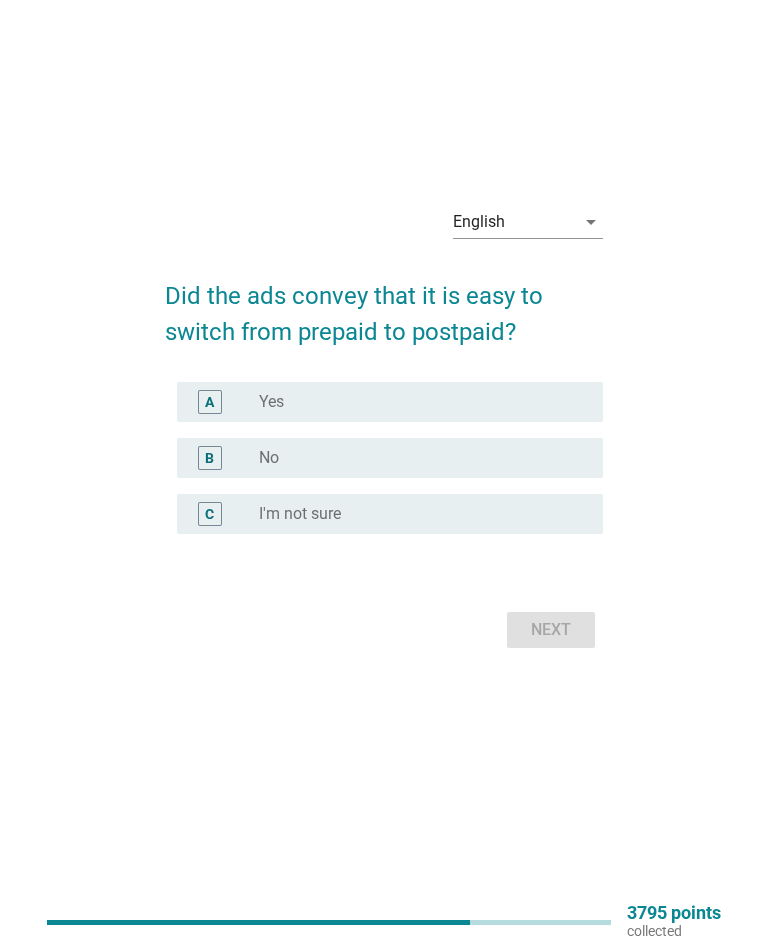 scroll, scrollTop: 0, scrollLeft: 0, axis: both 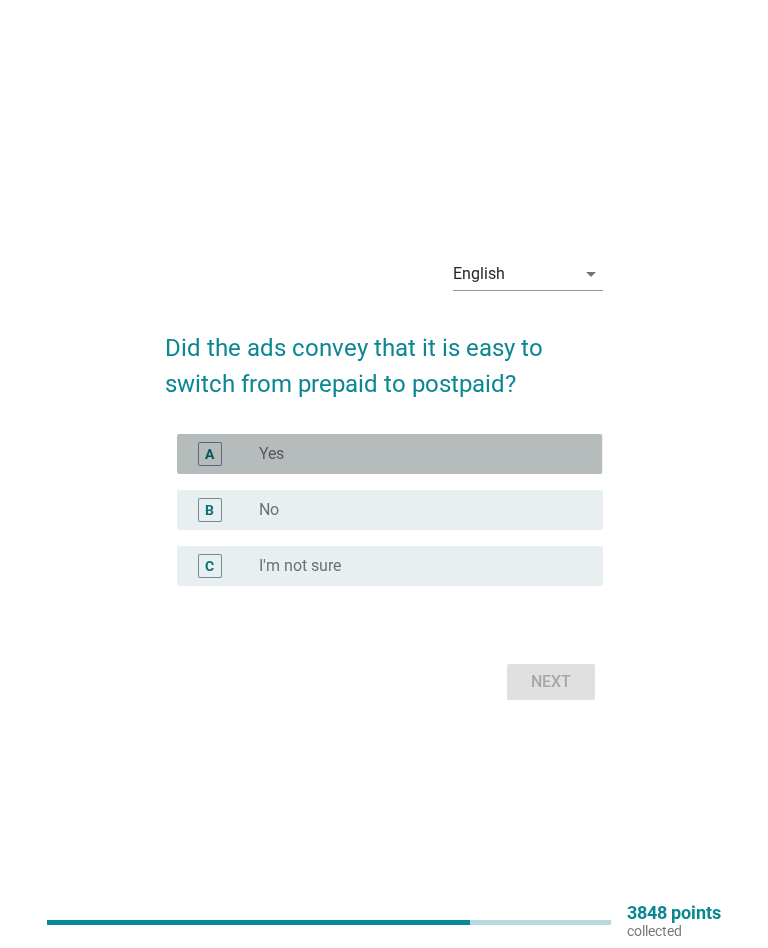 click on "A" at bounding box center (226, 454) 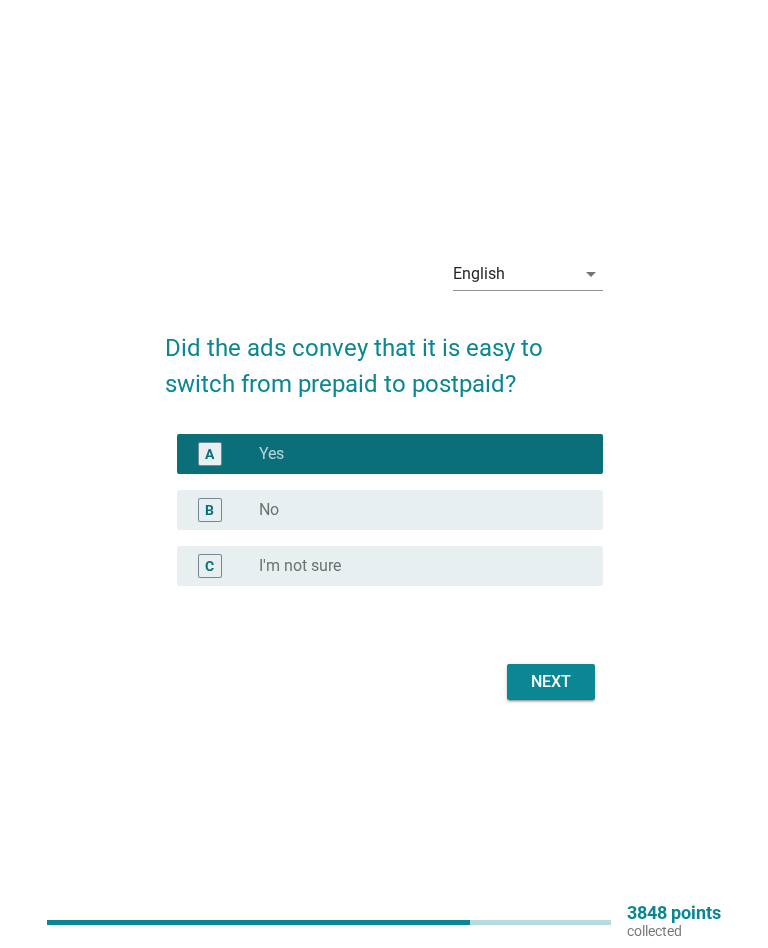 click on "Next" at bounding box center [551, 682] 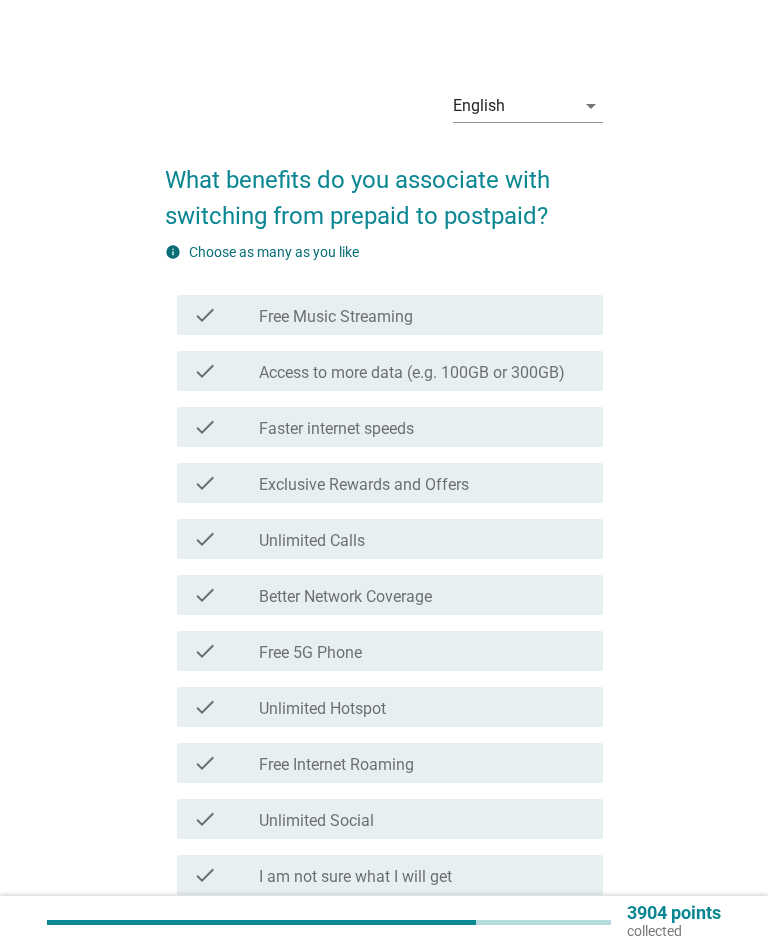 click on "check     check_box_outline_blank Faster internet speeds" at bounding box center (383, 427) 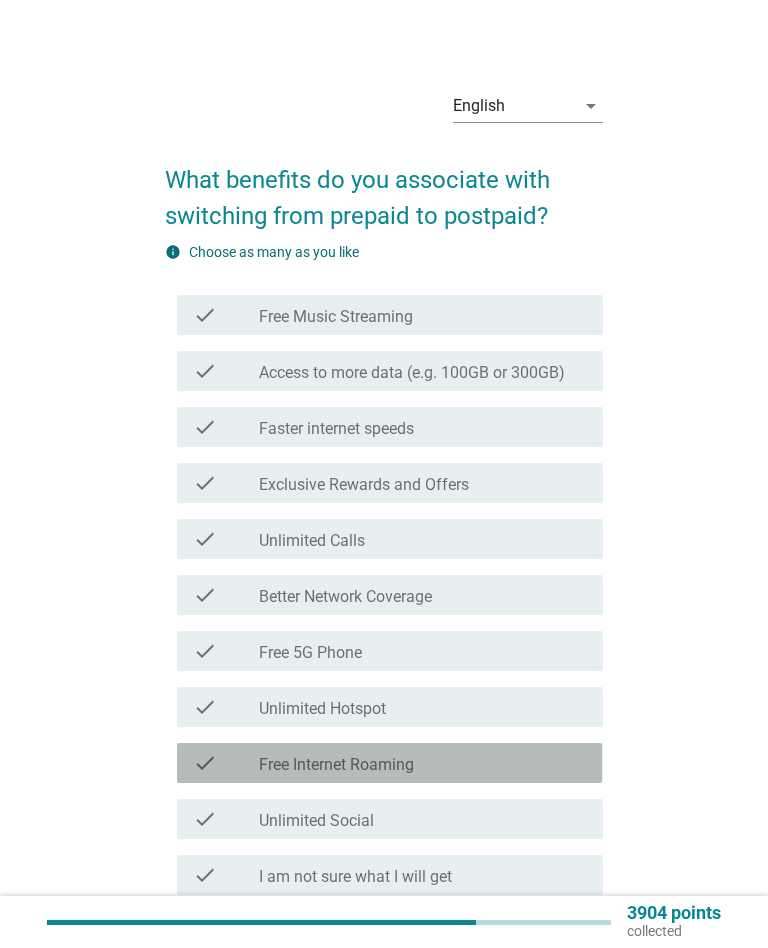 click on "check     check_box_outline_blank Free Internet Roaming" at bounding box center [389, 763] 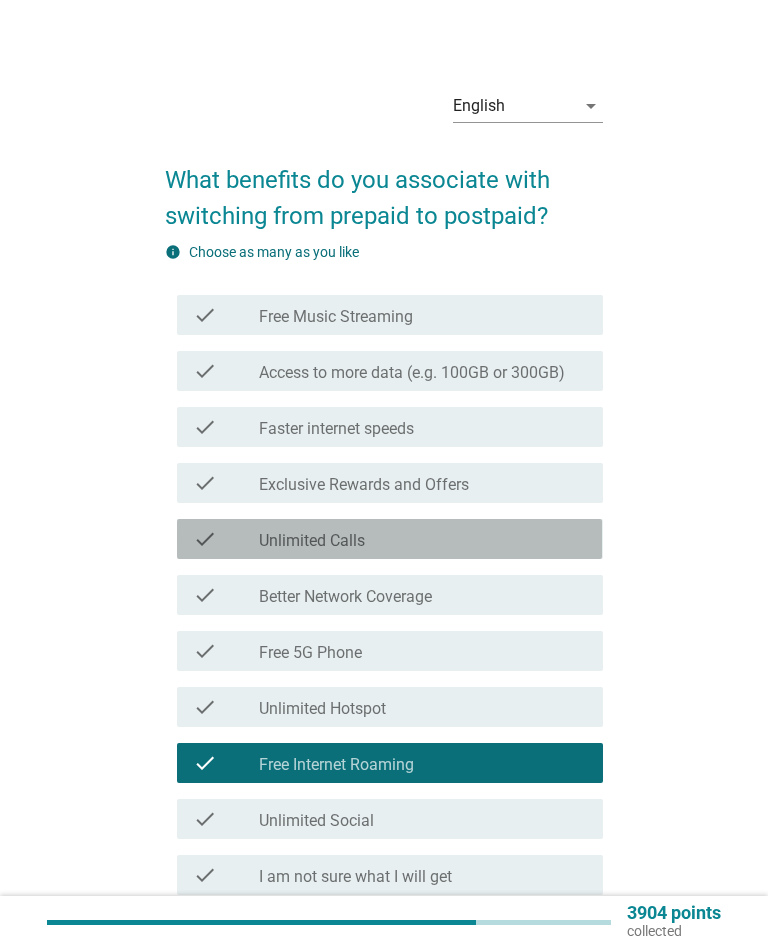 click on "Unlimited Calls" at bounding box center (312, 541) 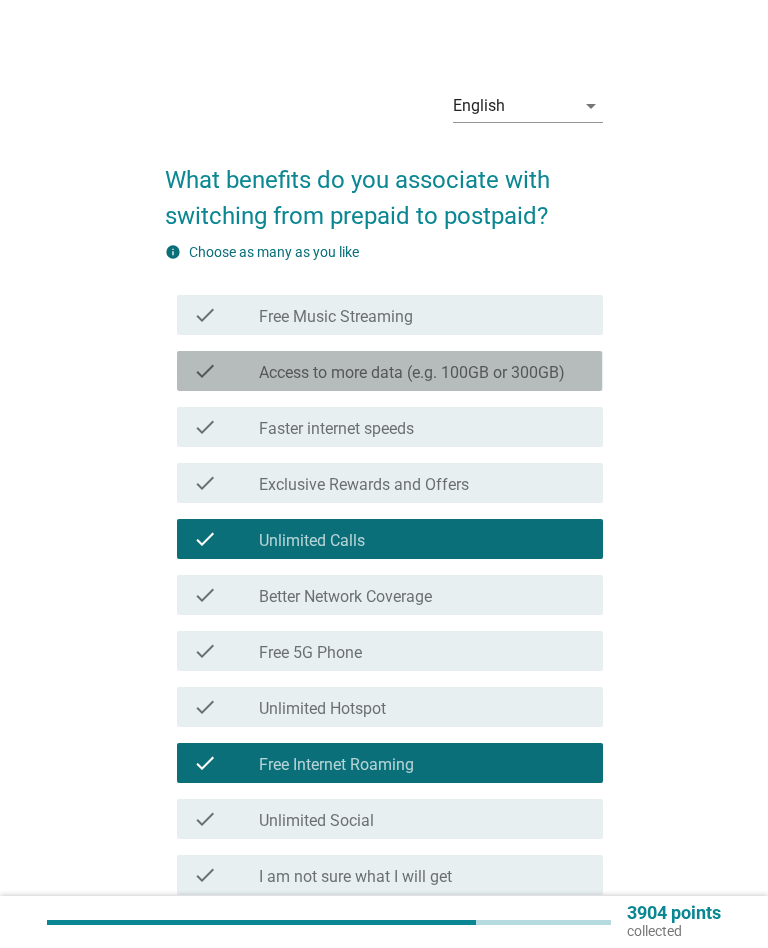 click on "check     check_box_outline_blank Access to more data (e.g. 100GB or 300GB)" at bounding box center [389, 371] 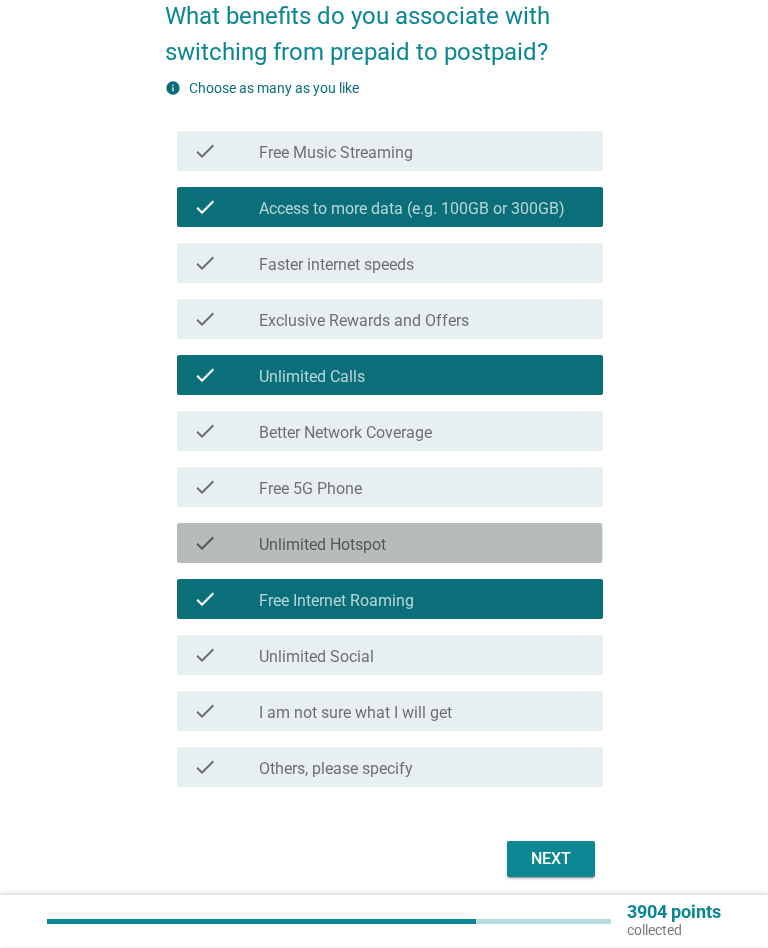 scroll, scrollTop: 225, scrollLeft: 0, axis: vertical 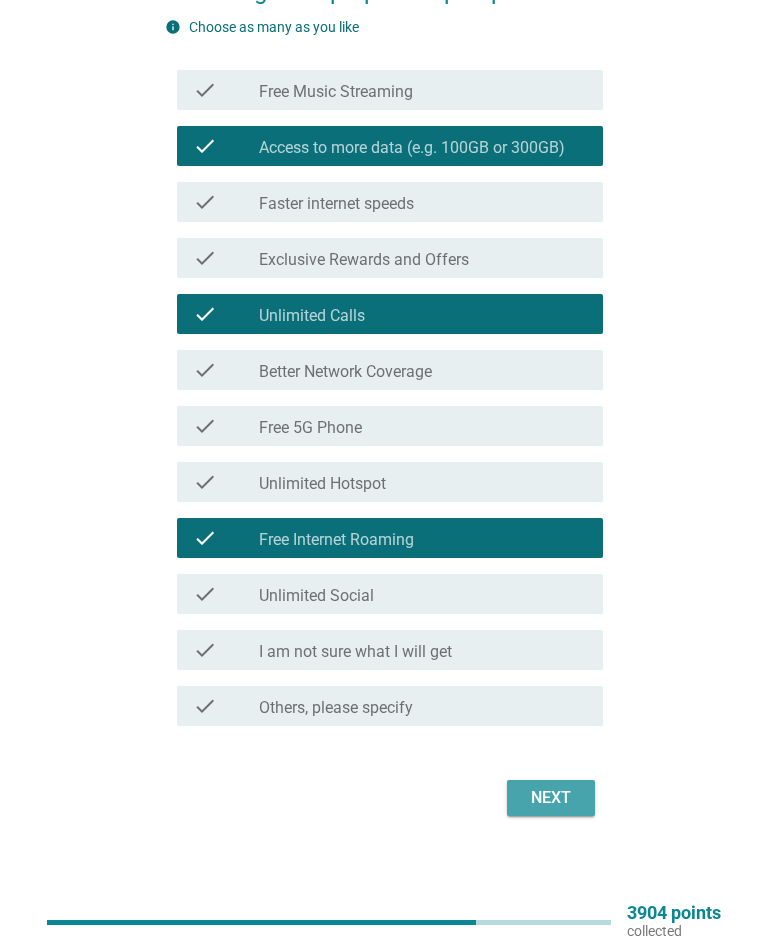 click on "Next" at bounding box center (551, 798) 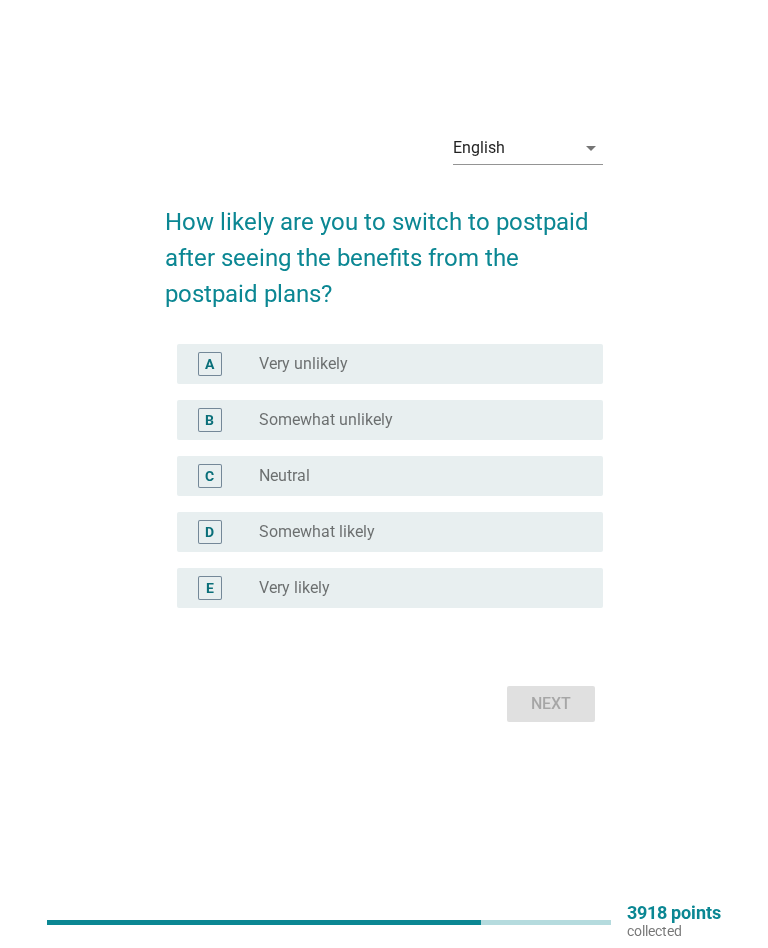 scroll, scrollTop: 0, scrollLeft: 0, axis: both 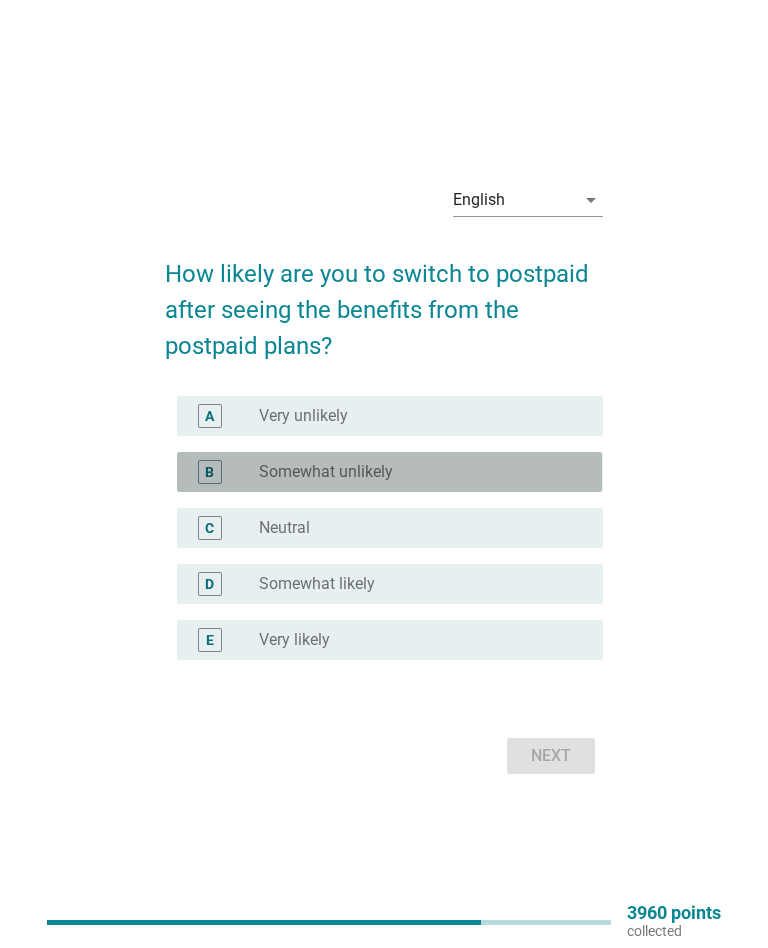 click on "B" at bounding box center (209, 472) 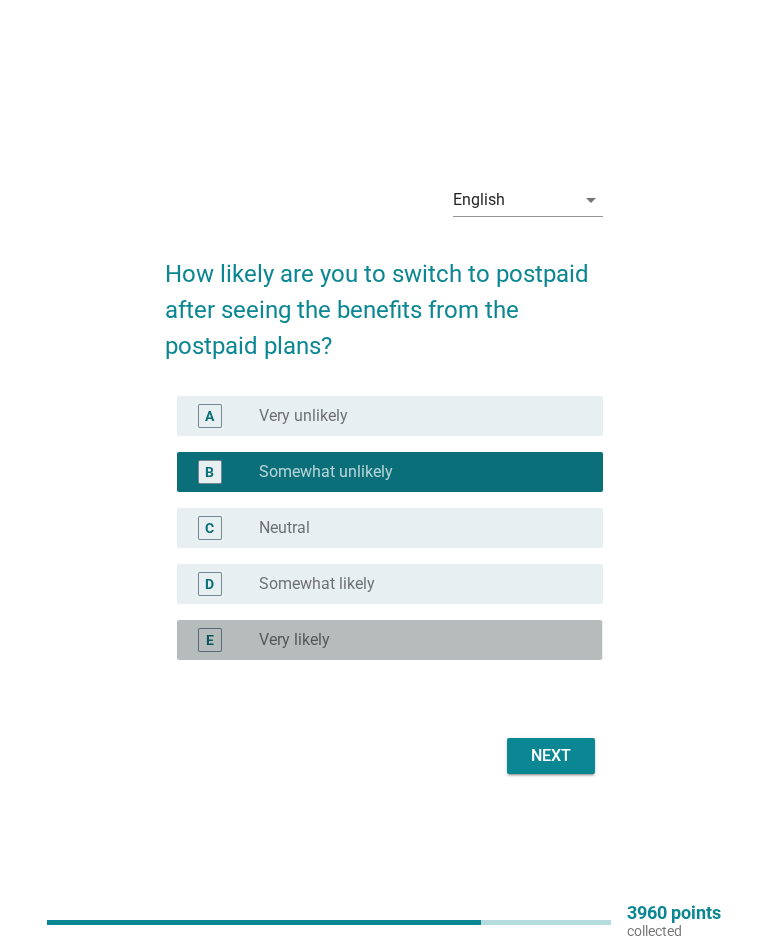 click on "Very likely" at bounding box center [294, 640] 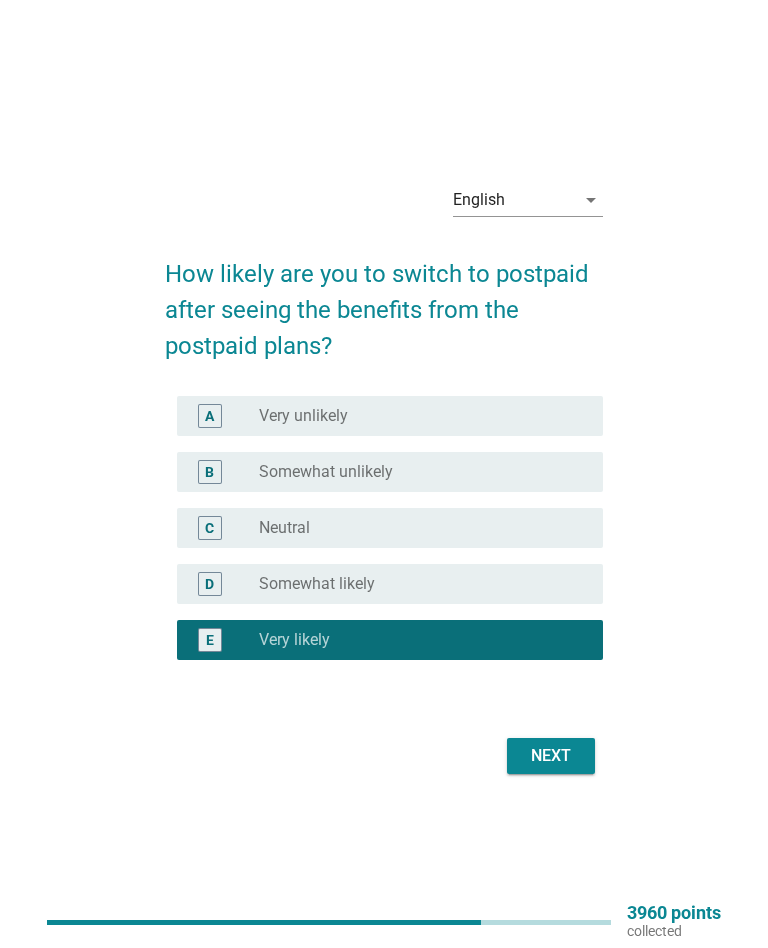 click on "Next" at bounding box center (551, 756) 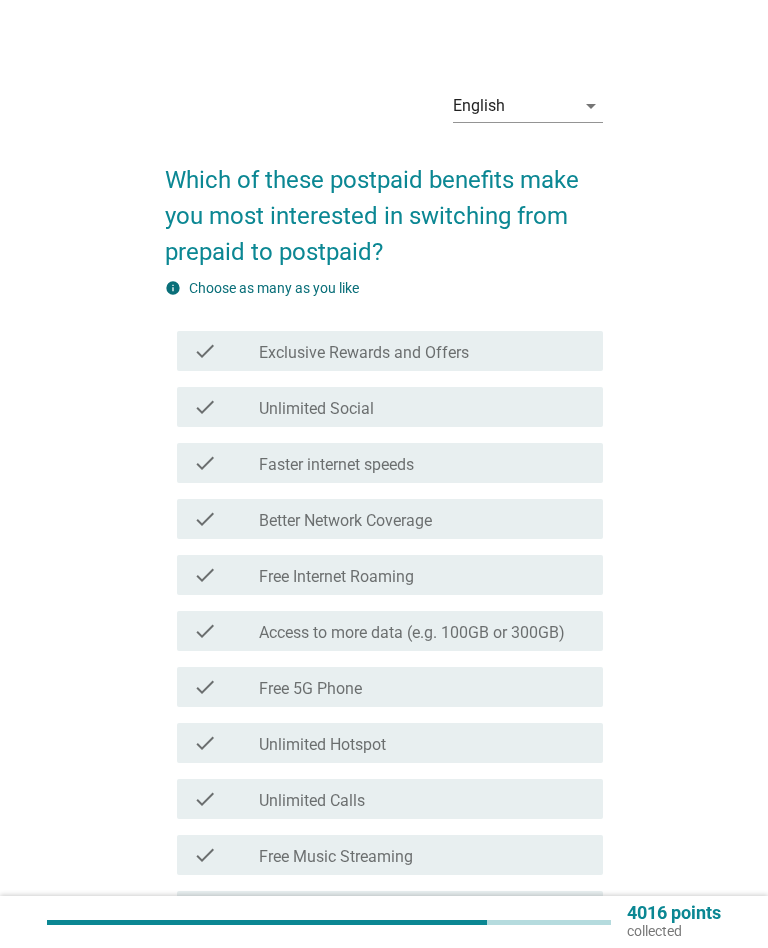 click on "check     check_box_outline_blank Unlimited Social" at bounding box center (383, 407) 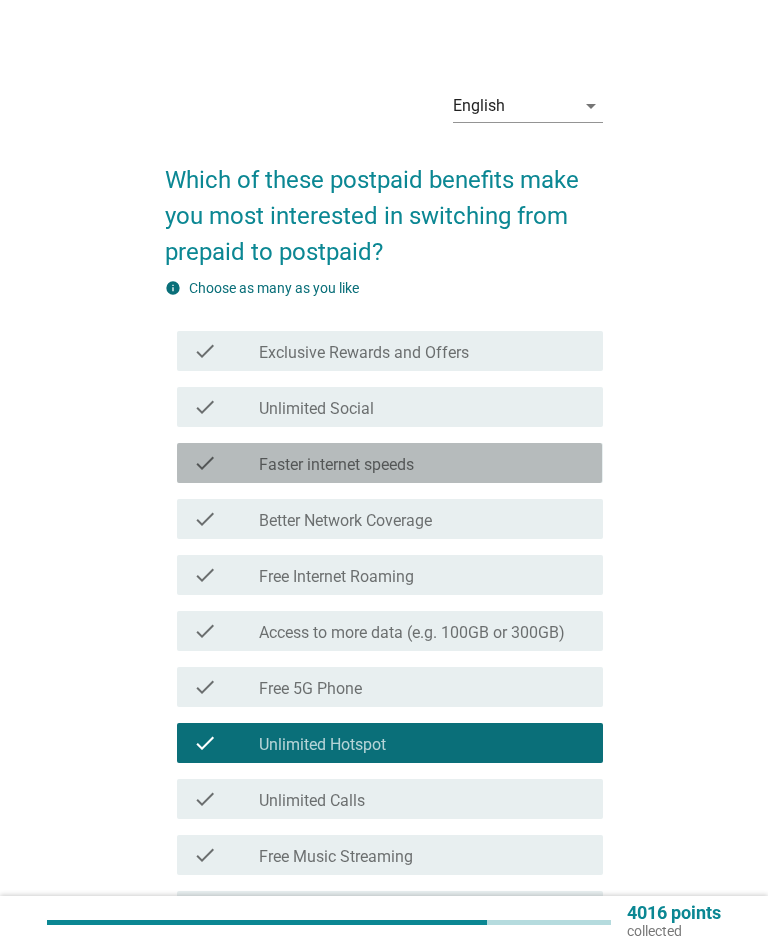 click on "check" at bounding box center (205, 463) 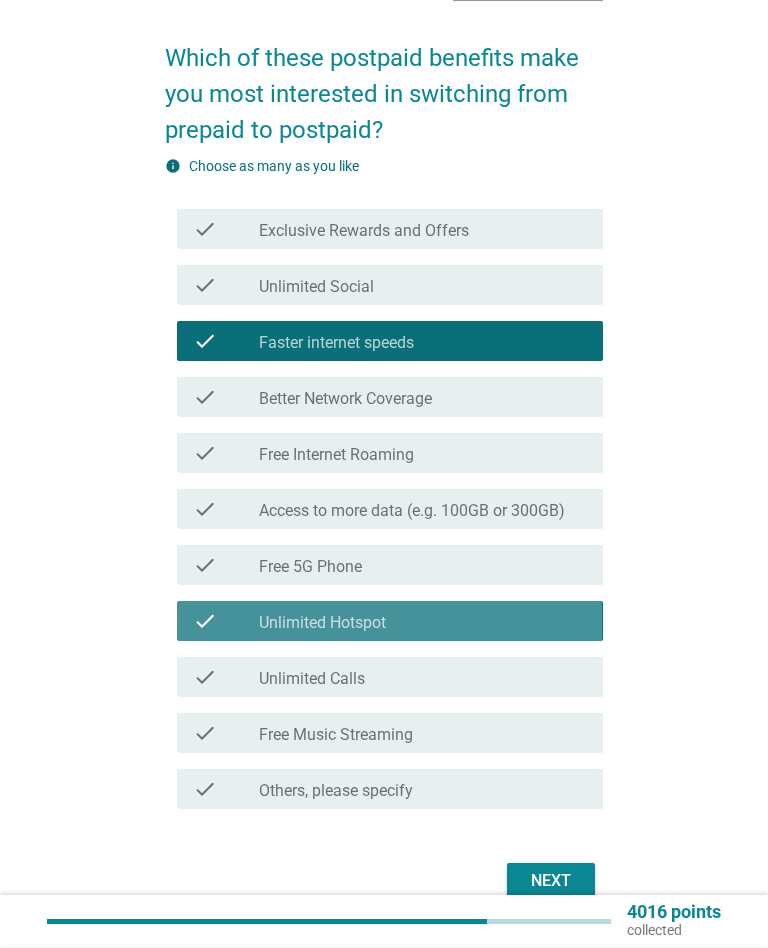 scroll, scrollTop: 205, scrollLeft: 0, axis: vertical 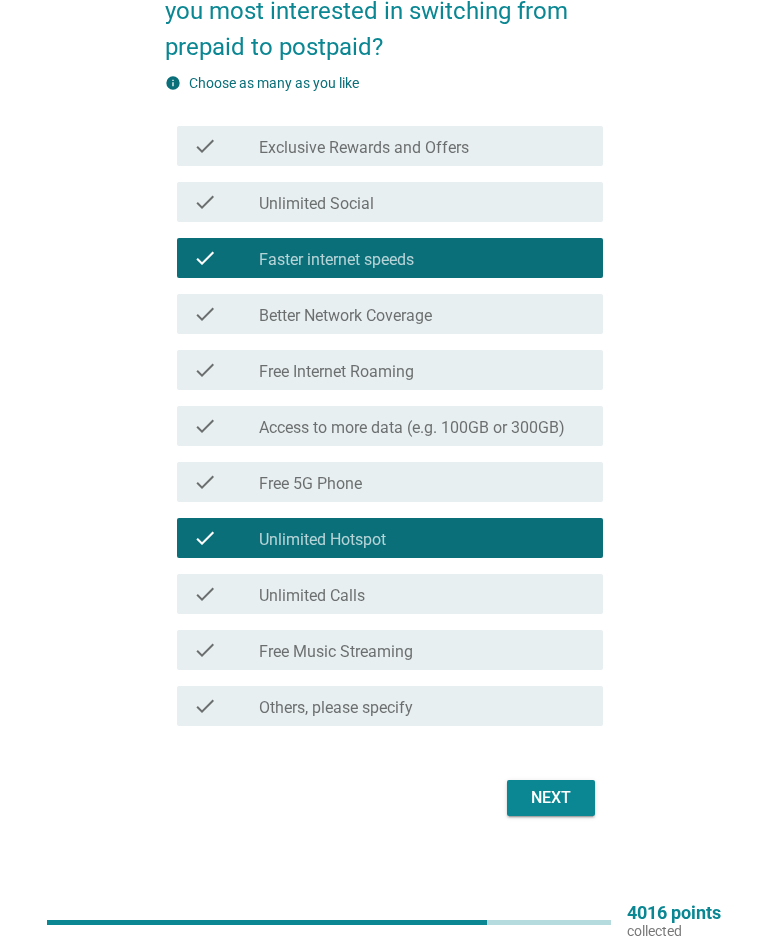 click on "Next" at bounding box center (551, 798) 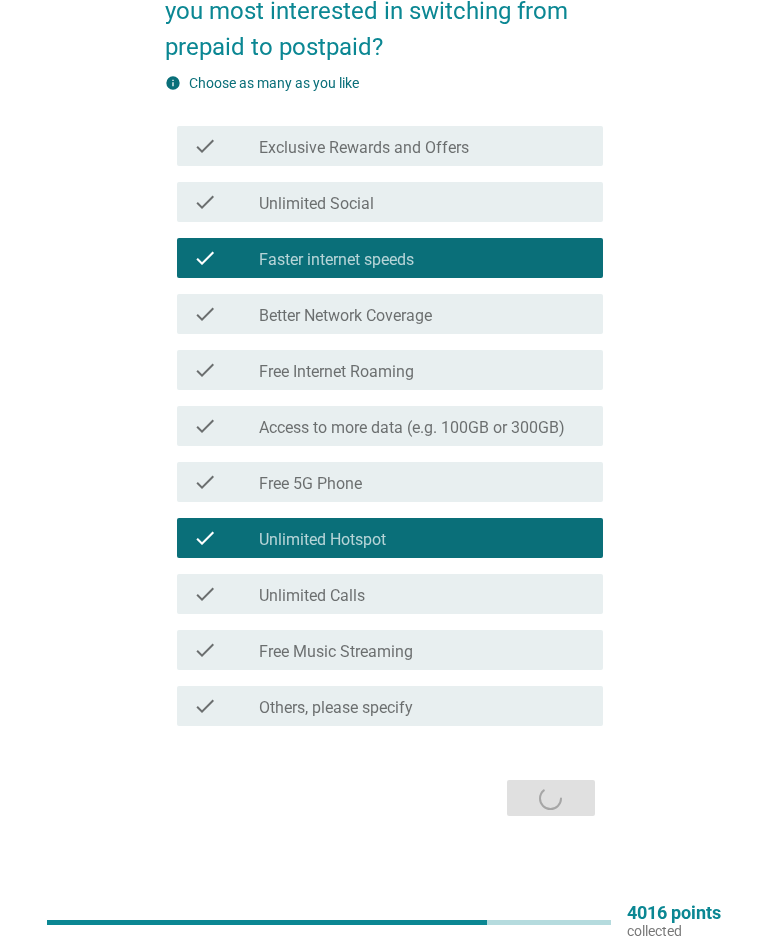 scroll, scrollTop: 0, scrollLeft: 0, axis: both 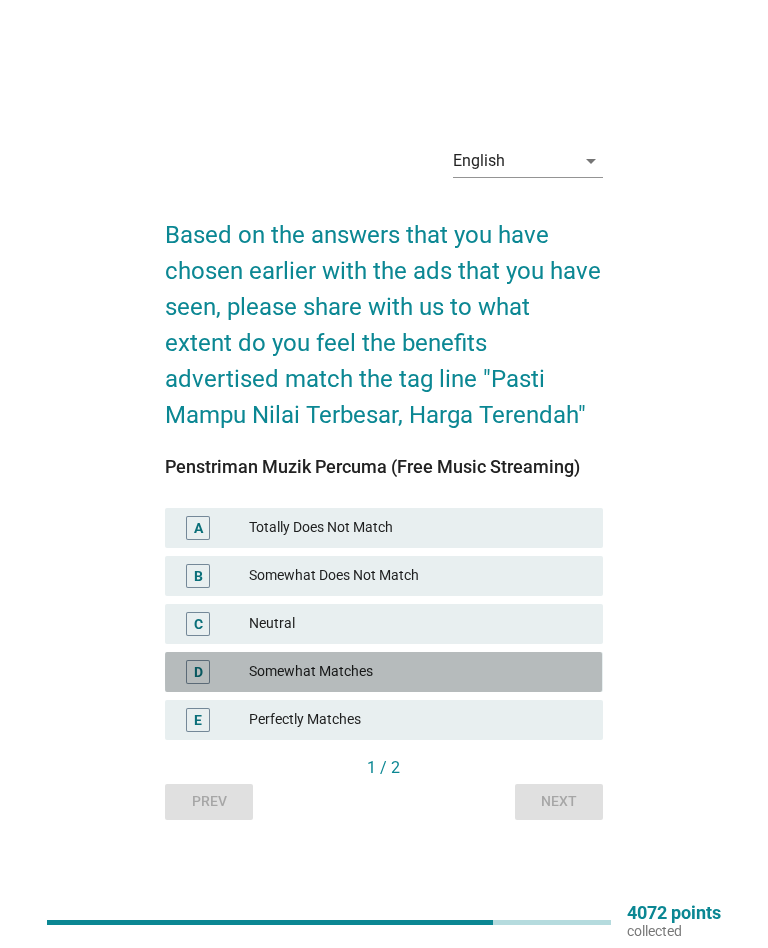 click on "D   Somewhat Matches" at bounding box center (383, 672) 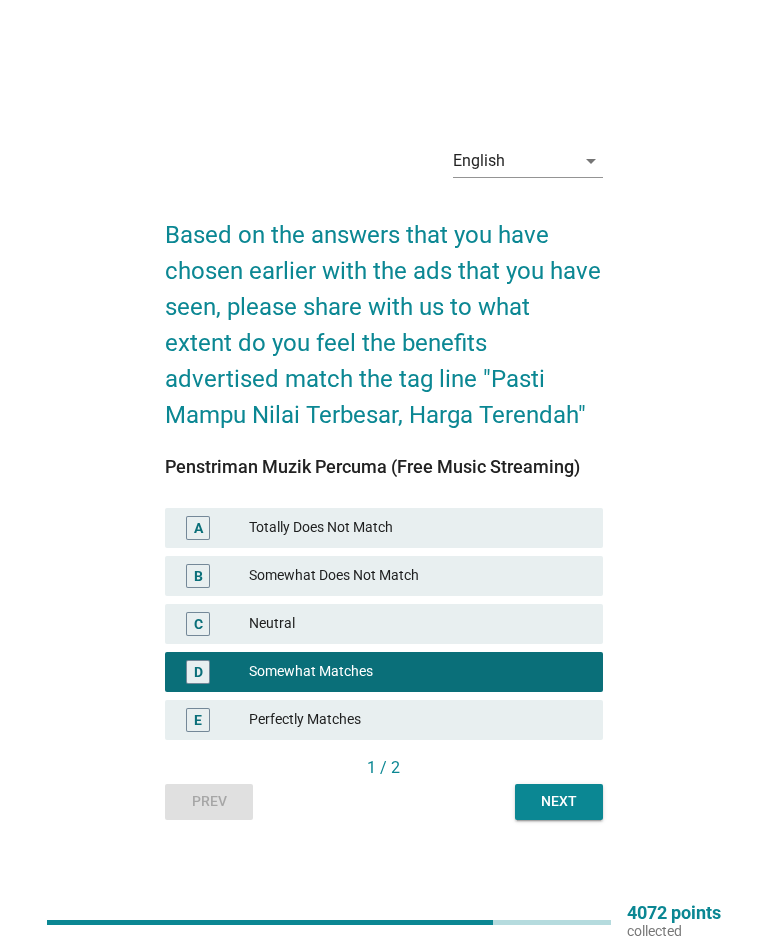 click on "Next" at bounding box center [559, 801] 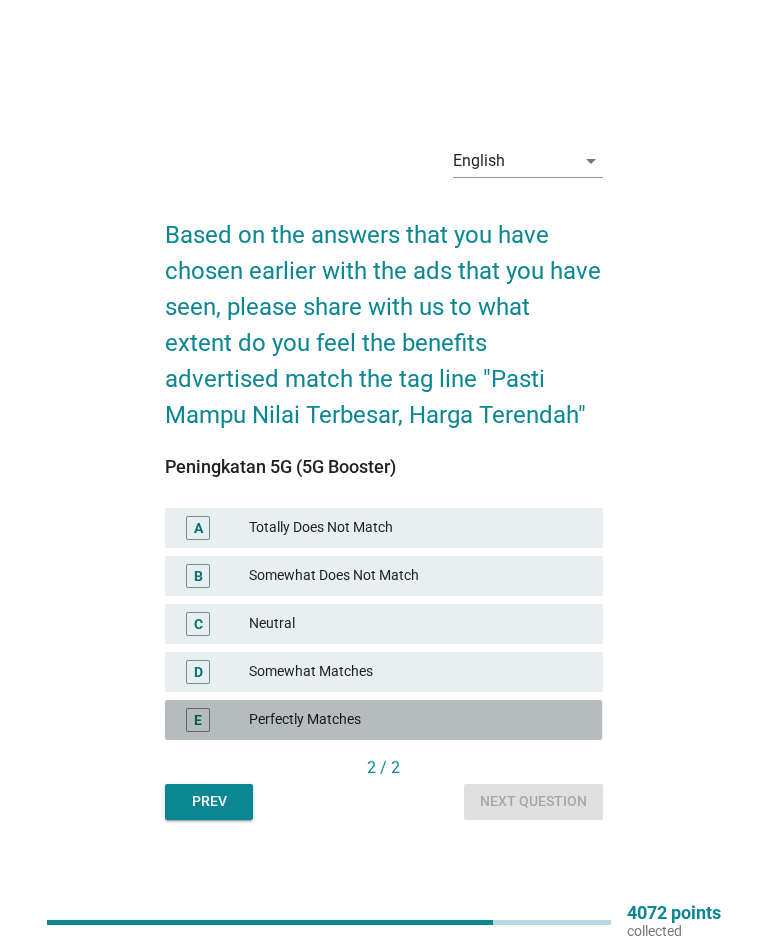 click on "Perfectly Matches" at bounding box center (418, 720) 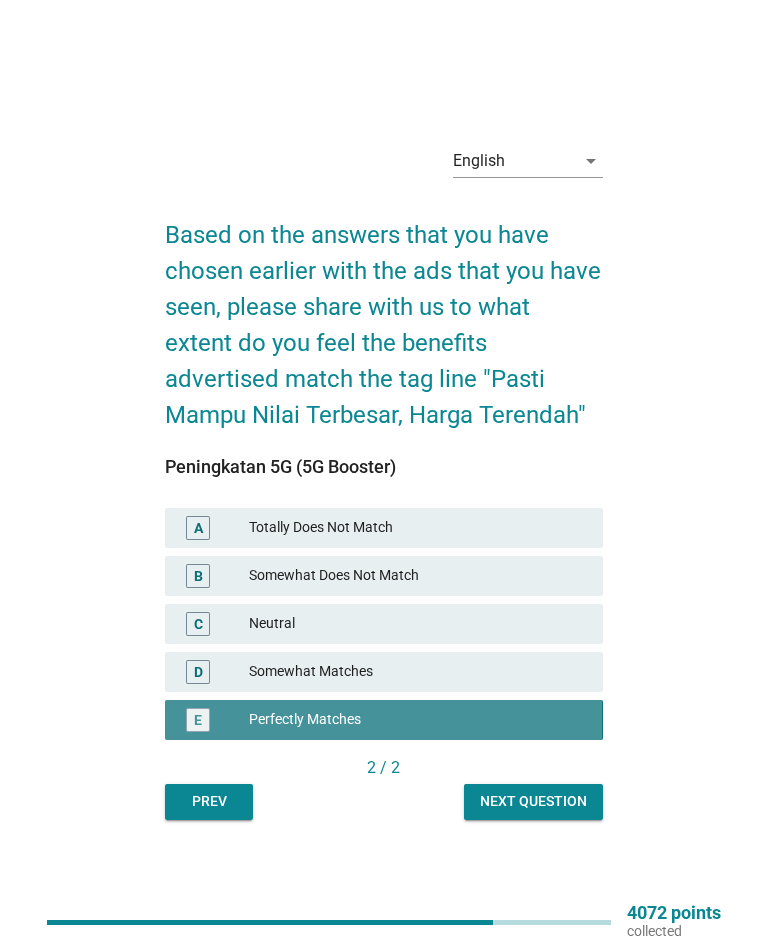 click on "Next question" at bounding box center (533, 801) 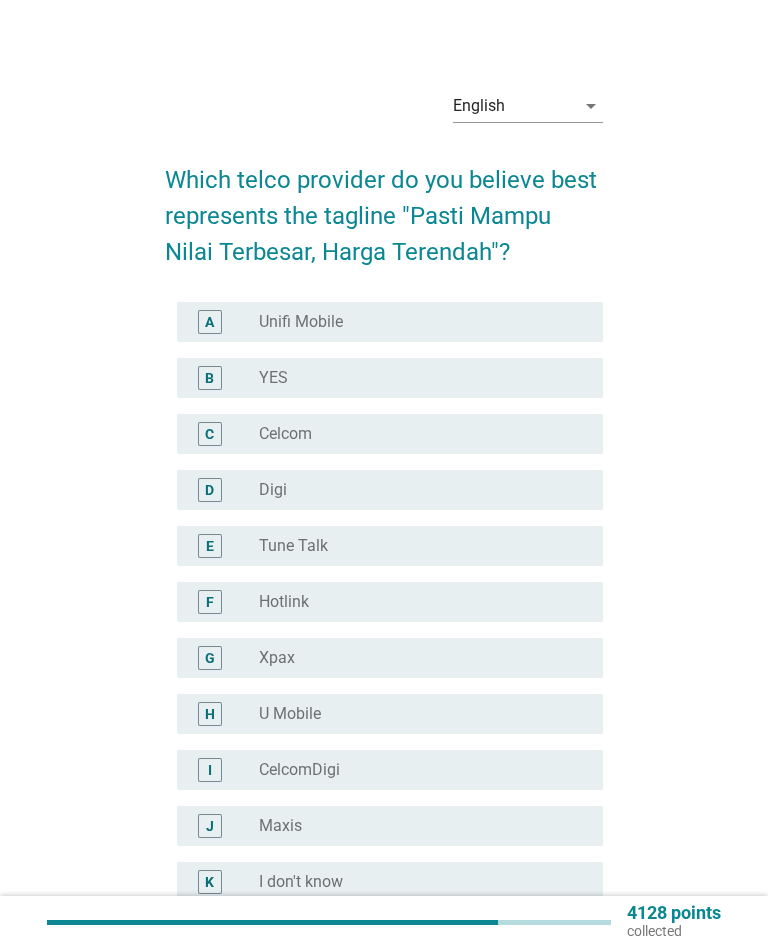 click on "H     radio_button_unchecked U Mobile" at bounding box center [389, 714] 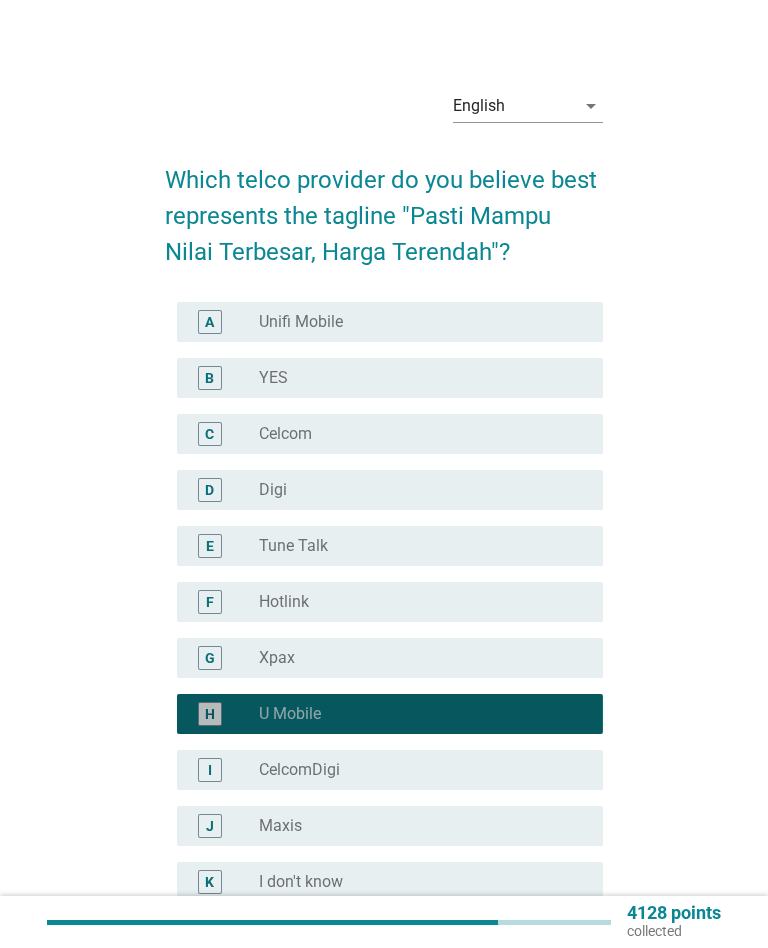 click on "H" at bounding box center [226, 714] 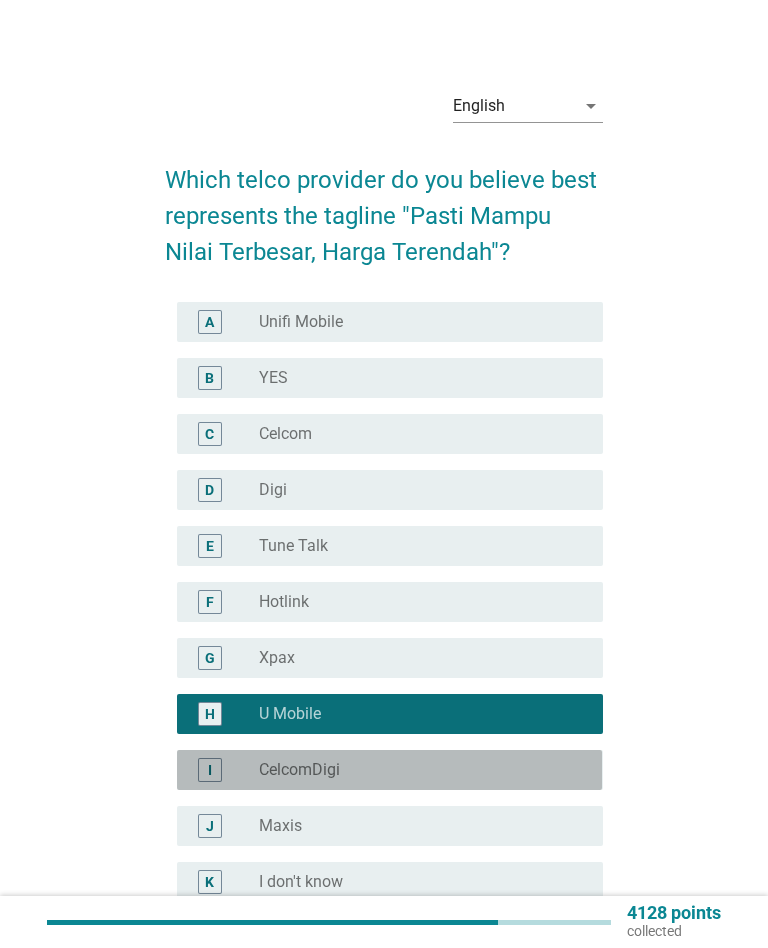 click on "CelcomDigi" at bounding box center (299, 770) 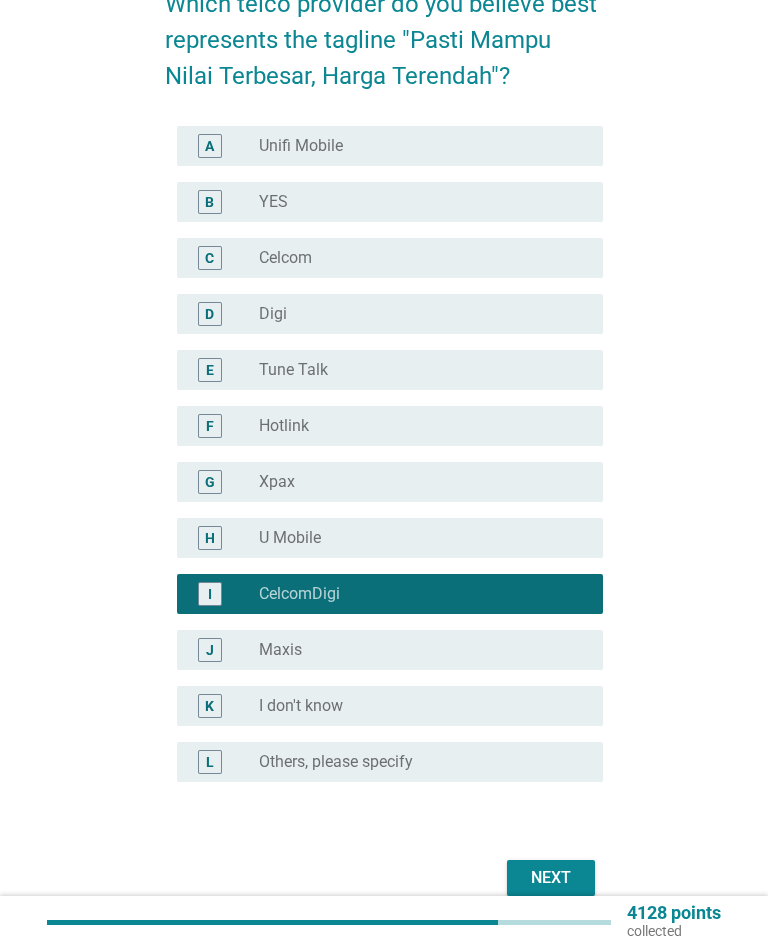 scroll, scrollTop: 256, scrollLeft: 0, axis: vertical 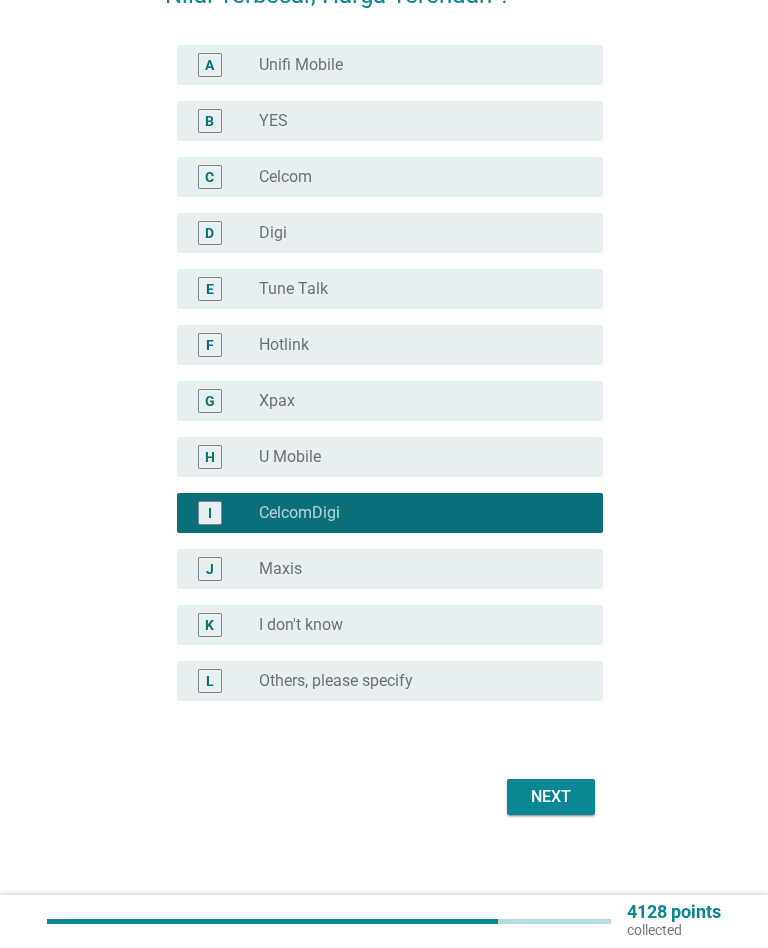 click on "Next" at bounding box center [551, 798] 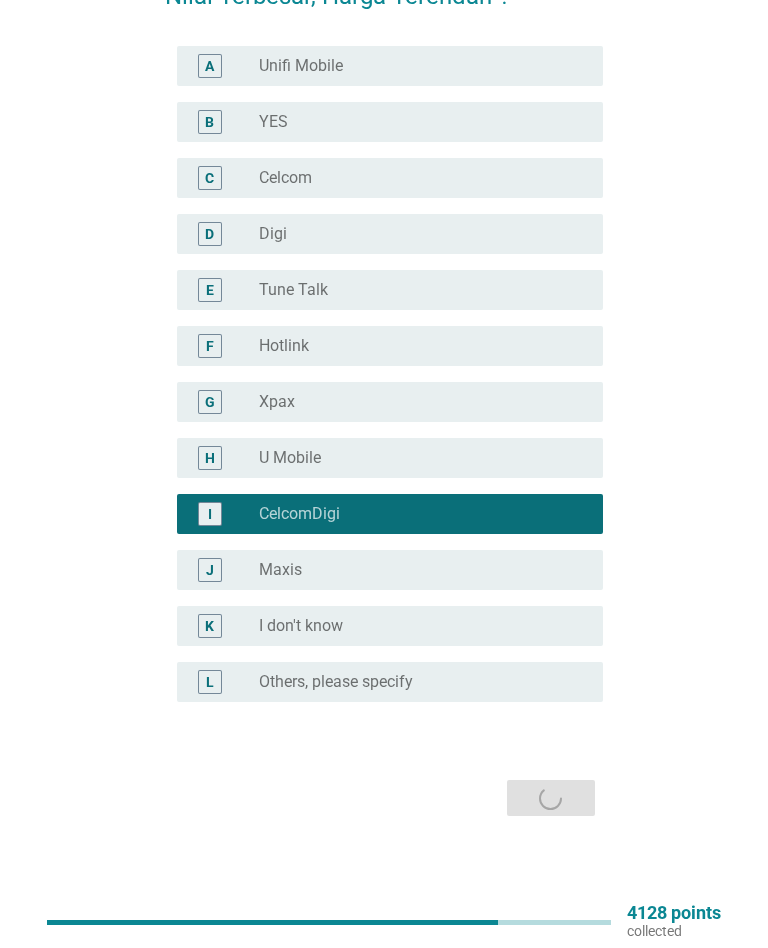scroll, scrollTop: 0, scrollLeft: 0, axis: both 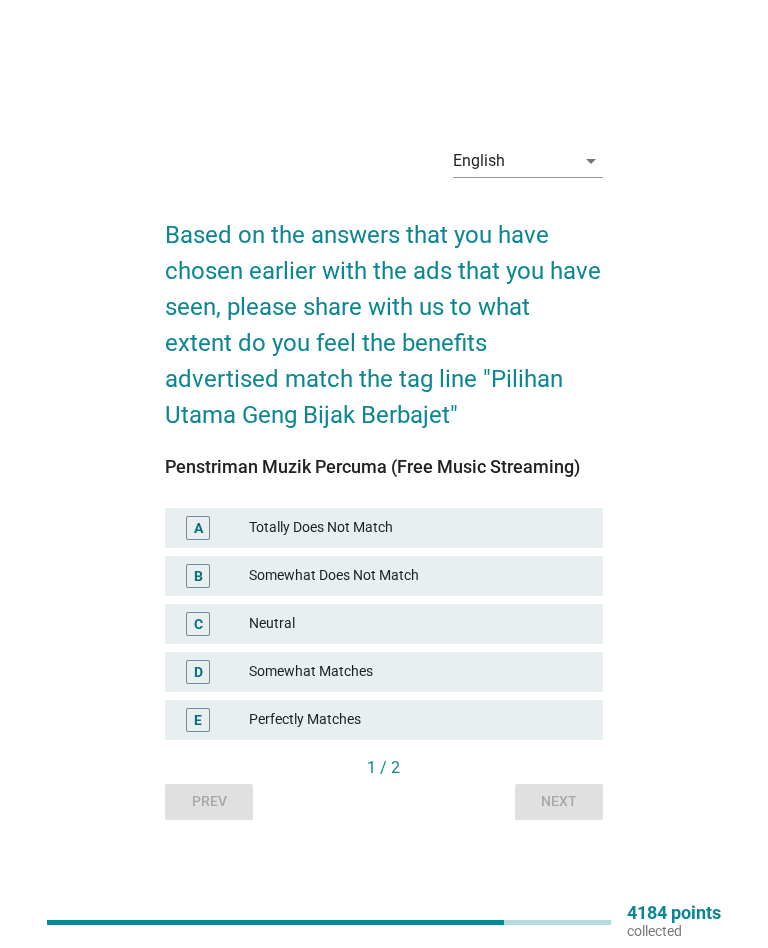 click on "C   Neutral" at bounding box center [383, 624] 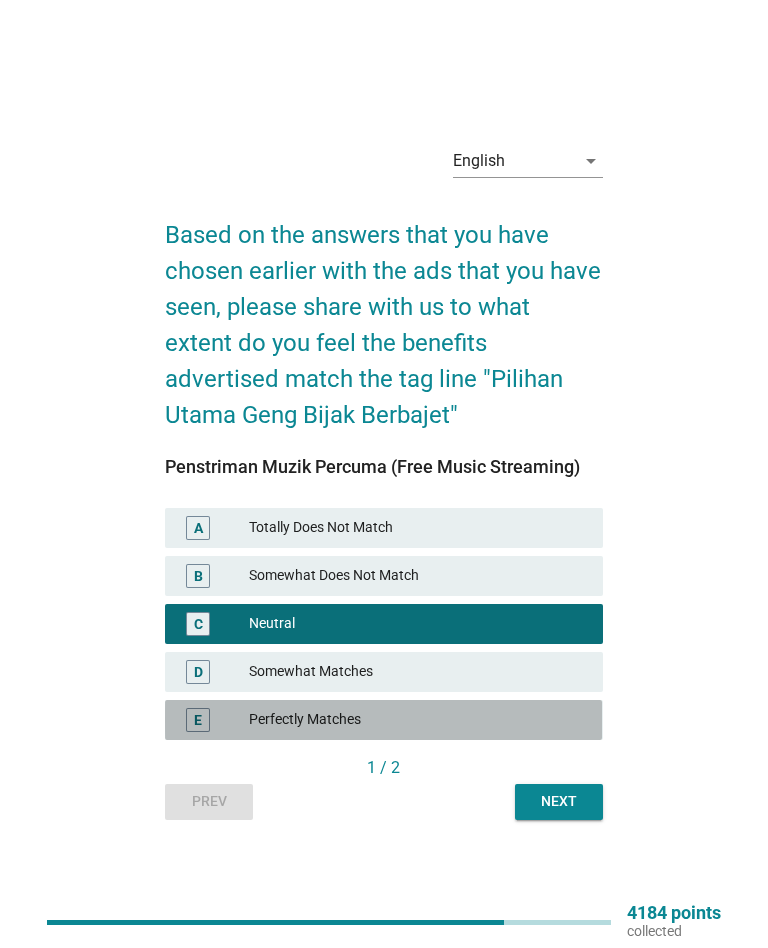 click on "Perfectly Matches" at bounding box center [418, 720] 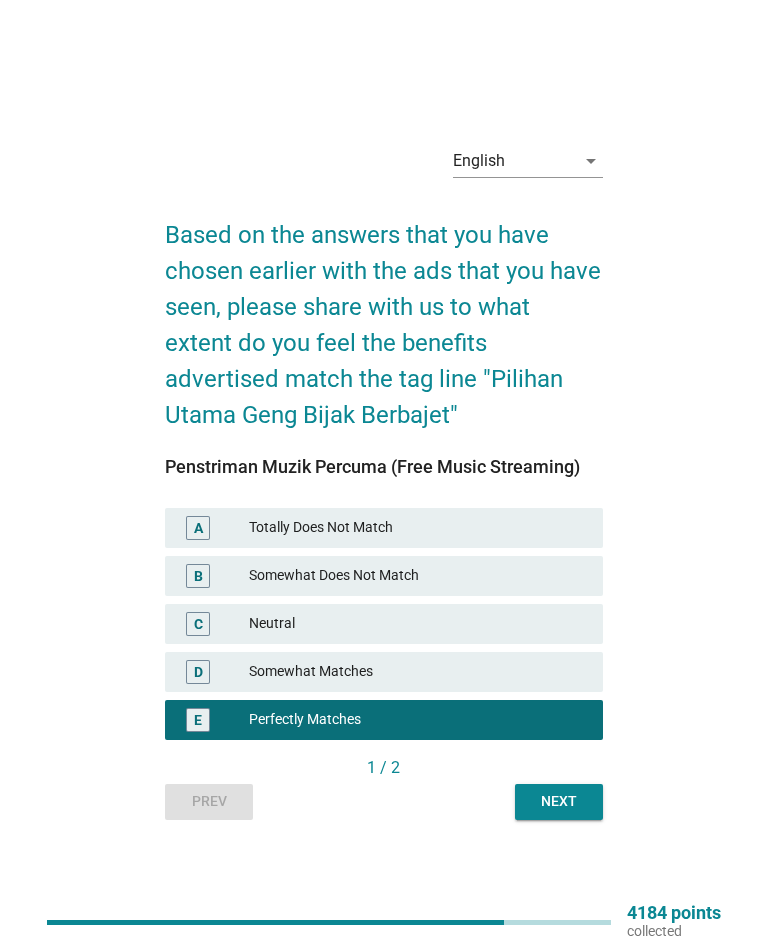 click on "Next" at bounding box center (559, 801) 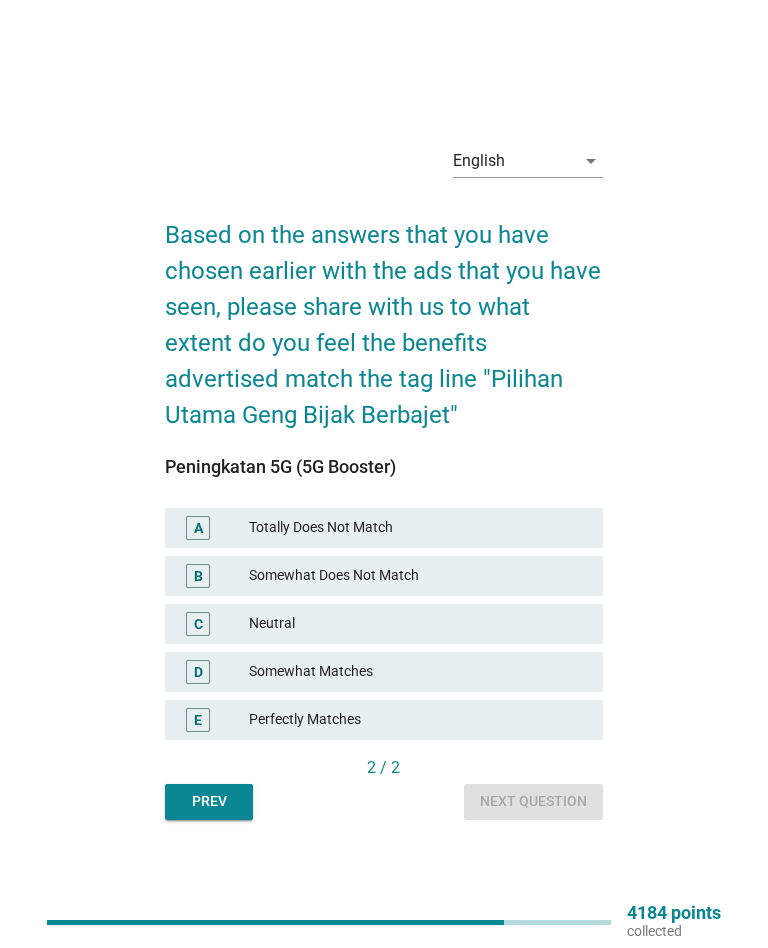 click on "C   Neutral" at bounding box center [383, 624] 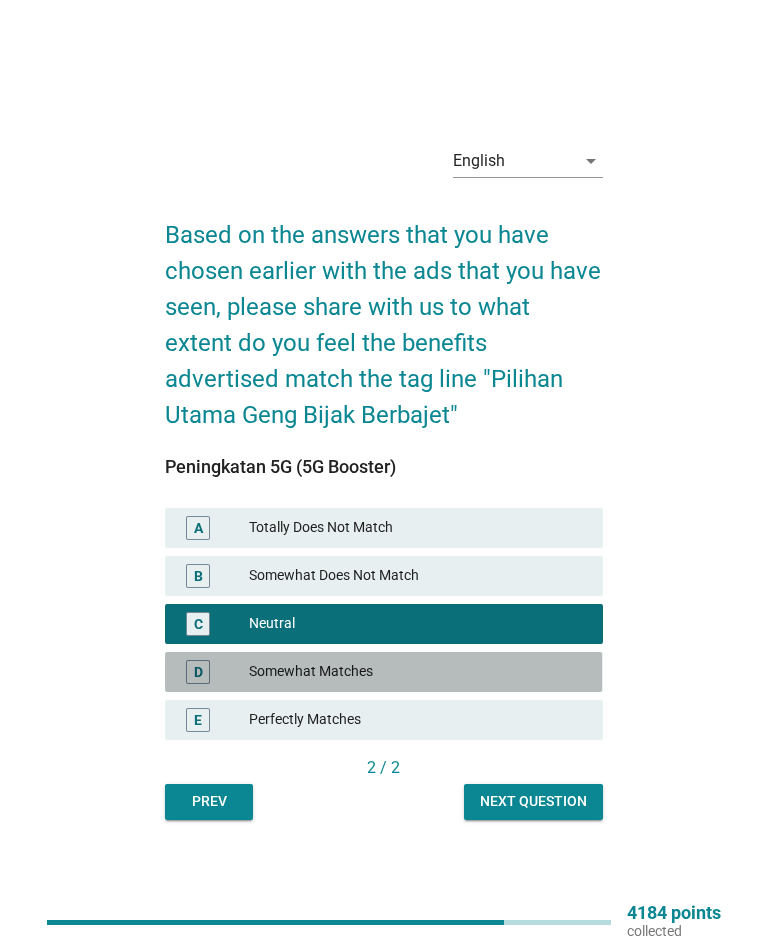 click on "D   Somewhat Matches" at bounding box center (383, 672) 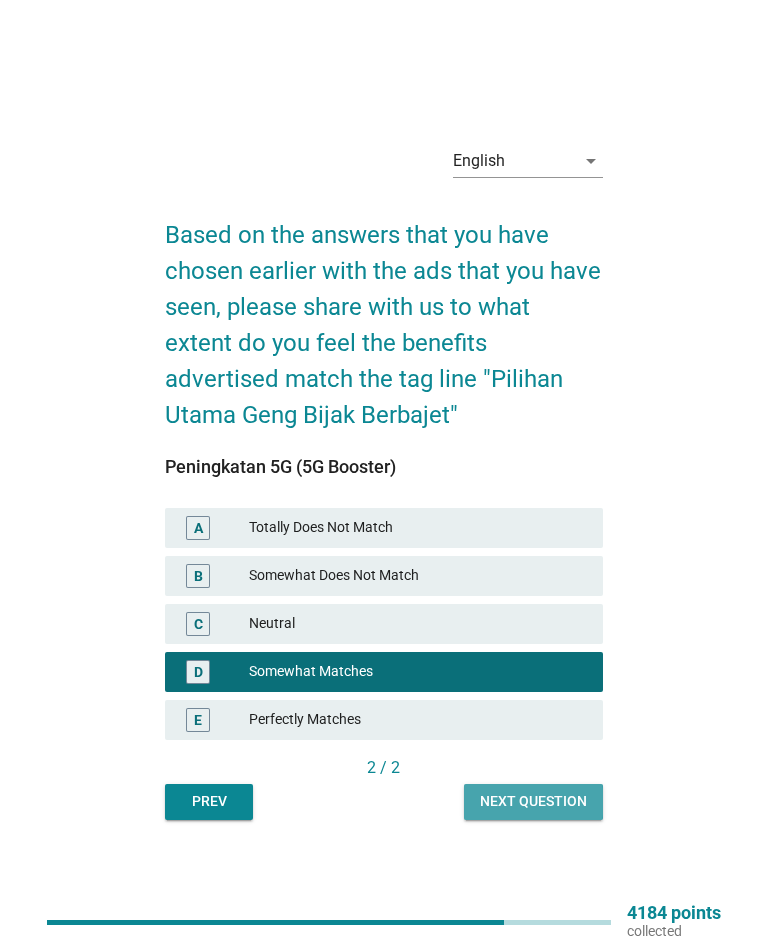 click on "Next question" at bounding box center (533, 801) 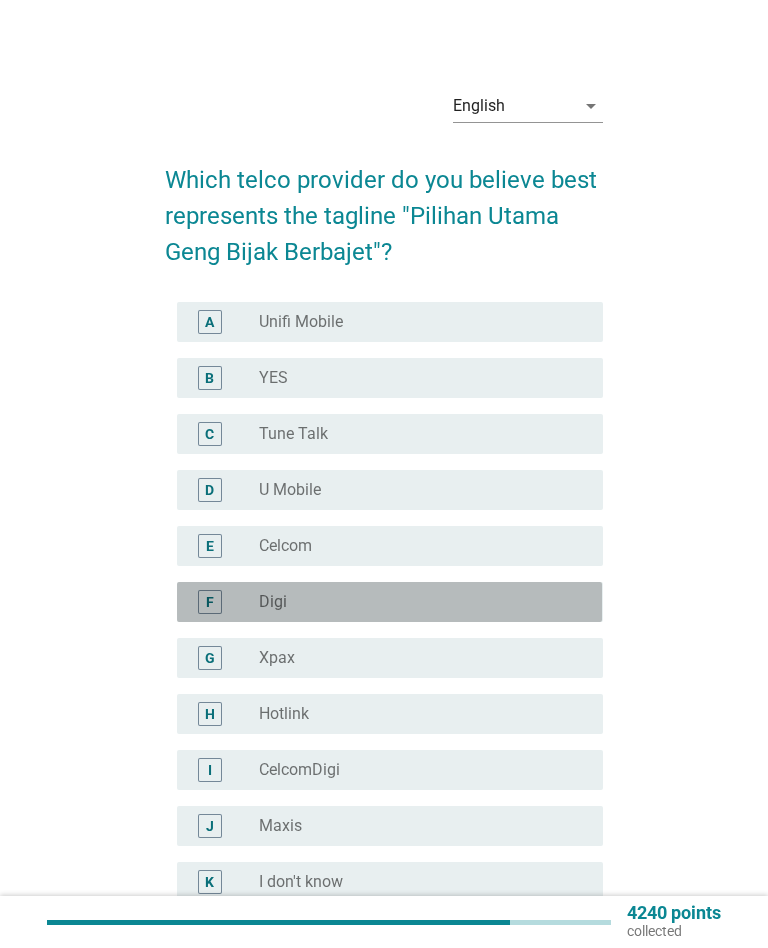 click on "F     radio_button_unchecked Digi" at bounding box center (389, 602) 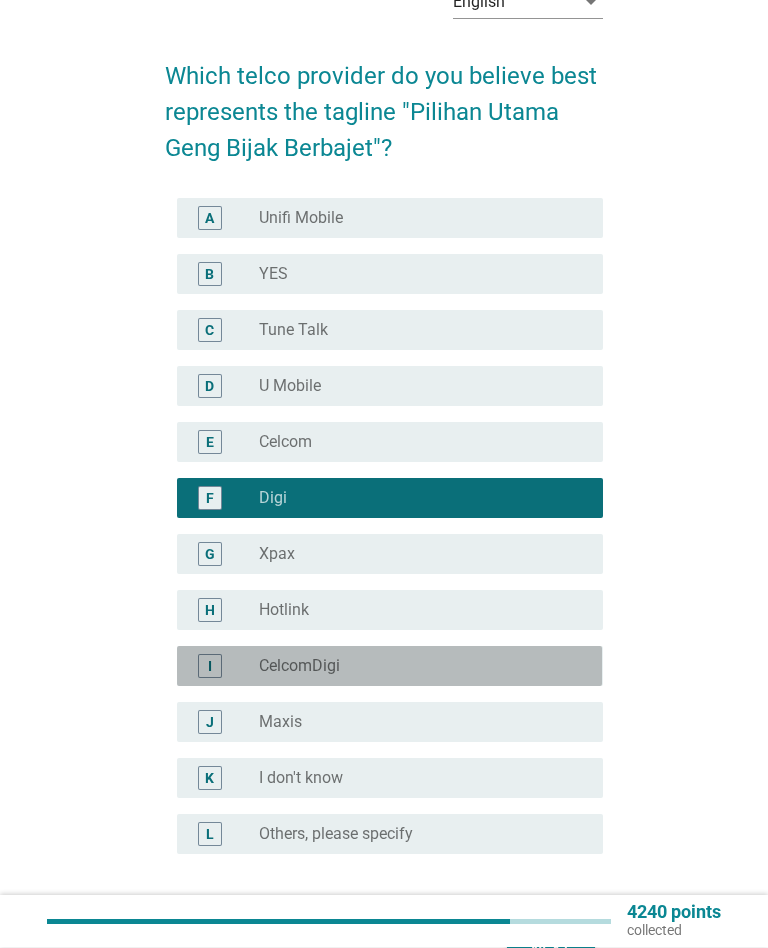 scroll, scrollTop: 256, scrollLeft: 0, axis: vertical 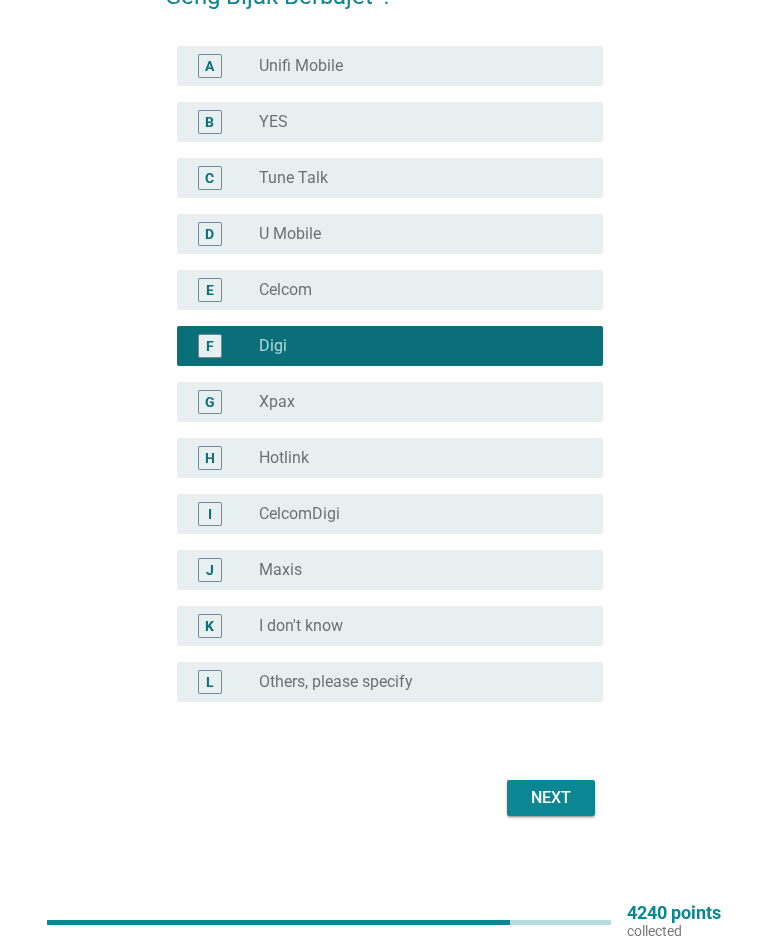 click on "Next" at bounding box center (551, 798) 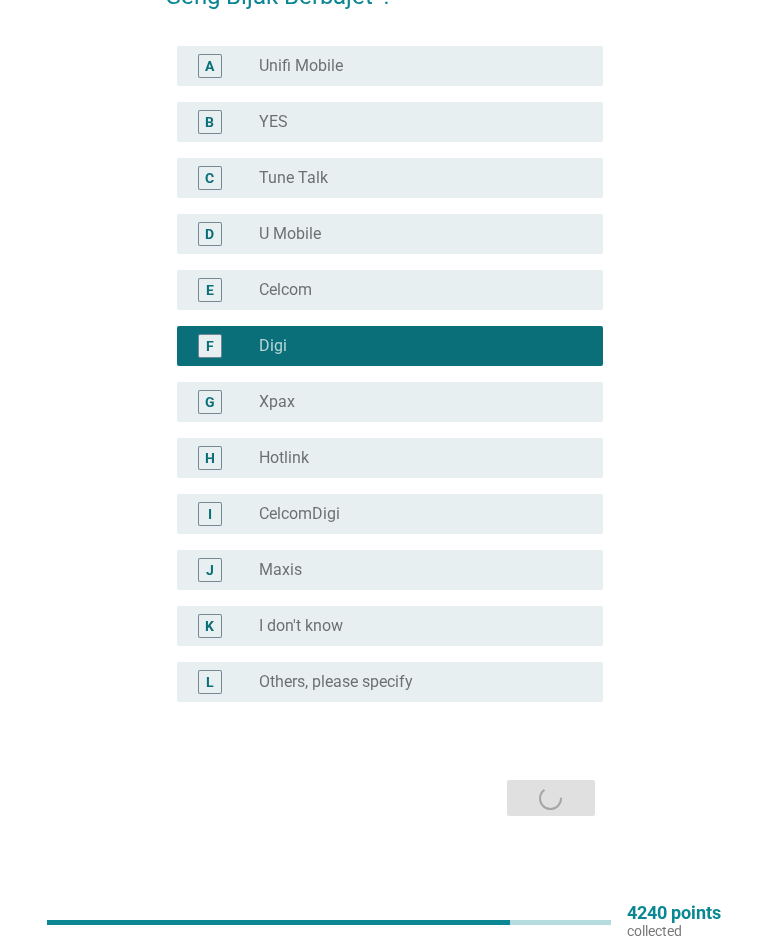 scroll, scrollTop: 0, scrollLeft: 0, axis: both 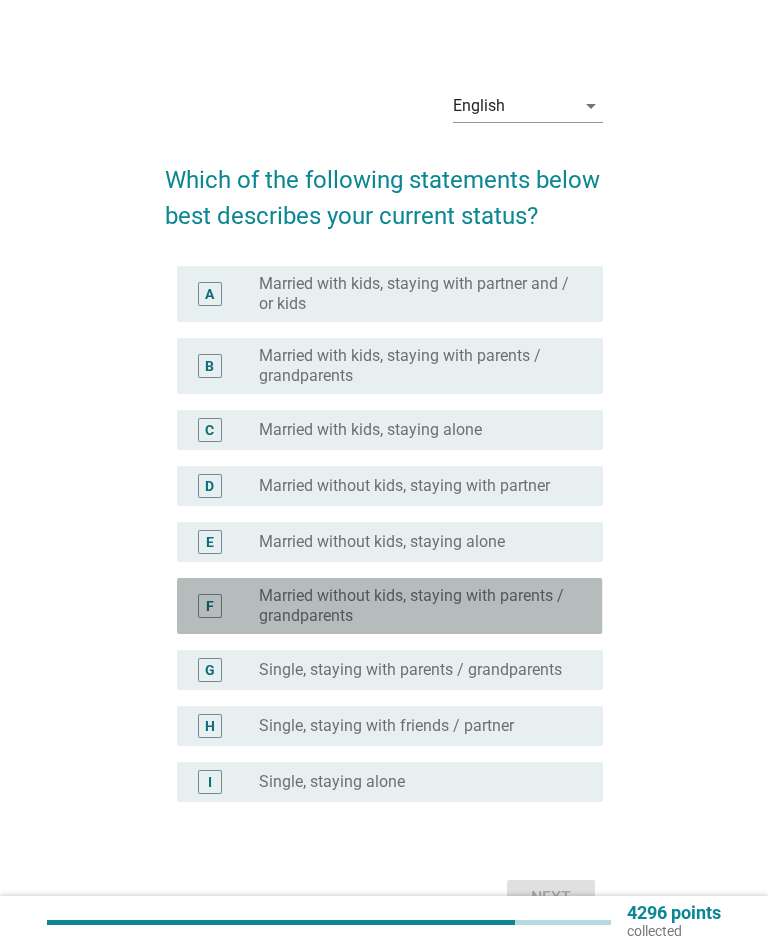 click on "F" at bounding box center [226, 606] 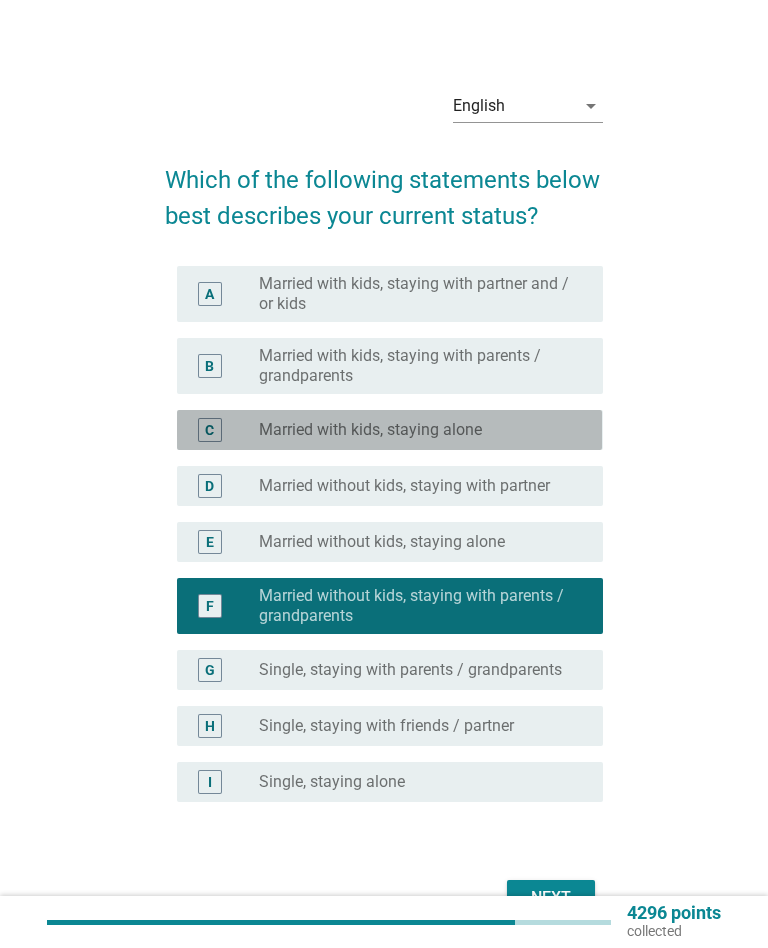 click on "C" at bounding box center (226, 430) 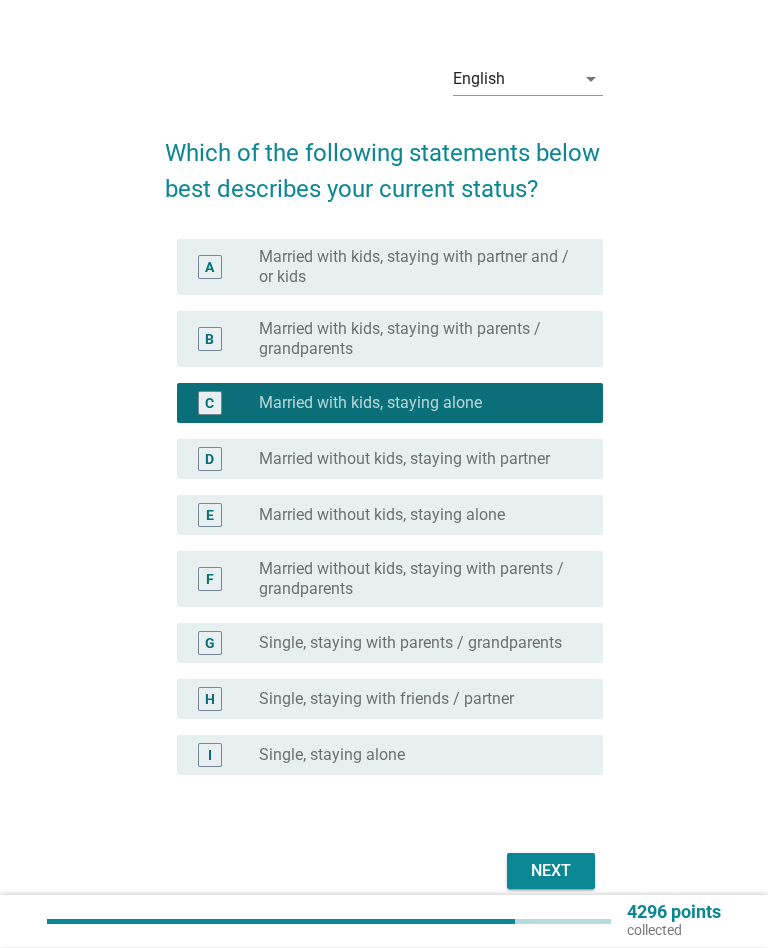scroll, scrollTop: 30, scrollLeft: 0, axis: vertical 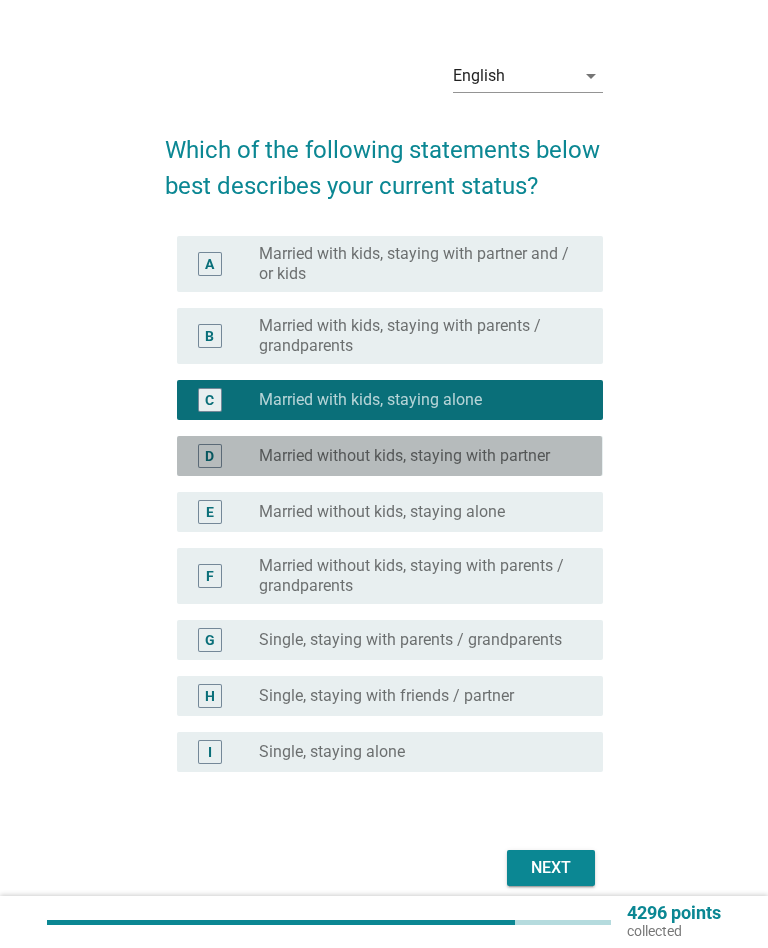 click on "D" at bounding box center (209, 456) 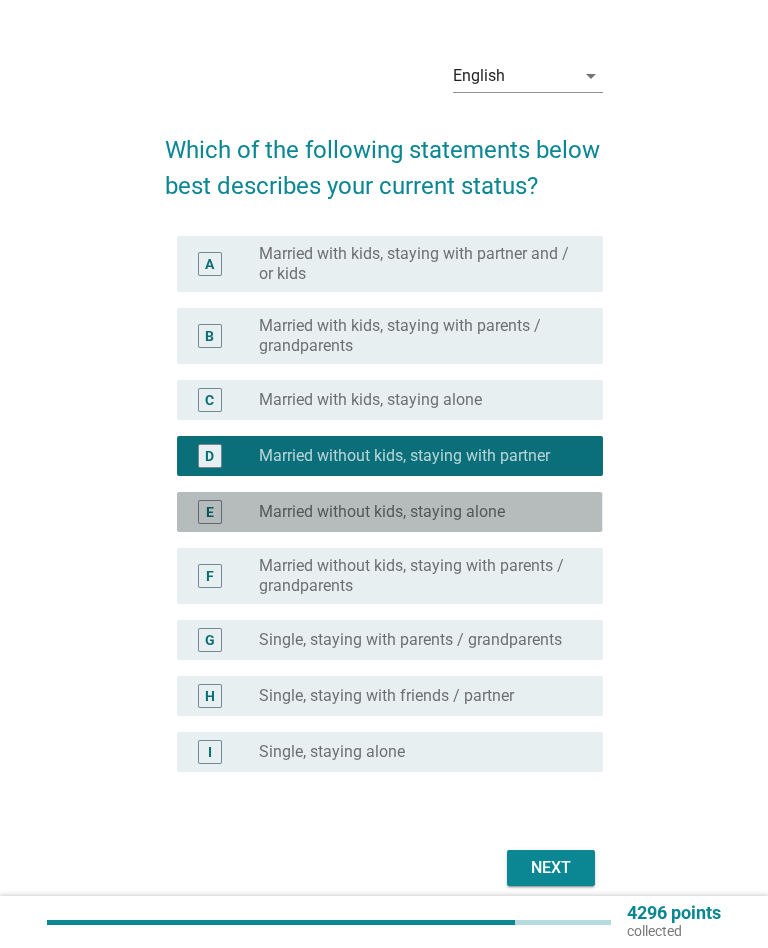 click on "E" at bounding box center [226, 512] 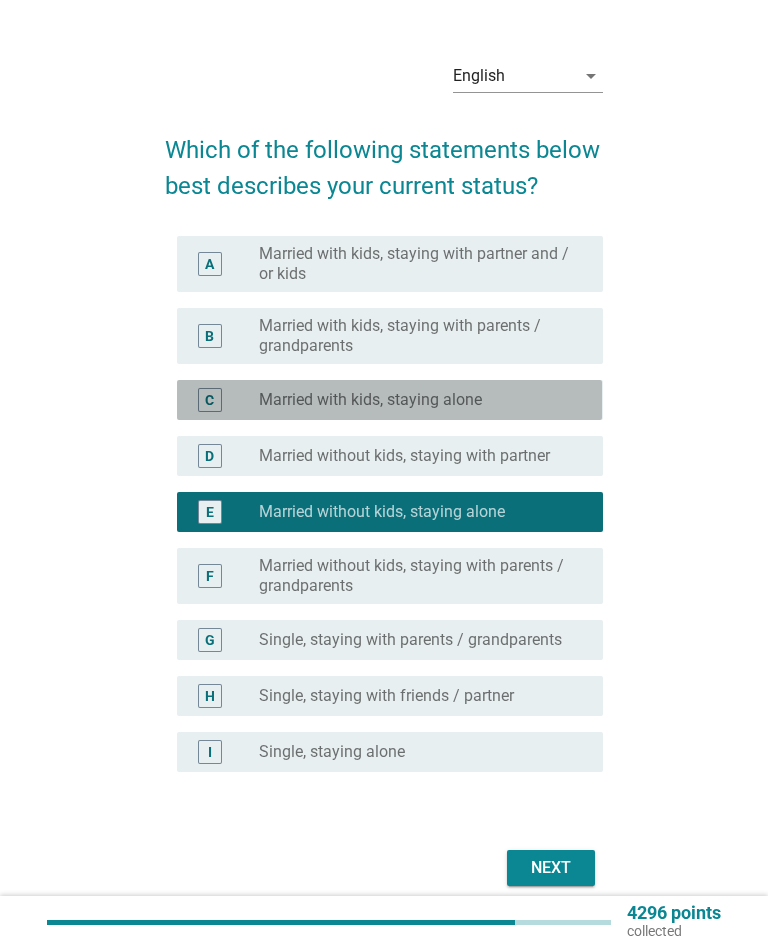 click on "C" at bounding box center [210, 400] 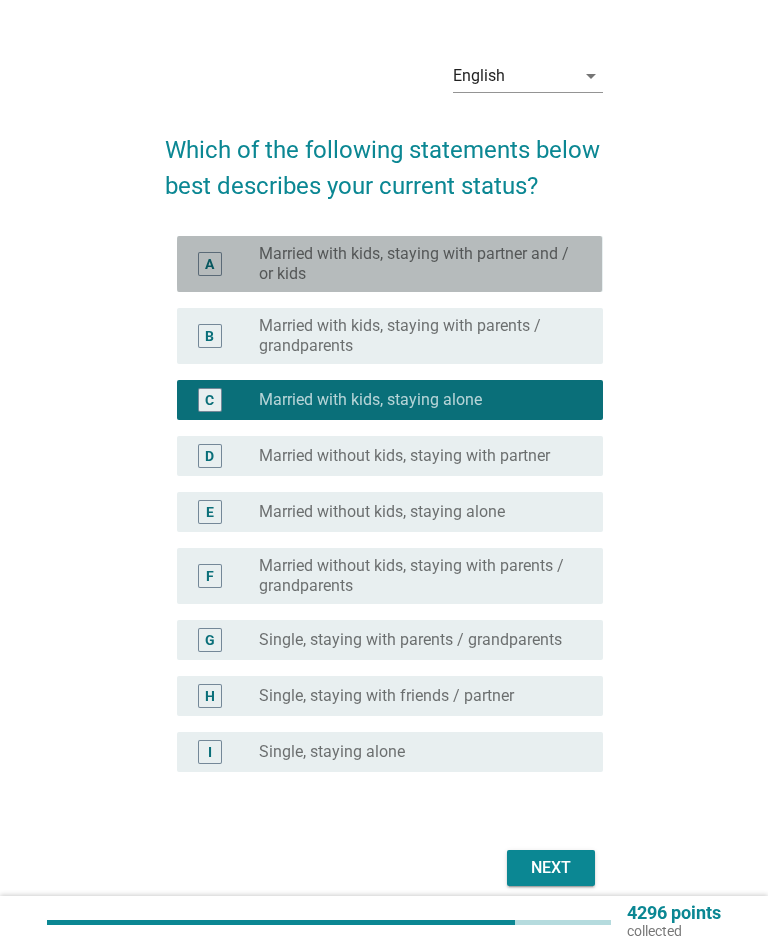 click on "A" at bounding box center (209, 264) 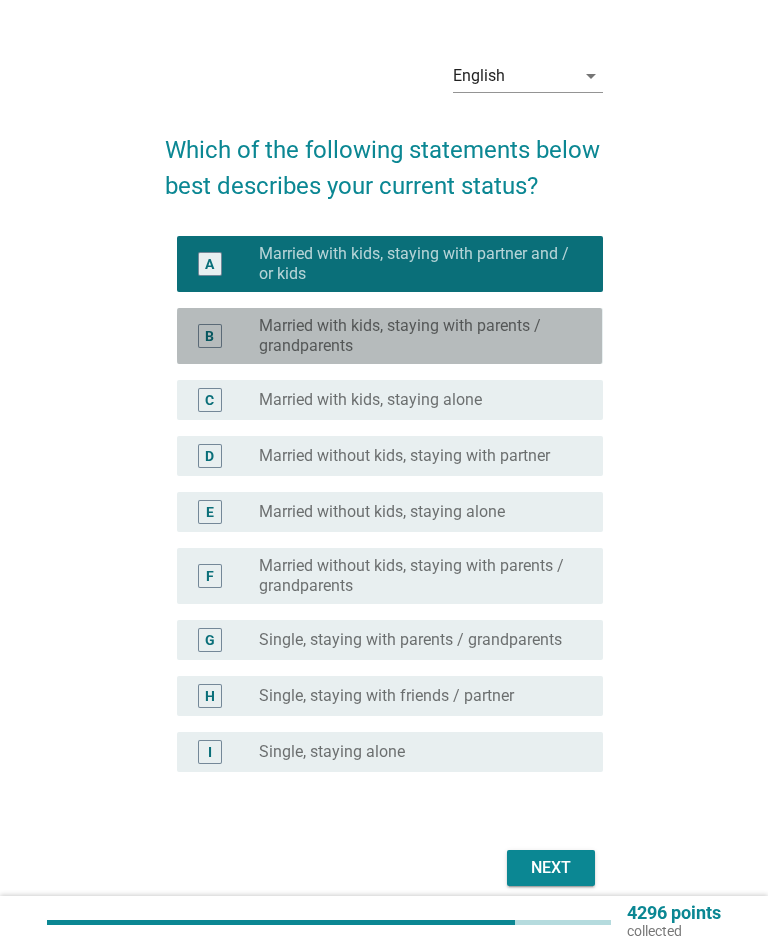 click on "B" at bounding box center [226, 336] 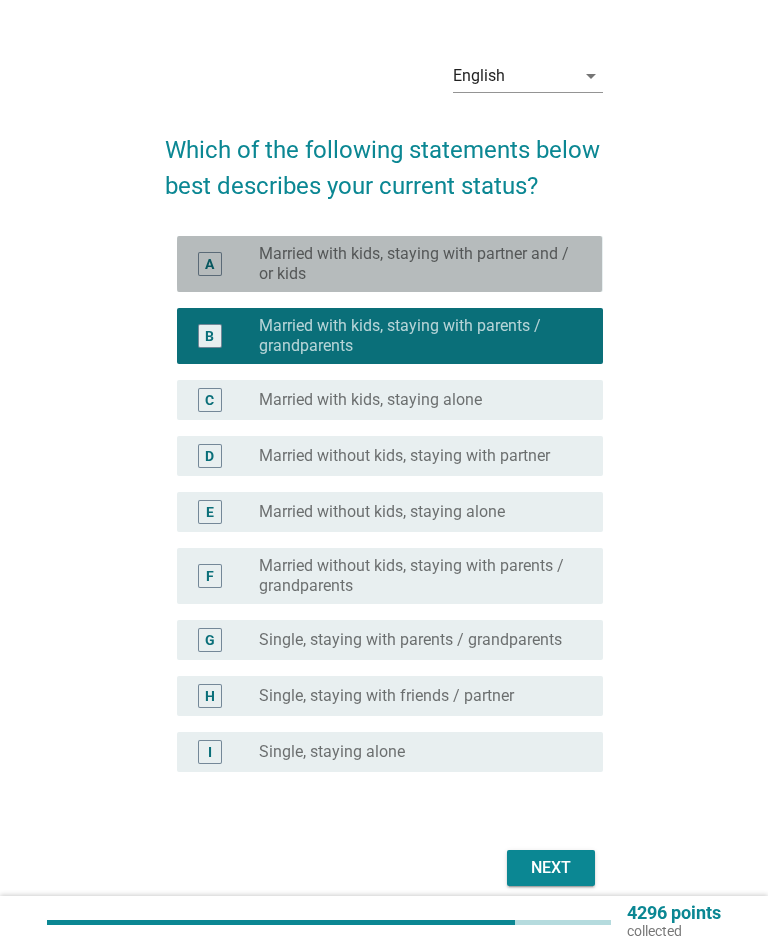 click on "A" at bounding box center [209, 264] 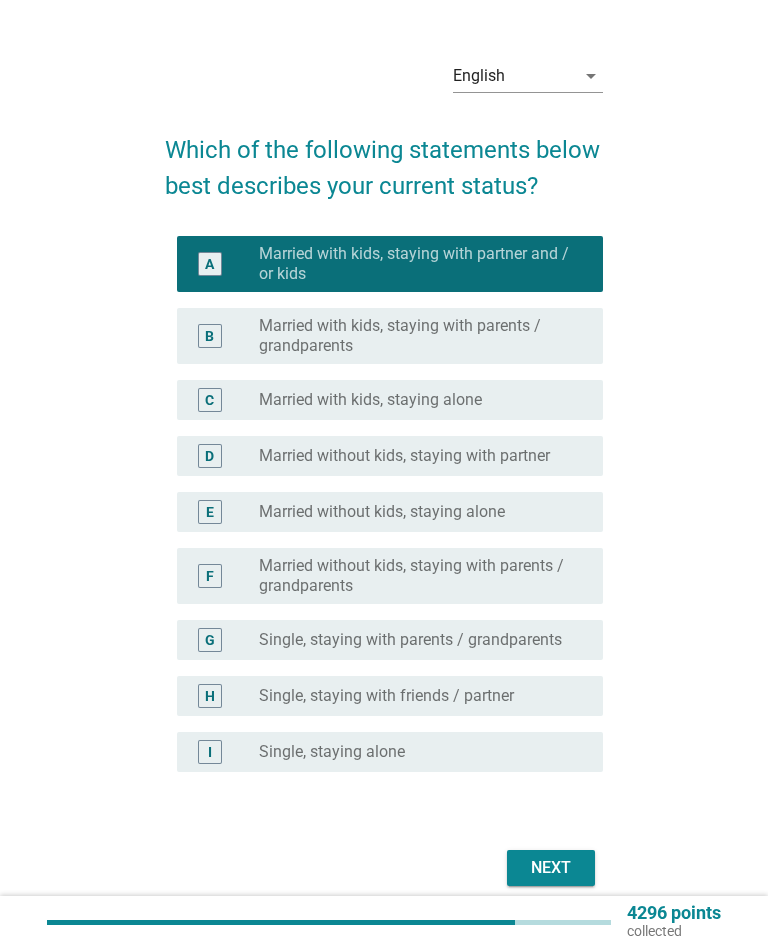 click on "Next" at bounding box center [551, 868] 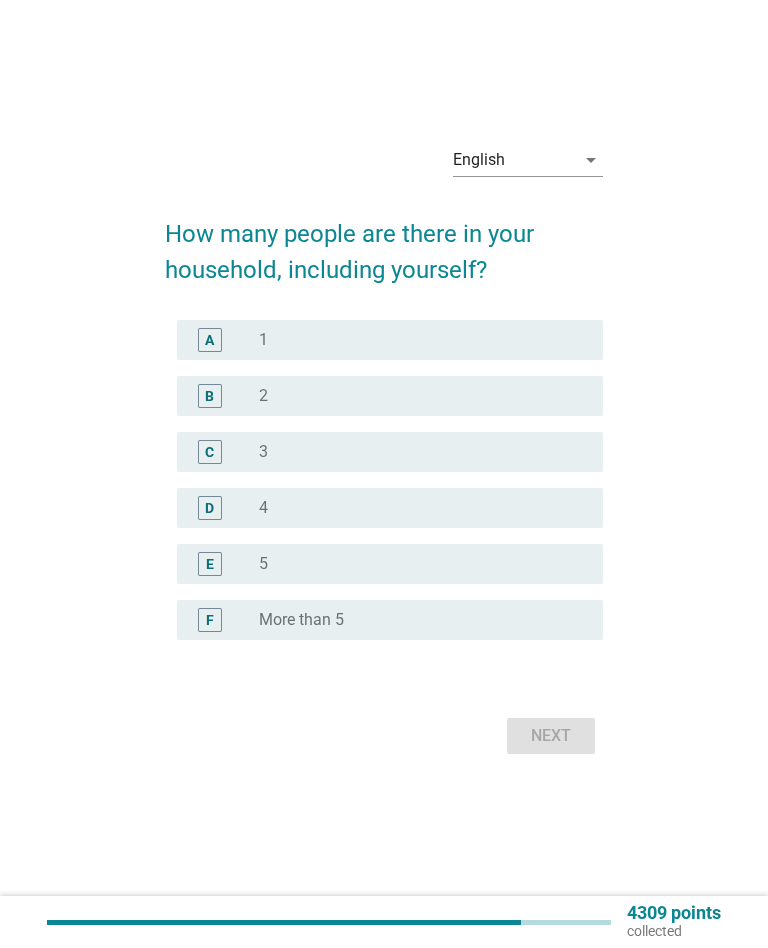 scroll, scrollTop: 0, scrollLeft: 0, axis: both 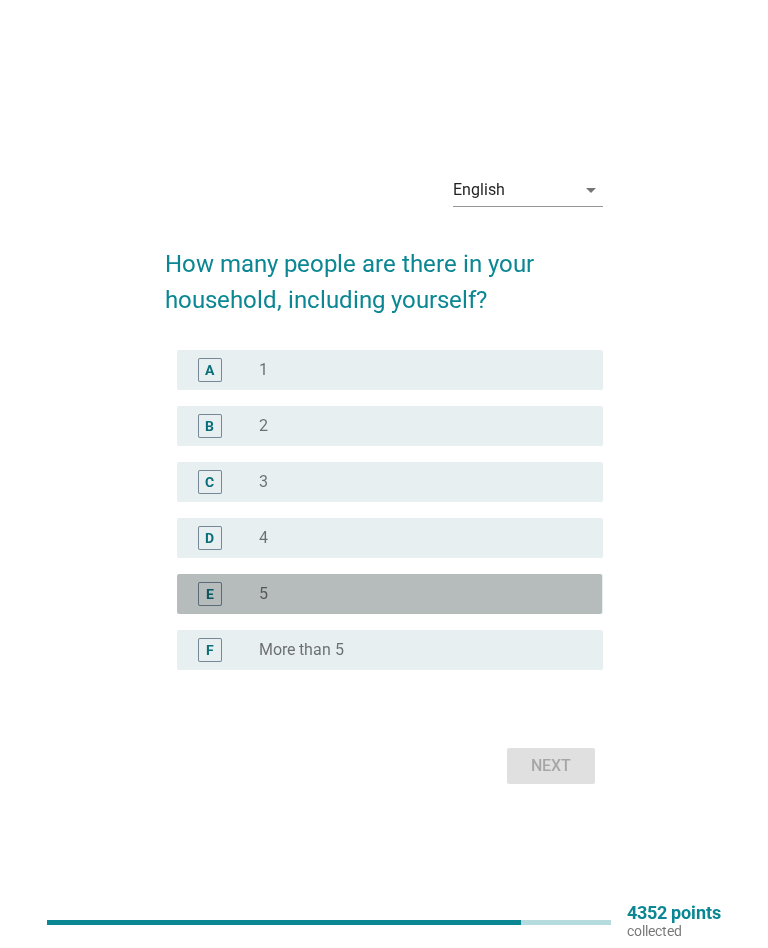 click on "E" at bounding box center (226, 594) 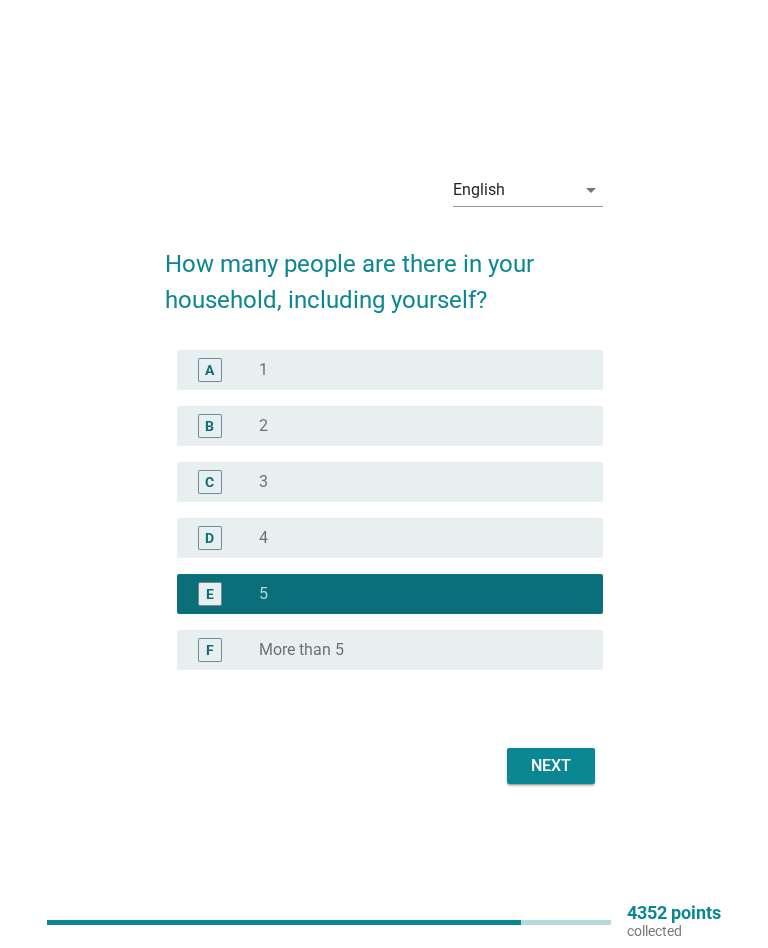 click on "How many people are there in your household, including yourself?     A     radio_button_unchecked 1   B     radio_button_unchecked 2   C     radio_button_unchecked 3   D     radio_button_unchecked 4   E     radio_button_checked 5   F     radio_button_unchecked More than 5     Next" at bounding box center [383, 508] 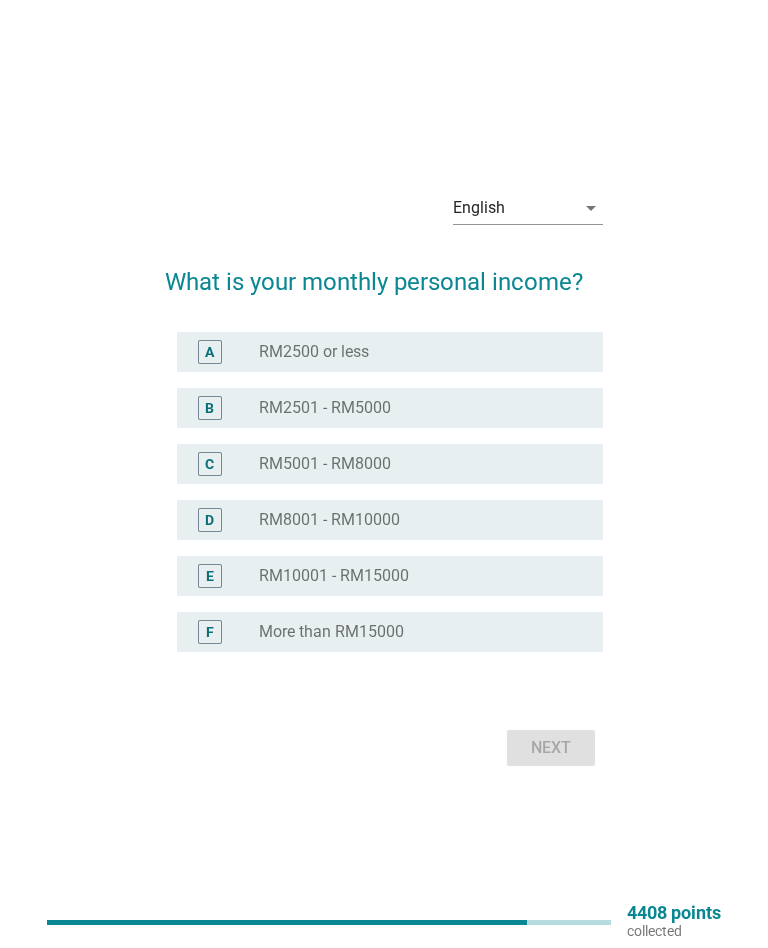 click on "More than RM15000" at bounding box center [331, 632] 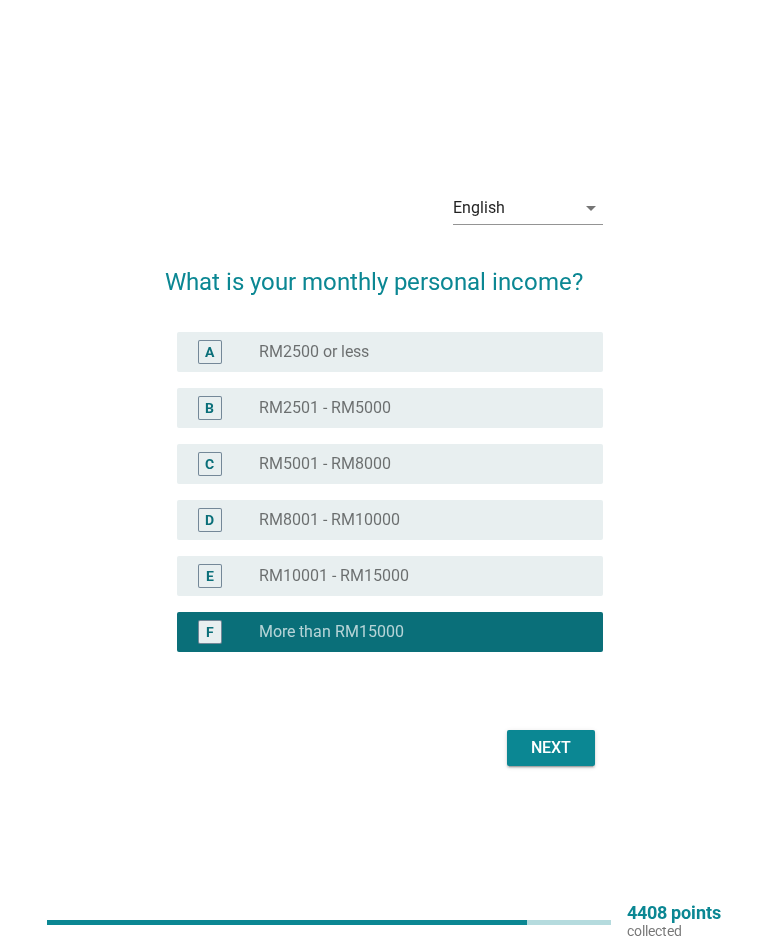 click on "Next" at bounding box center [551, 748] 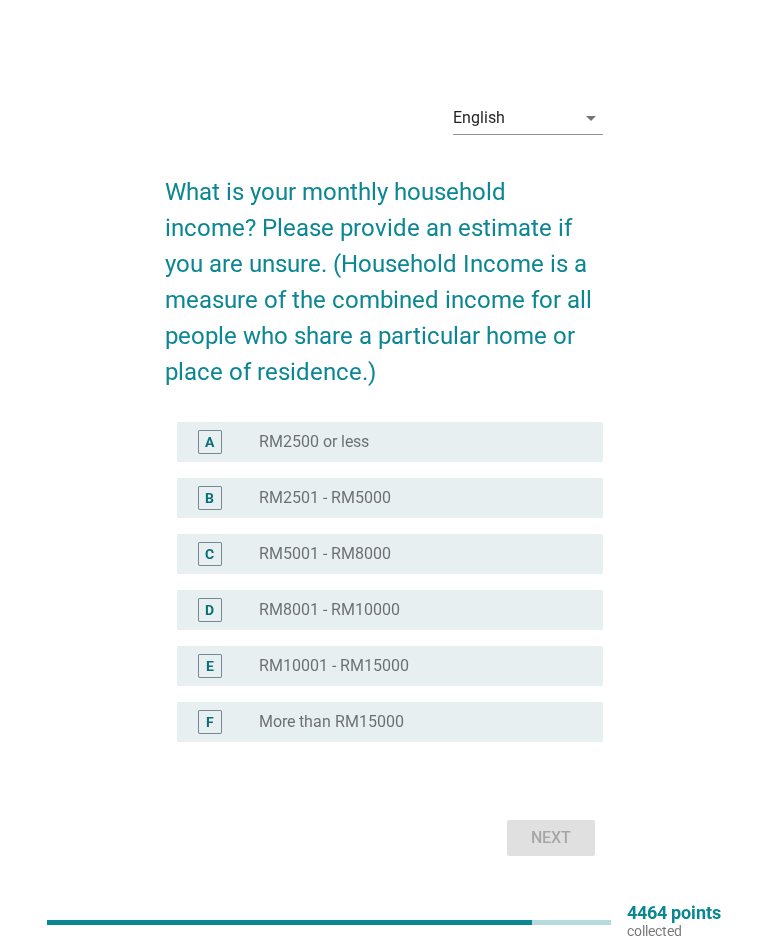 click on "F     radio_button_unchecked More than RM15000" at bounding box center [389, 722] 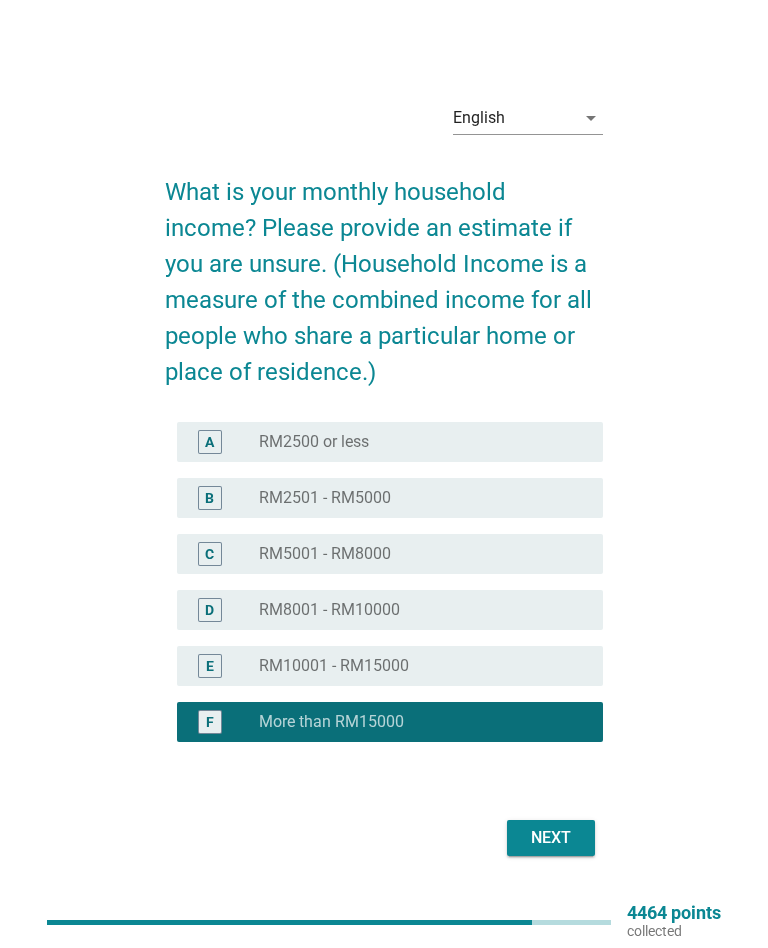 click on "More than RM15000" at bounding box center [331, 722] 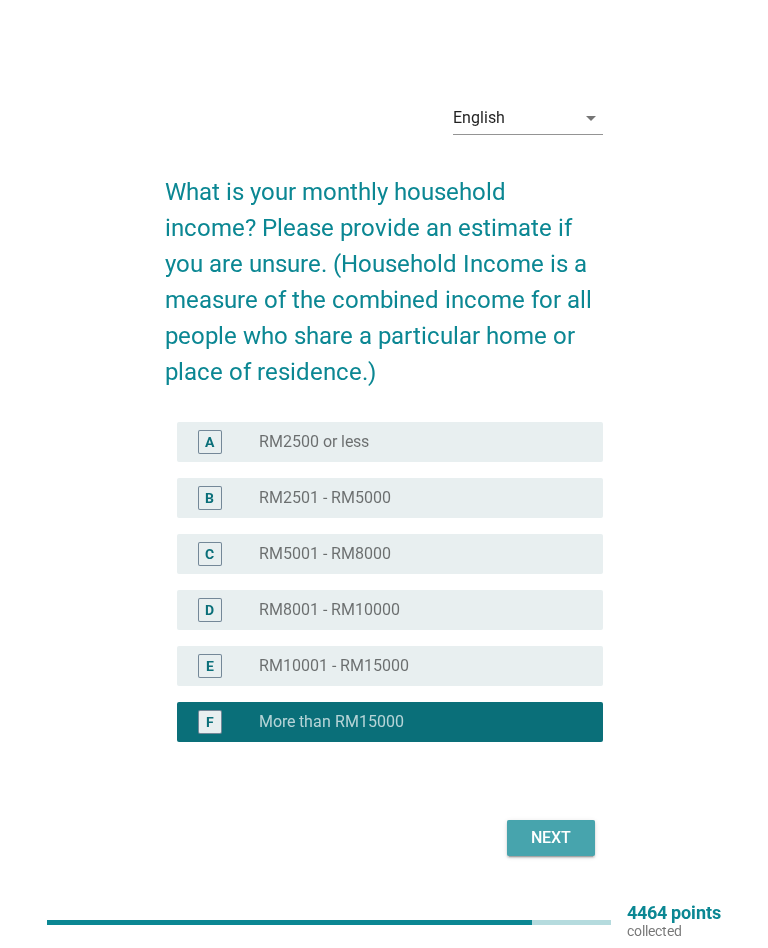 click on "Next" at bounding box center (551, 838) 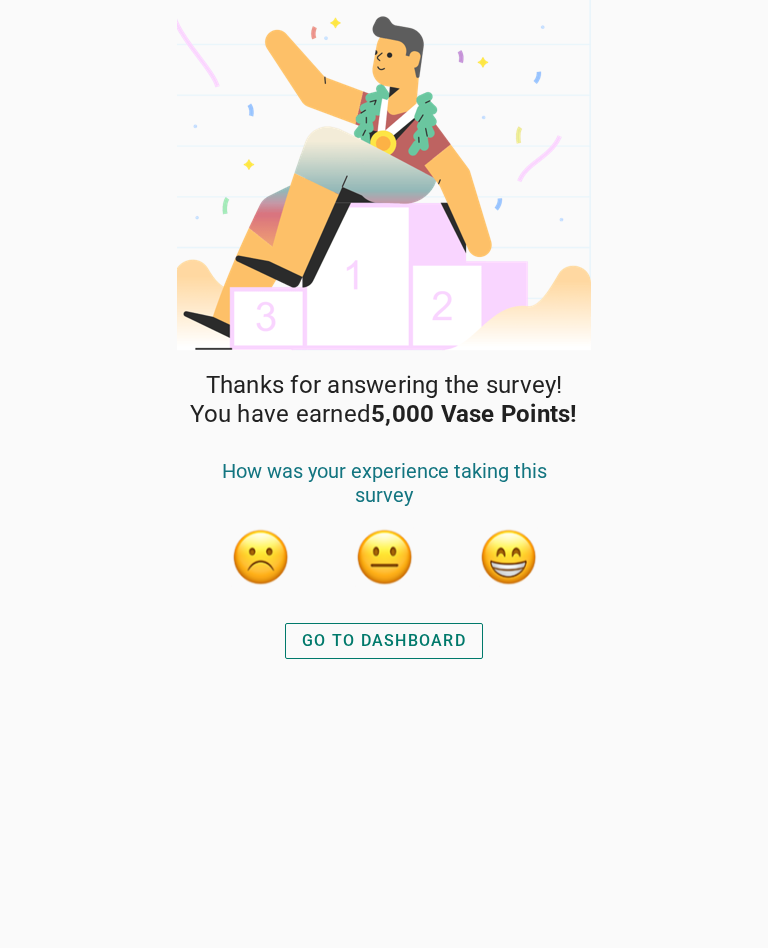 click on "GO TO DASHBOARD" at bounding box center [384, 641] 